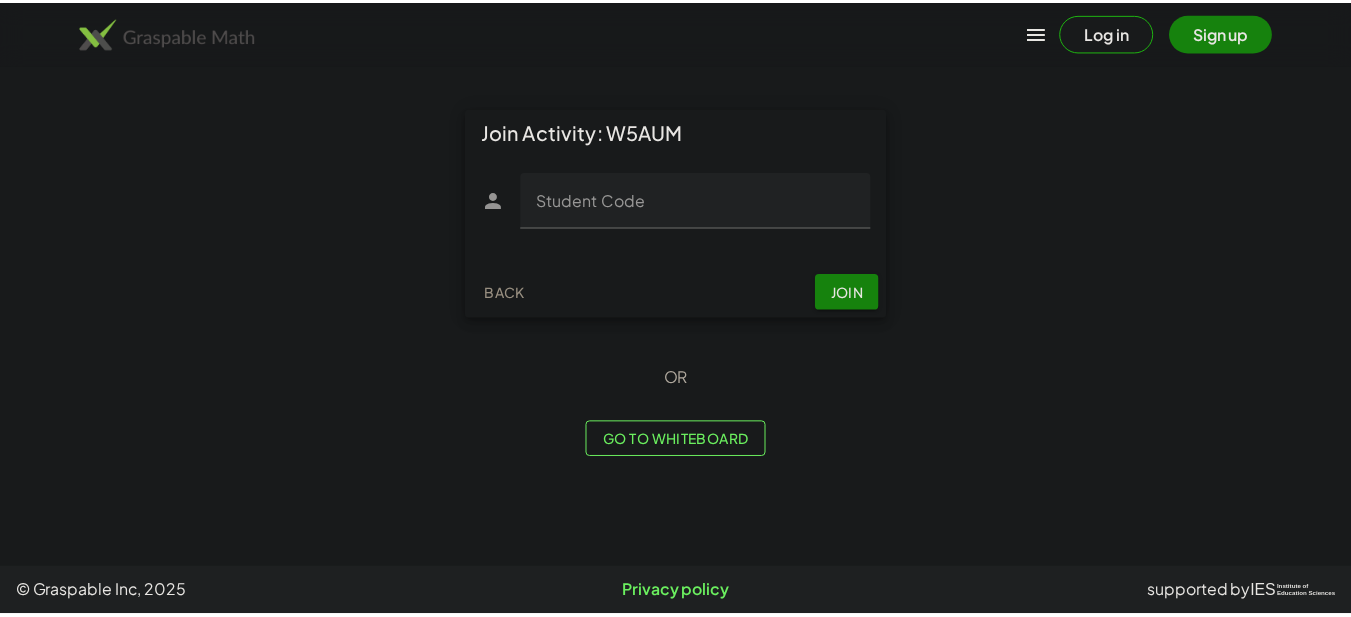 scroll, scrollTop: 0, scrollLeft: 0, axis: both 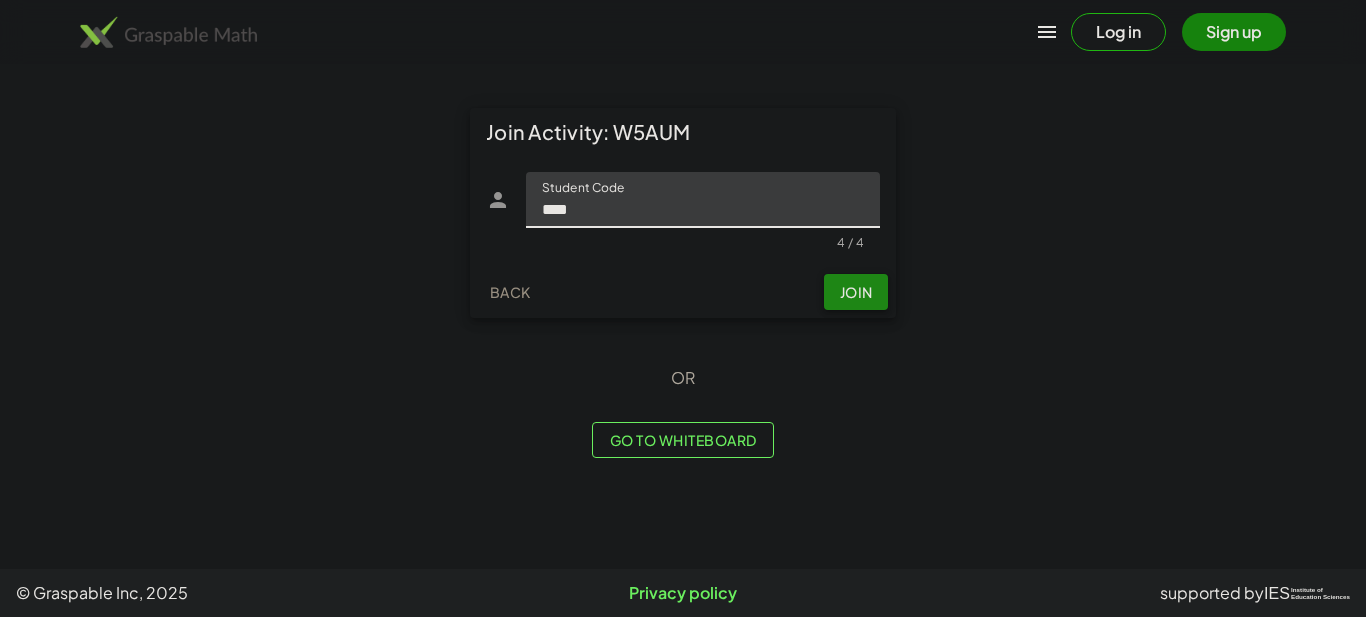 type on "****" 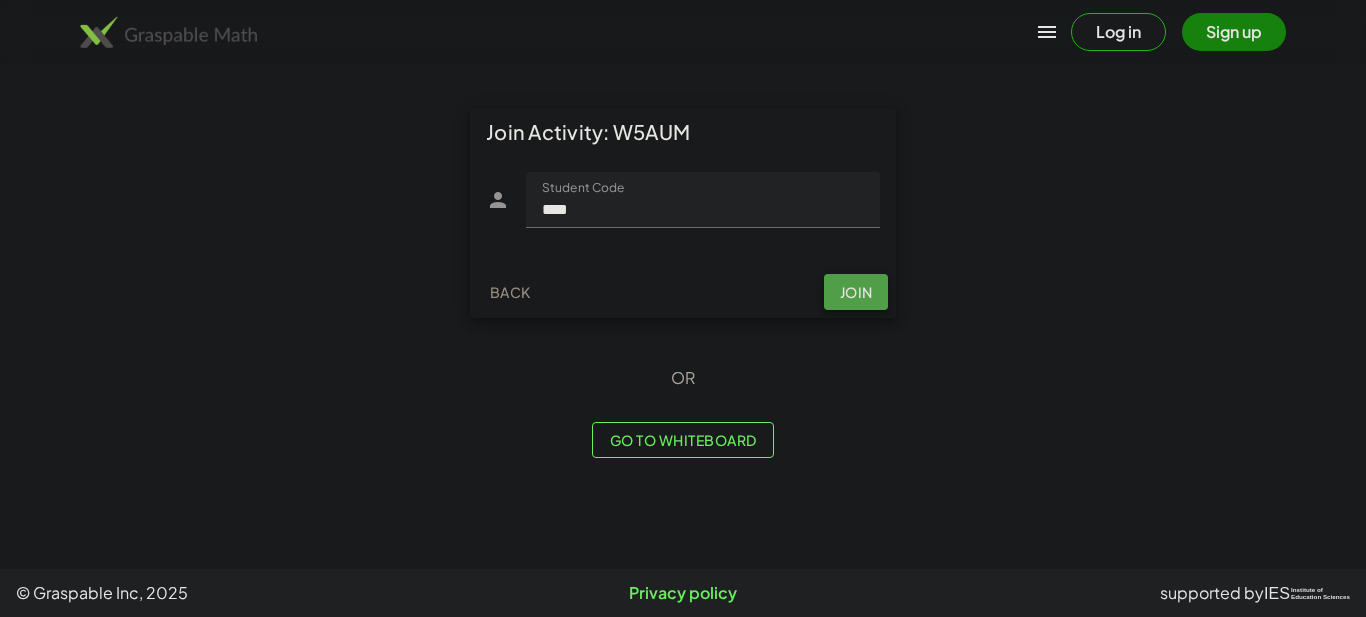click on "Join" 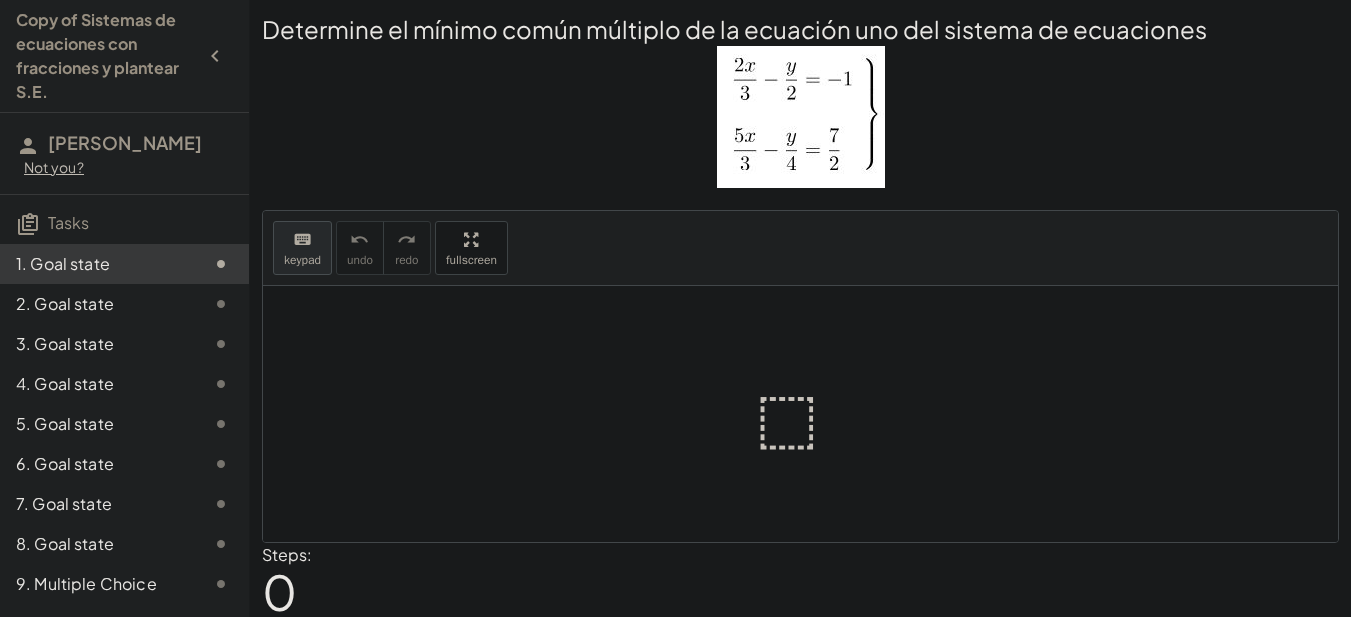 click on "keyboard" at bounding box center [302, 239] 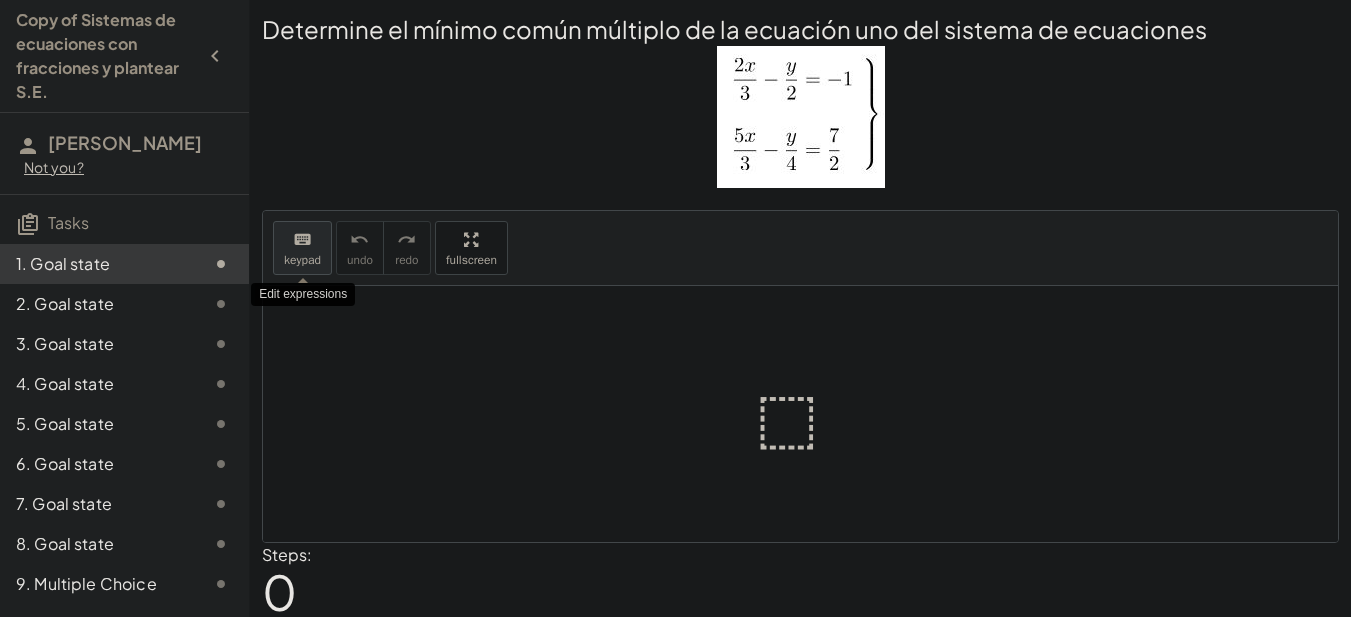click on "keypad" at bounding box center [302, 260] 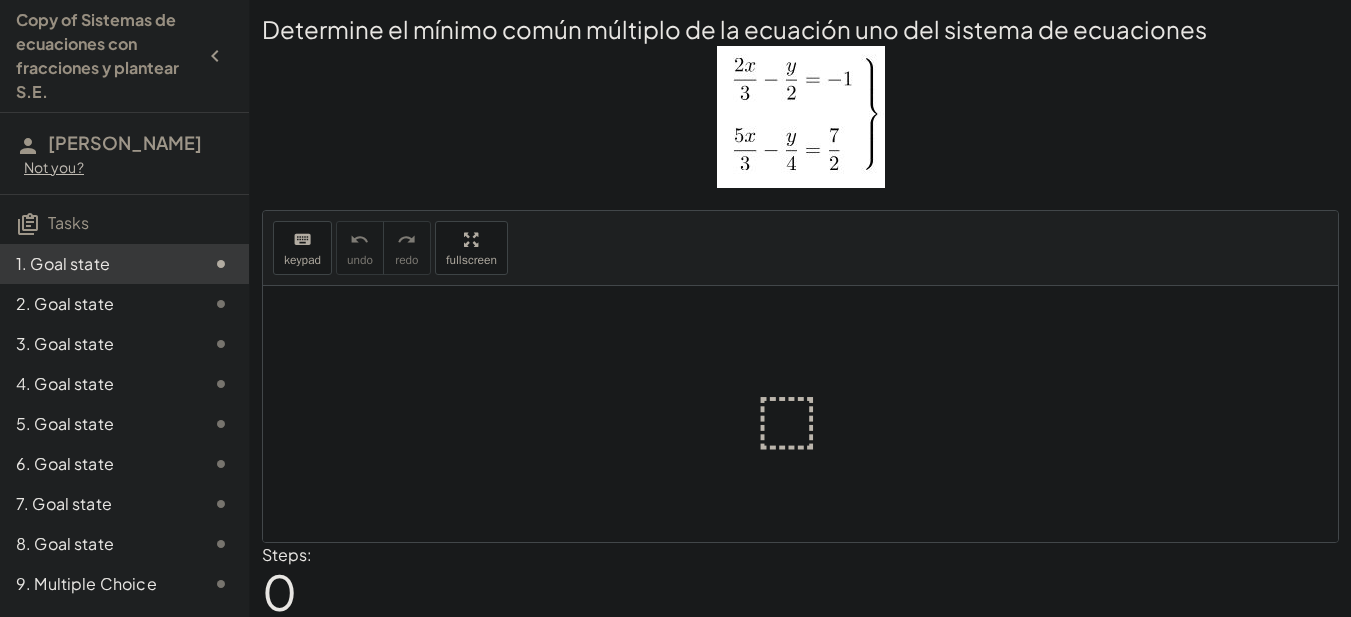 click at bounding box center [808, 414] 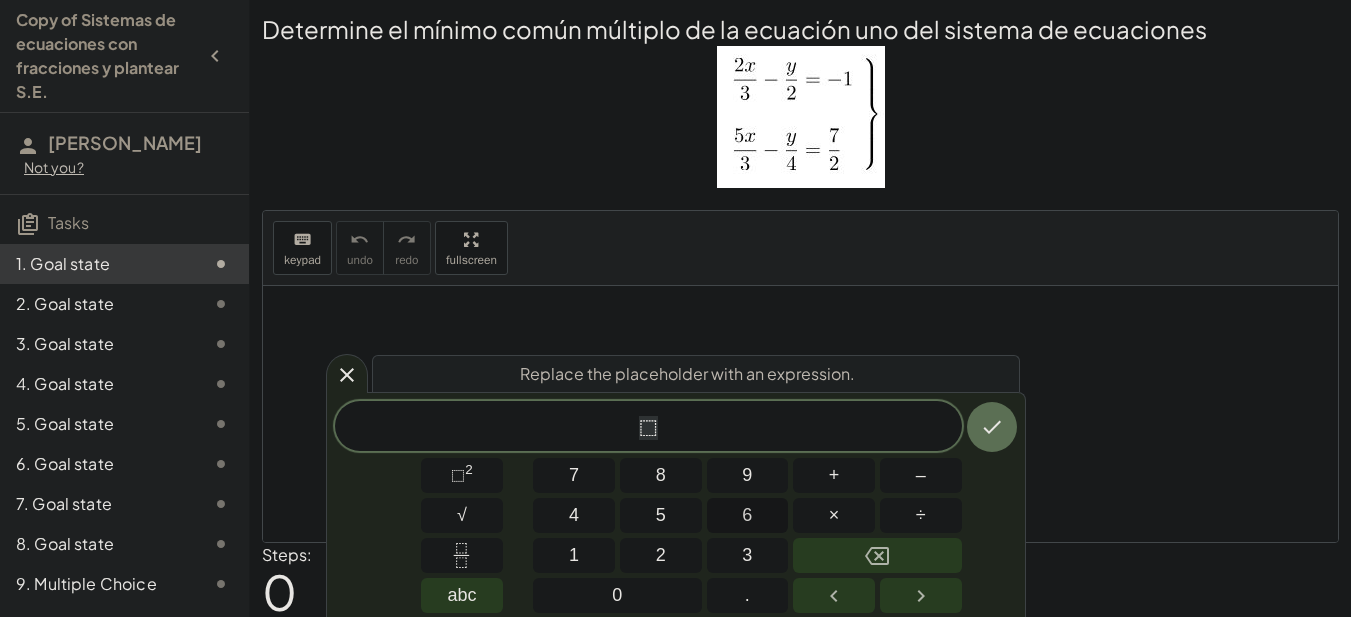 click on "6" at bounding box center (748, 515) 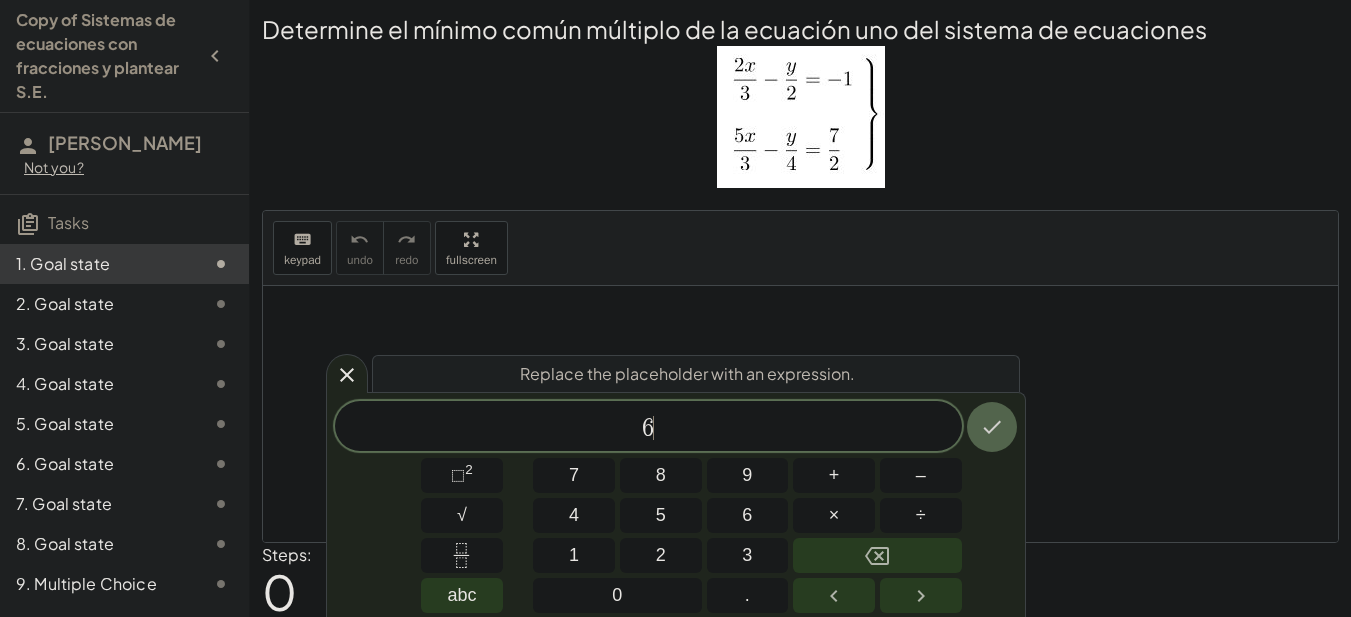 click at bounding box center [992, 427] 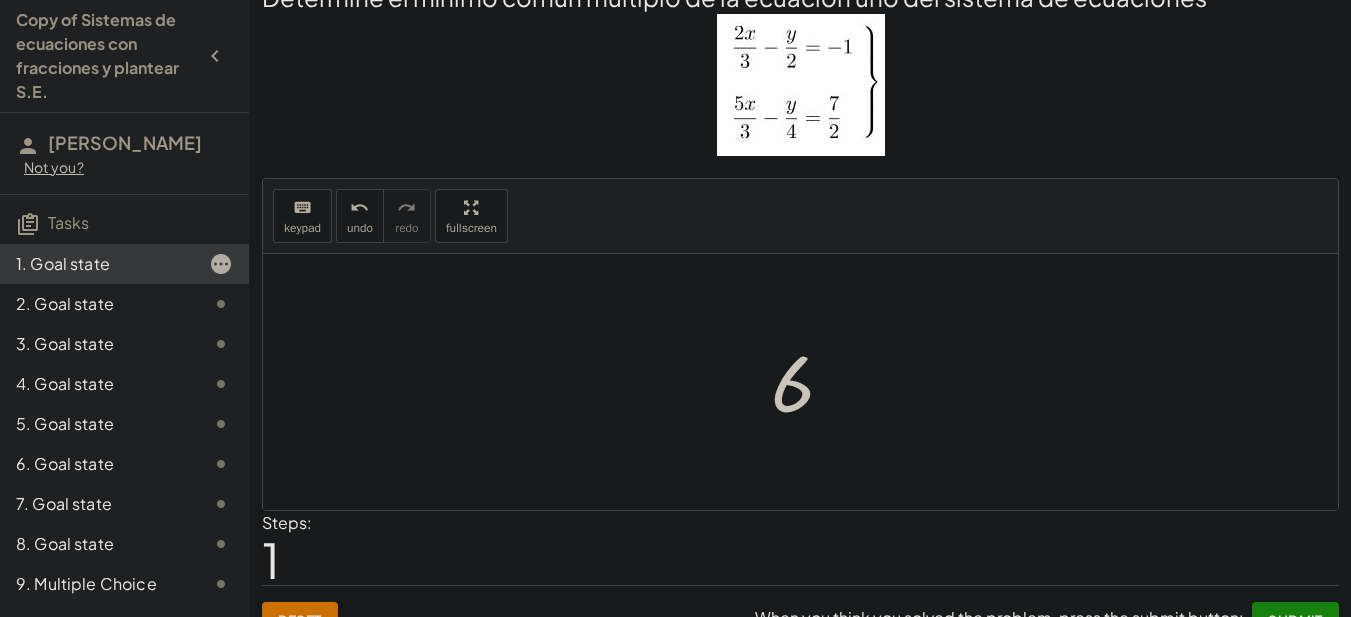 scroll, scrollTop: 65, scrollLeft: 0, axis: vertical 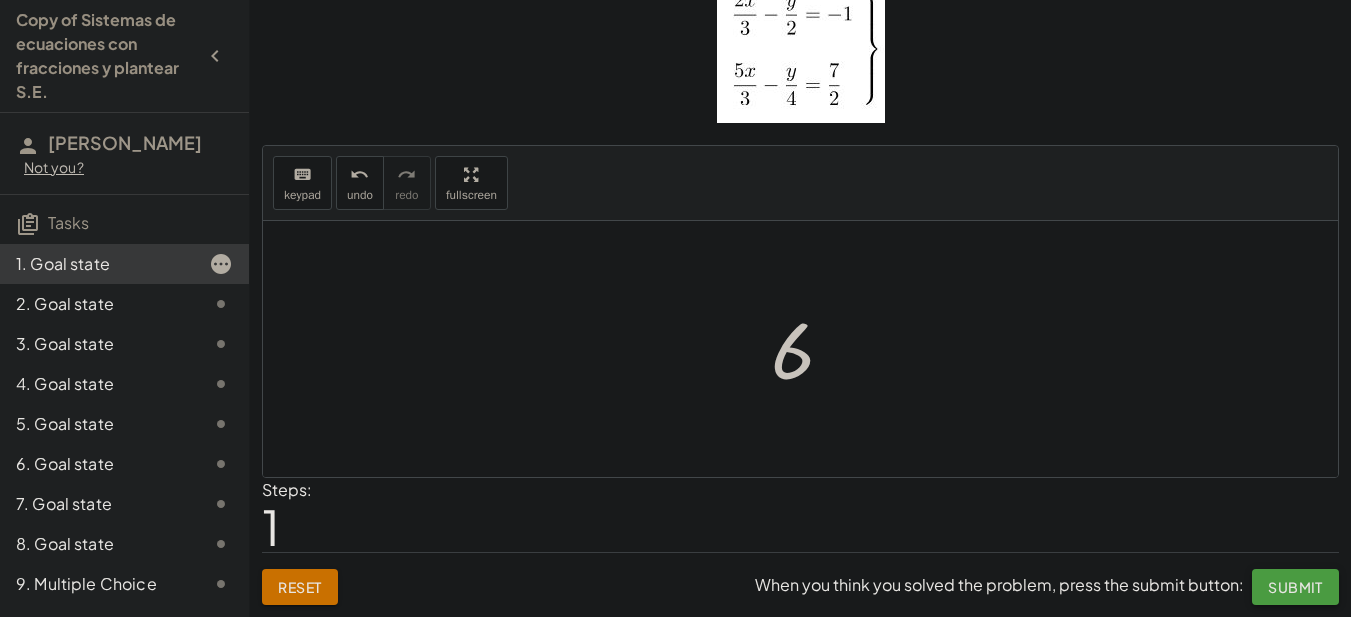 click on "Submit" 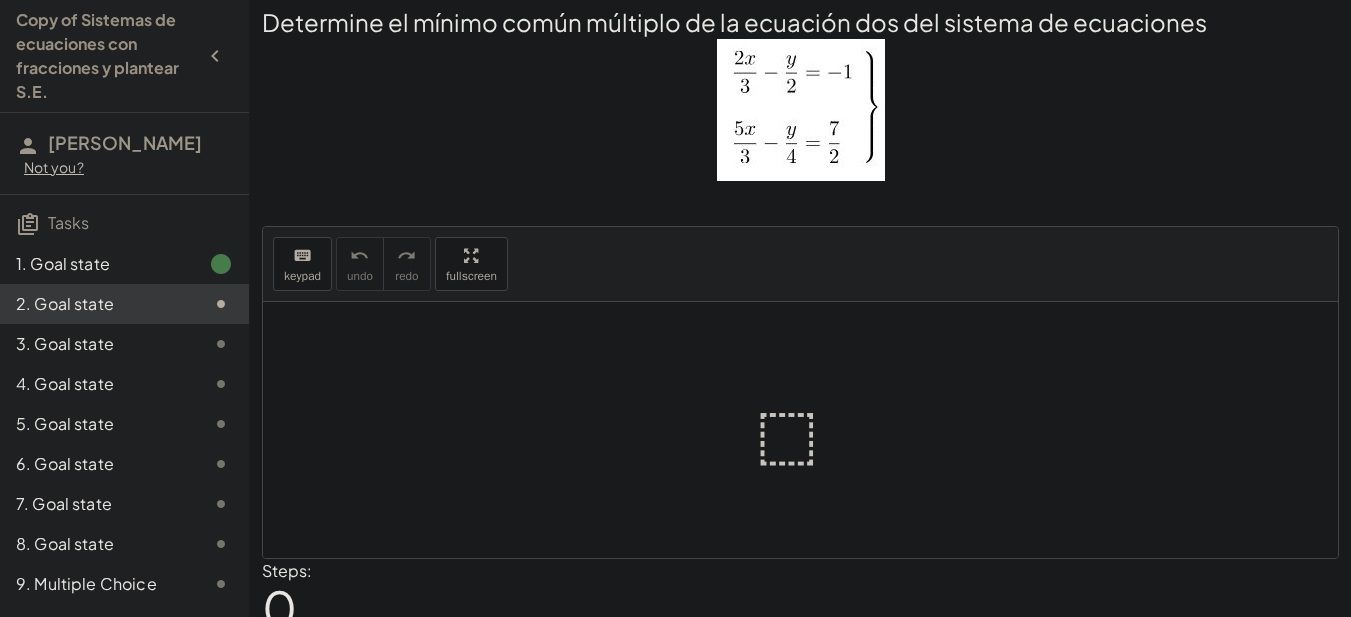 scroll, scrollTop: 0, scrollLeft: 0, axis: both 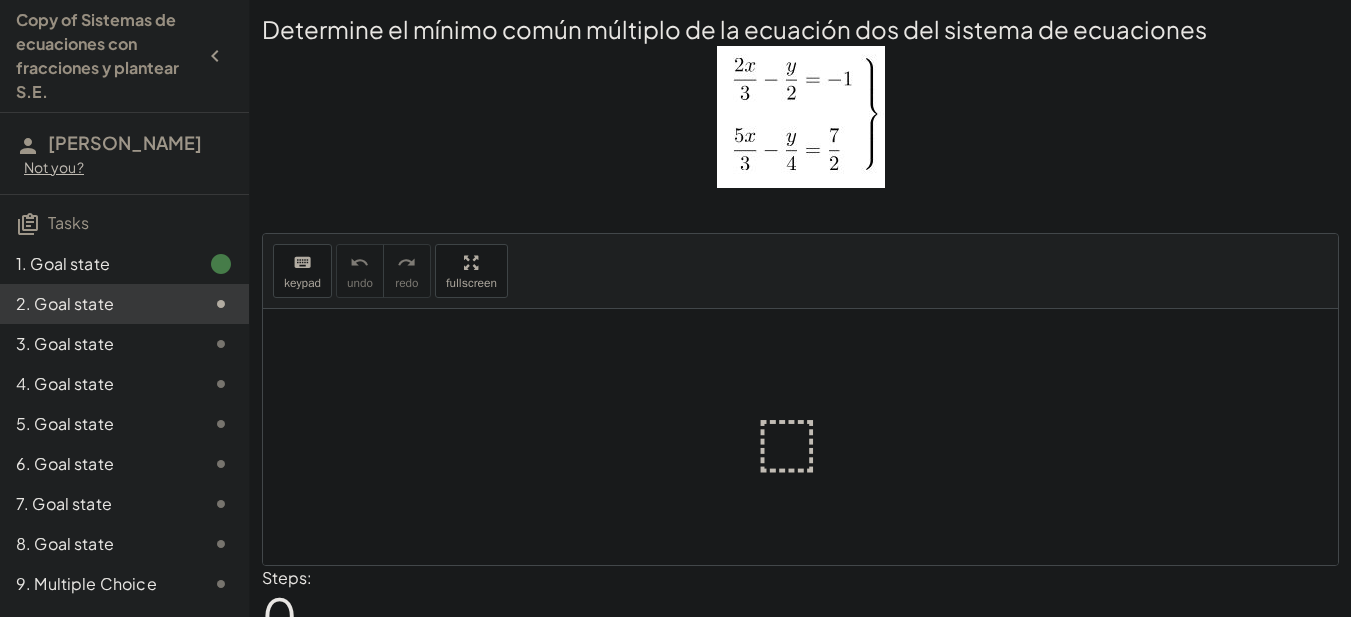 click at bounding box center [808, 437] 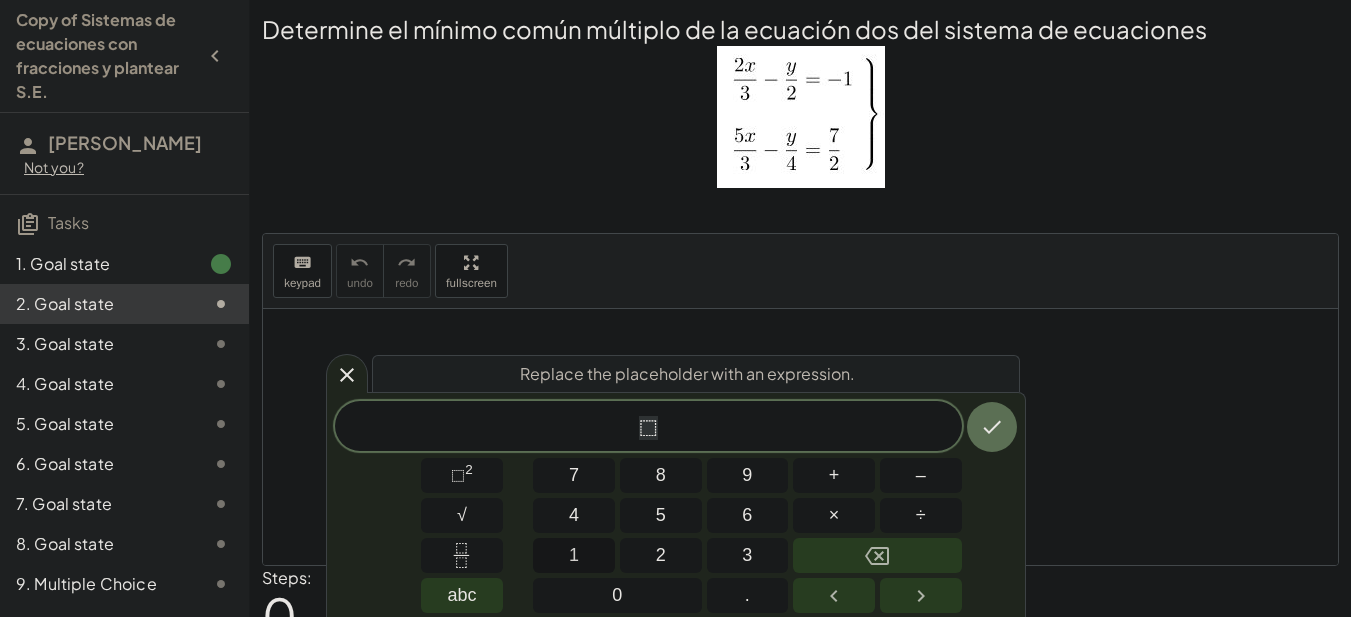 click on "1" at bounding box center [574, 555] 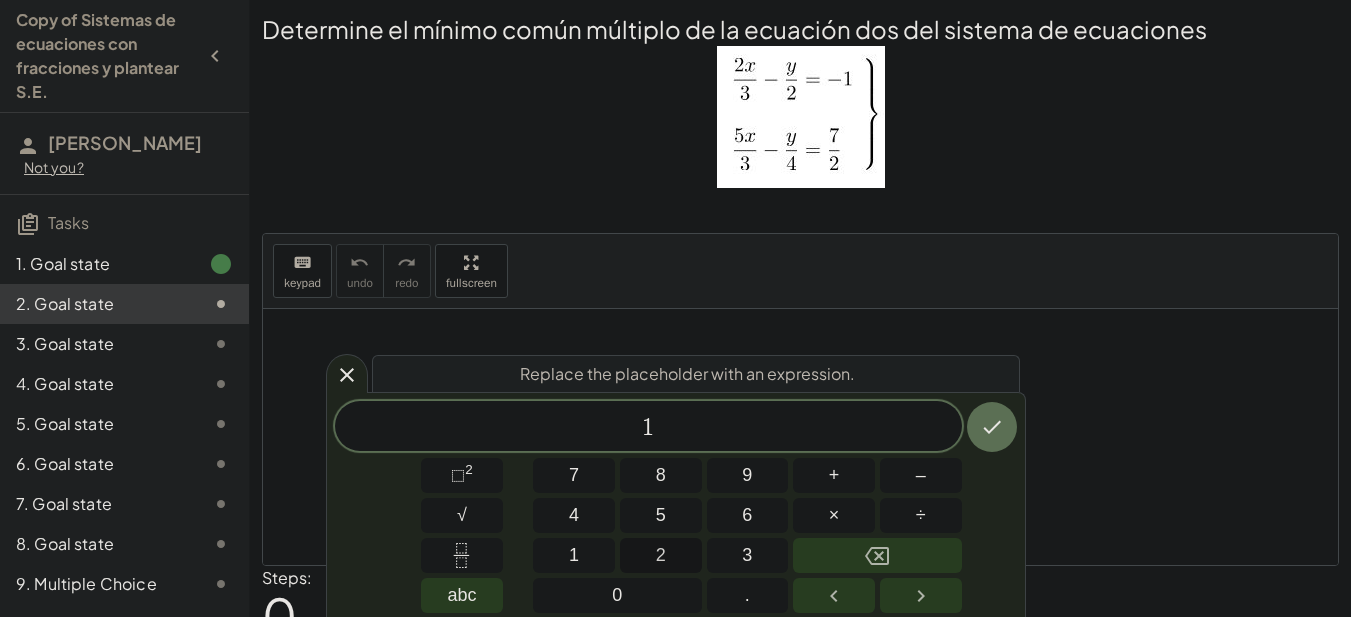 click on "2" at bounding box center [661, 555] 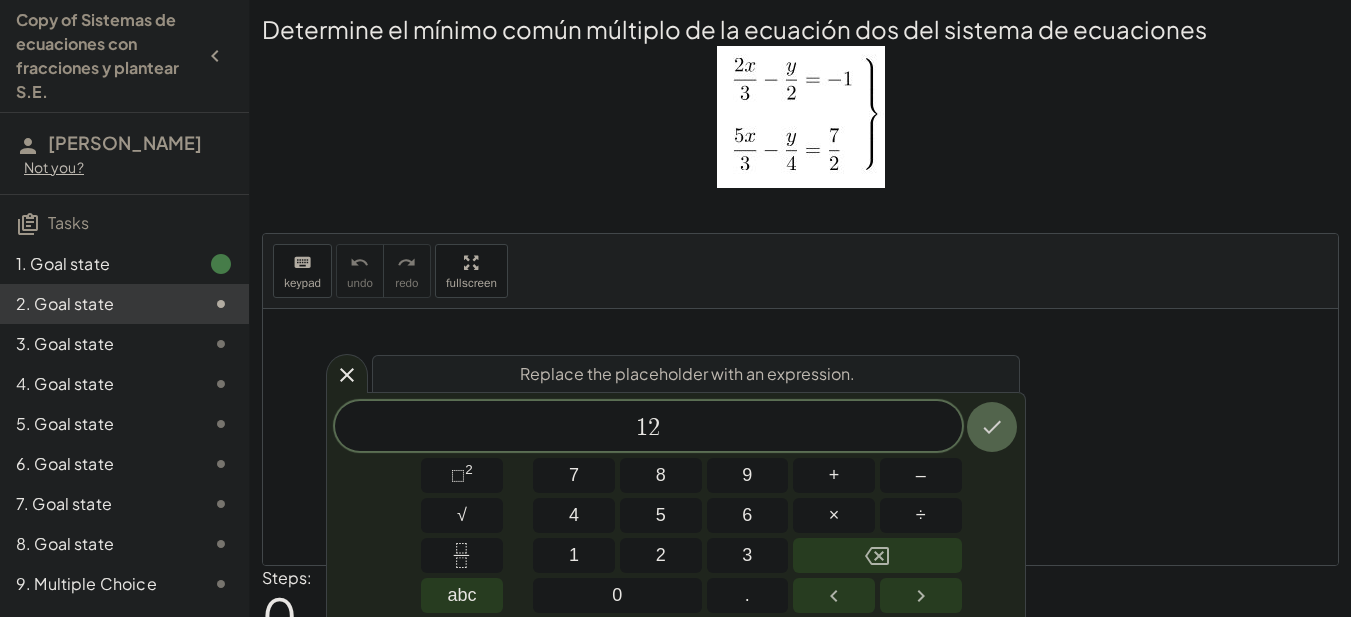 click 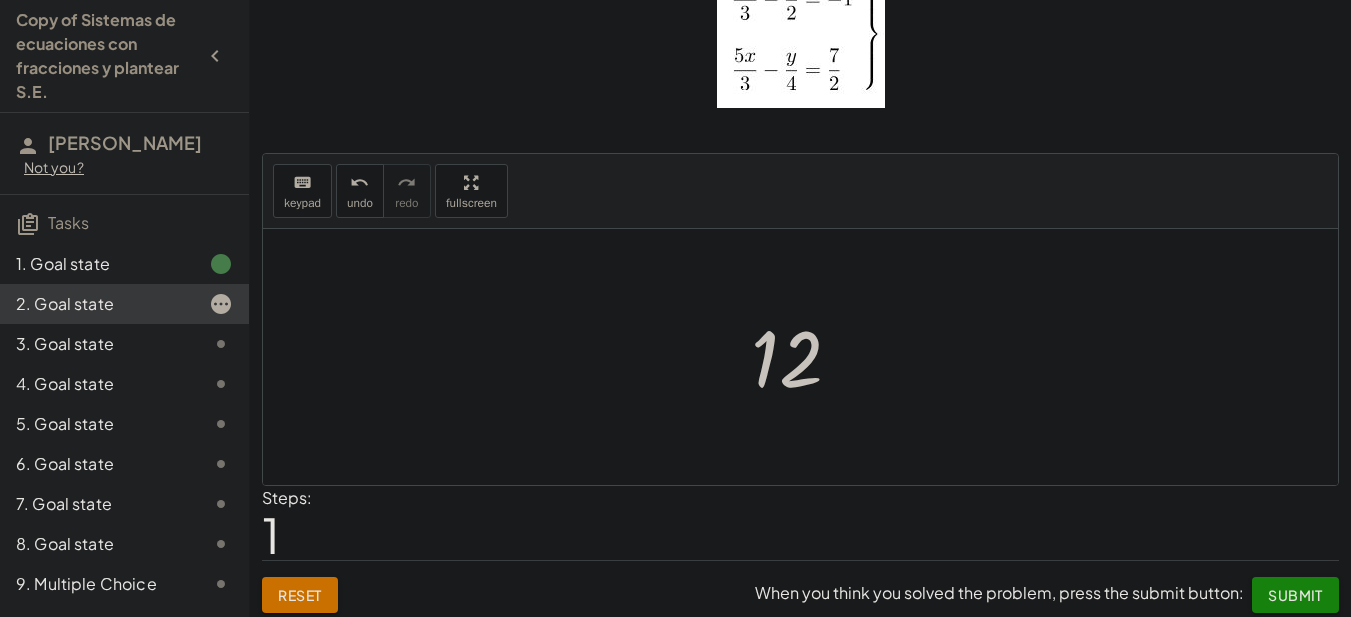scroll, scrollTop: 84, scrollLeft: 0, axis: vertical 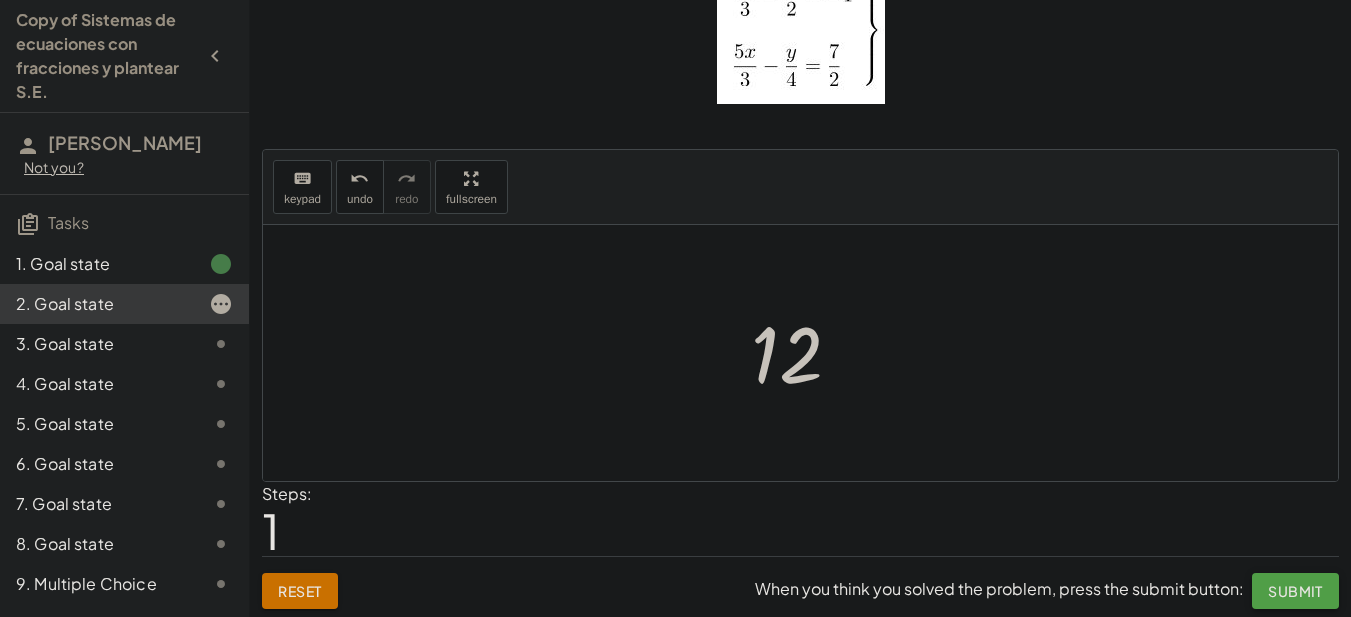 click on "Submit" 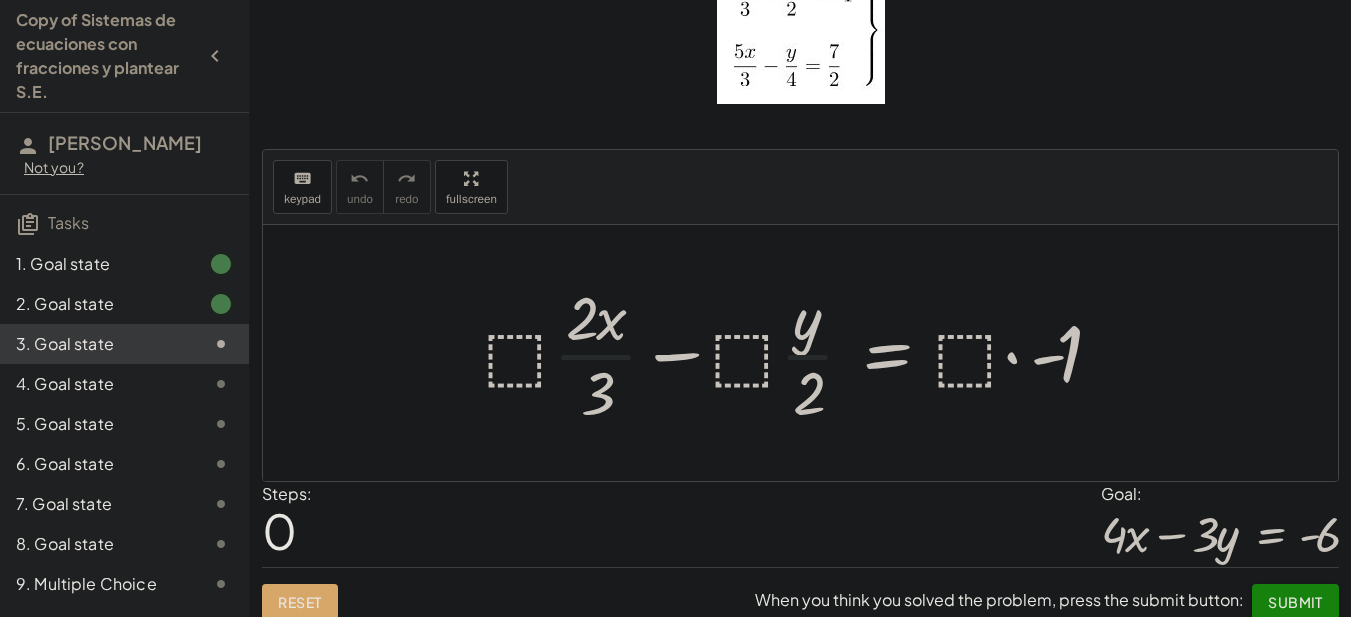 scroll, scrollTop: 99, scrollLeft: 0, axis: vertical 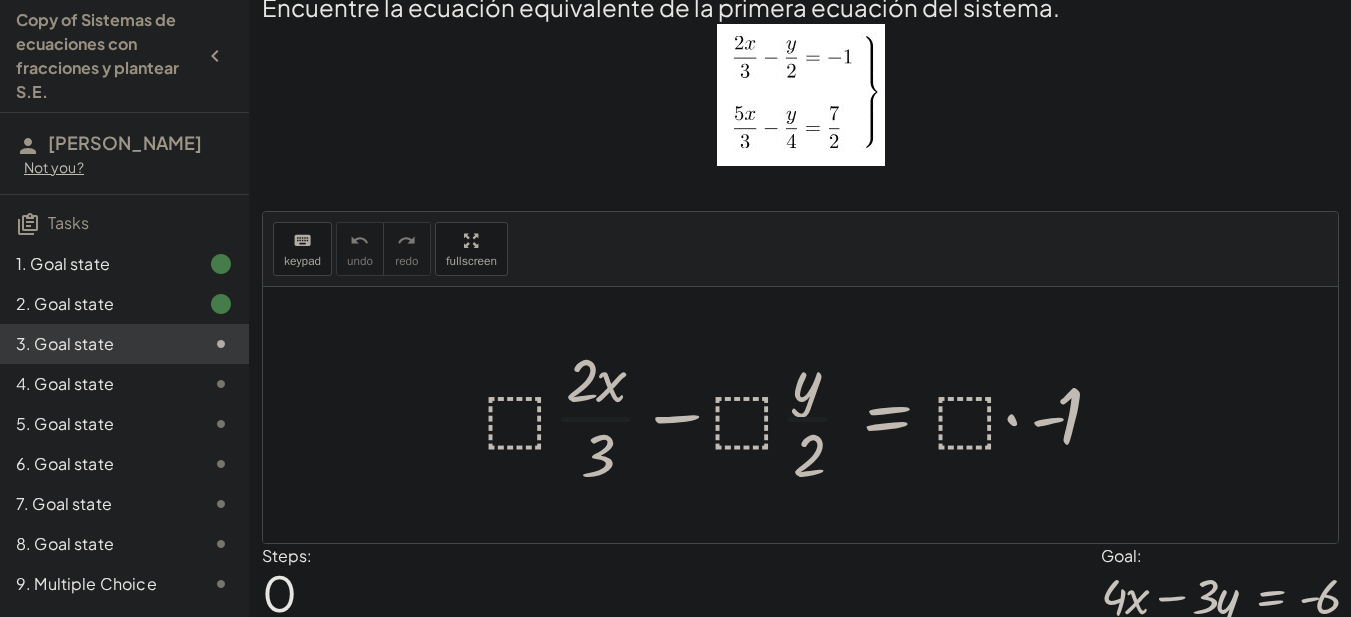 click at bounding box center (807, 415) 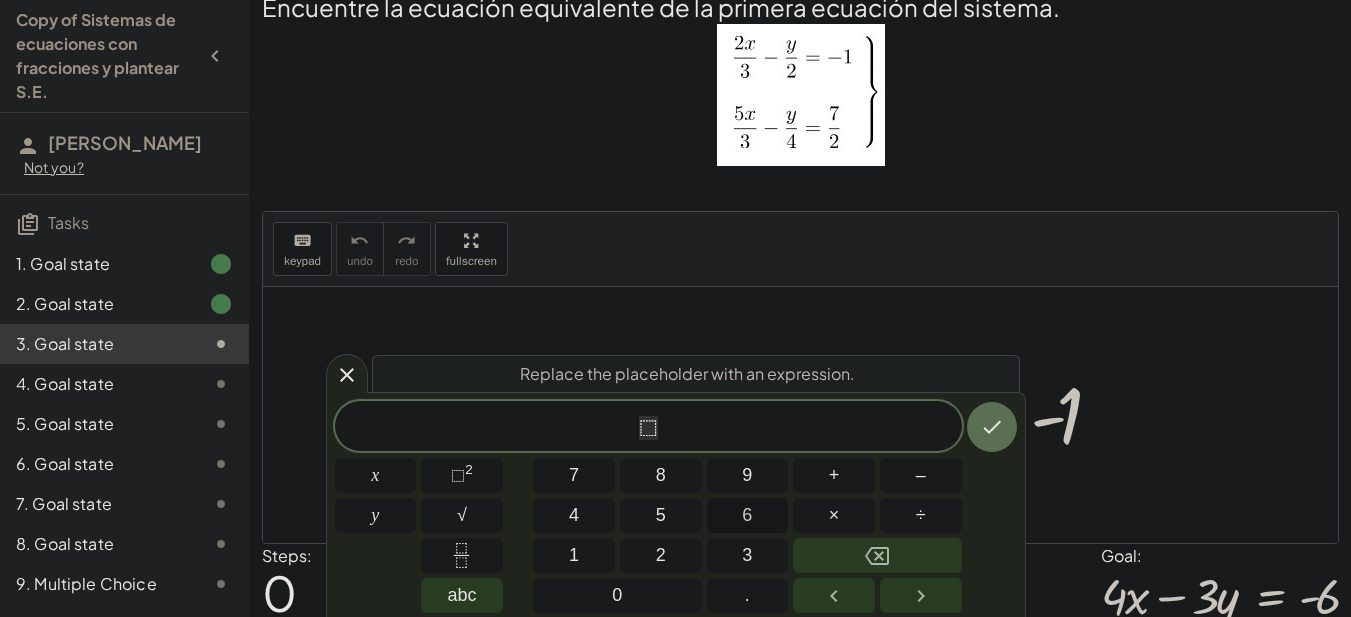 click on "6" at bounding box center (748, 515) 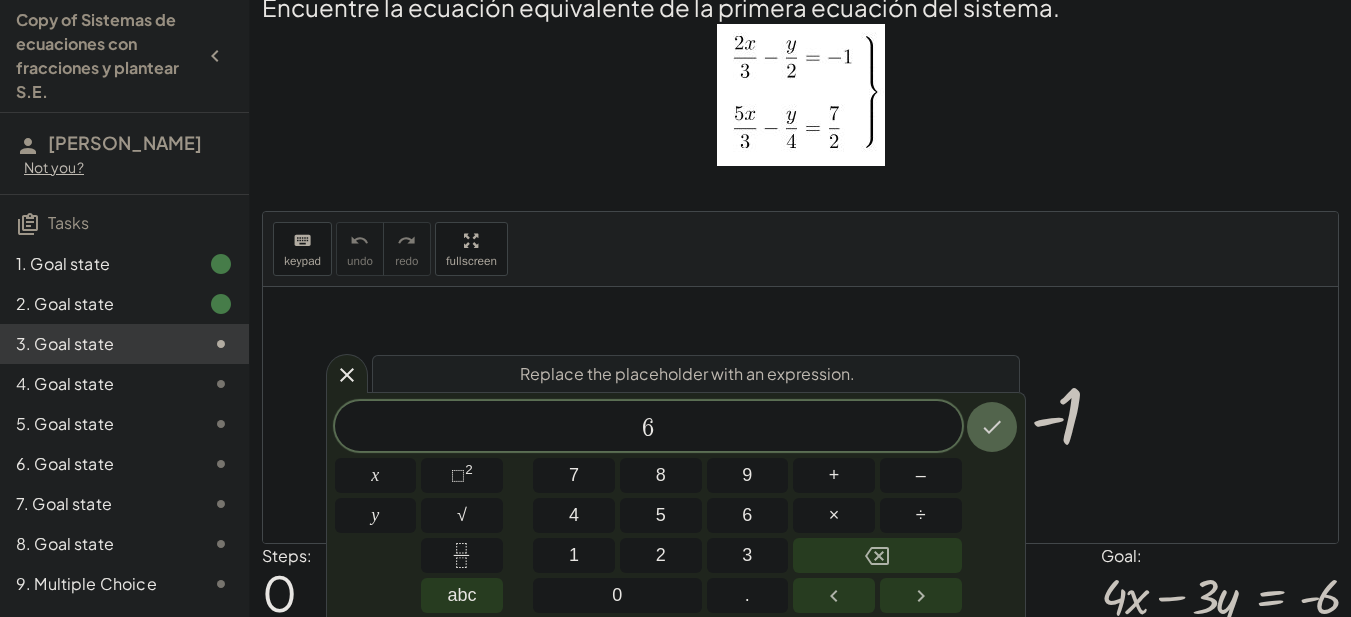 click at bounding box center [992, 427] 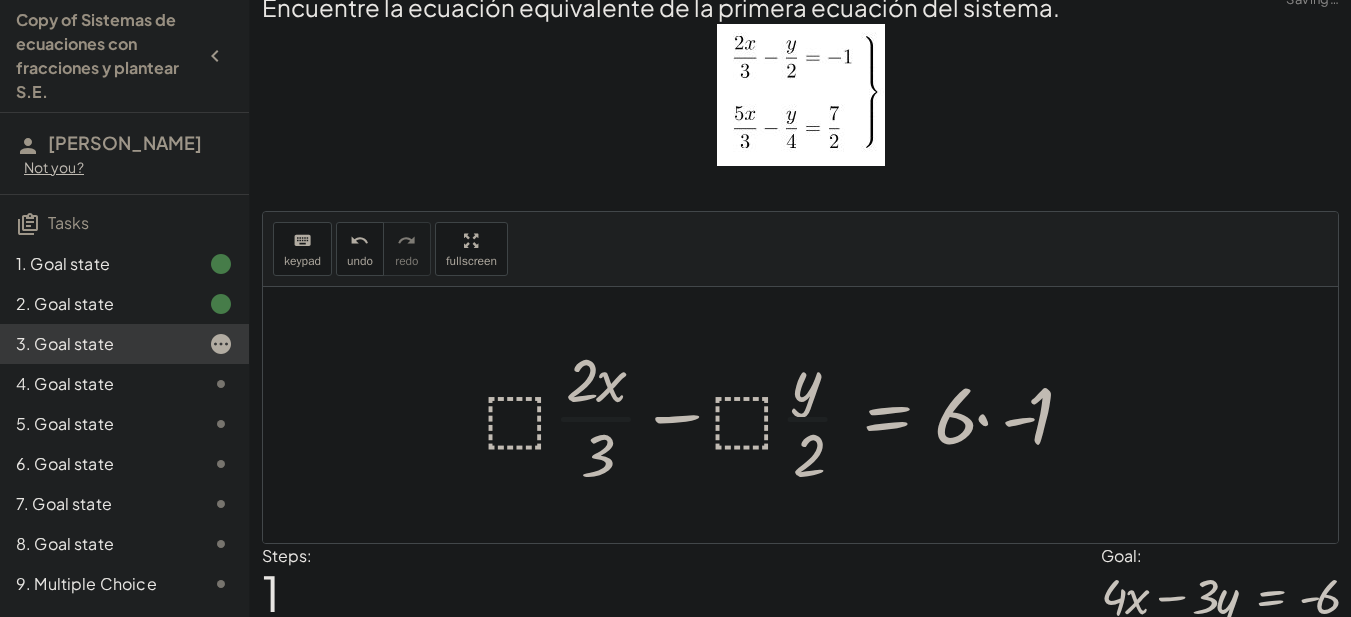 click at bounding box center [793, 415] 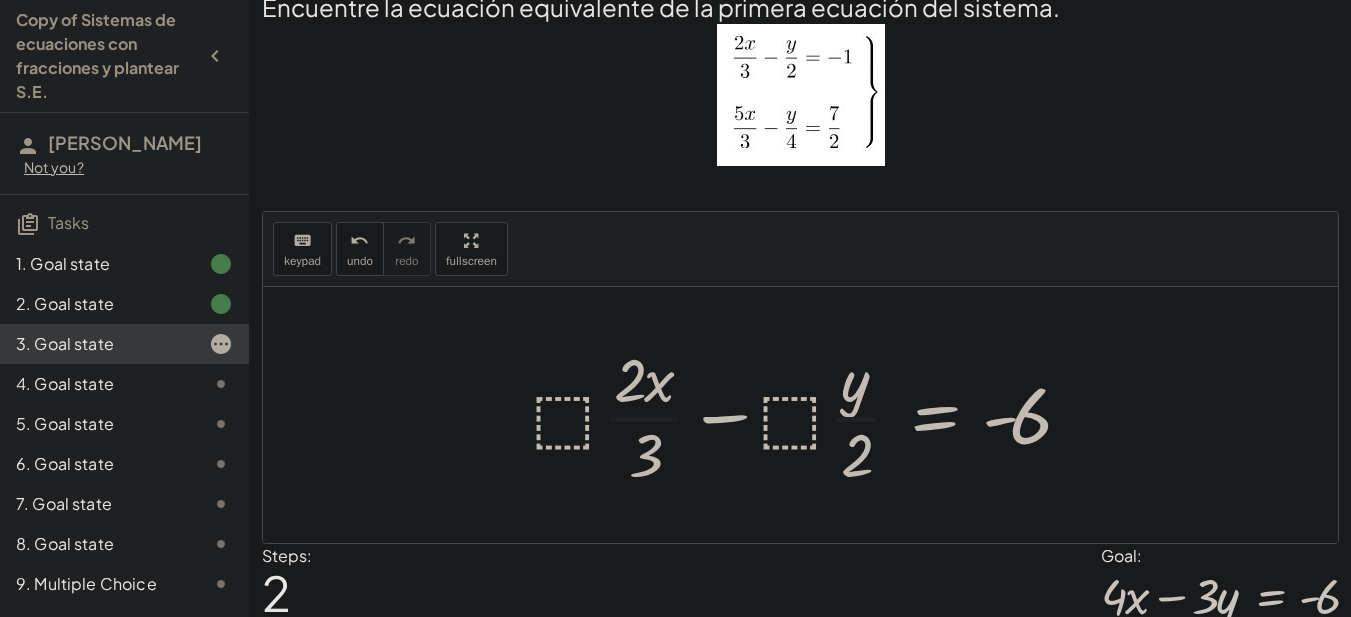 click at bounding box center (808, 415) 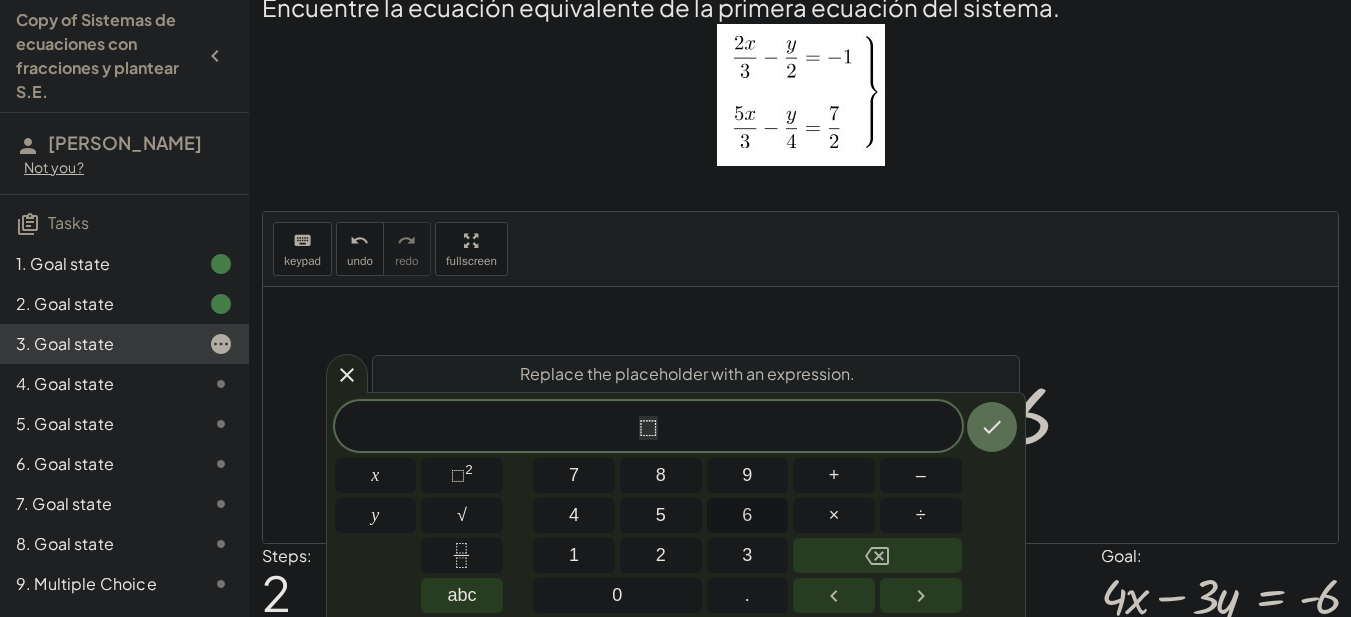 click on "6" at bounding box center [748, 515] 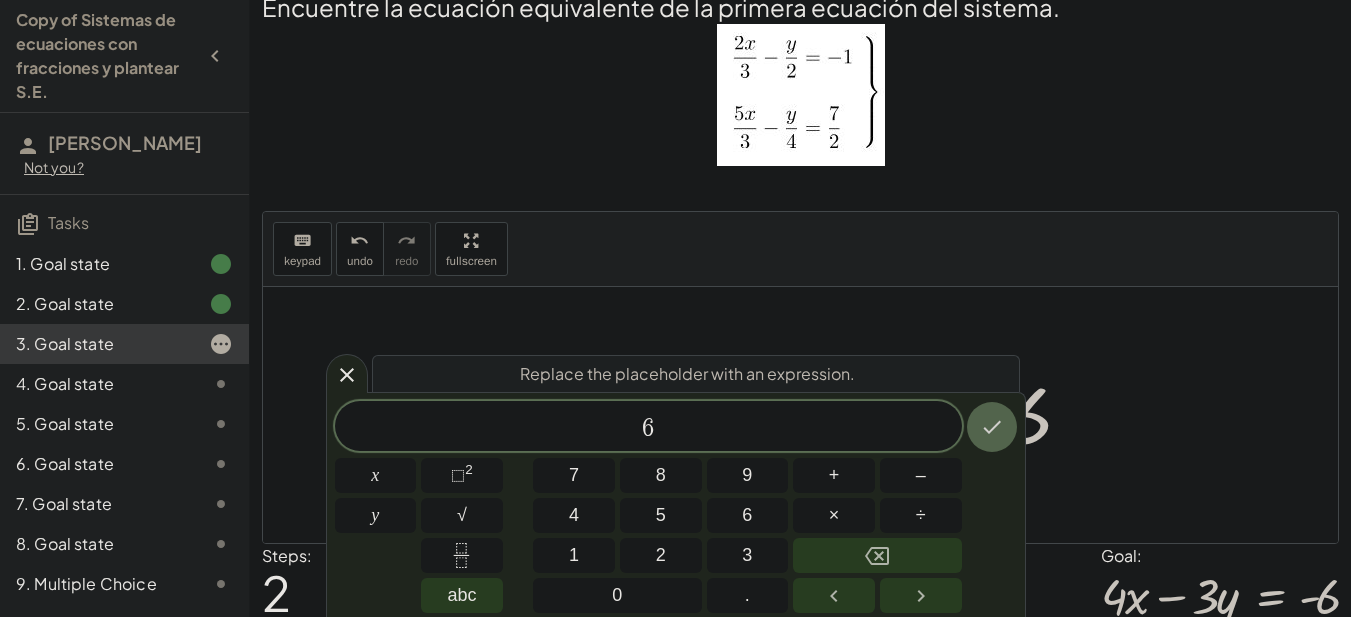 click 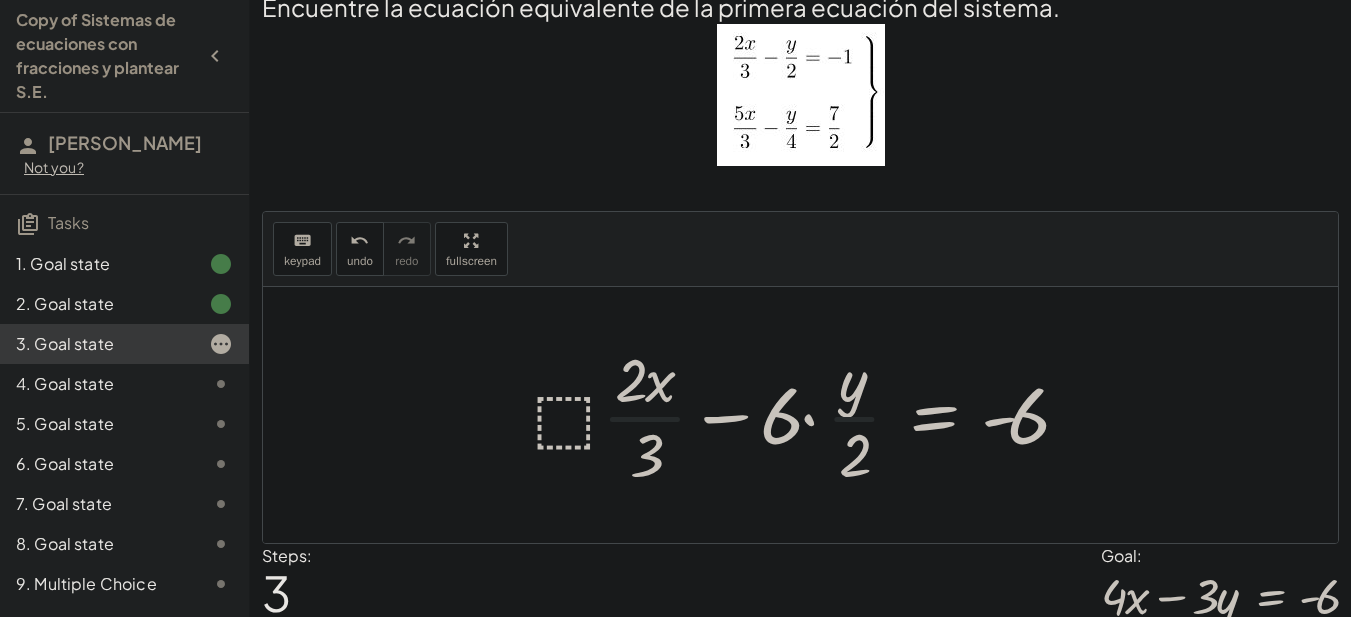 click at bounding box center [807, 415] 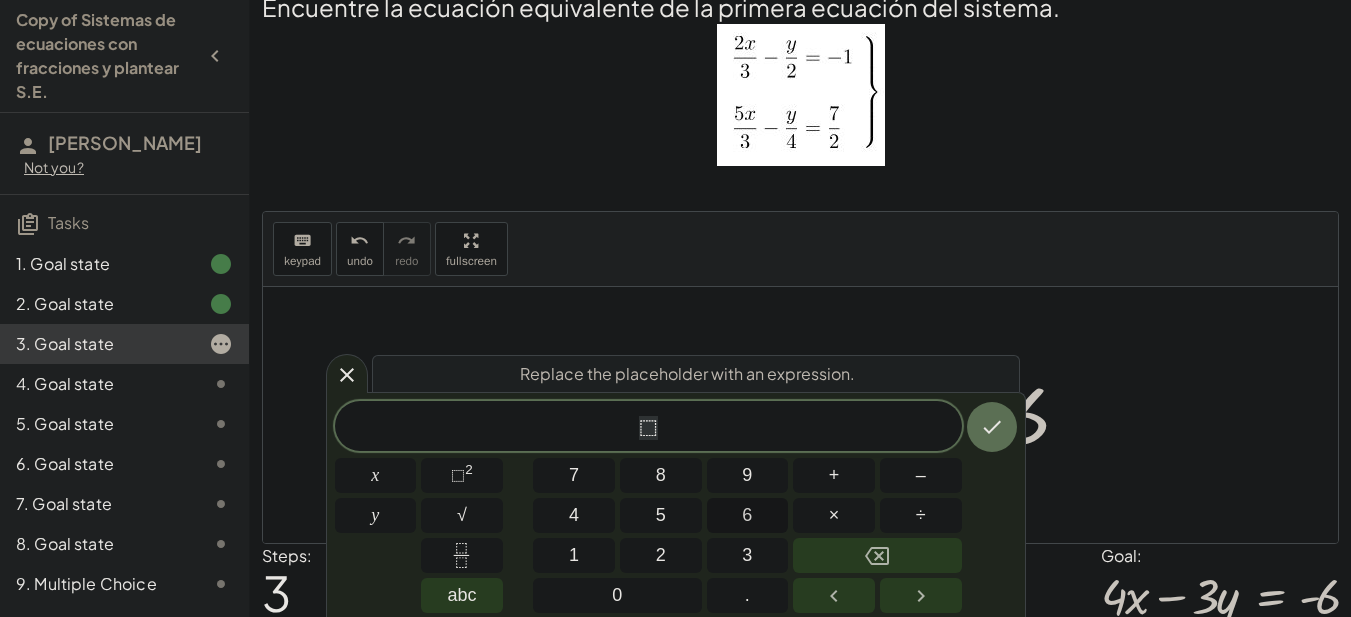 click on "6" at bounding box center [748, 515] 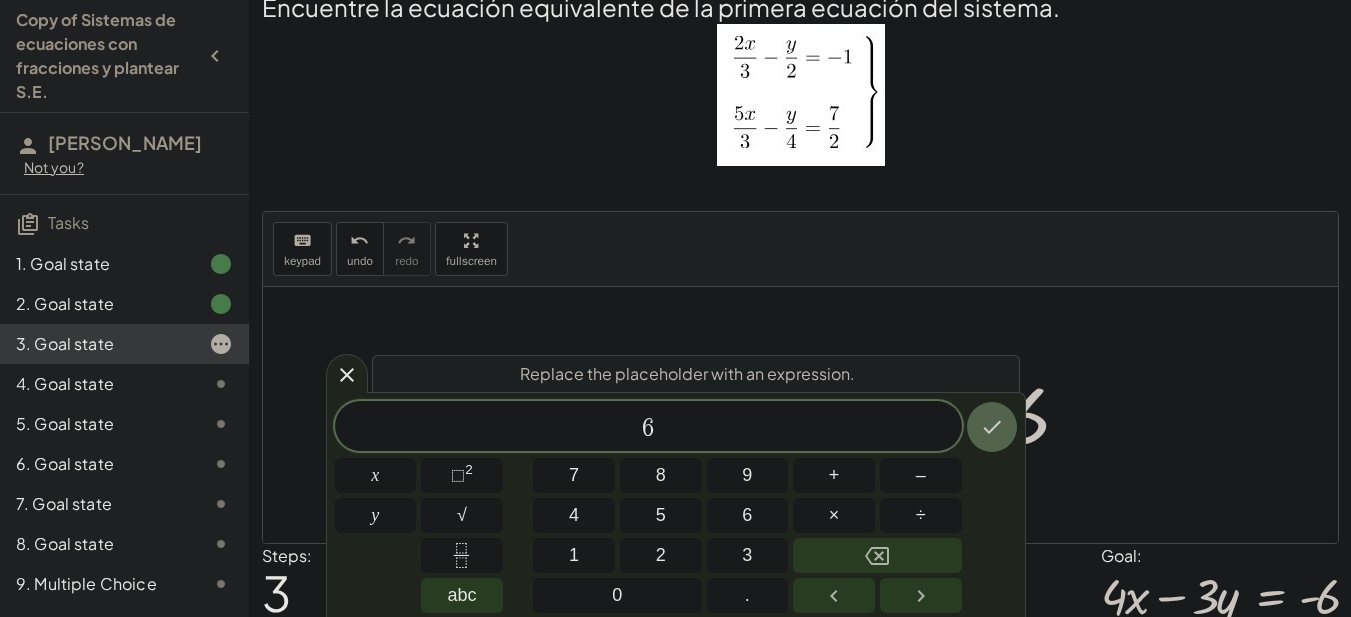 drag, startPoint x: 962, startPoint y: 450, endPoint x: 975, endPoint y: 437, distance: 18.384777 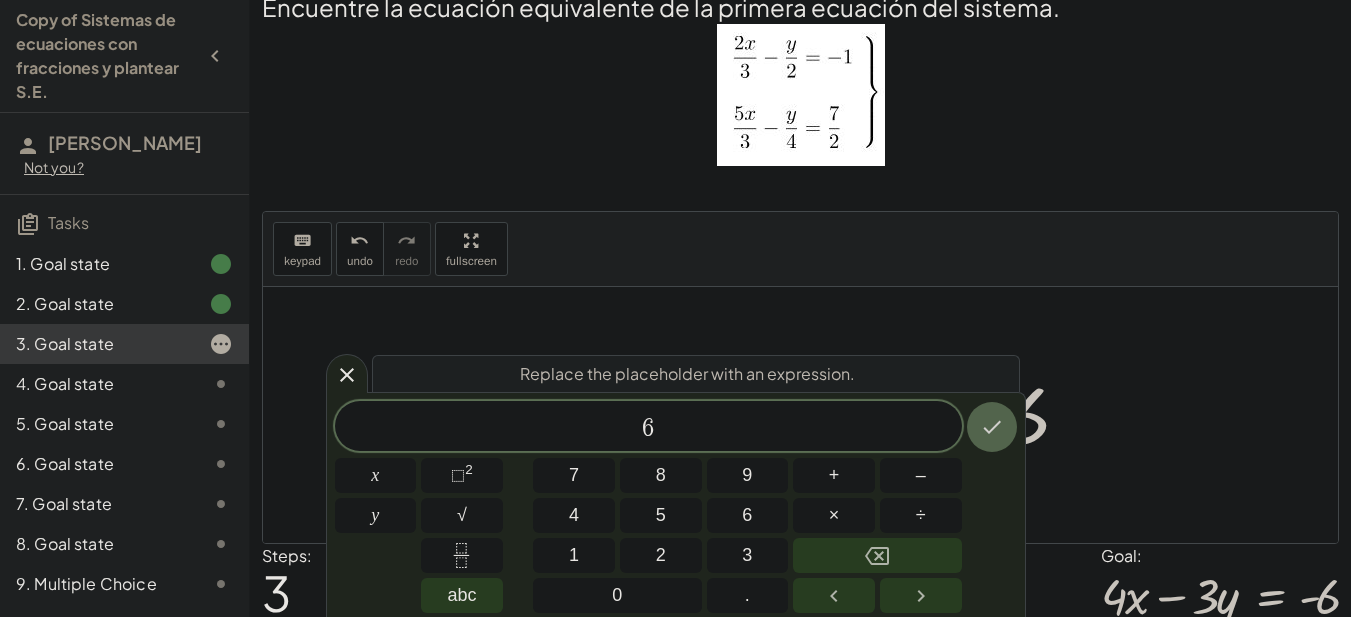 click at bounding box center [992, 427] 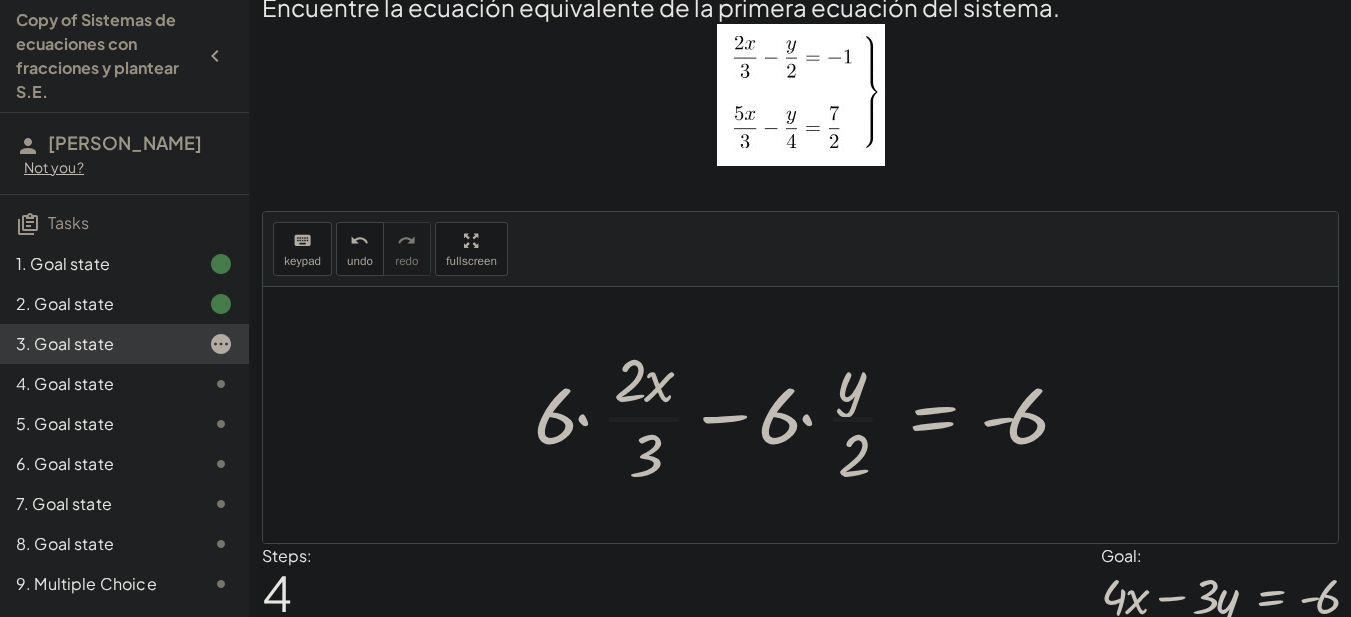 click at bounding box center [807, 415] 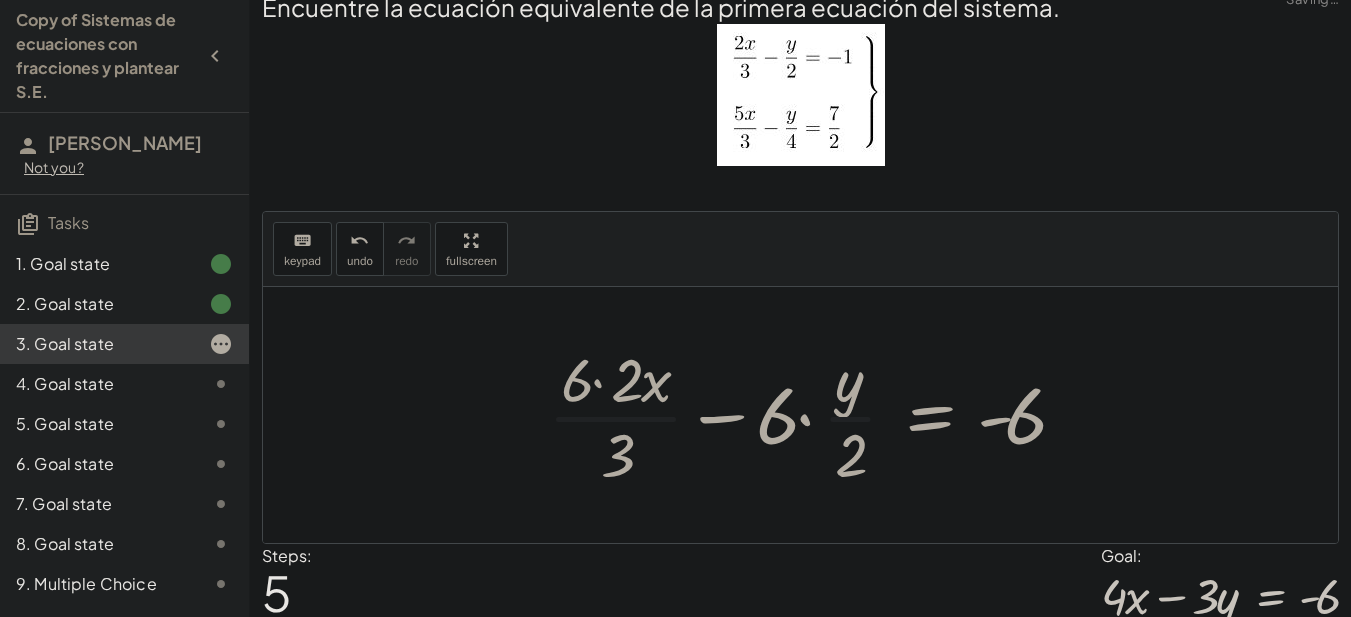 click at bounding box center [813, 415] 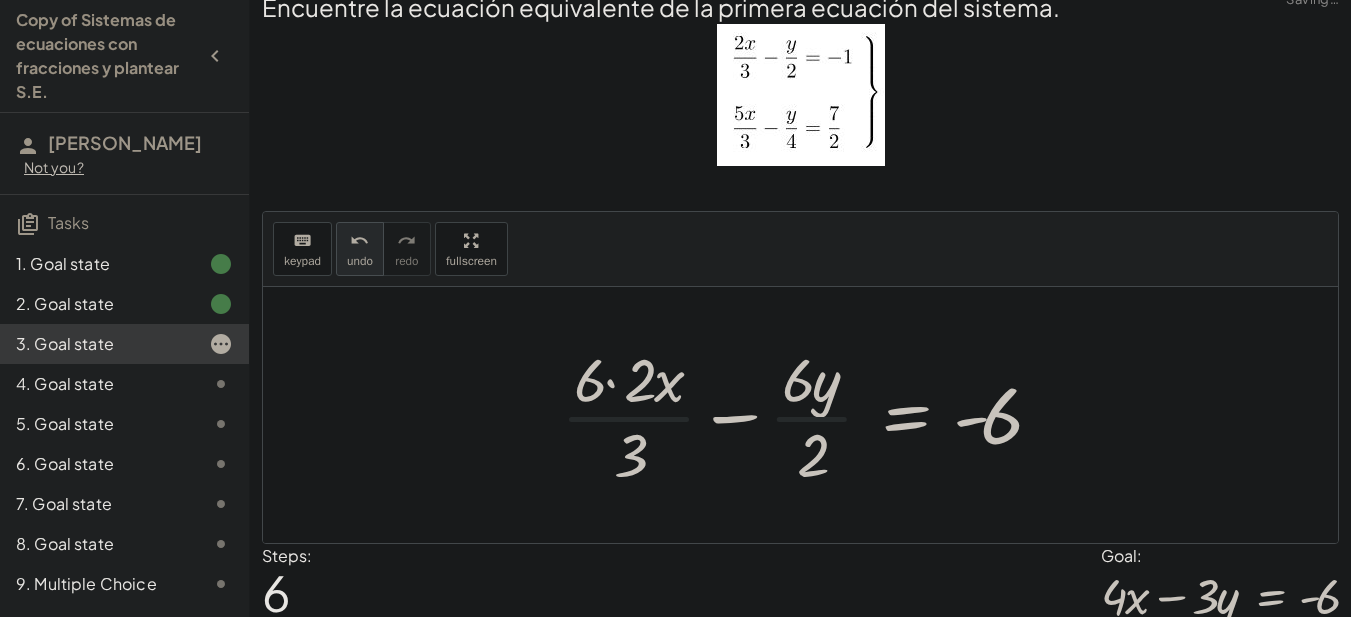 click on "undo" at bounding box center [360, 261] 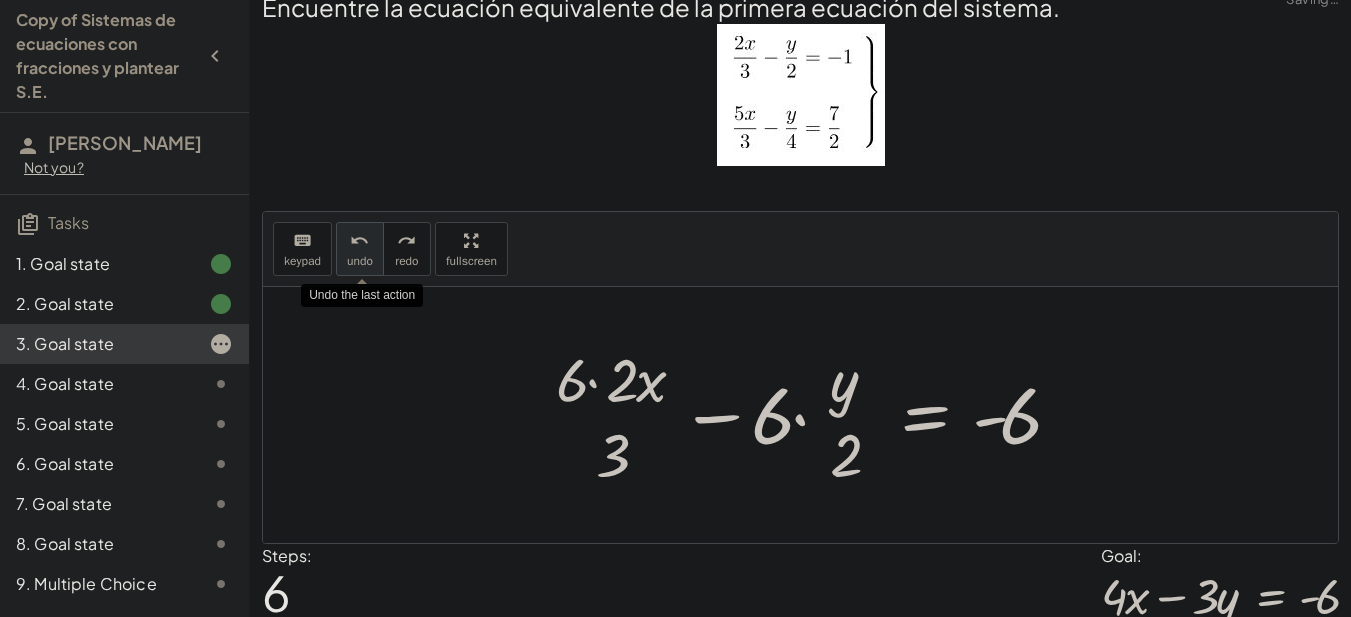 click on "undo" at bounding box center (360, 261) 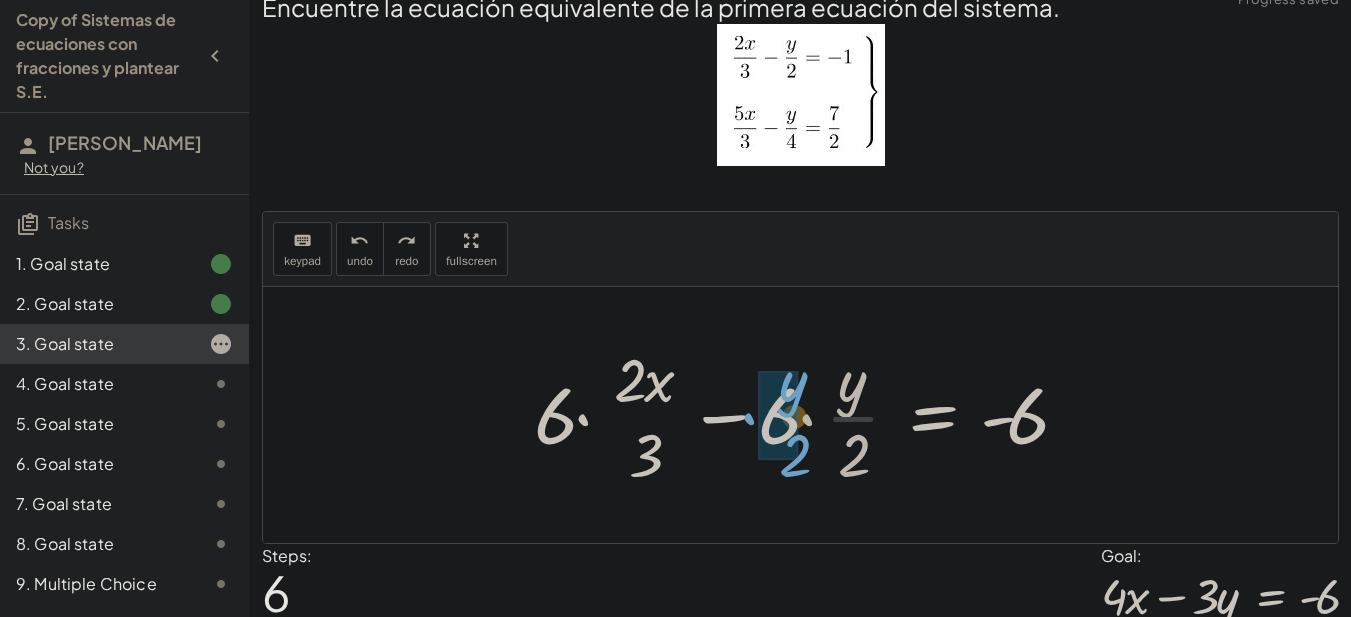 drag, startPoint x: 812, startPoint y: 419, endPoint x: 753, endPoint y: 419, distance: 59 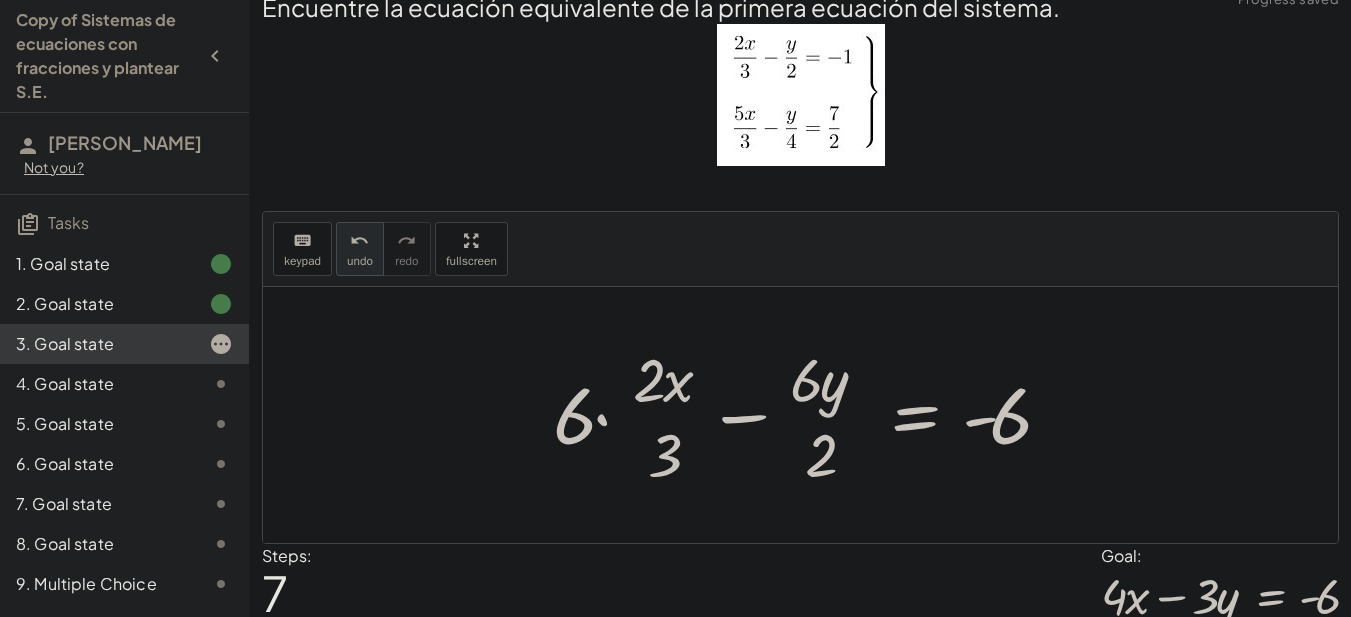 click on "undo undo" at bounding box center (360, 249) 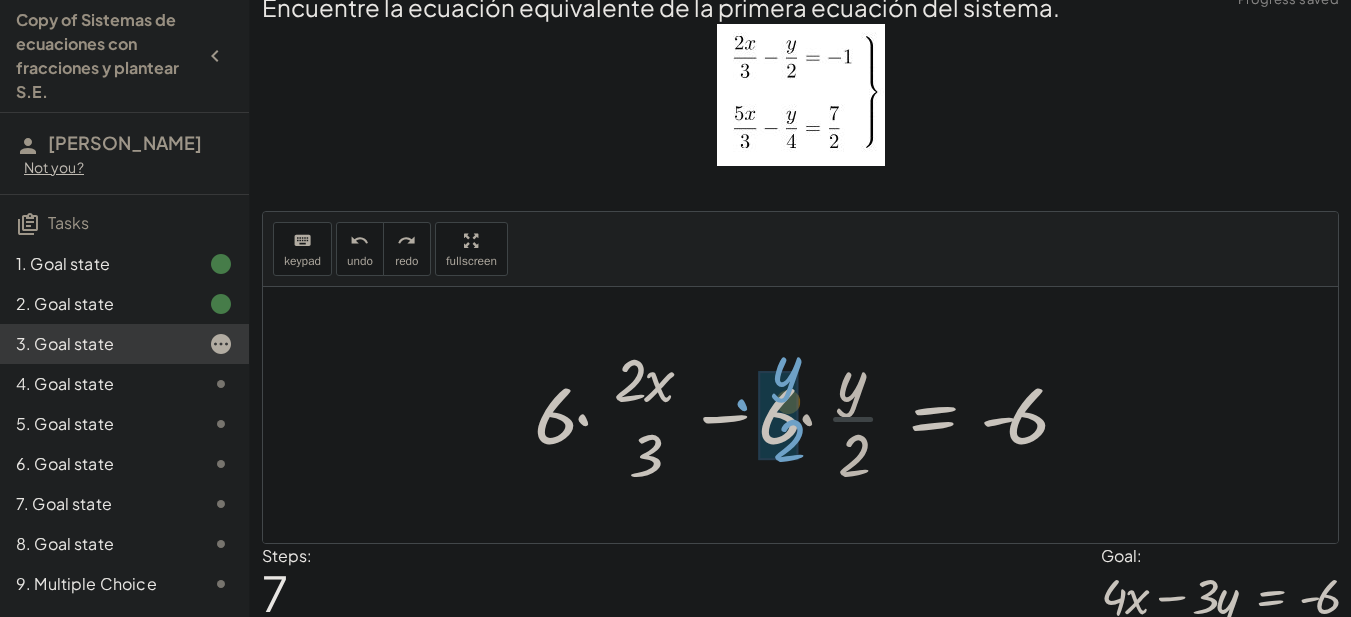 drag, startPoint x: 862, startPoint y: 421, endPoint x: 797, endPoint y: 406, distance: 66.70832 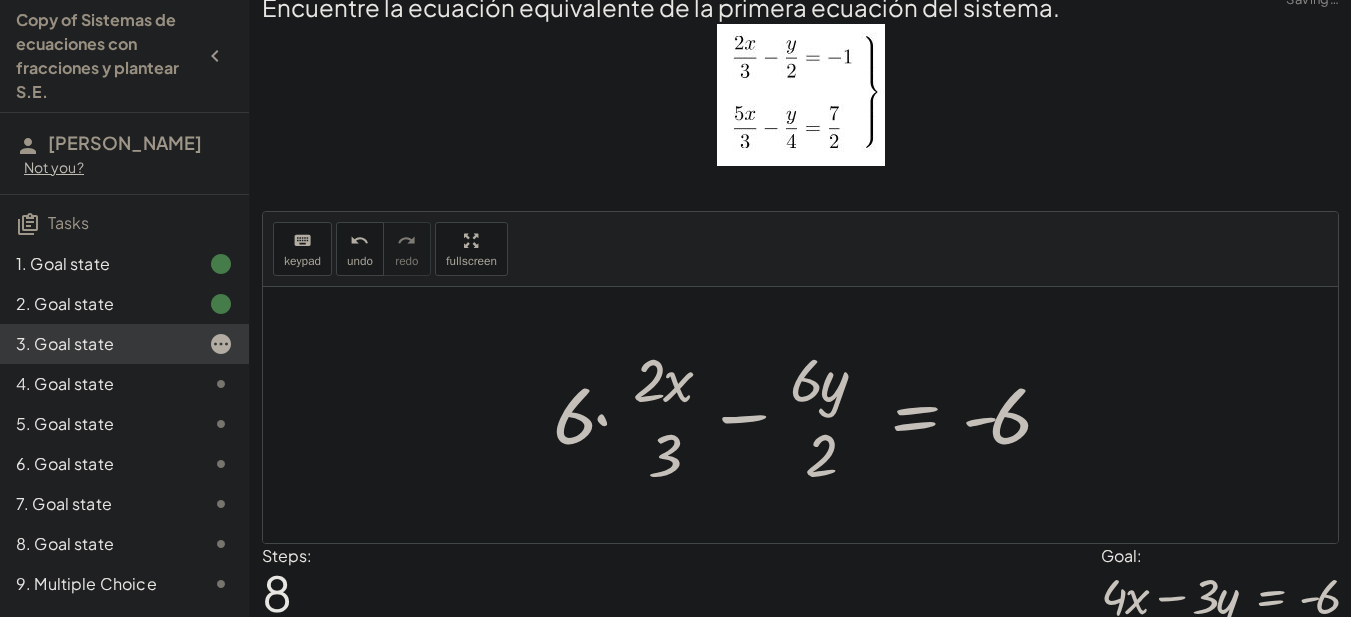click at bounding box center [808, 415] 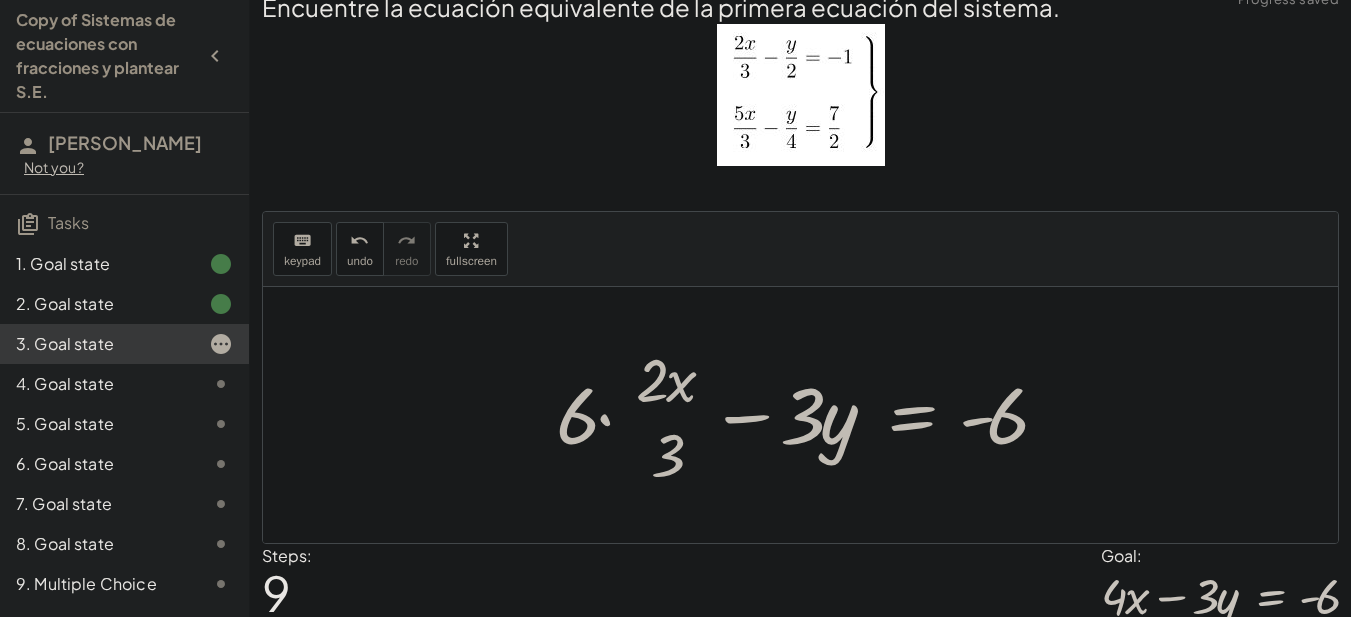 click at bounding box center [808, 415] 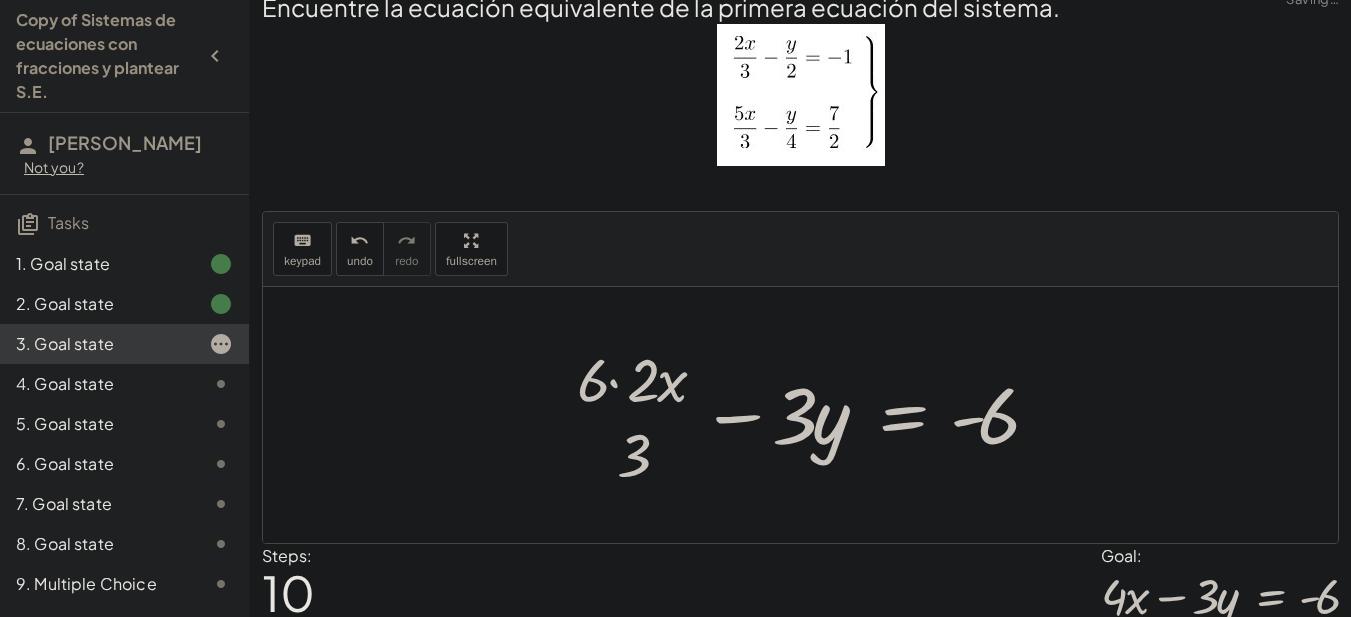 click at bounding box center (808, 415) 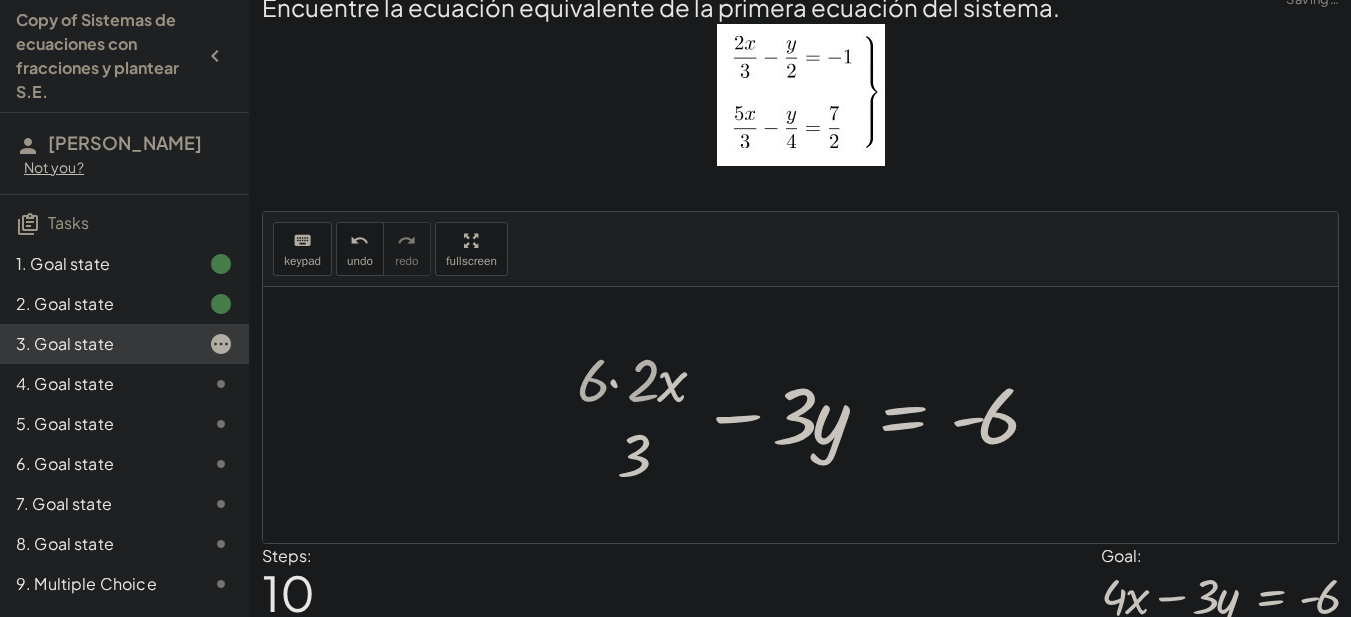click at bounding box center (818, 415) 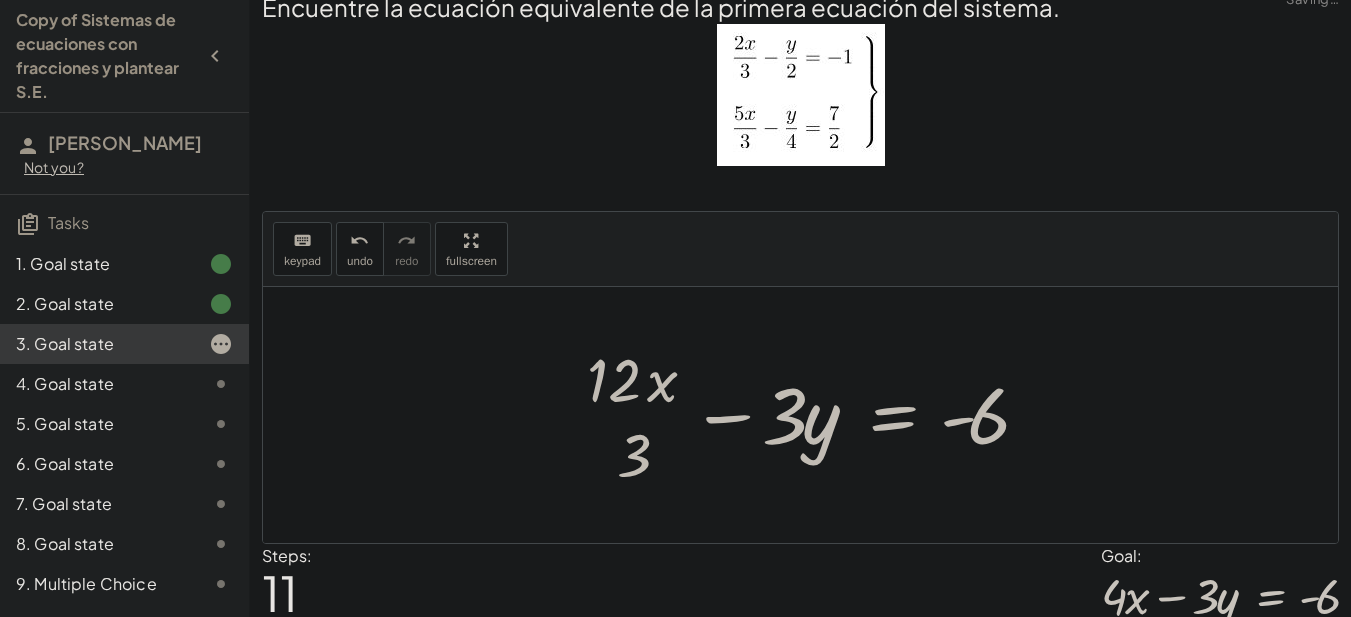 click at bounding box center (808, 415) 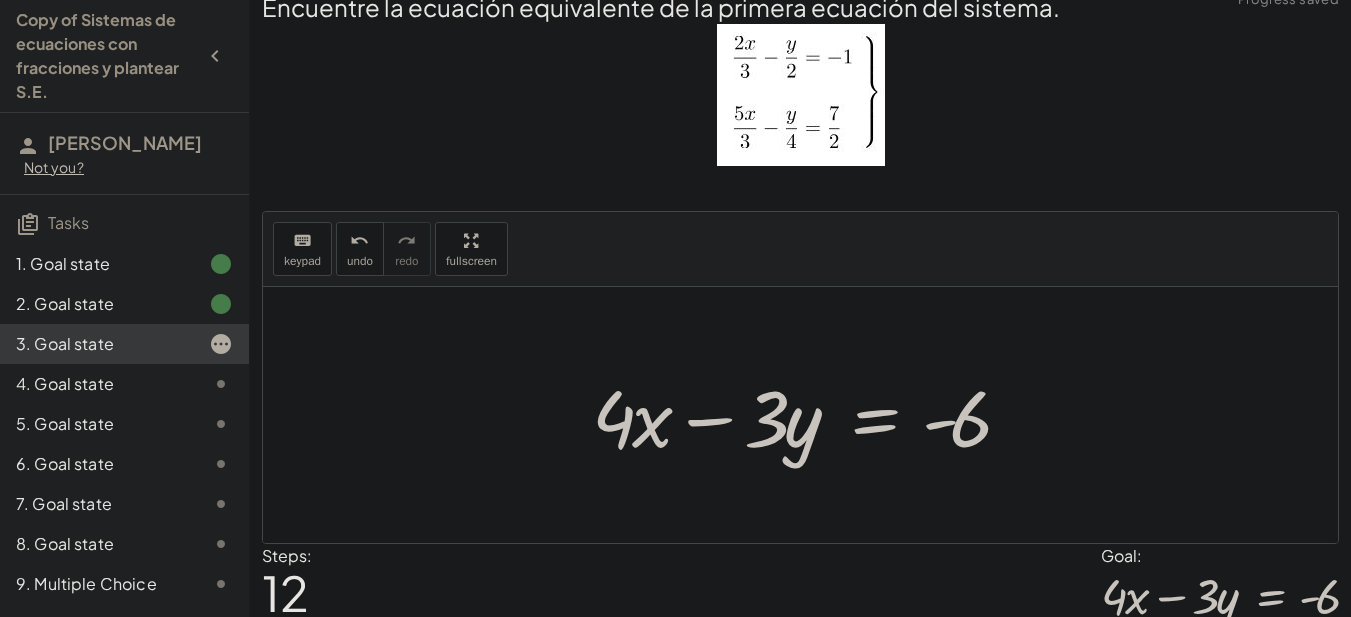 drag, startPoint x: 1356, startPoint y: 359, endPoint x: 1365, endPoint y: 447, distance: 88.45903 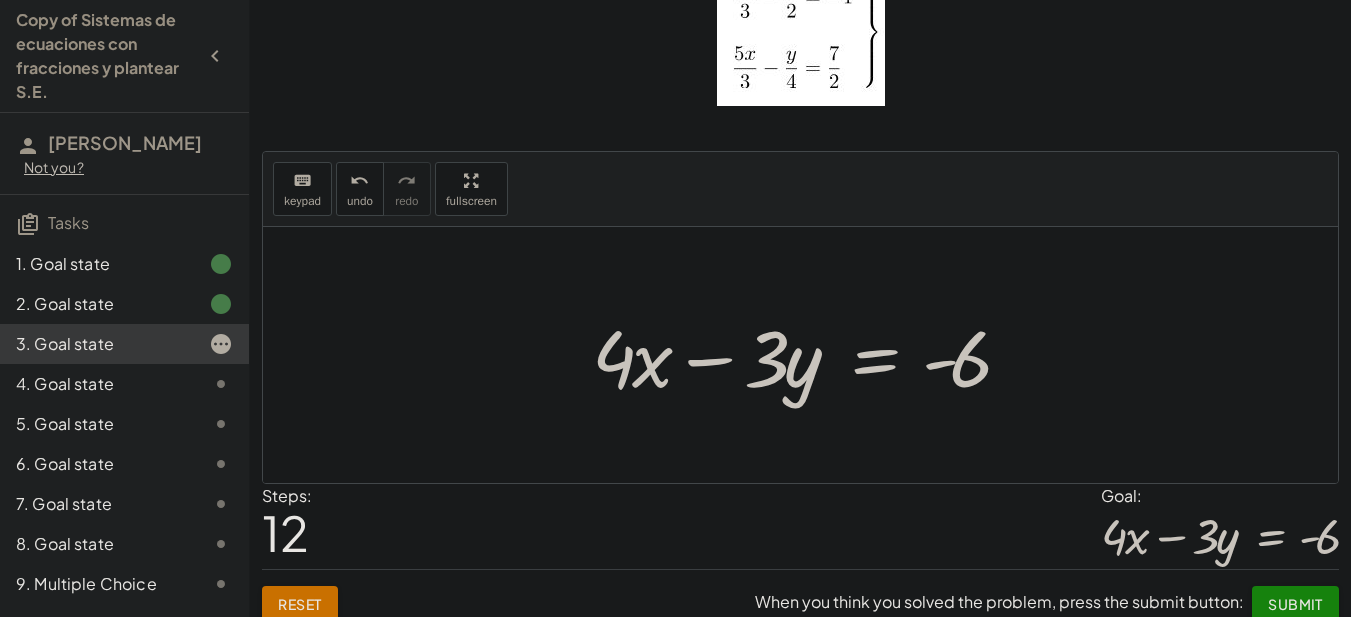 scroll, scrollTop: 99, scrollLeft: 0, axis: vertical 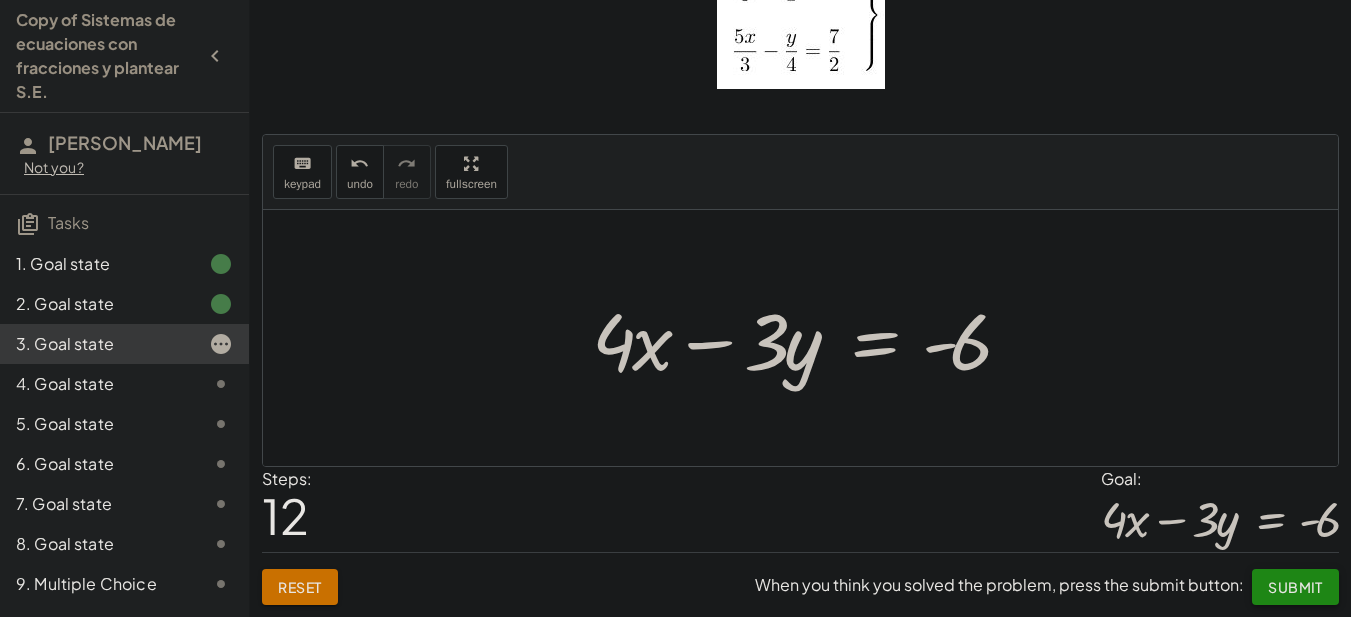 click on "Submit" 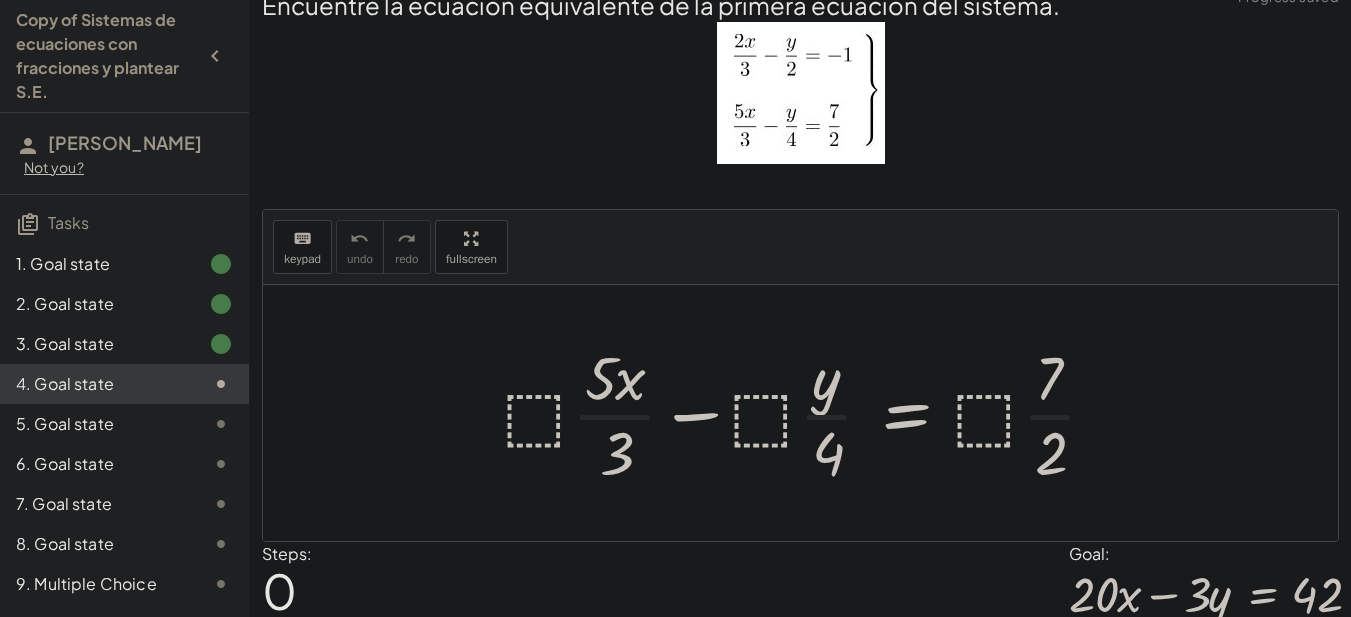 scroll, scrollTop: 0, scrollLeft: 0, axis: both 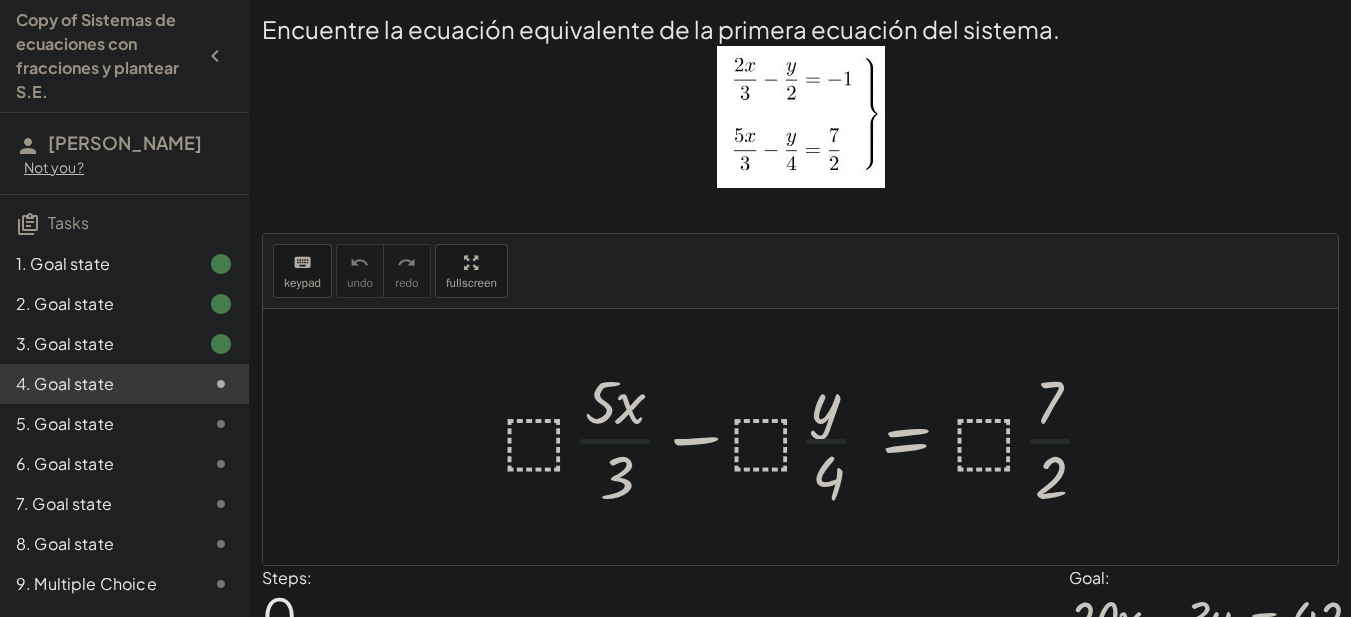 click at bounding box center [808, 437] 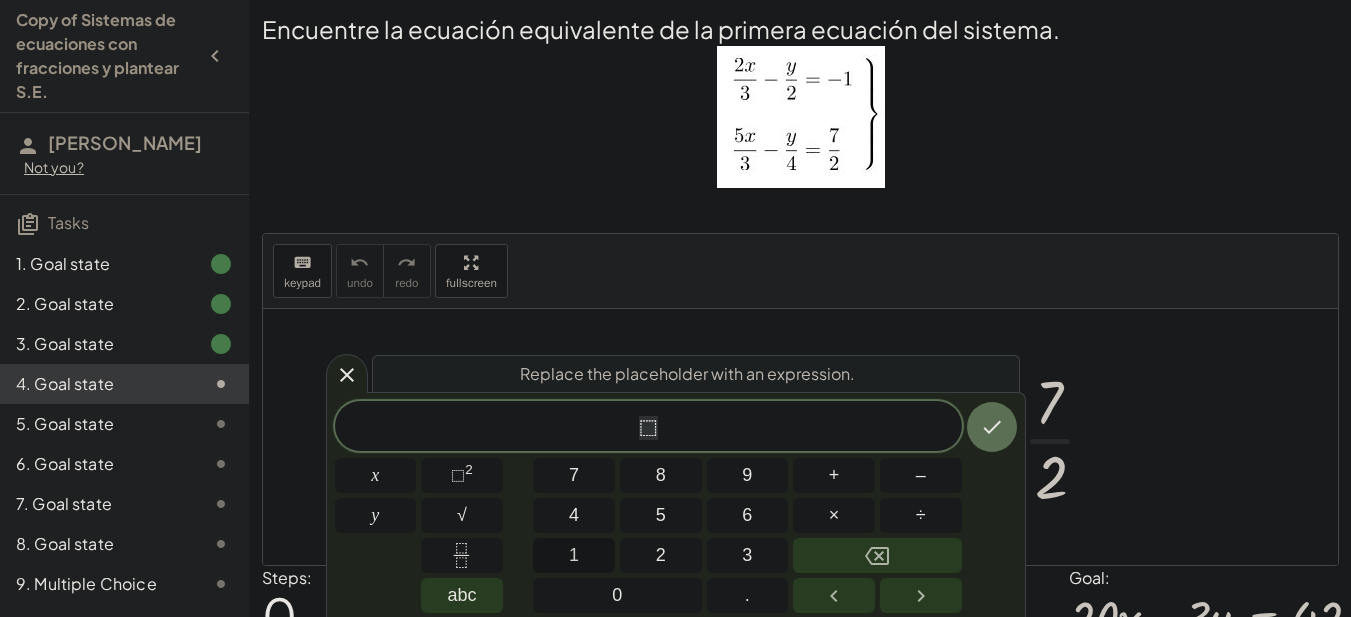 click on "1" at bounding box center (574, 555) 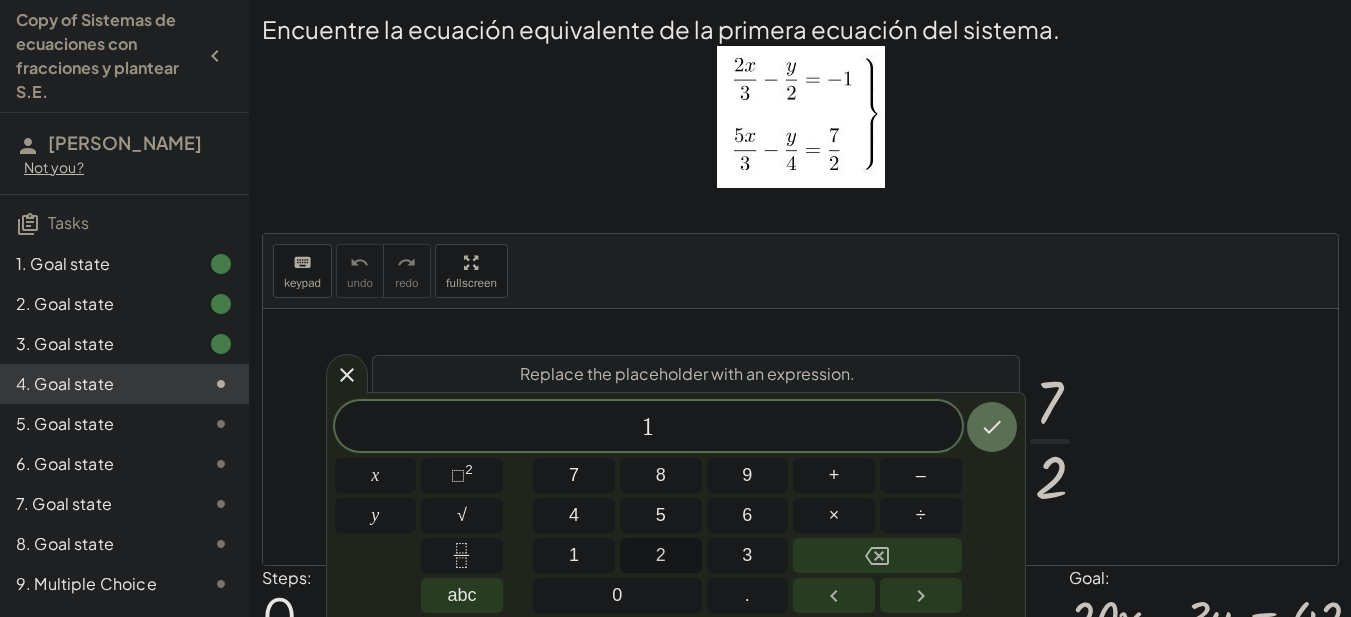 click on "2" at bounding box center [661, 555] 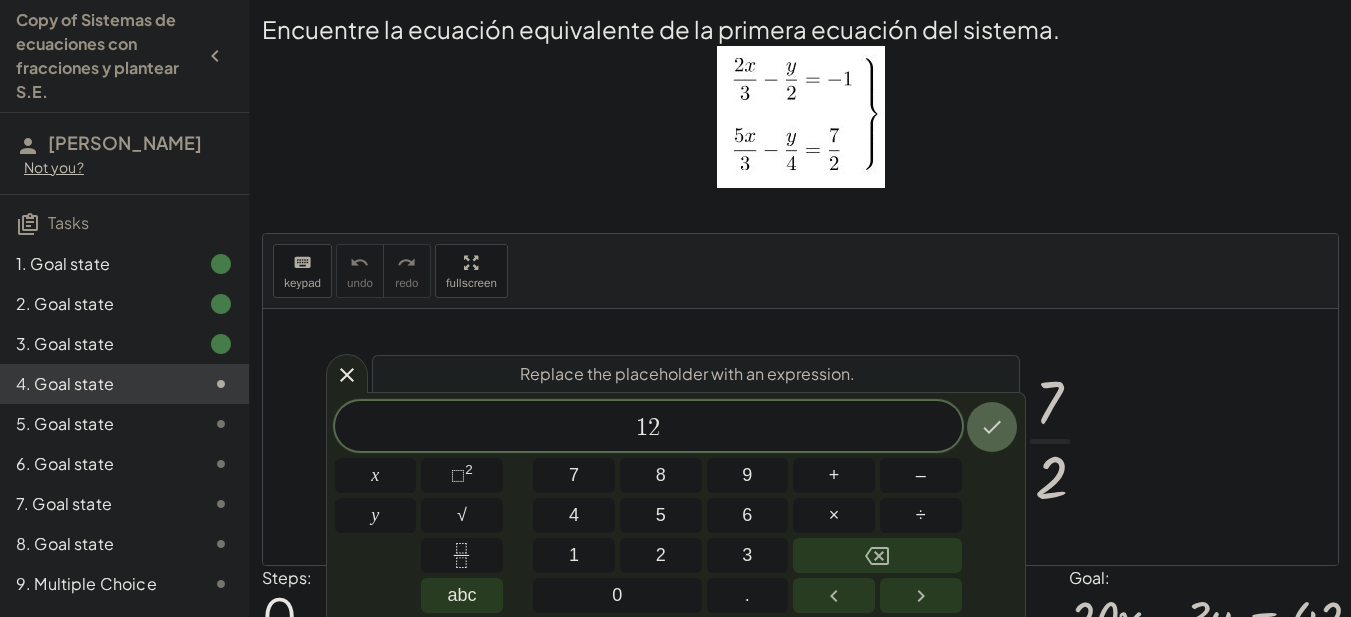 click 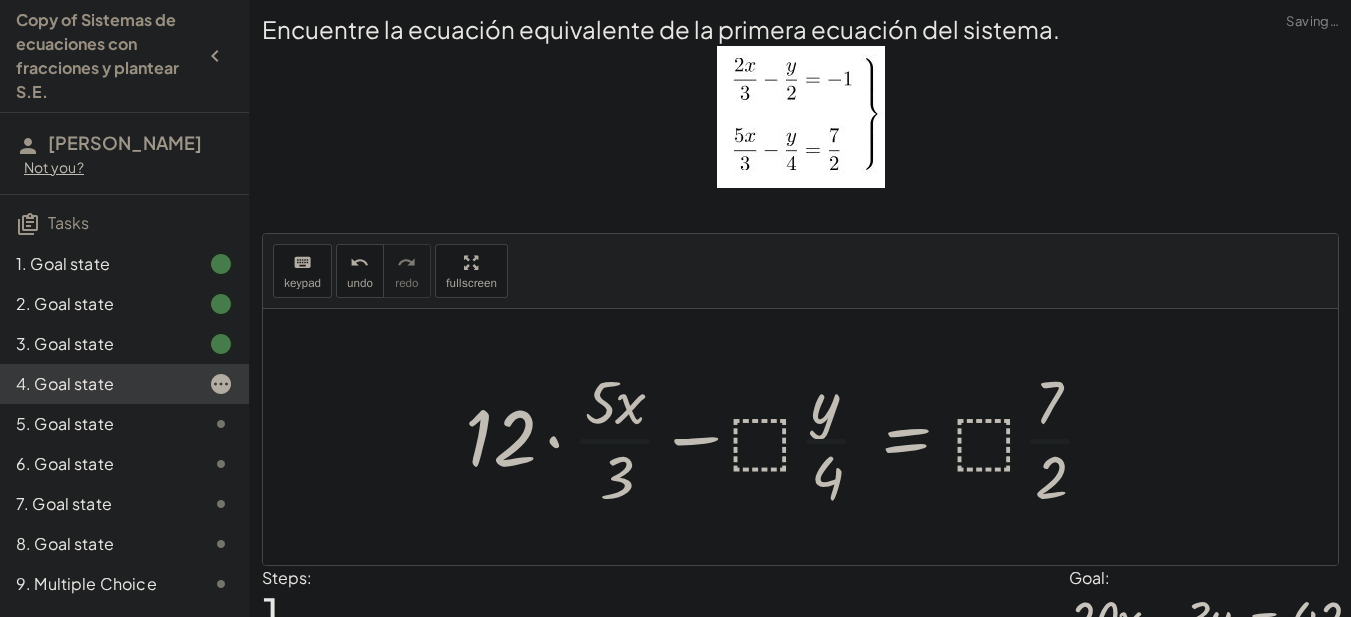 click at bounding box center (789, 437) 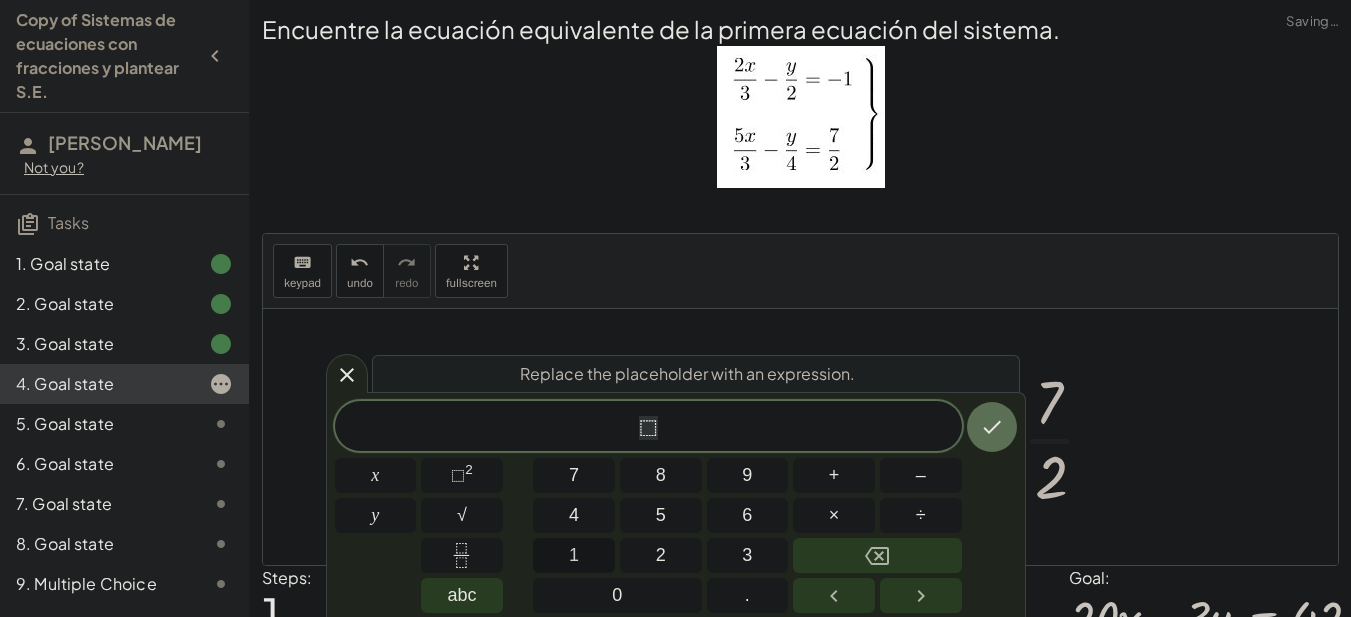 click on "1" at bounding box center (574, 555) 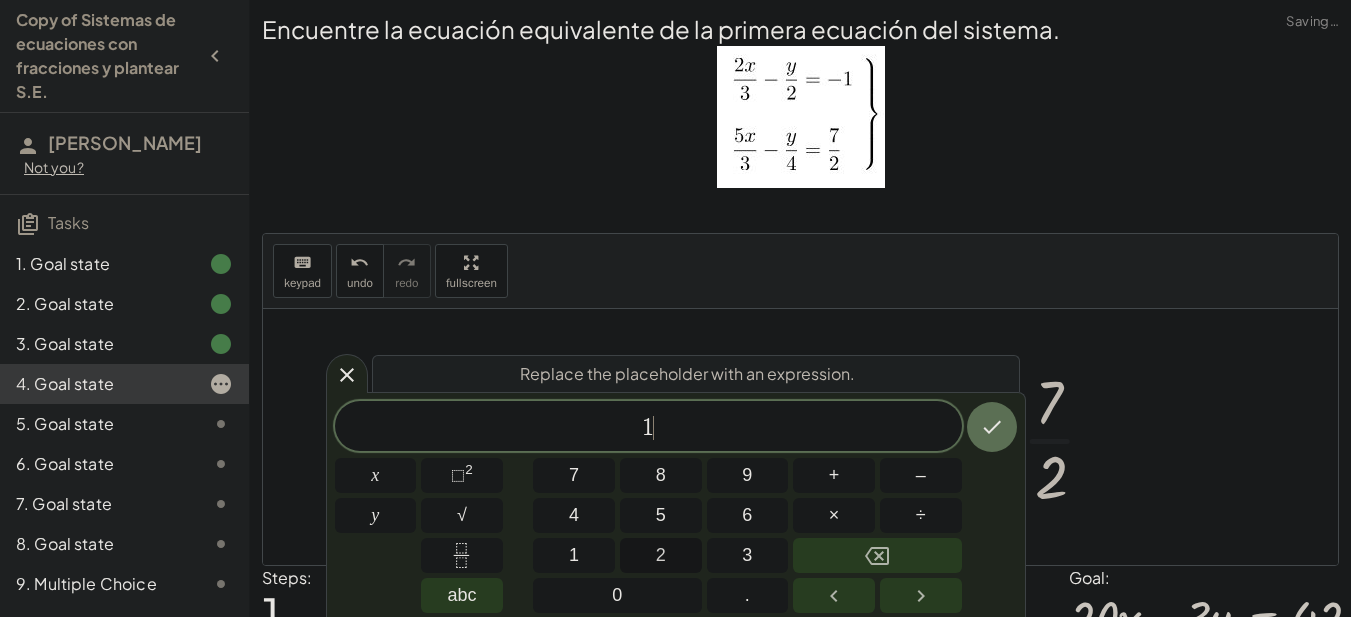 click on "2" at bounding box center [661, 555] 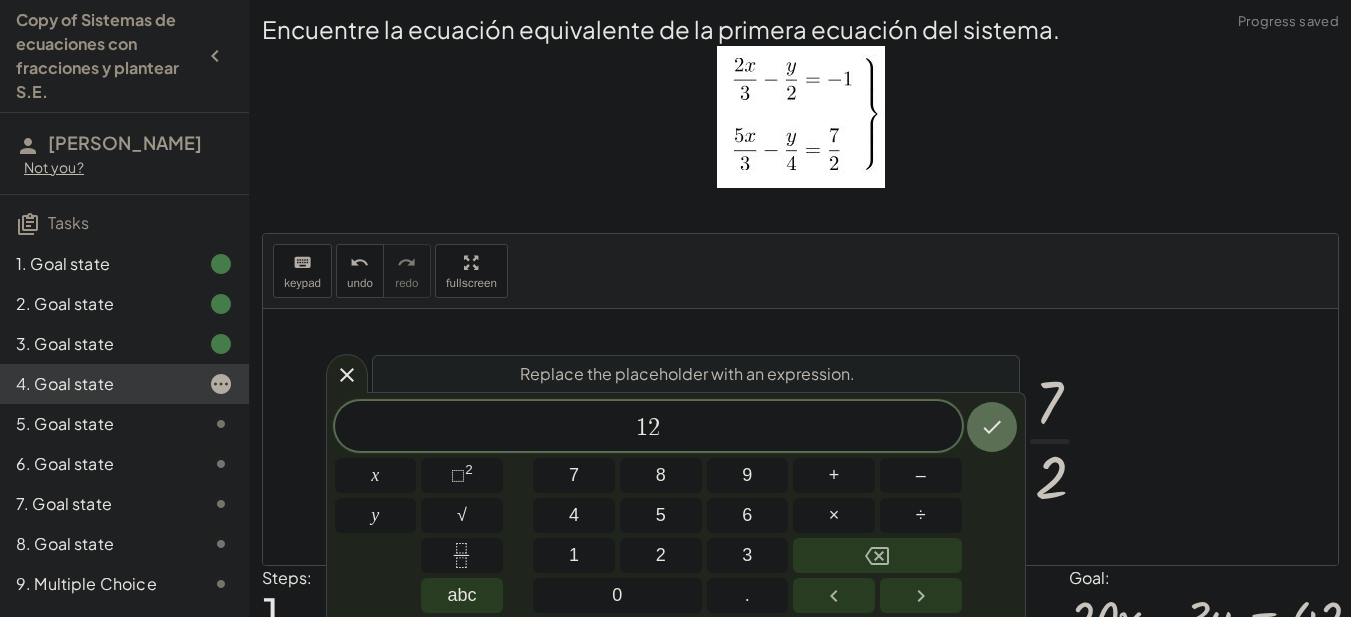 click 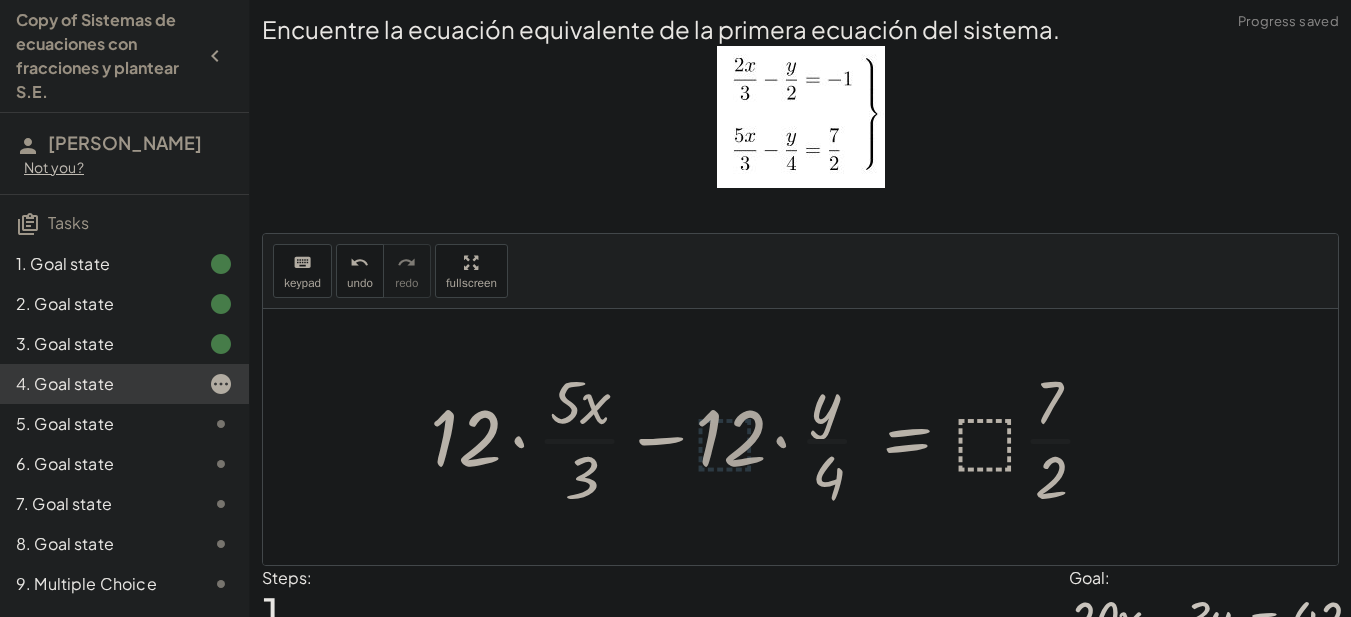 click at bounding box center [770, 437] 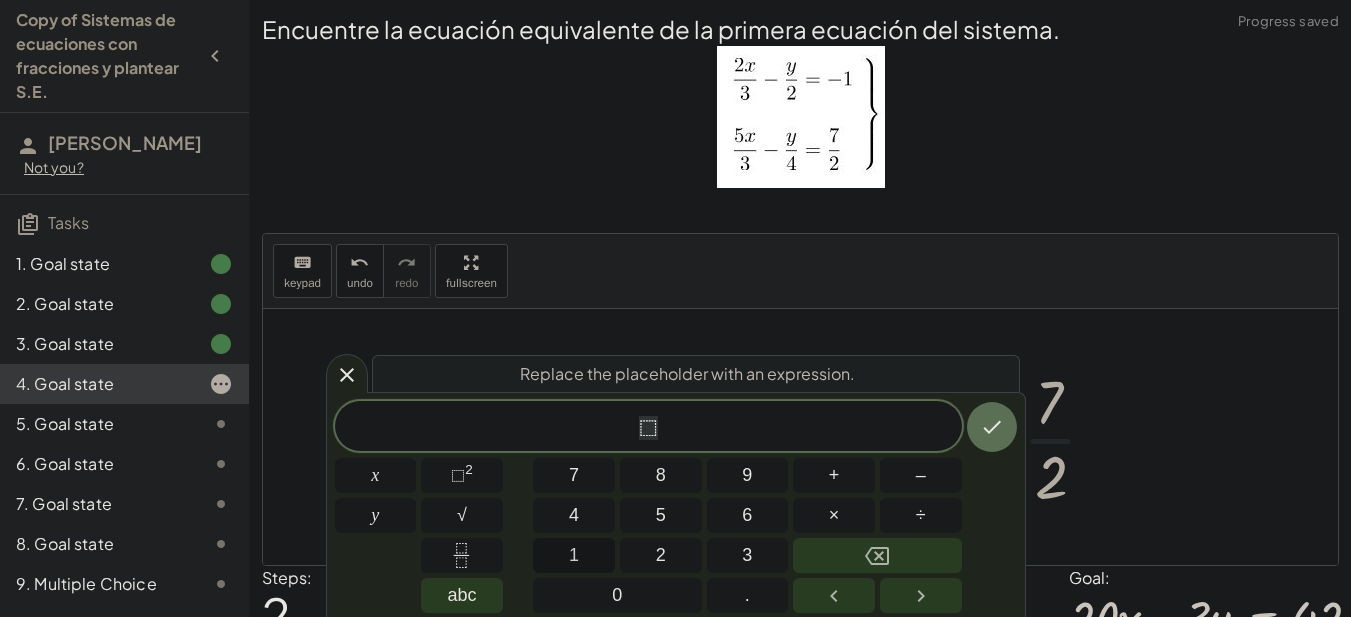click on "1" at bounding box center (574, 555) 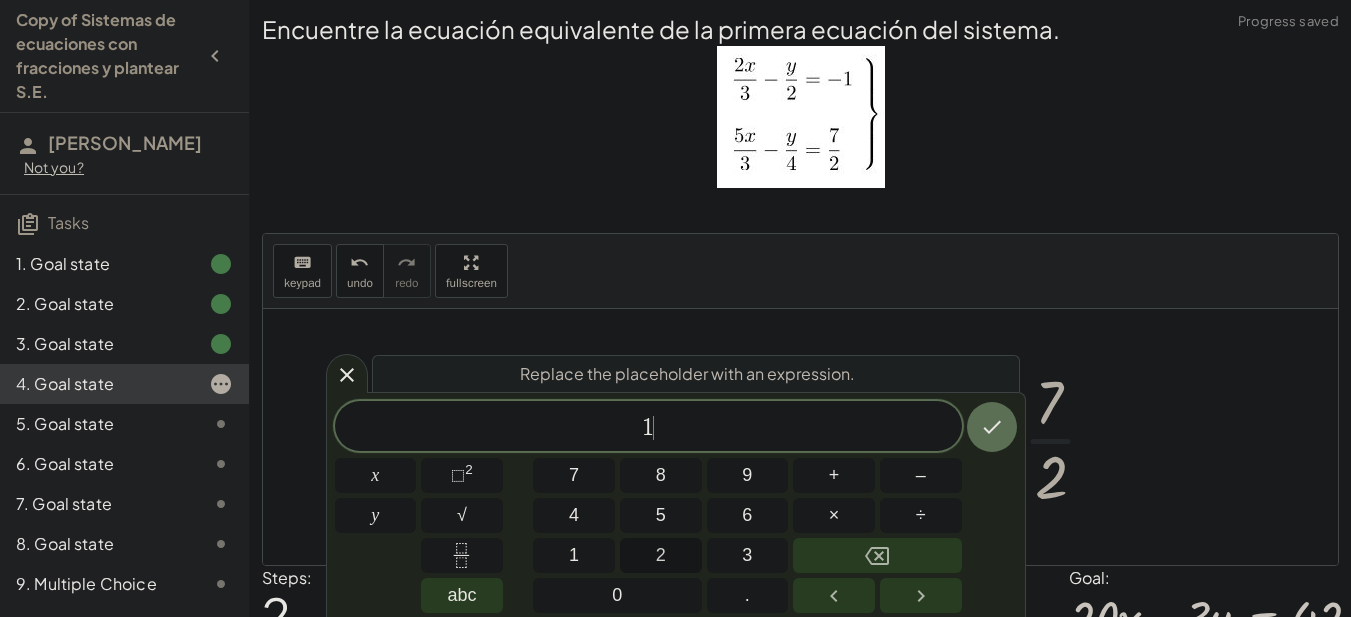 click on "2" at bounding box center [661, 555] 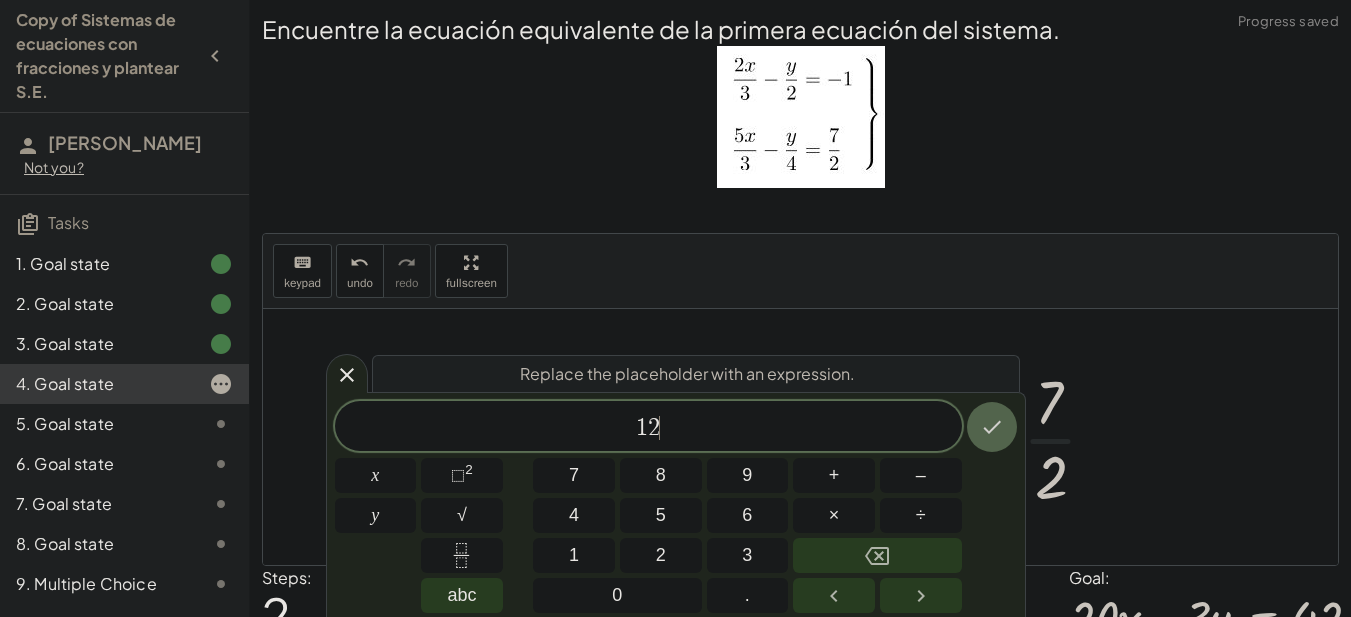 click at bounding box center [992, 427] 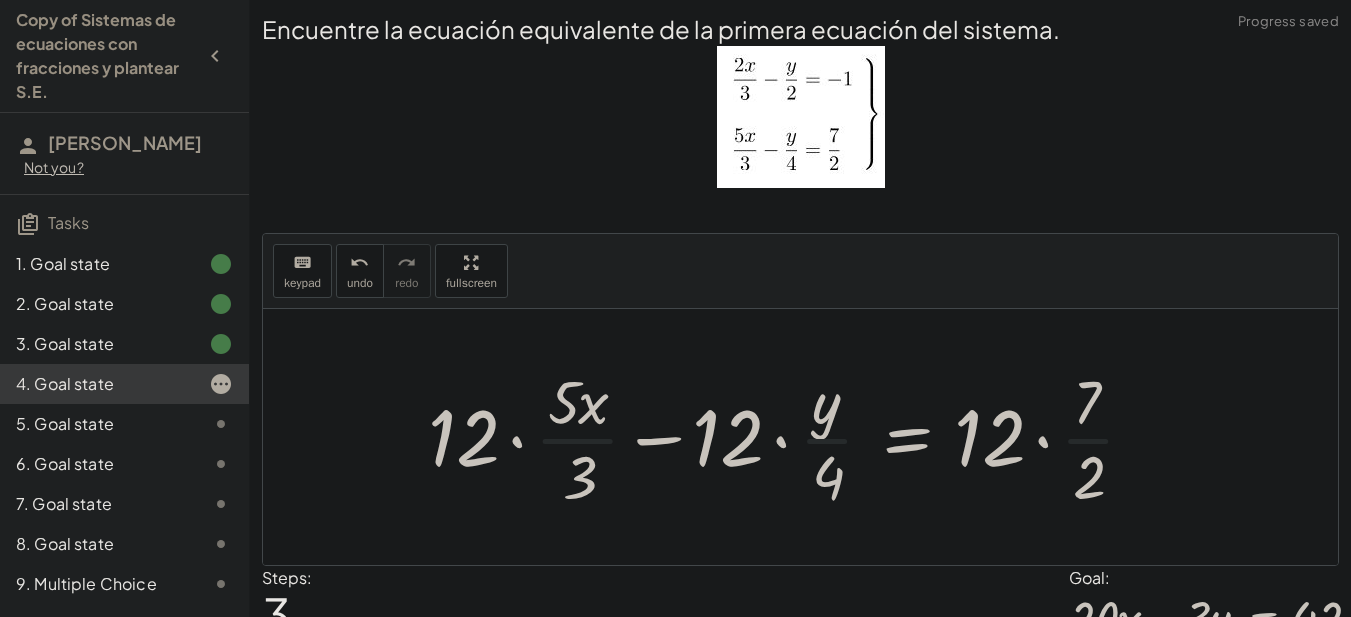 click at bounding box center [789, 437] 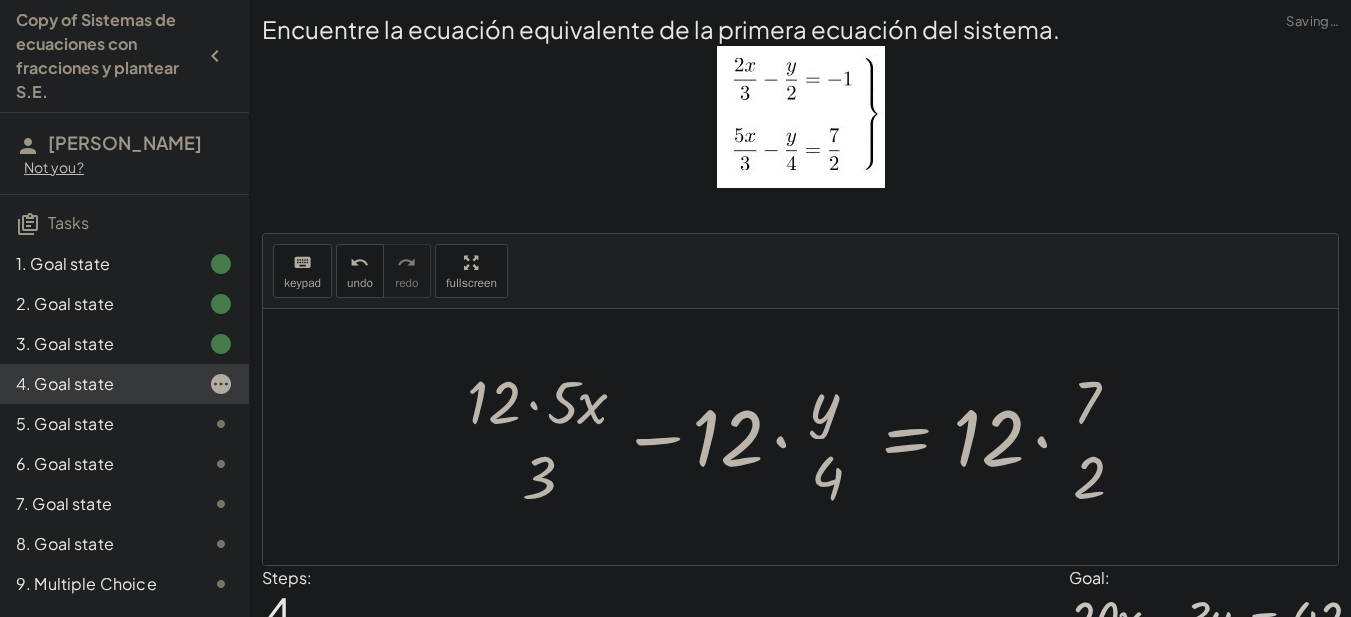 click at bounding box center [802, 437] 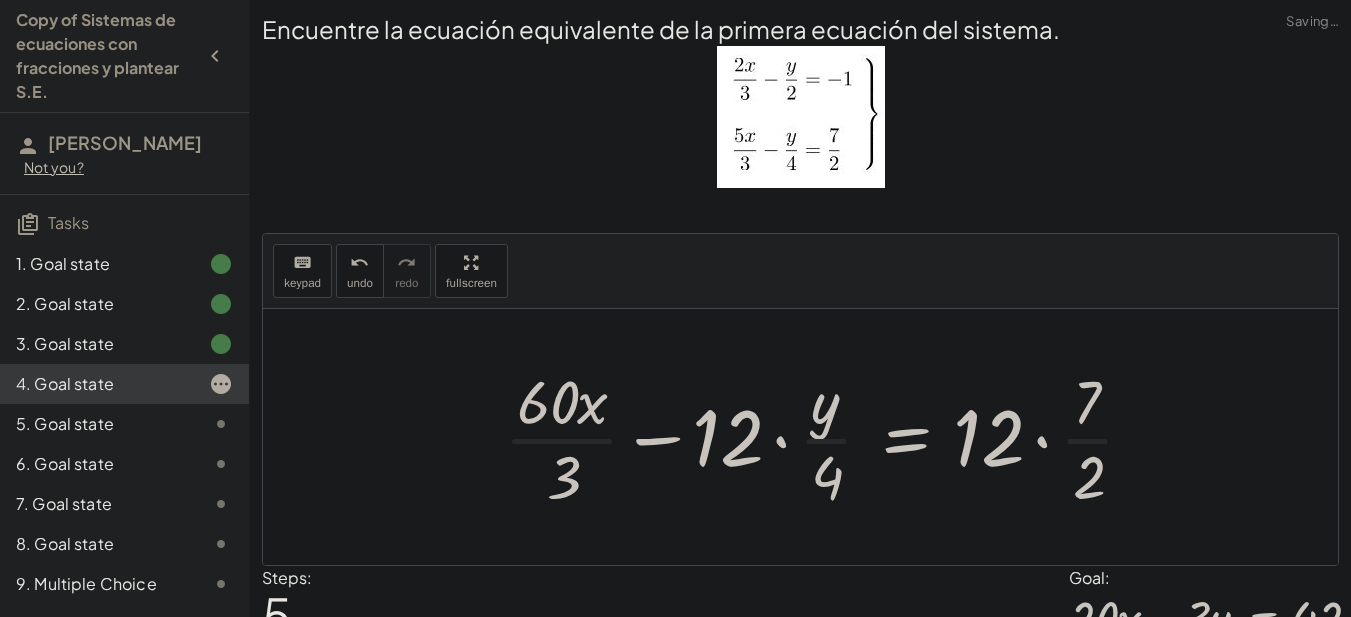 click at bounding box center (827, 437) 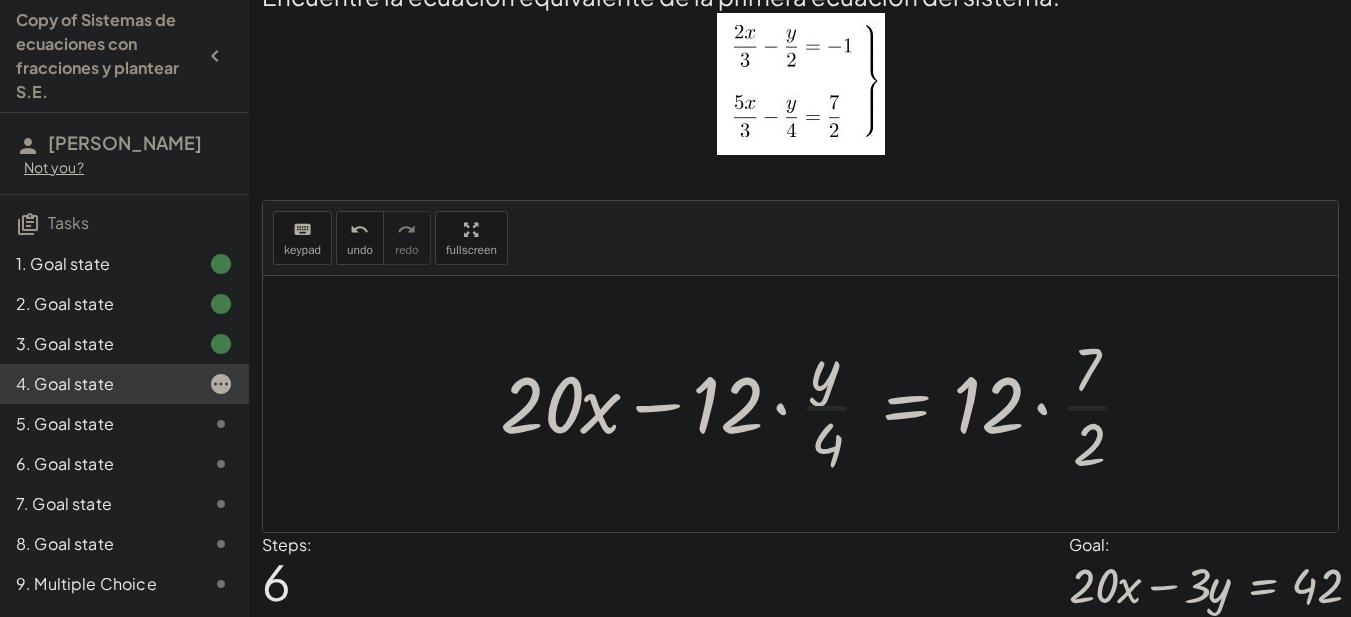scroll, scrollTop: 80, scrollLeft: 0, axis: vertical 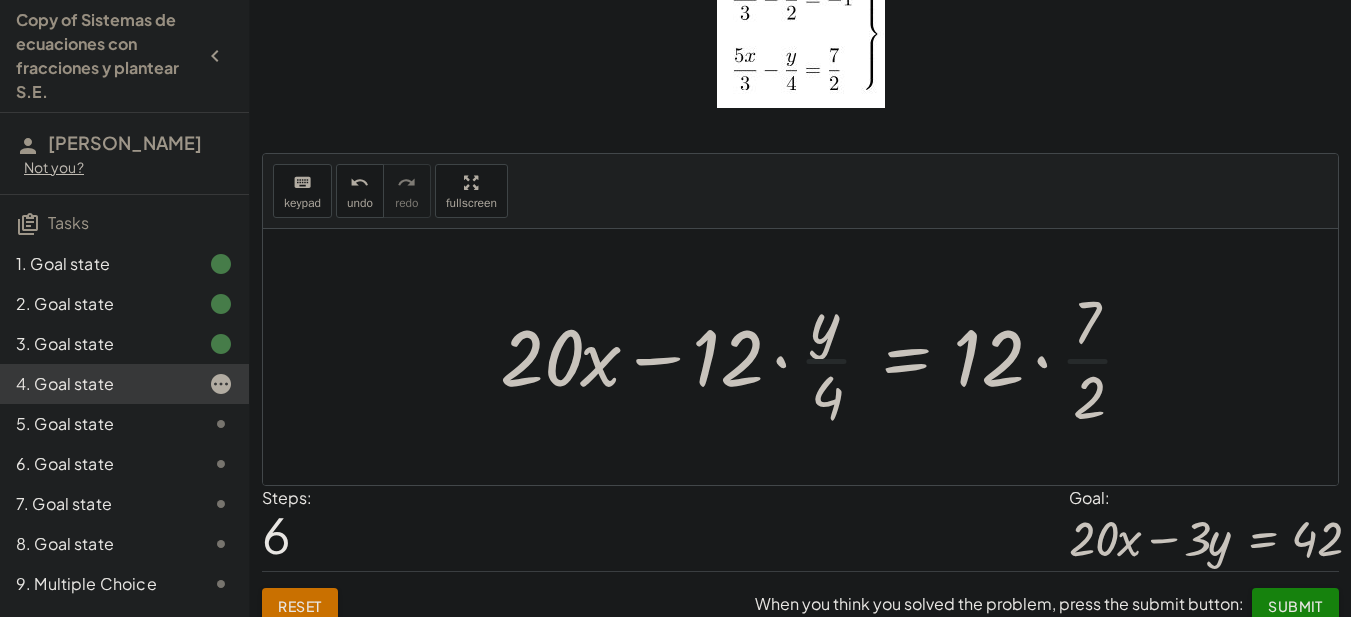 click at bounding box center [825, 357] 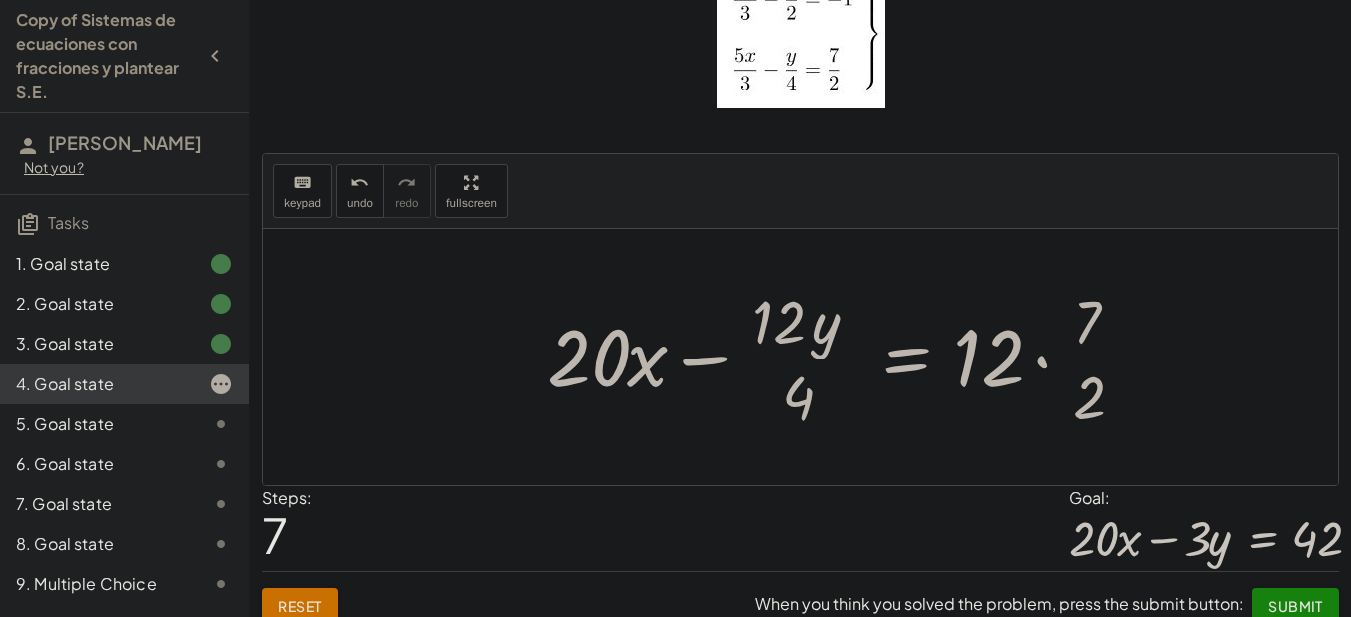 click at bounding box center (849, 357) 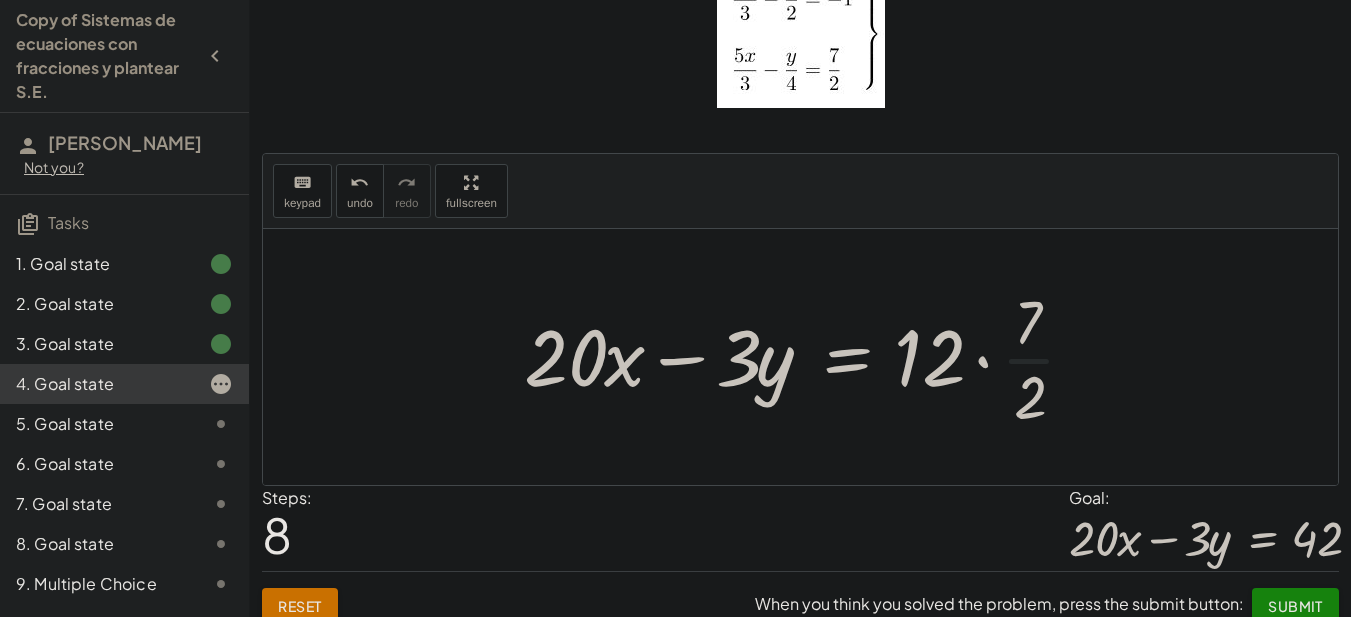 click at bounding box center [808, 357] 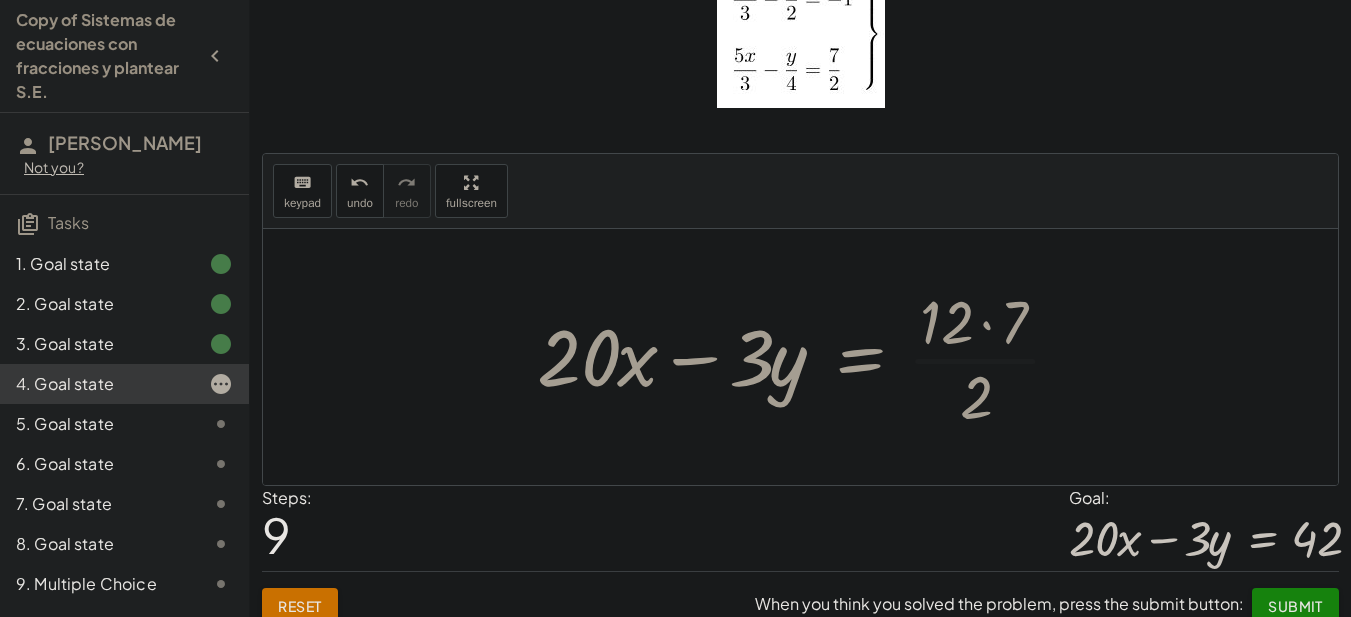 click at bounding box center [807, 357] 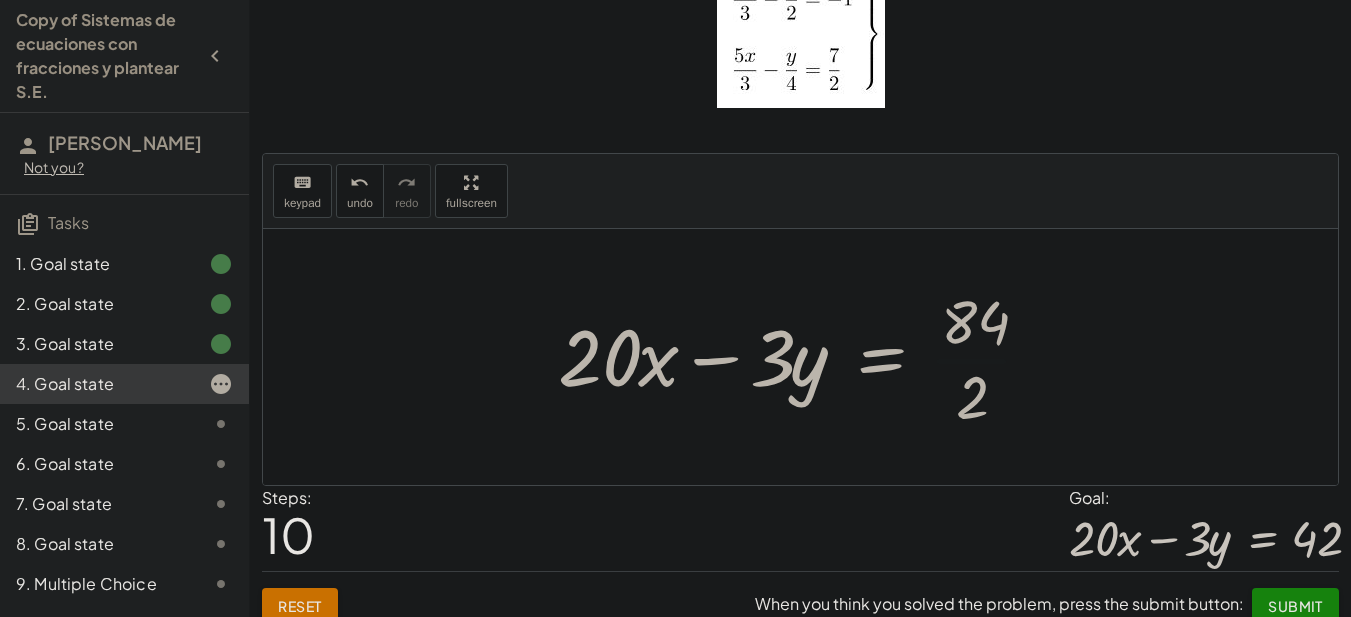click at bounding box center (803, 357) 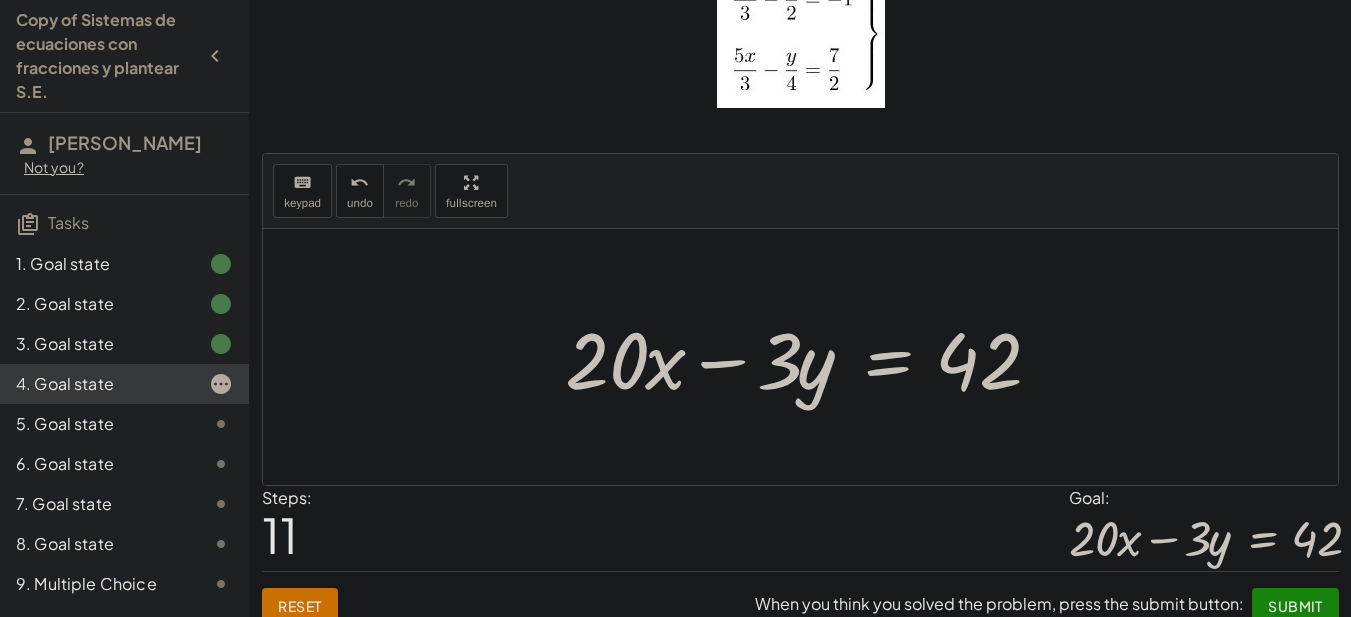 scroll, scrollTop: 99, scrollLeft: 0, axis: vertical 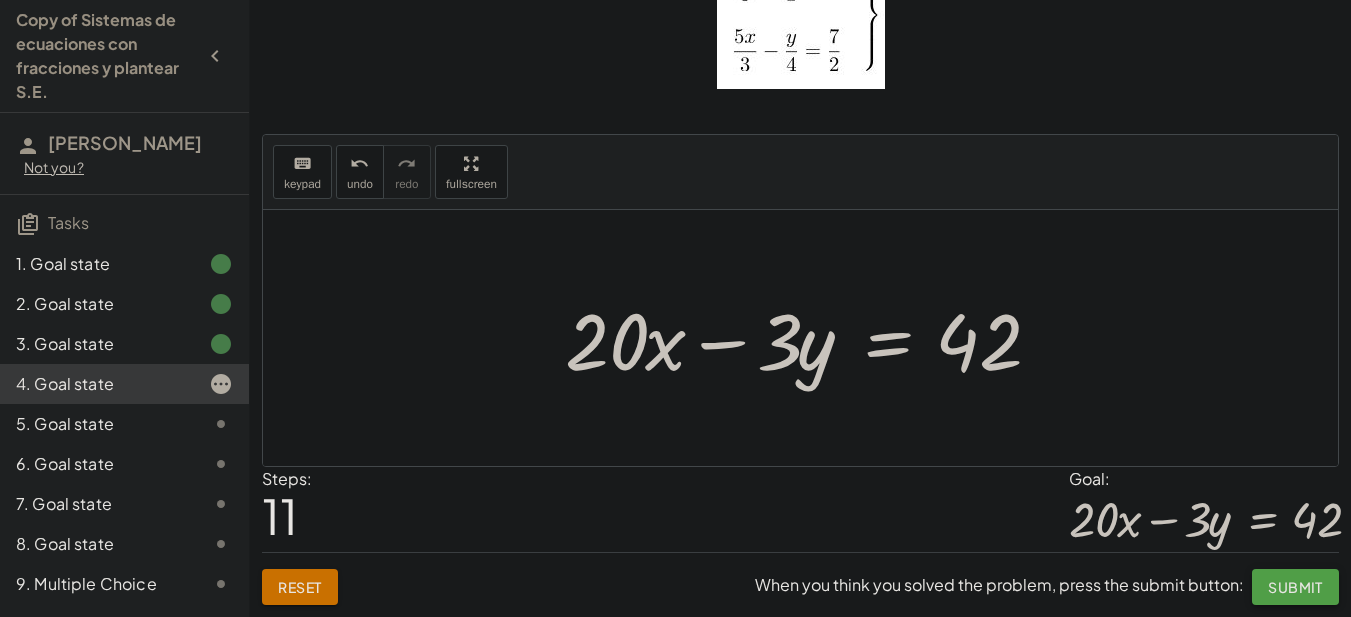 click on "Submit" 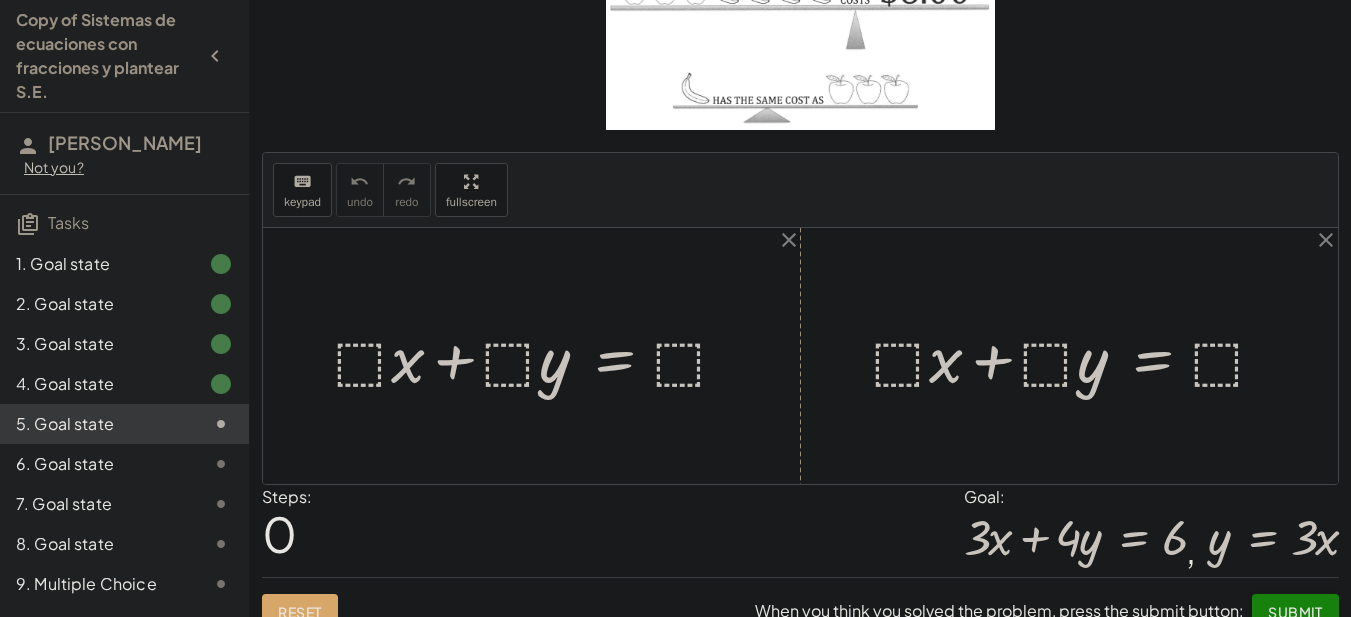 scroll, scrollTop: 201, scrollLeft: 0, axis: vertical 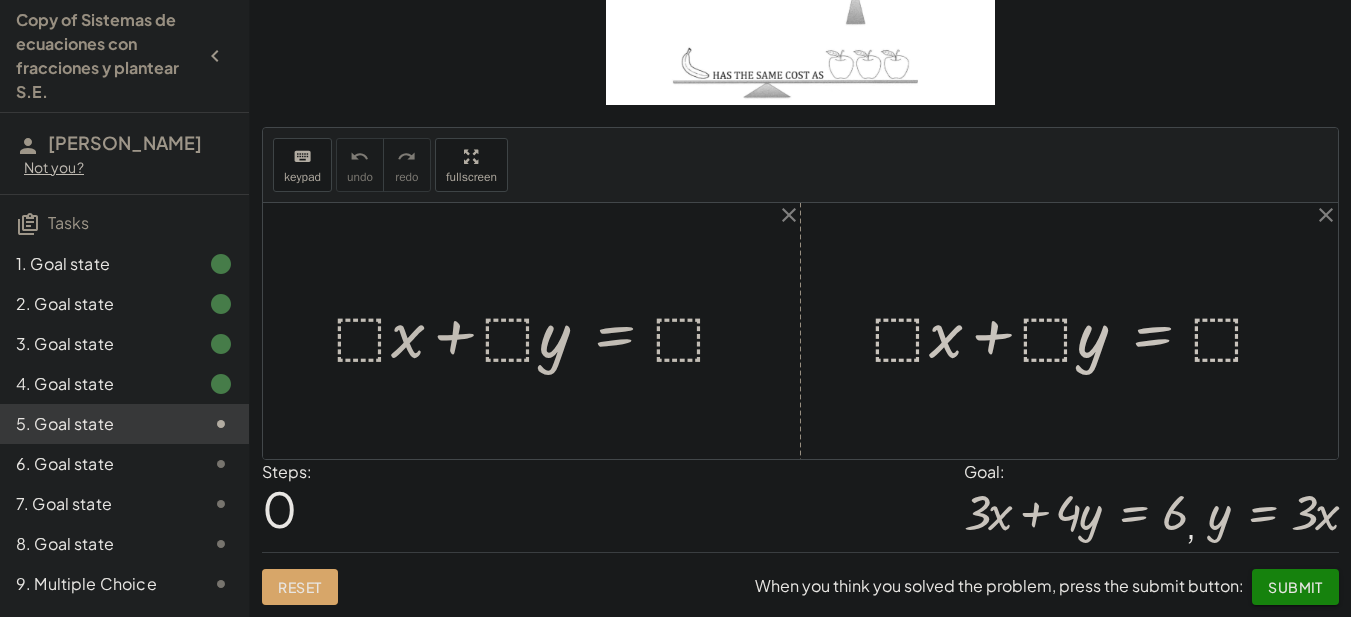 click at bounding box center (539, 331) 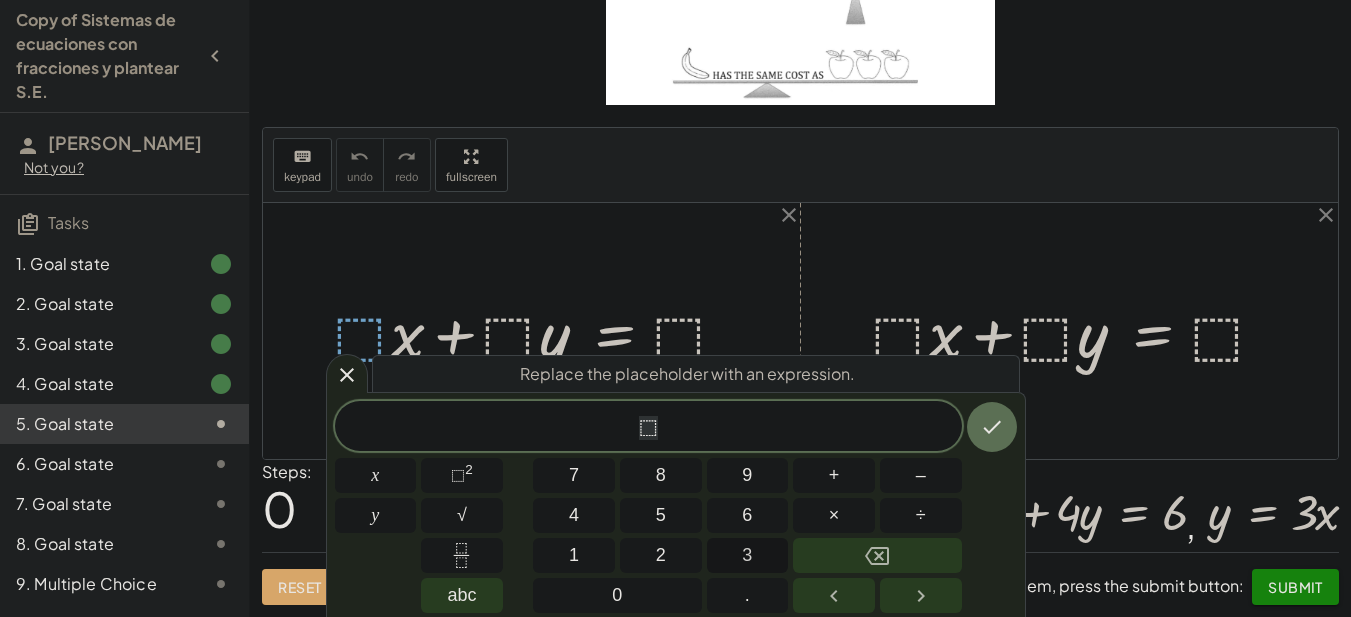 click on "3" at bounding box center (748, 555) 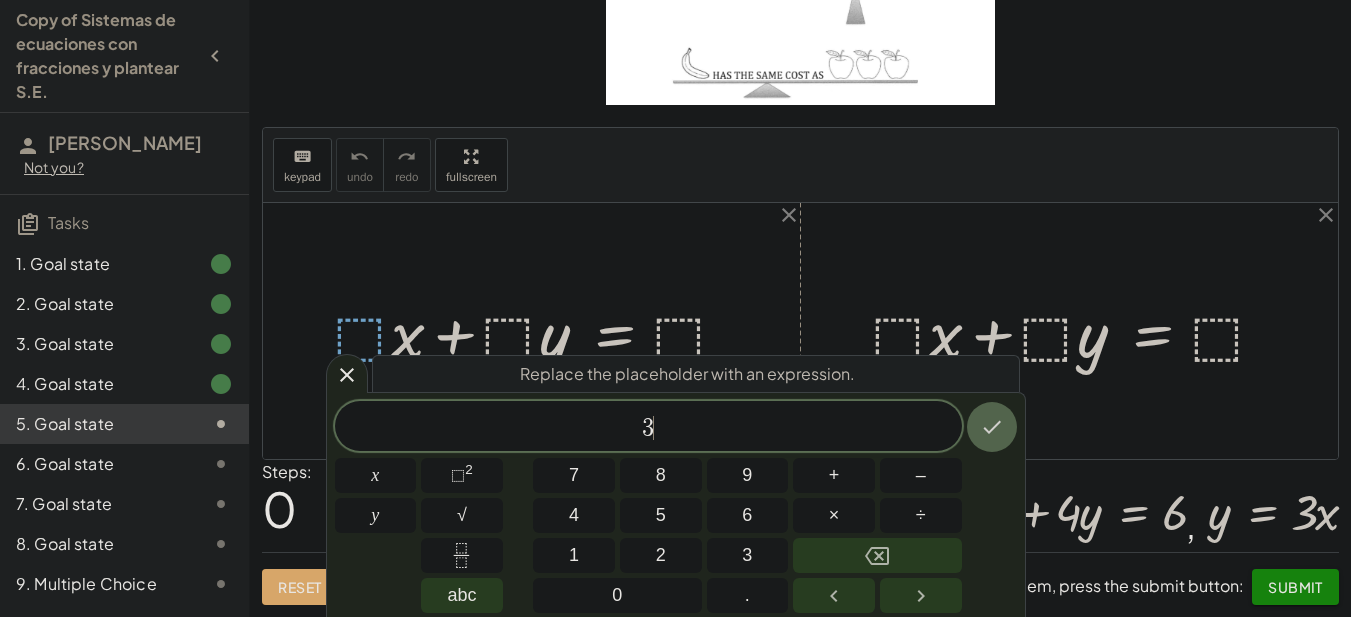click 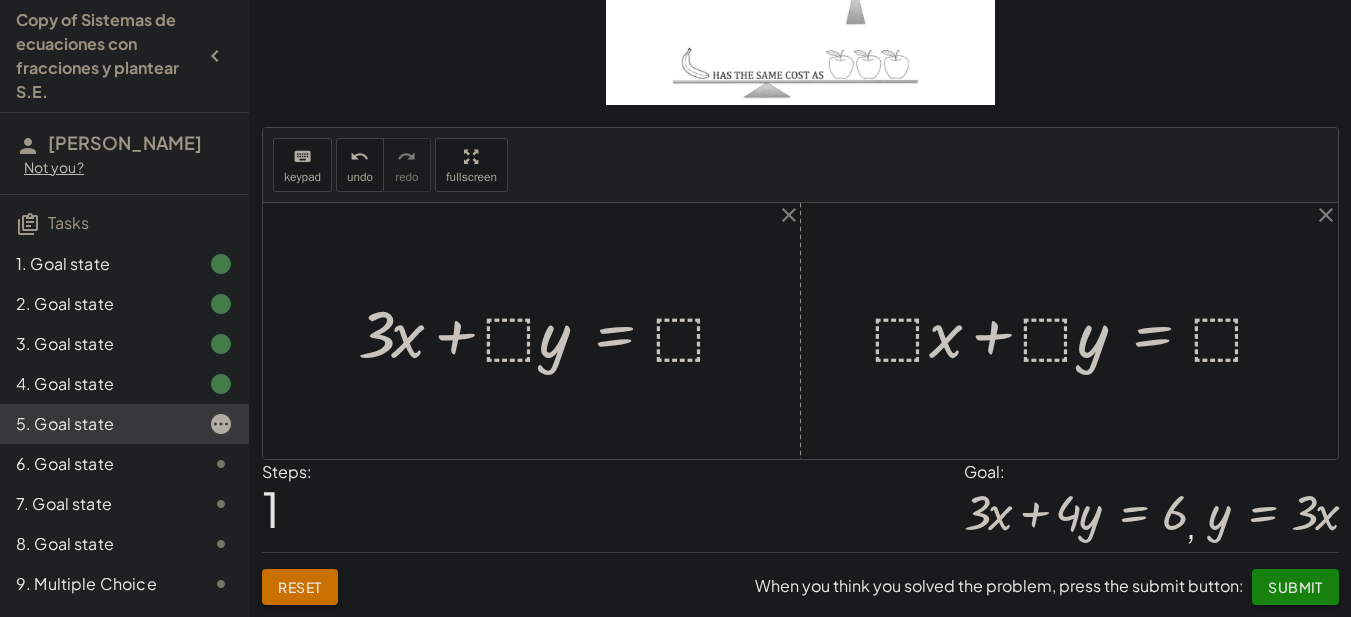 click at bounding box center [551, 331] 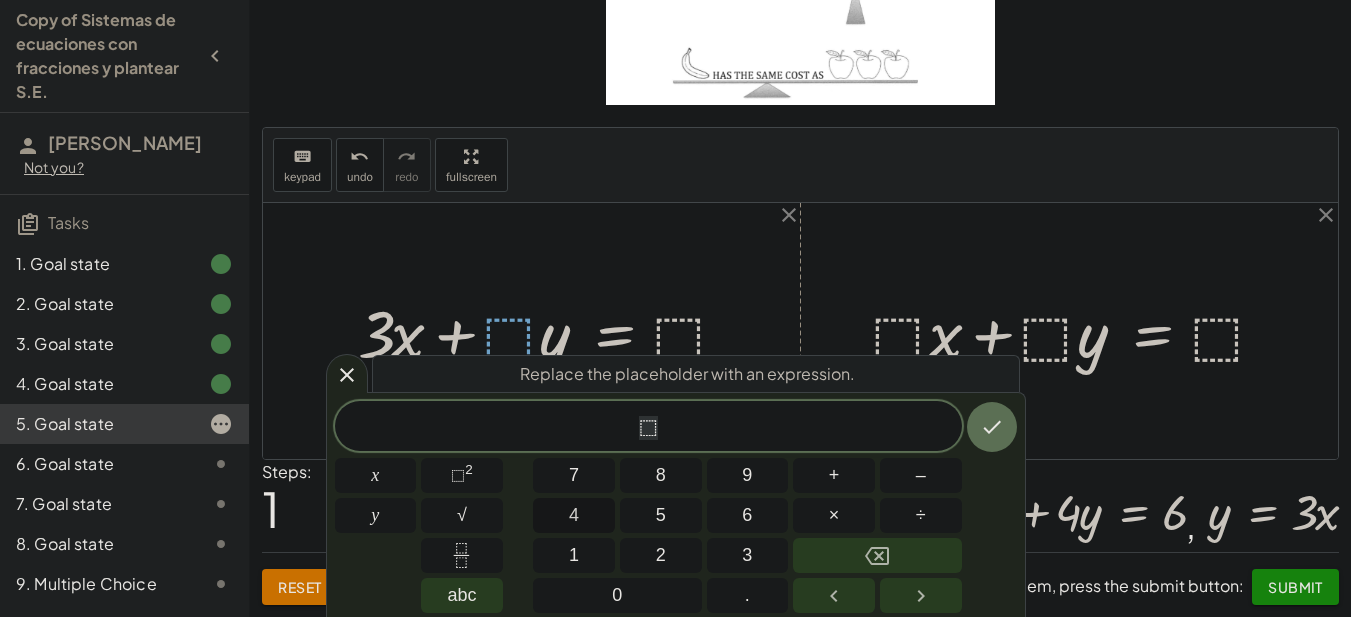 click on "4" at bounding box center (574, 515) 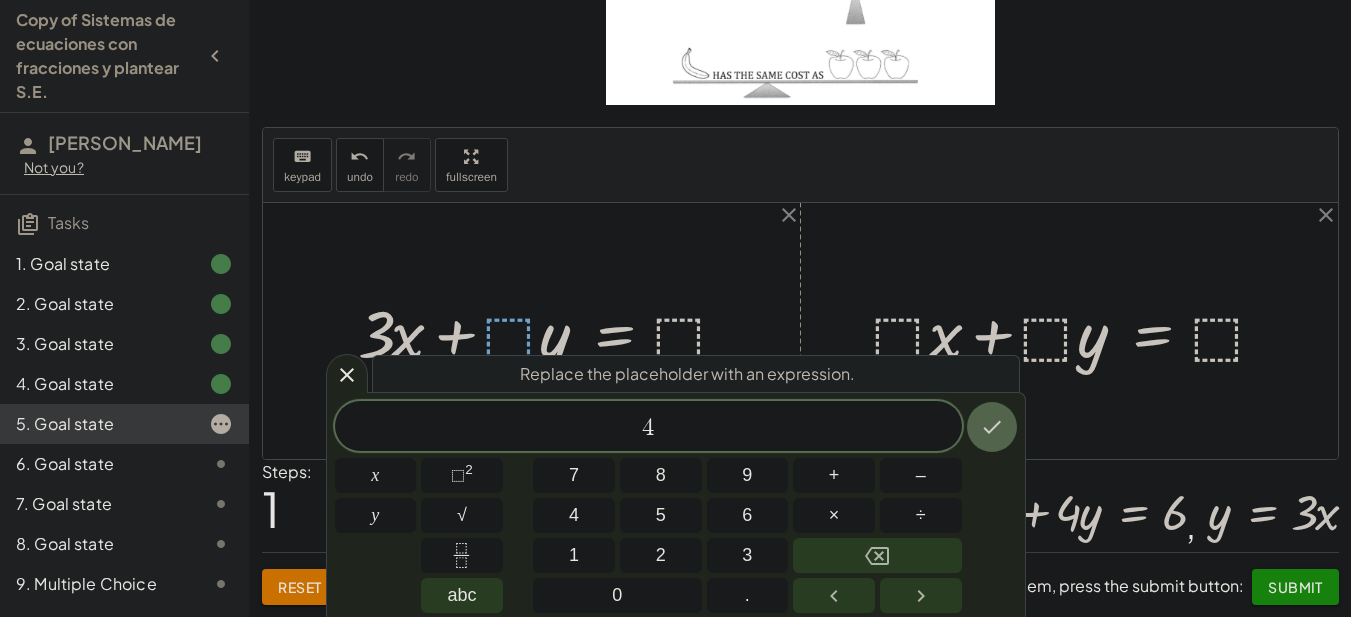 click 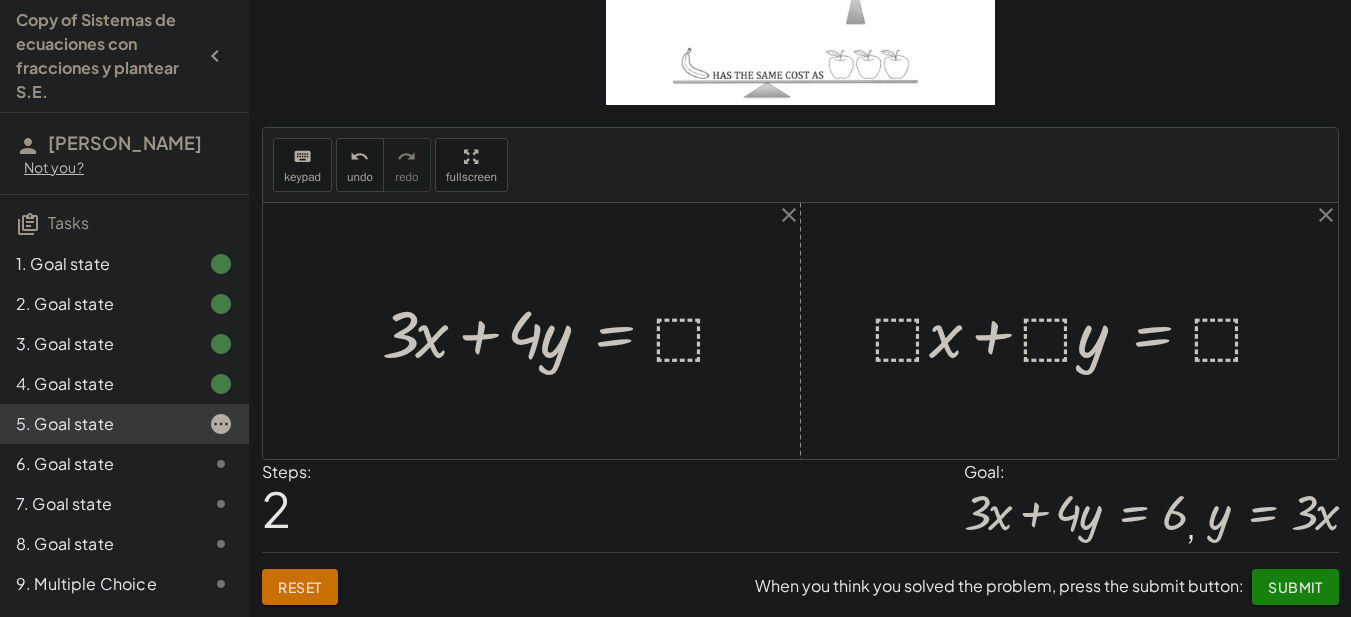 click at bounding box center (563, 331) 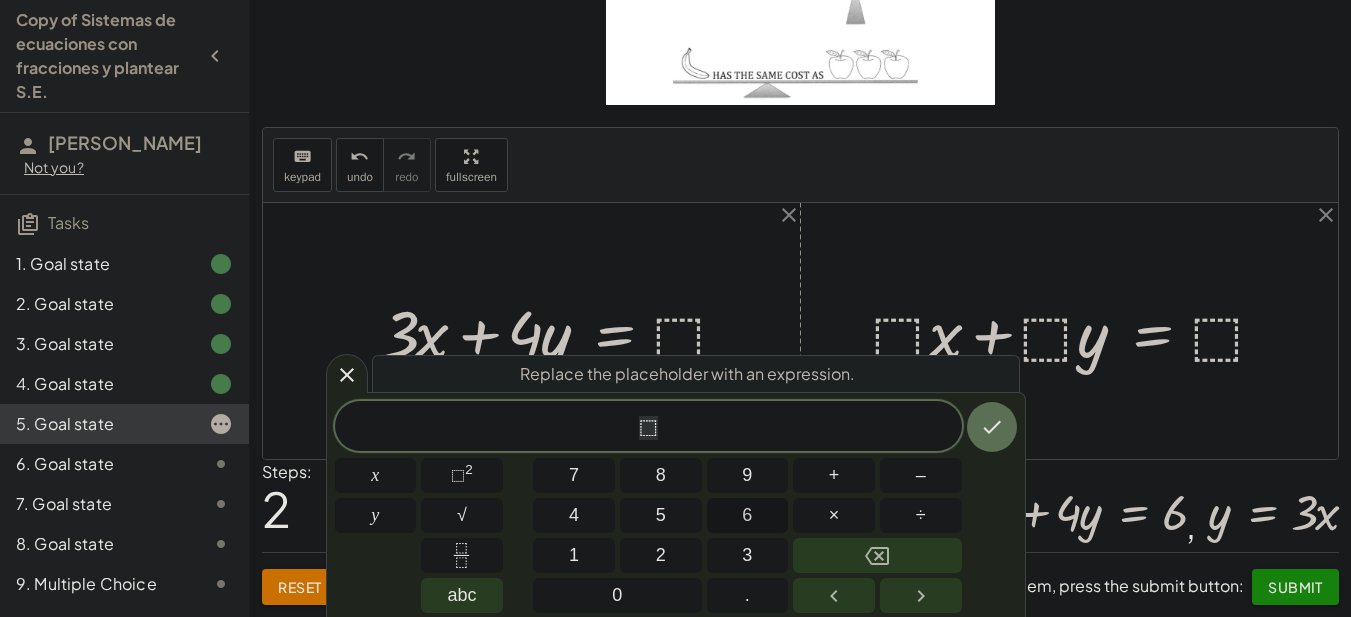 click on "6" at bounding box center [748, 515] 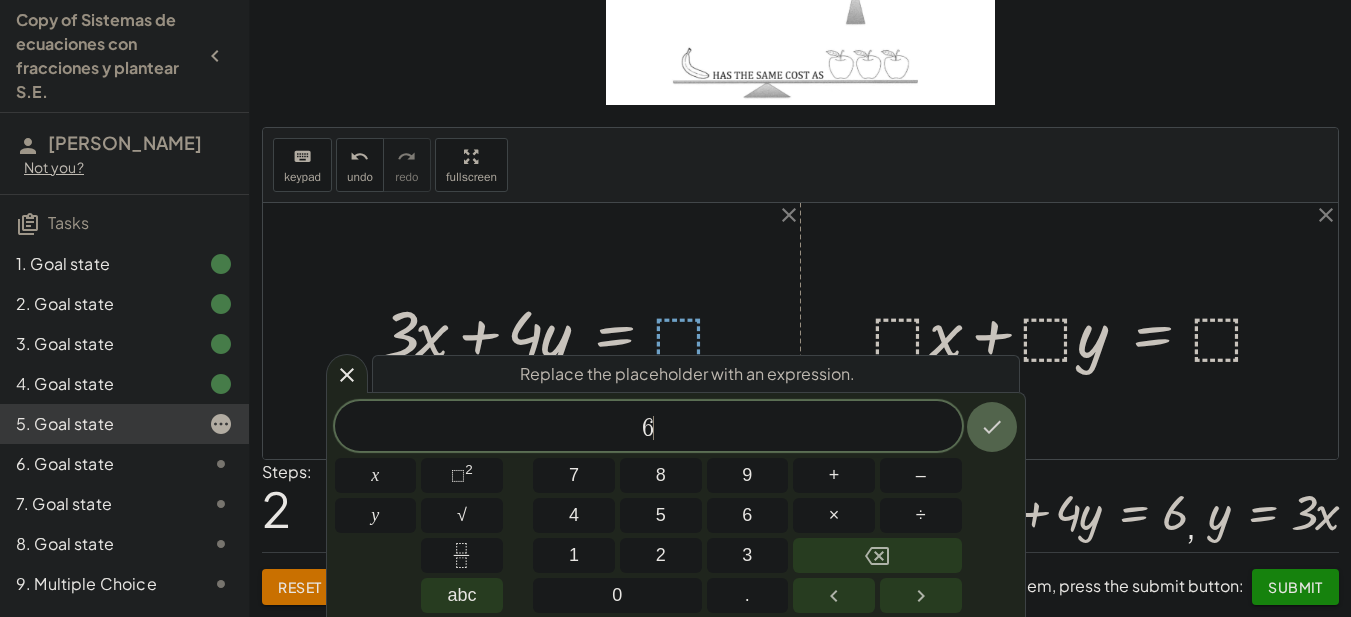 click 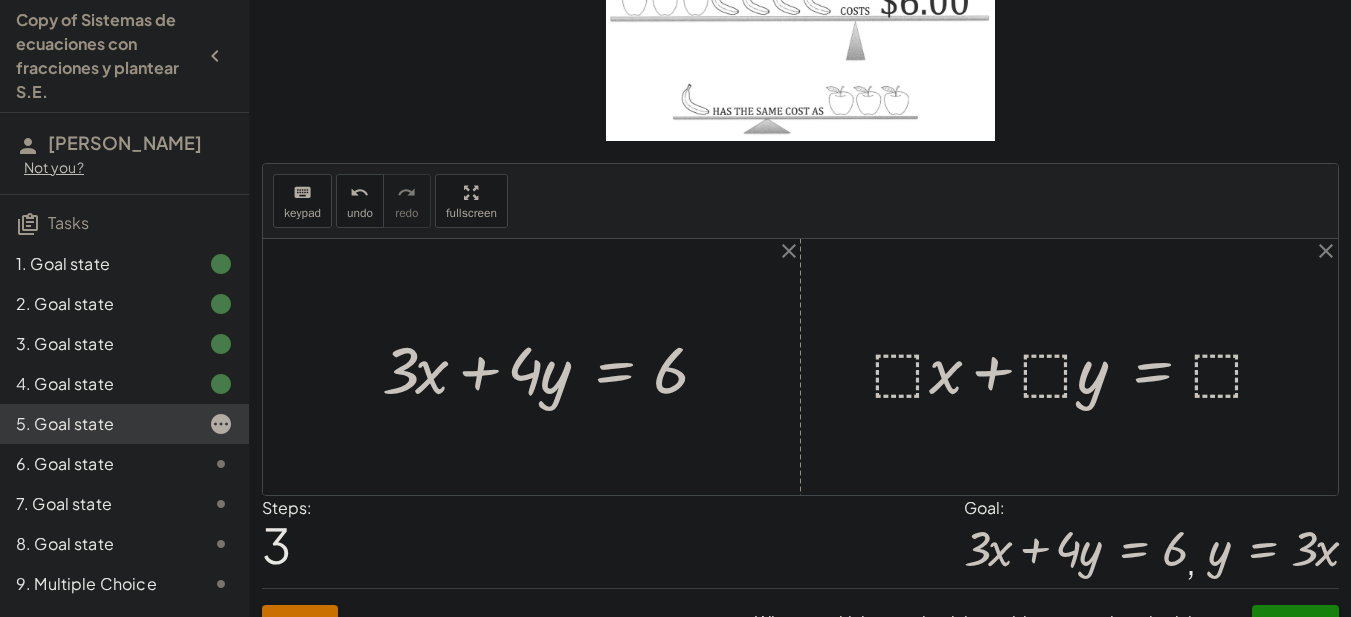 scroll, scrollTop: 204, scrollLeft: 0, axis: vertical 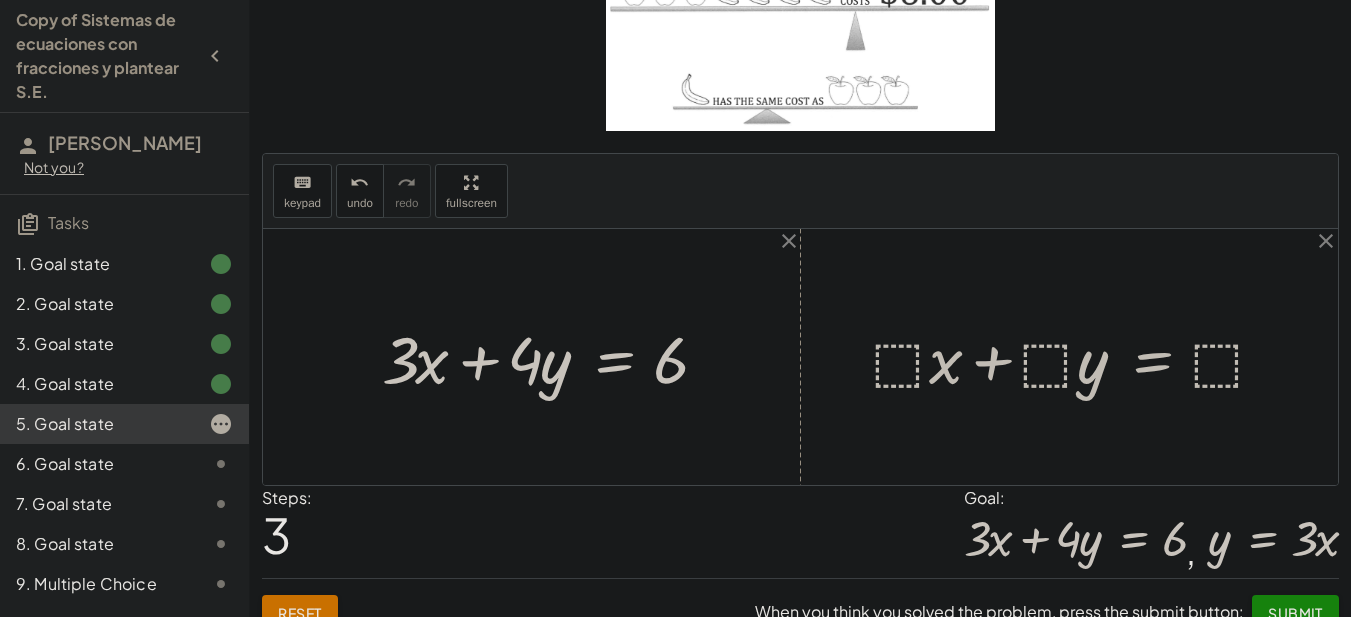 click at bounding box center (1077, 357) 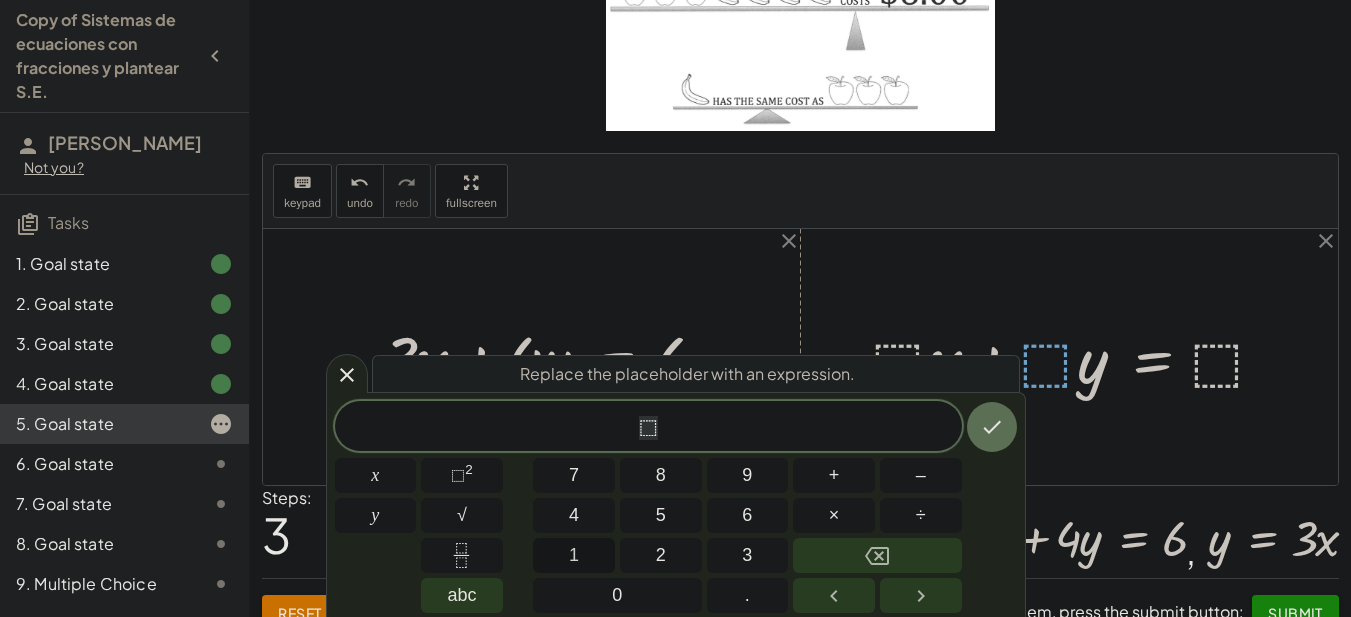 click on "1" at bounding box center (574, 555) 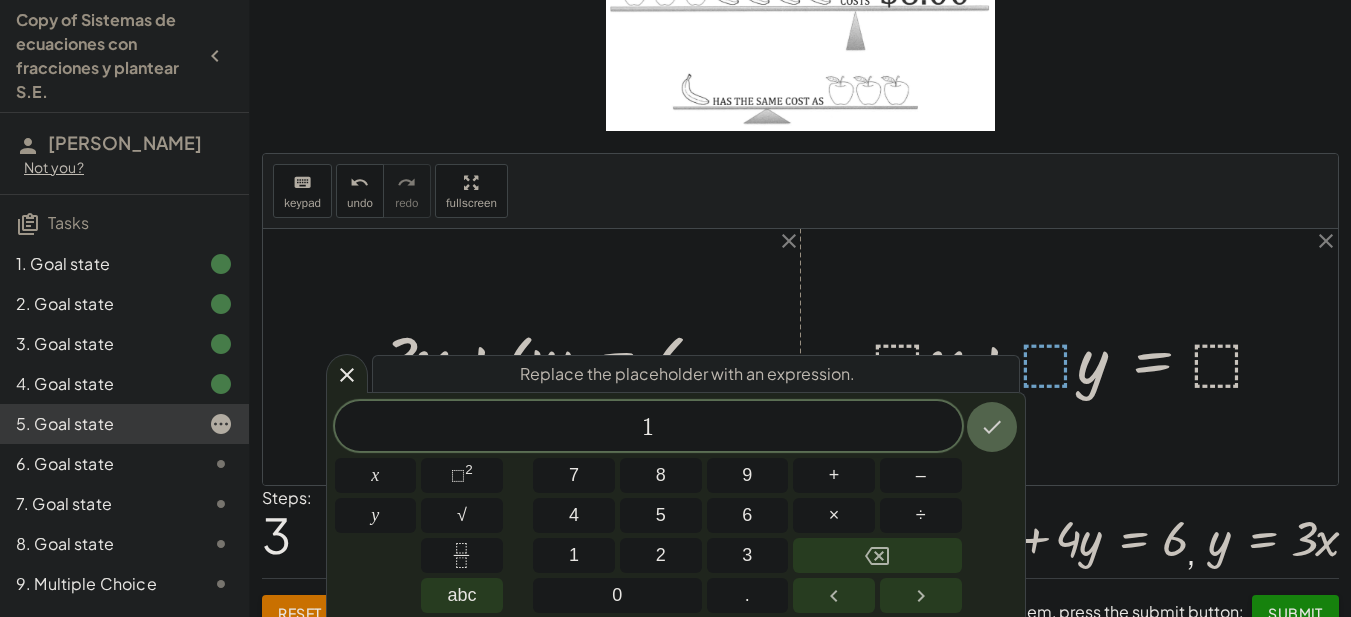 click at bounding box center [992, 427] 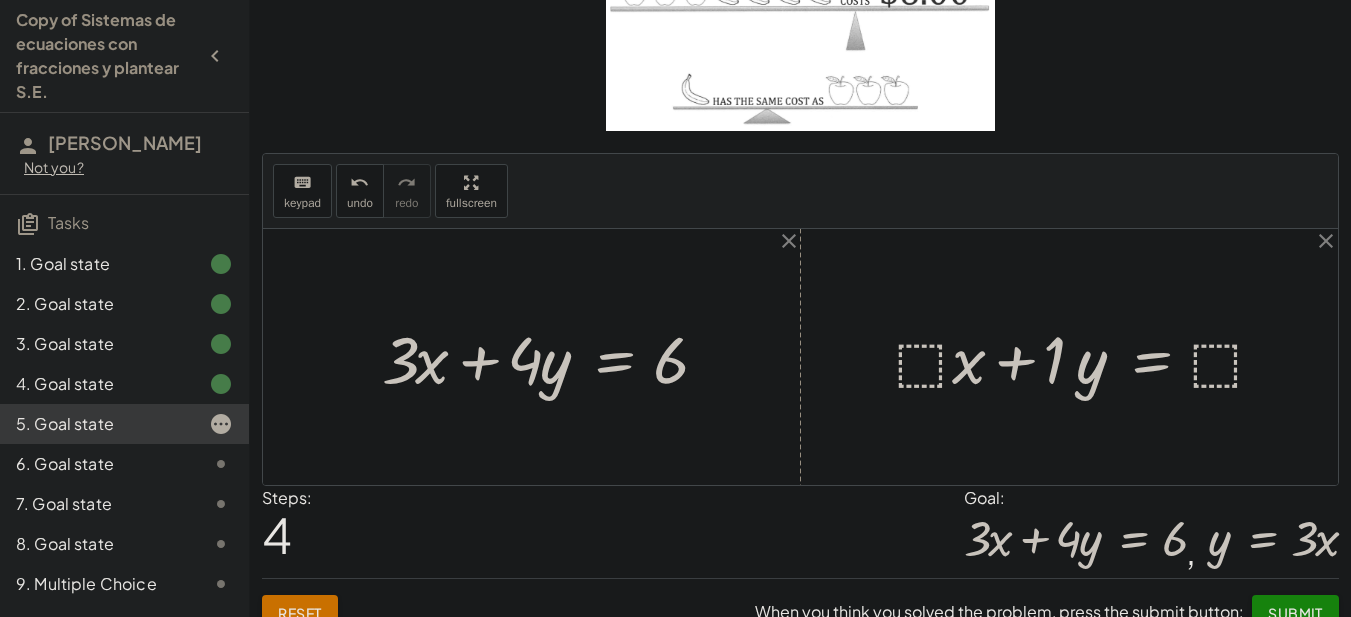 click at bounding box center (1088, 357) 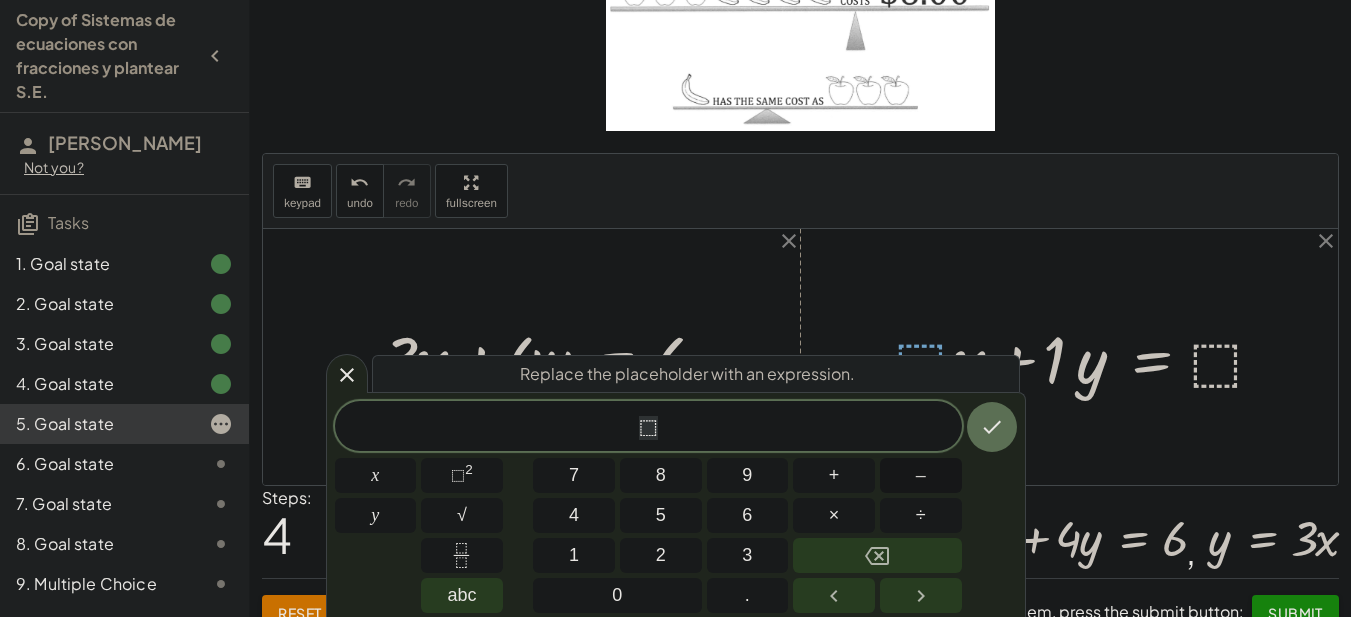 click on "–" at bounding box center [921, 475] 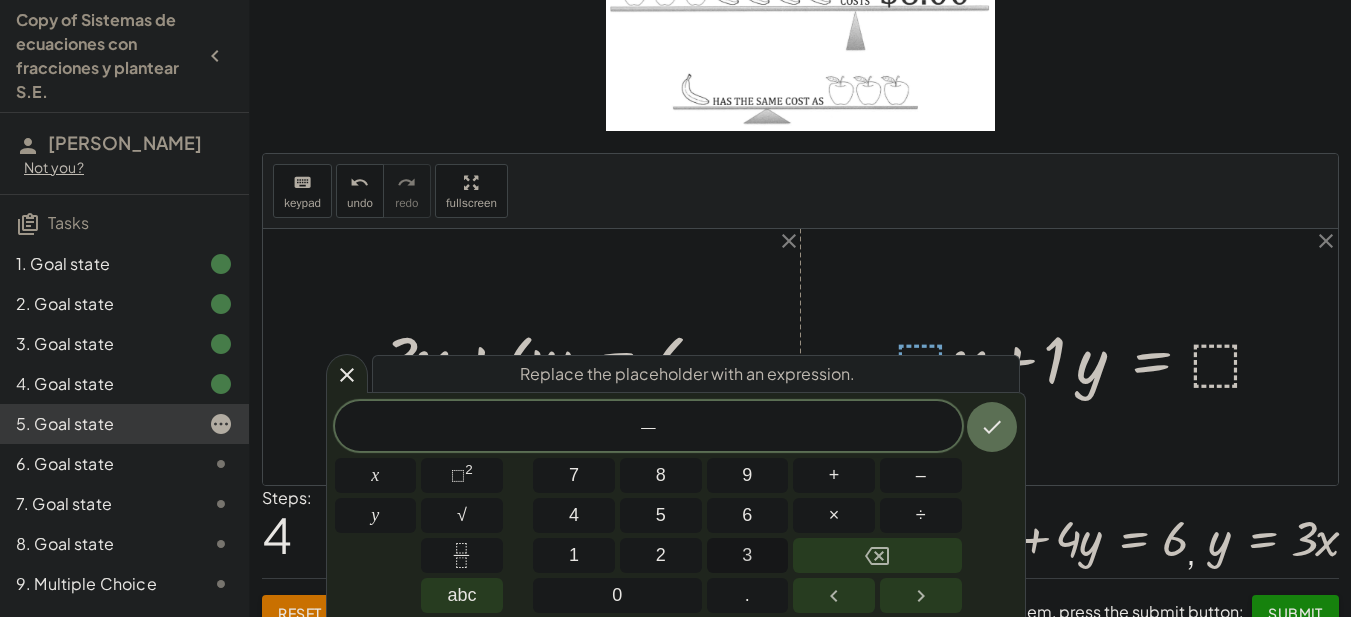 click on "3" at bounding box center (747, 555) 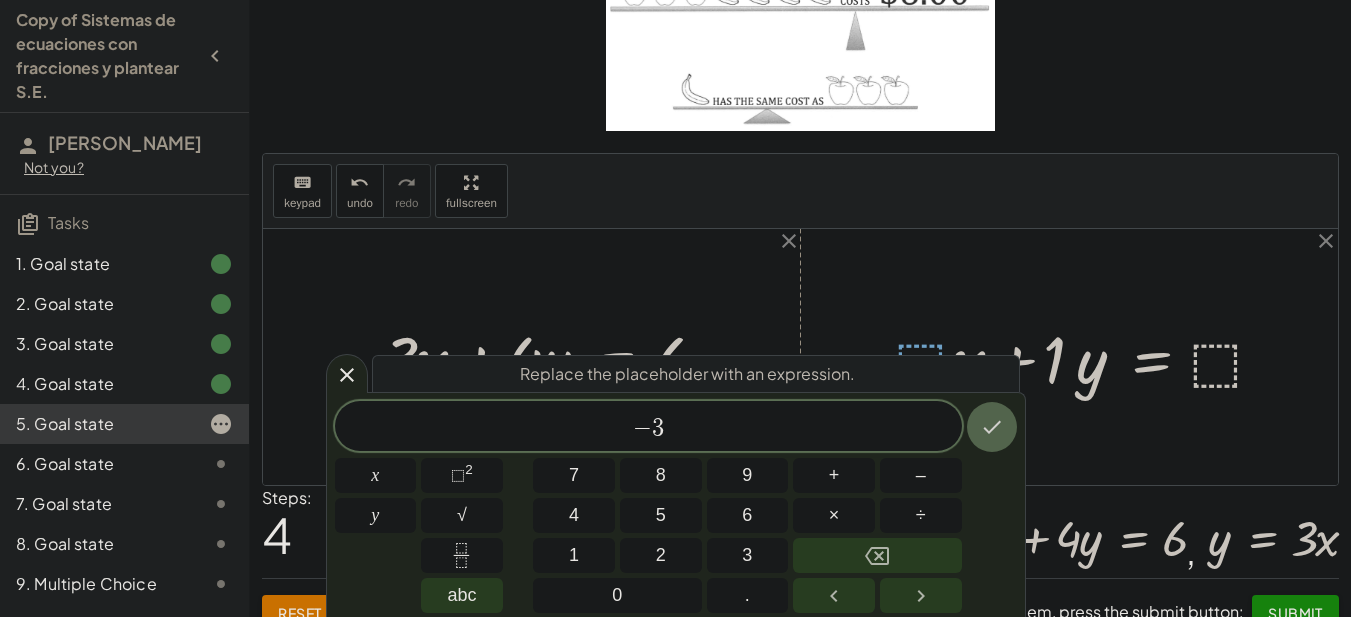 click at bounding box center (992, 427) 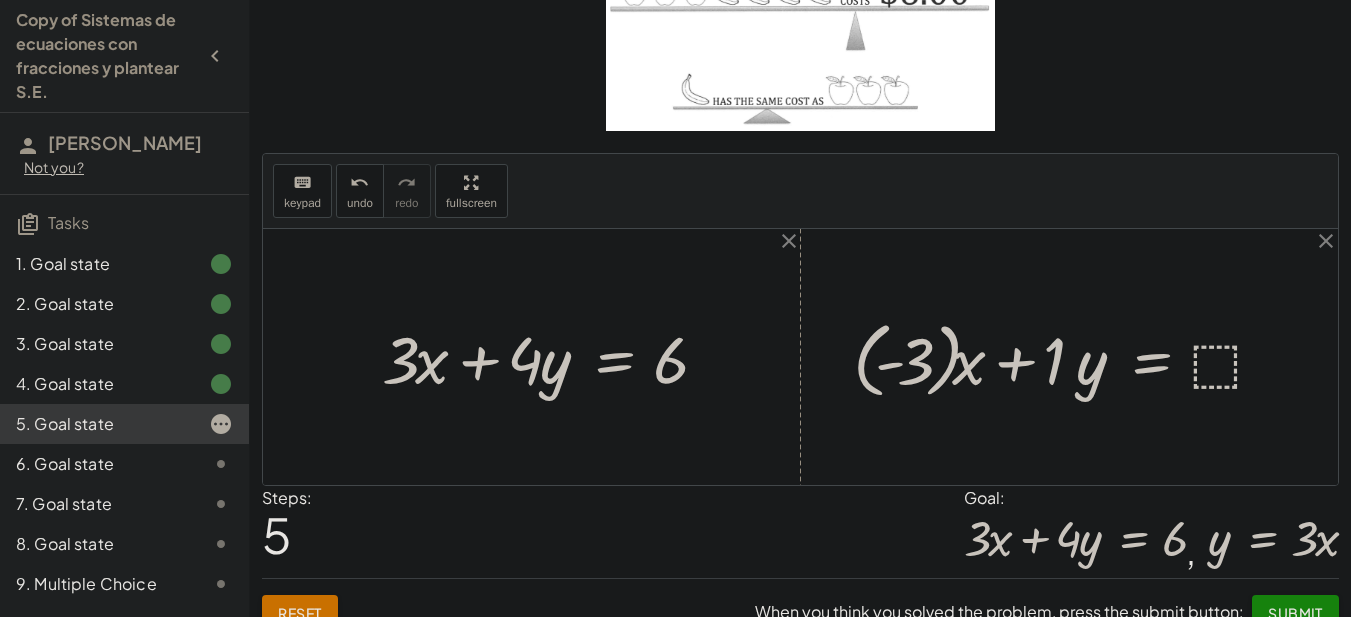 click at bounding box center (1067, 357) 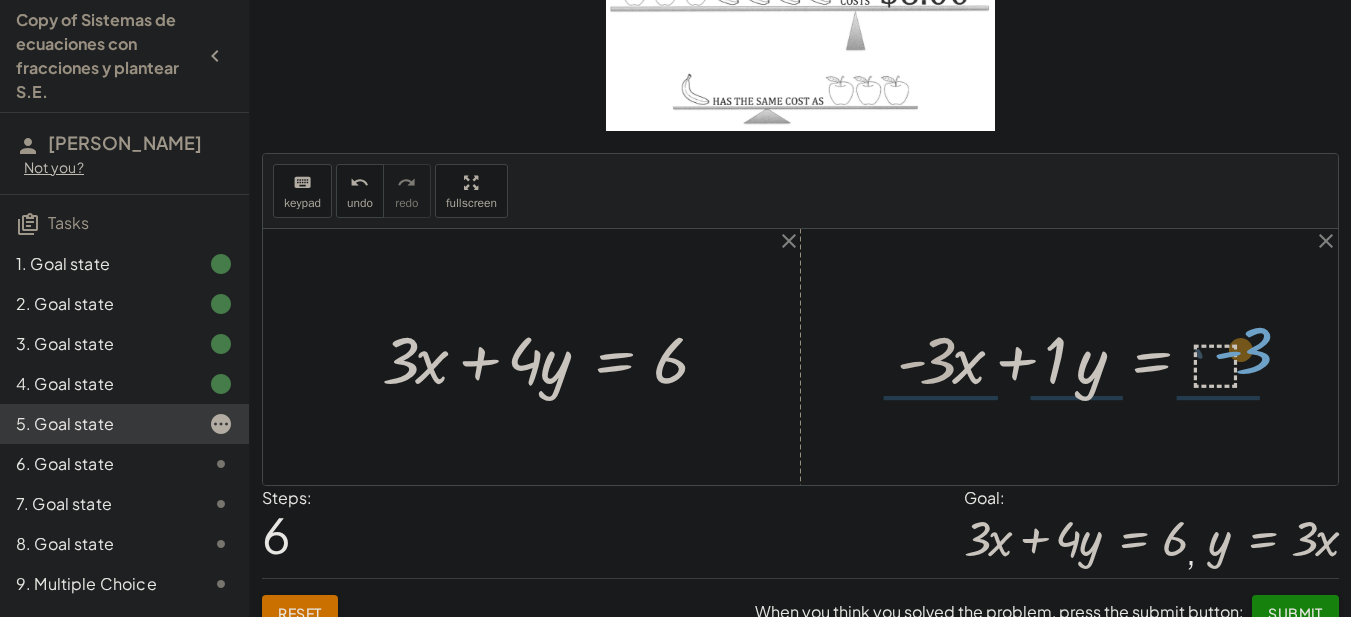 drag, startPoint x: 945, startPoint y: 366, endPoint x: 1251, endPoint y: 357, distance: 306.13232 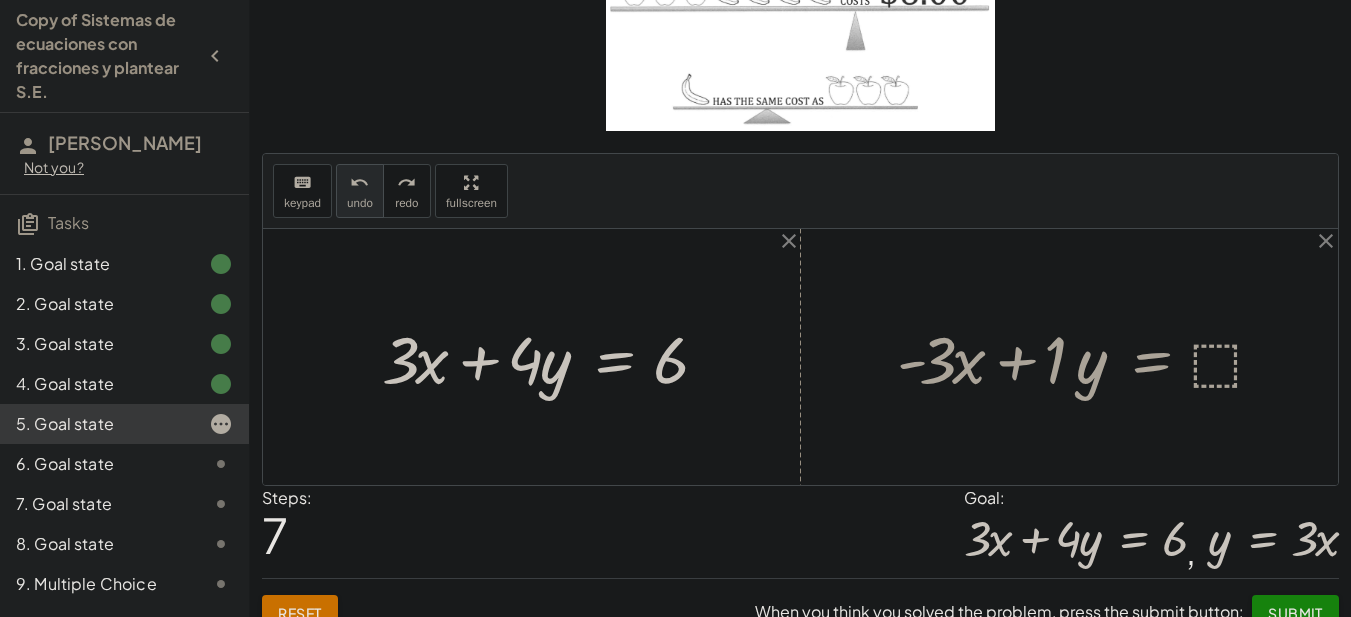 click on "undo undo" at bounding box center [360, 191] 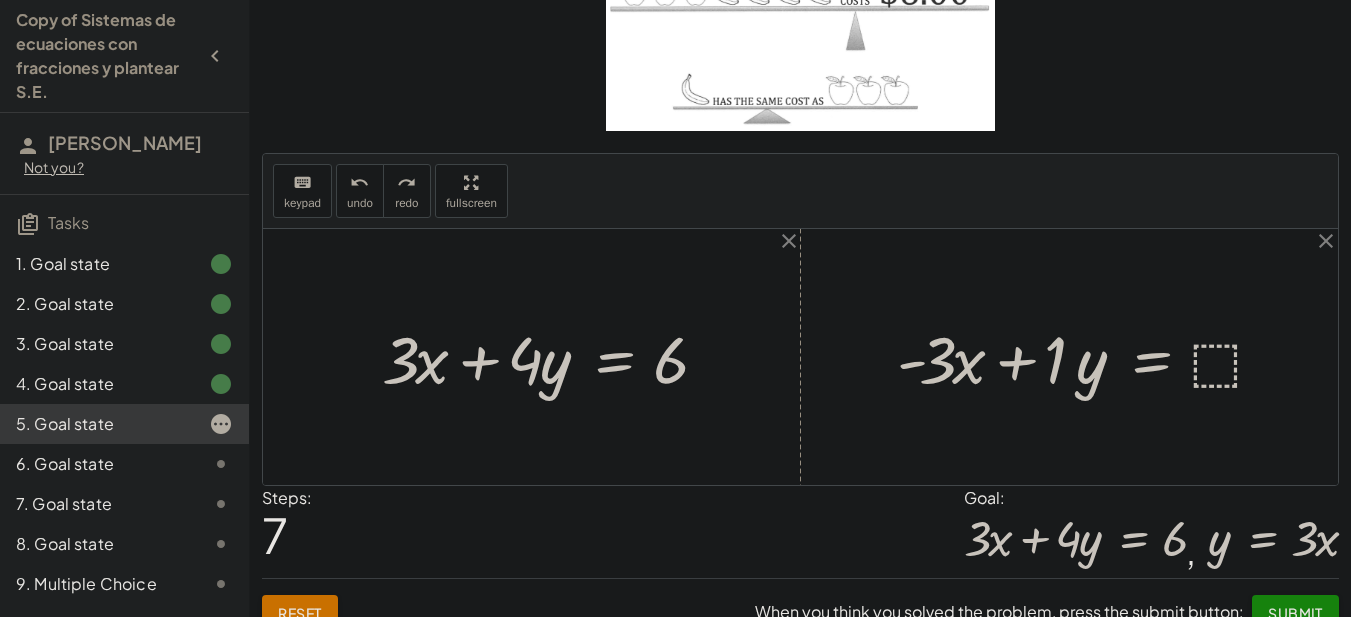 click at bounding box center (1089, 357) 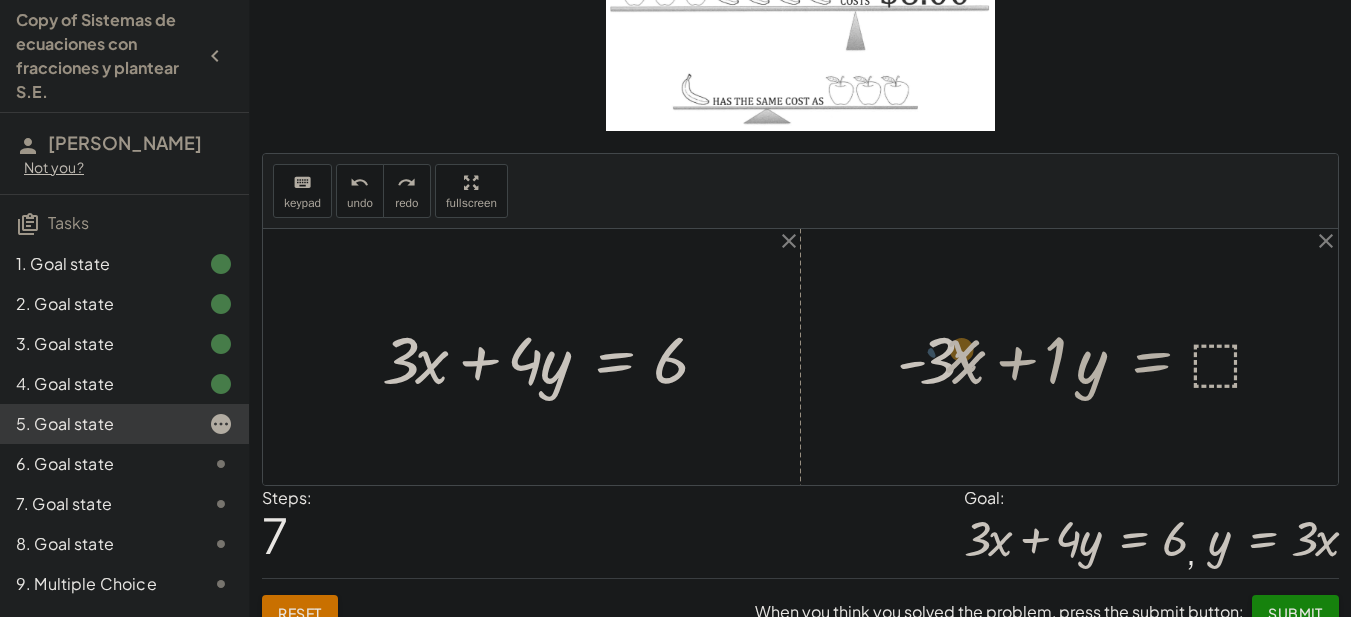 click at bounding box center [1089, 357] 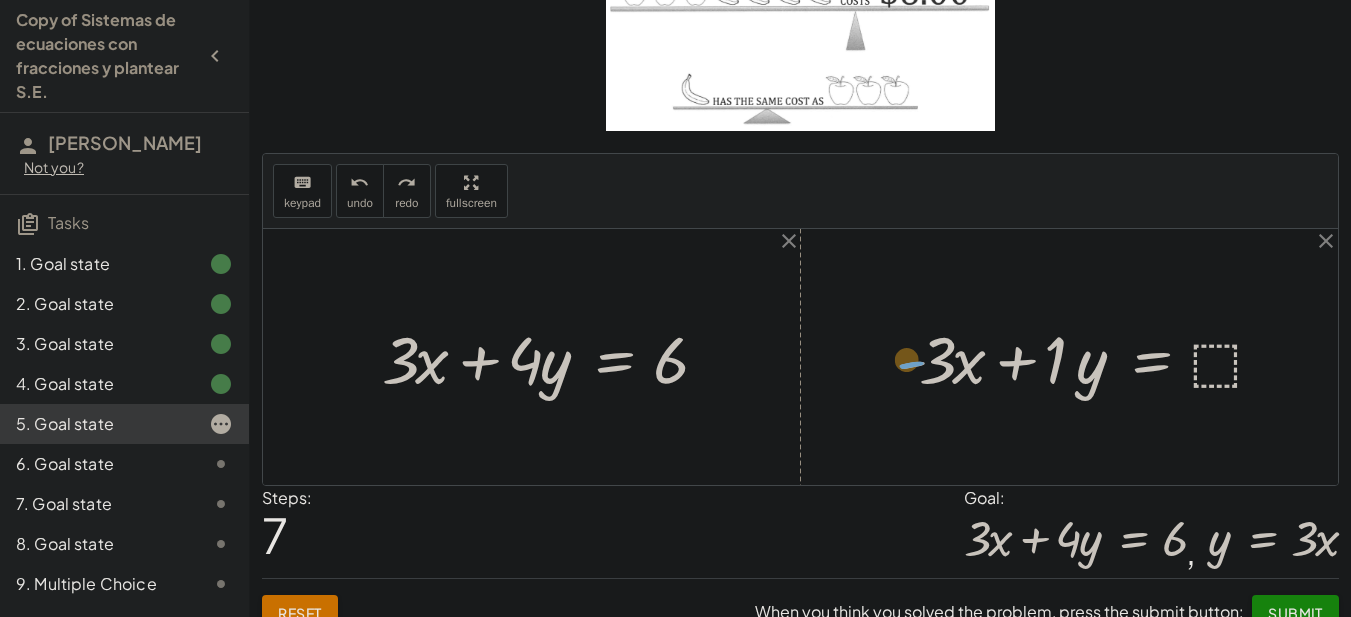 click at bounding box center (1089, 357) 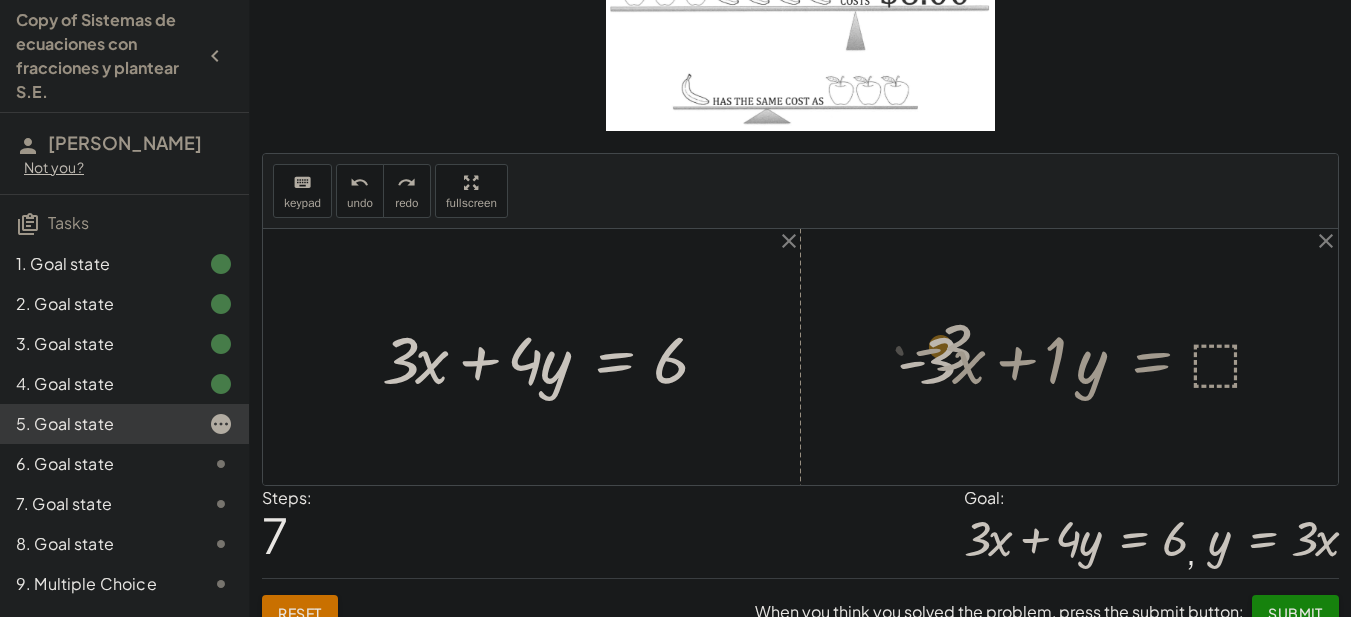 drag, startPoint x: 941, startPoint y: 367, endPoint x: 957, endPoint y: 355, distance: 20 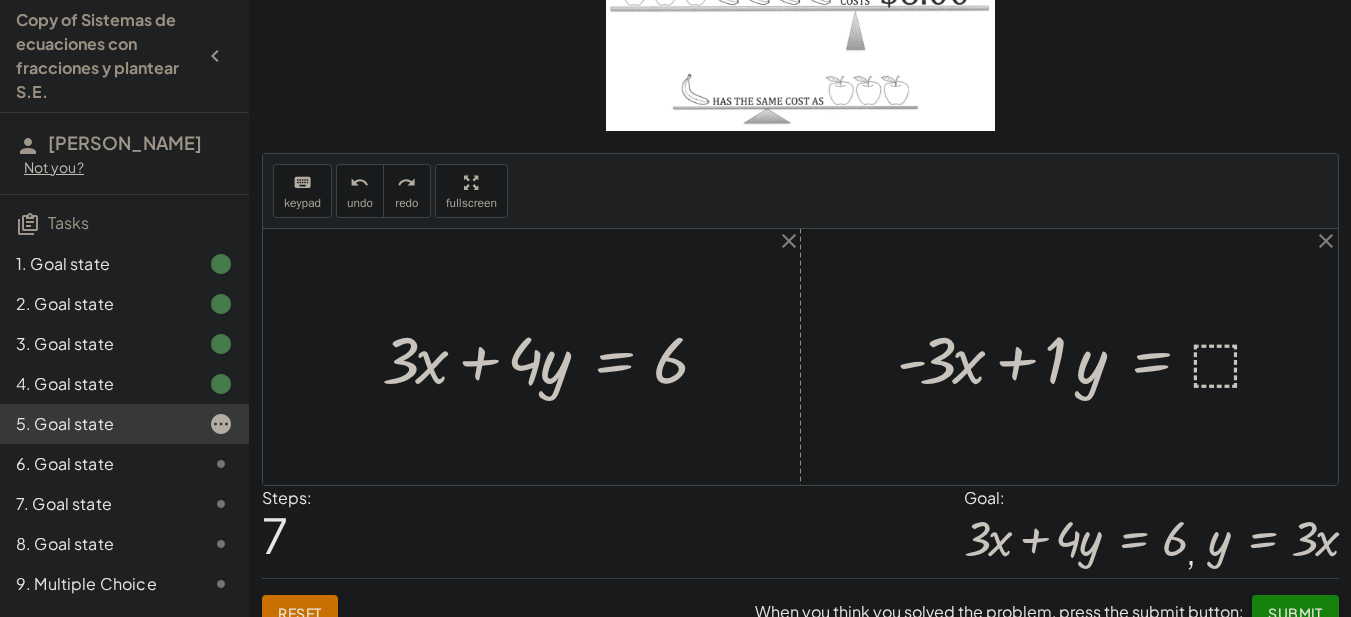click at bounding box center (1089, 357) 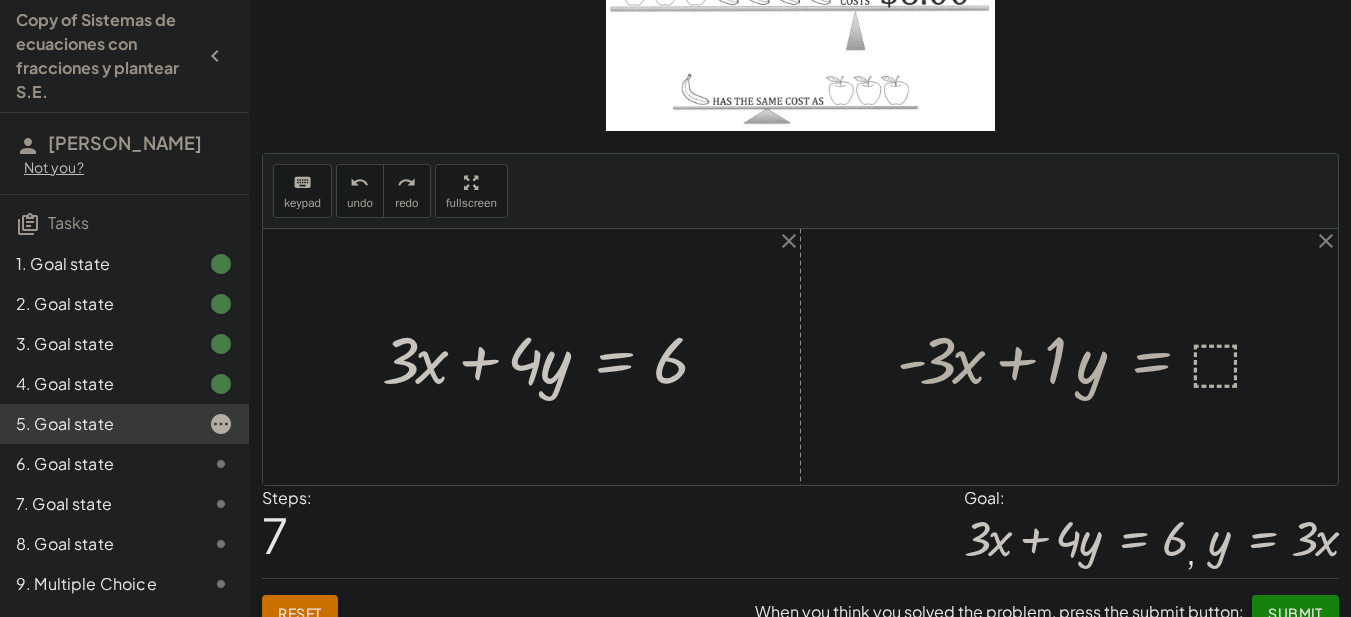 click at bounding box center [1089, 357] 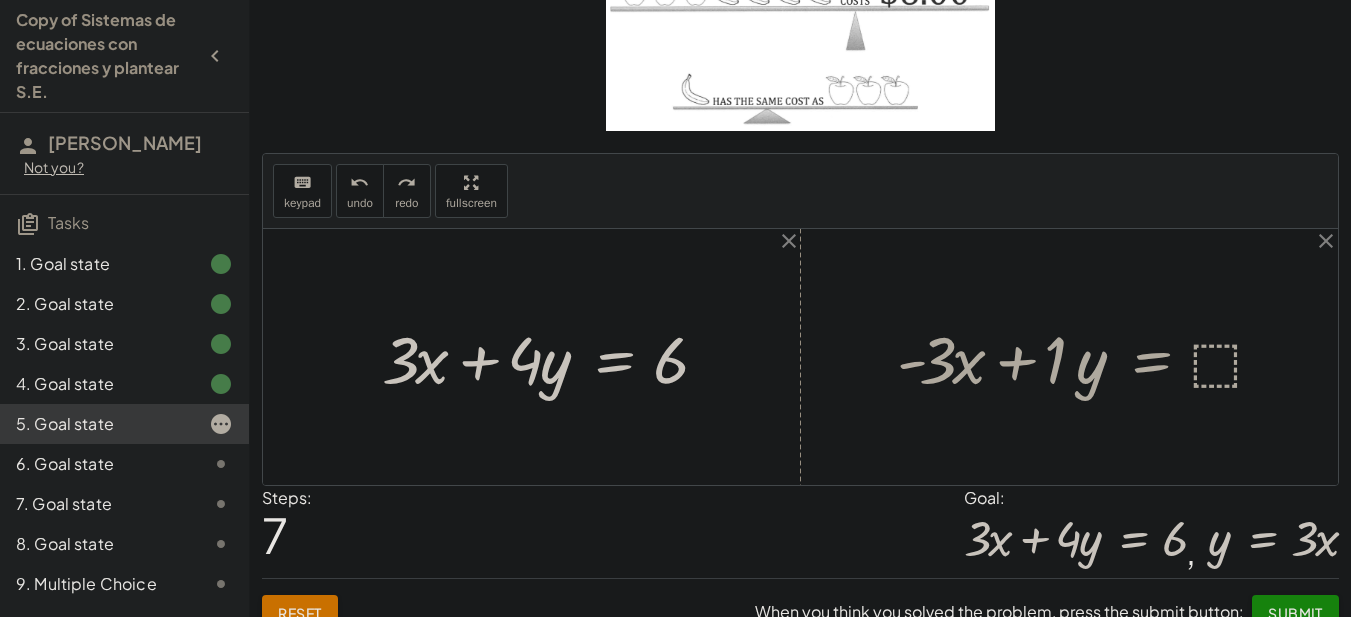 click at bounding box center [1089, 357] 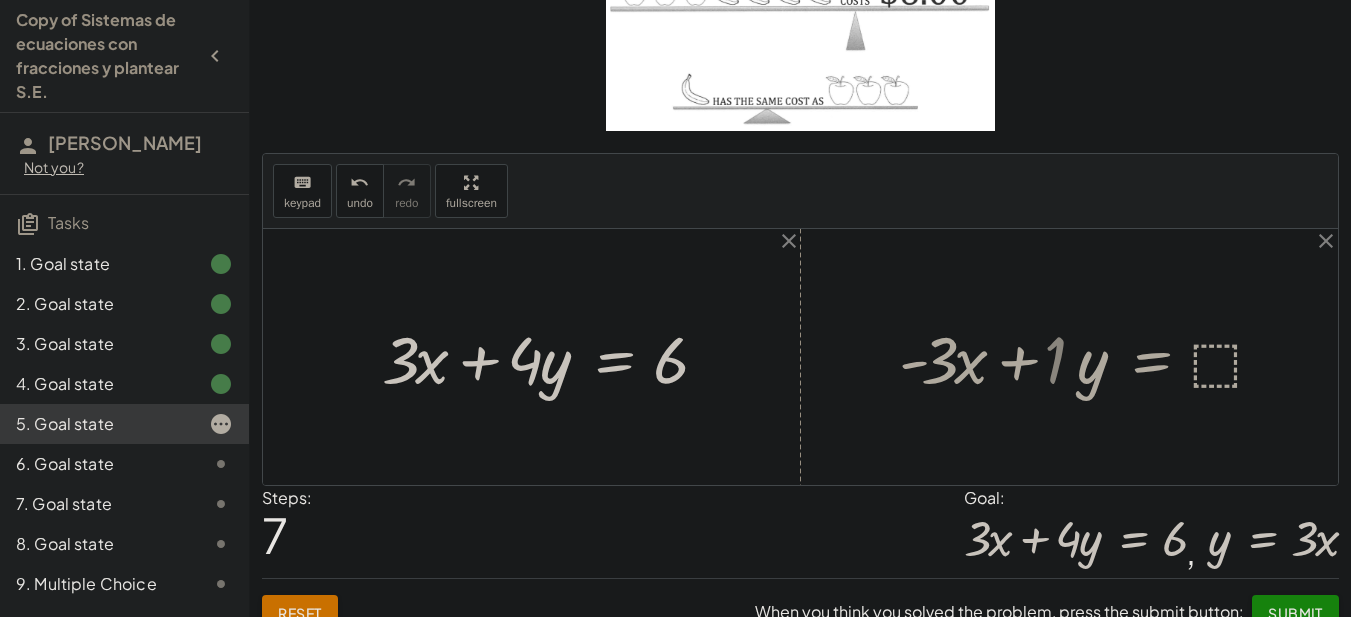 click at bounding box center [1106, 357] 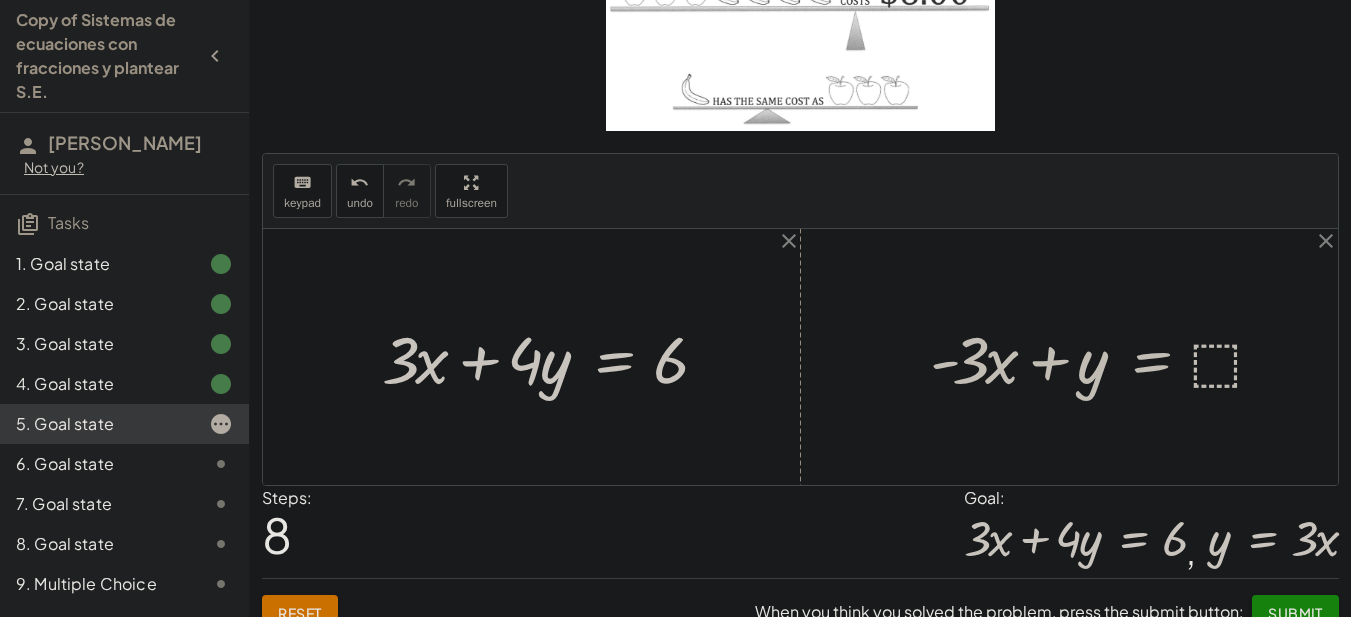 click at bounding box center (1106, 357) 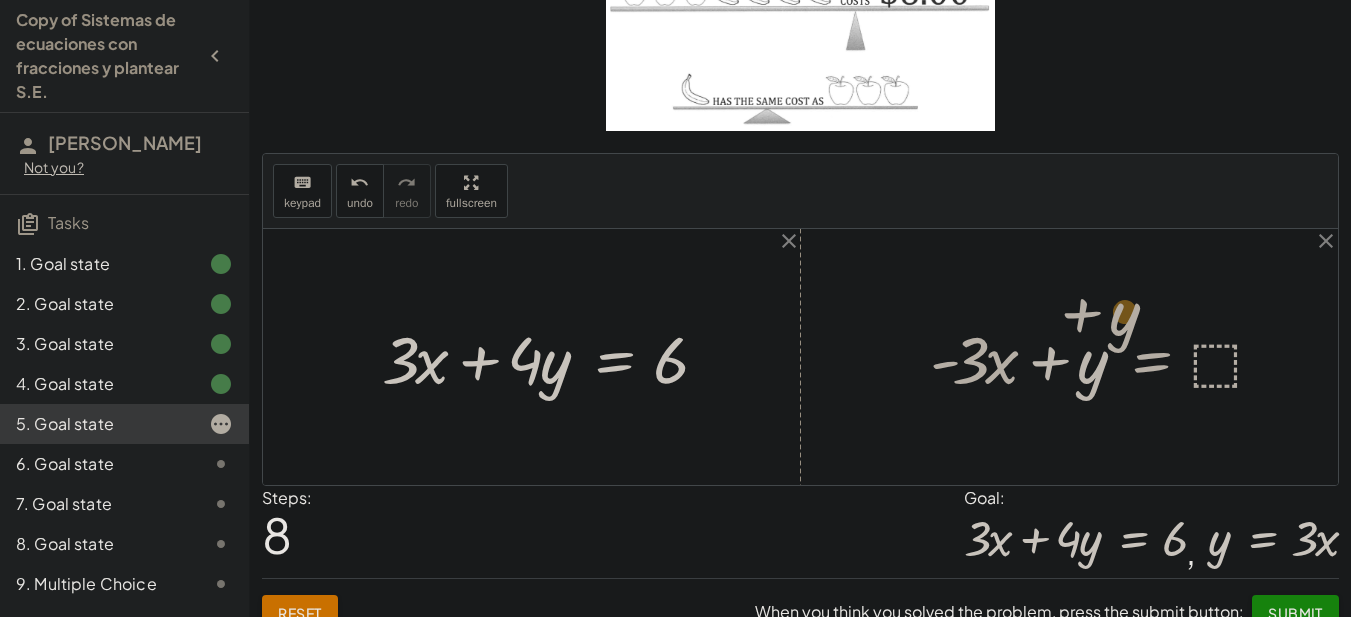 click at bounding box center [1106, 357] 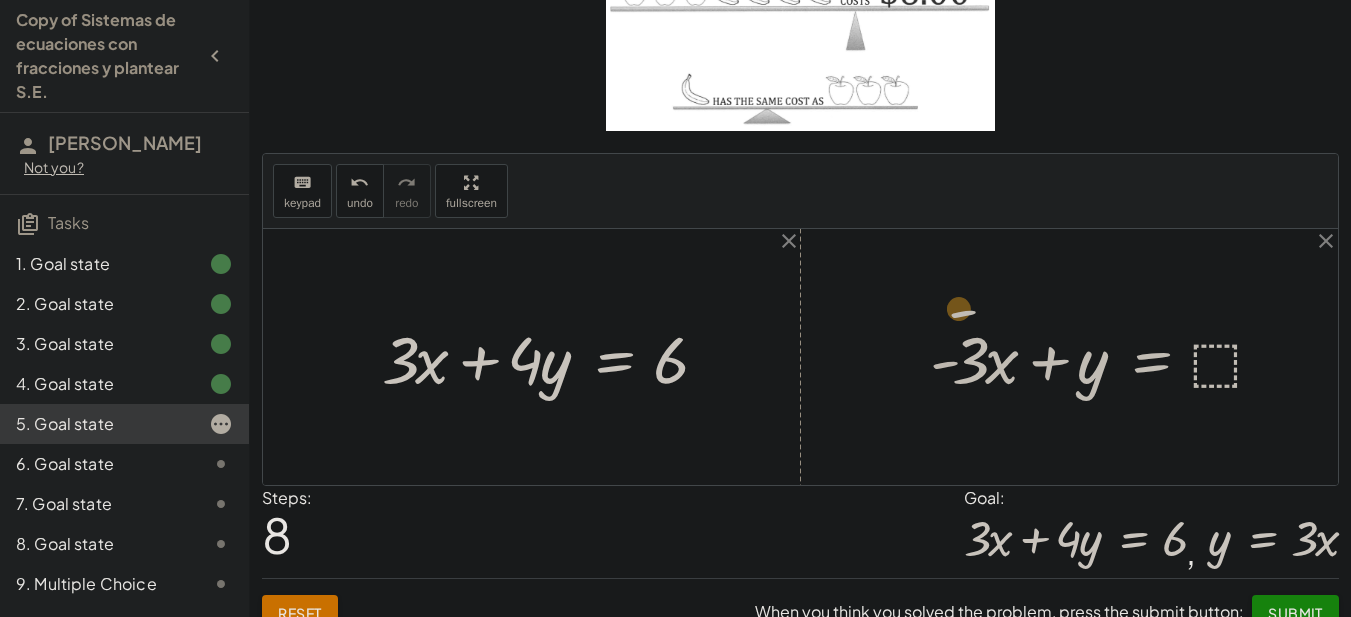 drag, startPoint x: 951, startPoint y: 362, endPoint x: 970, endPoint y: 312, distance: 53.488316 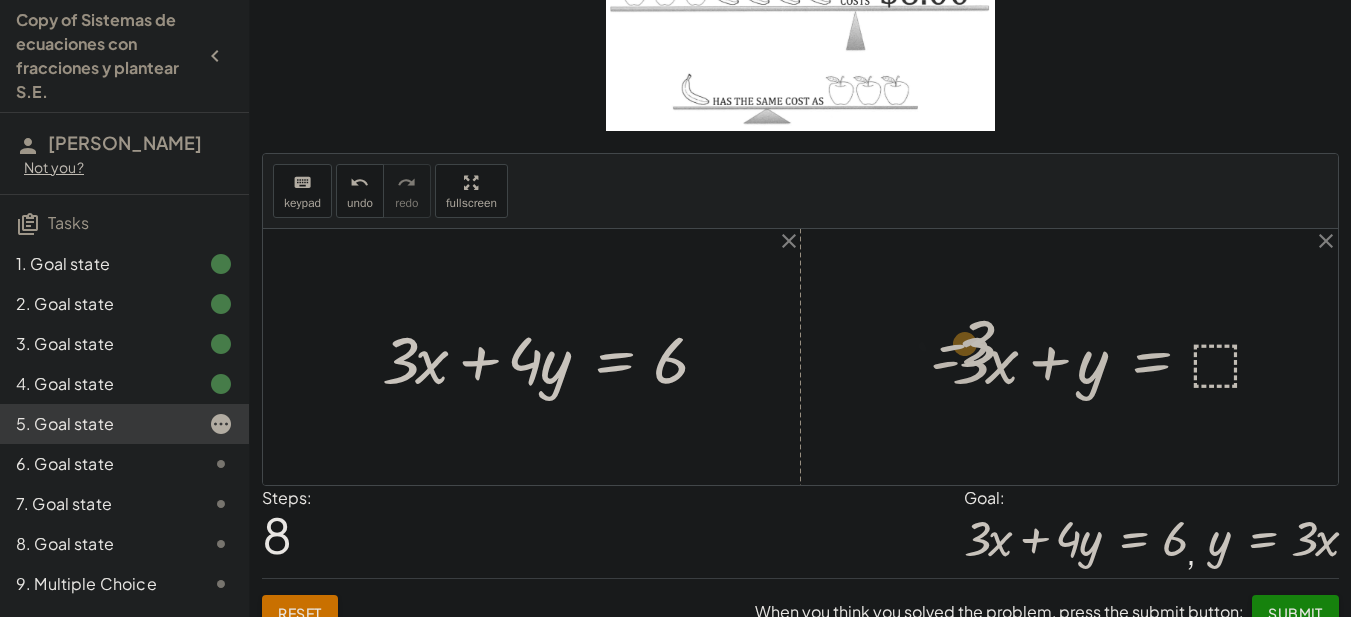 drag, startPoint x: 973, startPoint y: 359, endPoint x: 984, endPoint y: 339, distance: 22.825424 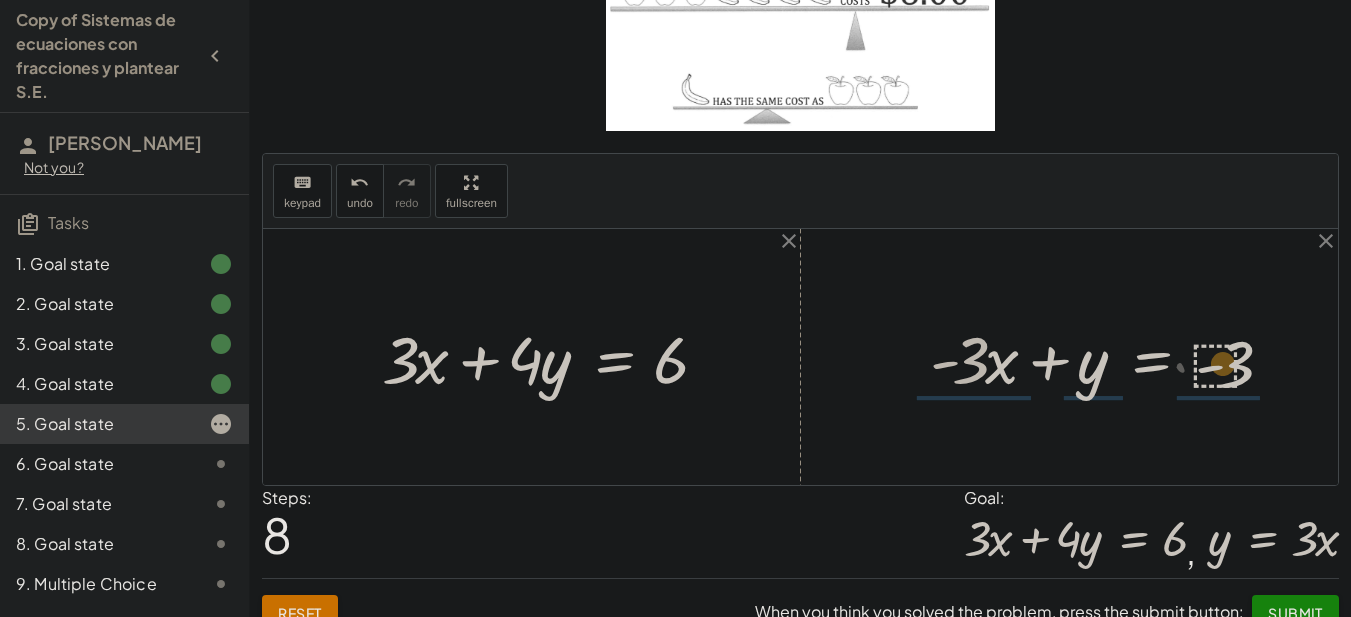 drag, startPoint x: 968, startPoint y: 362, endPoint x: 1234, endPoint y: 366, distance: 266.03006 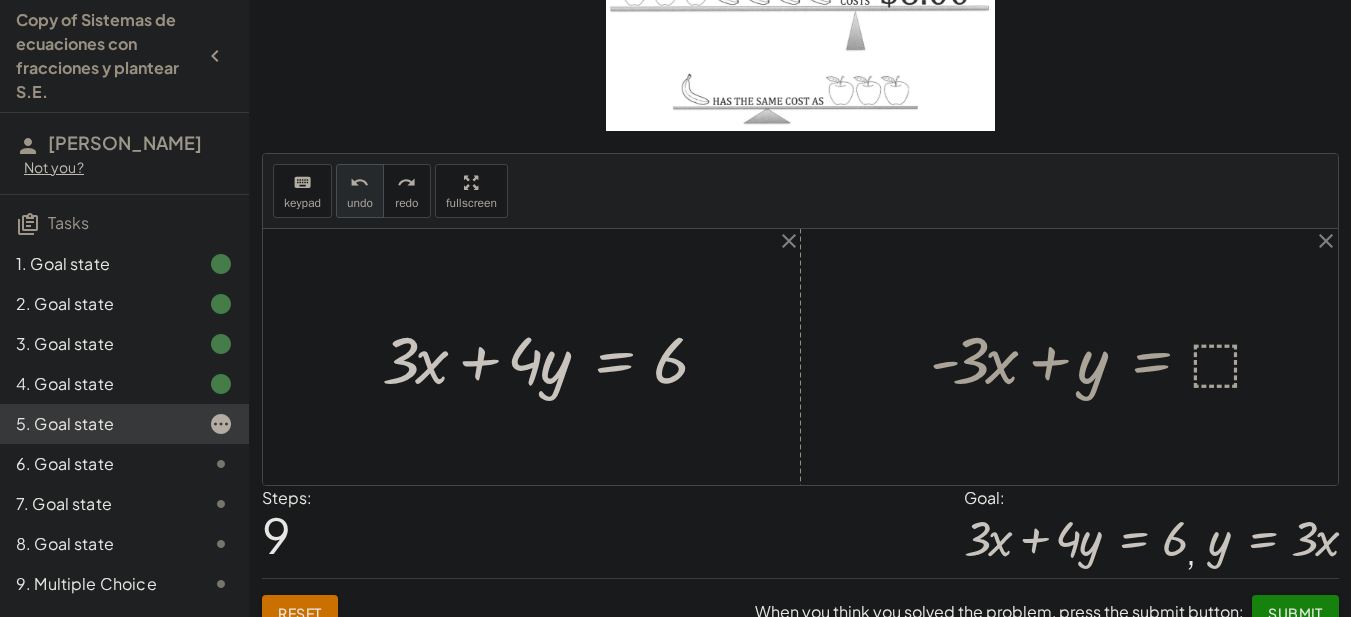 click on "undo" at bounding box center (359, 183) 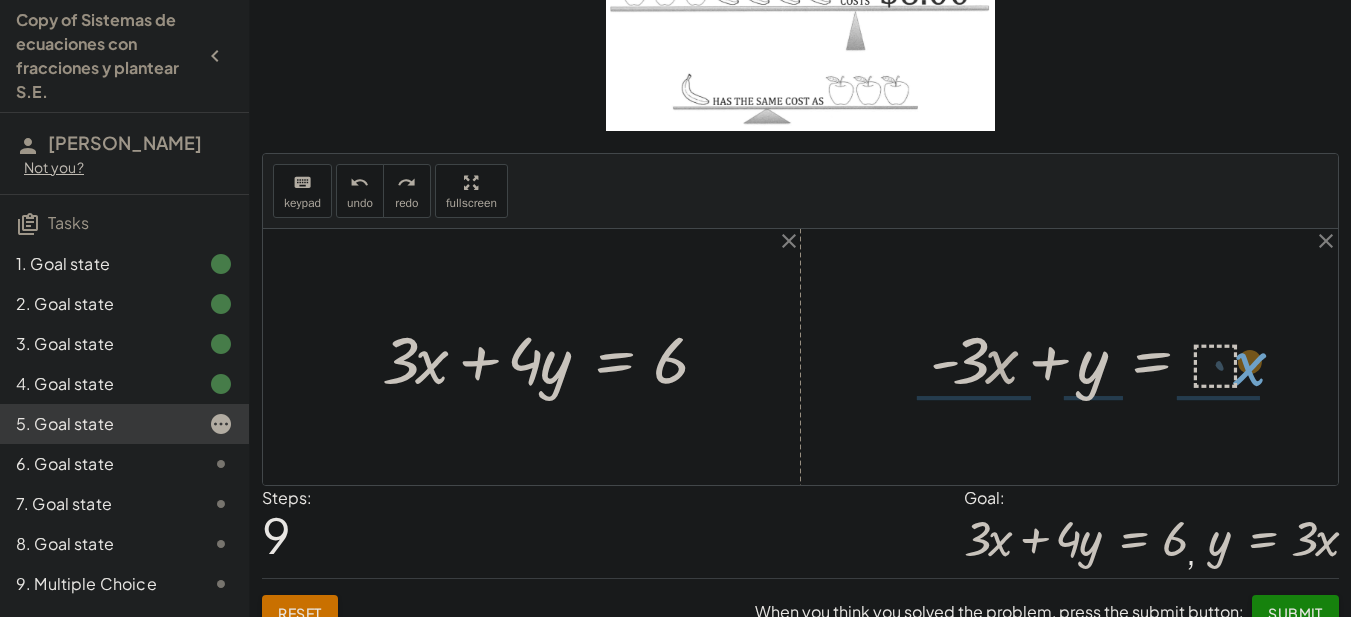 drag, startPoint x: 997, startPoint y: 374, endPoint x: 1231, endPoint y: 376, distance: 234.00854 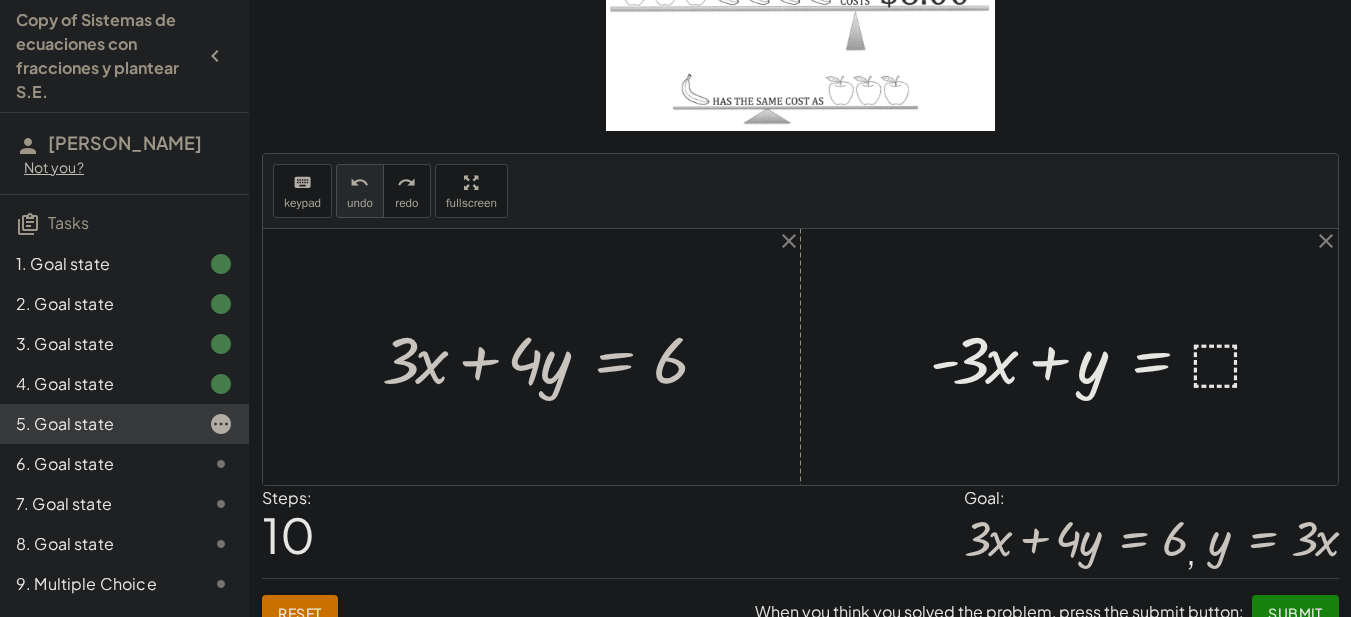 click on "undo" at bounding box center [360, 203] 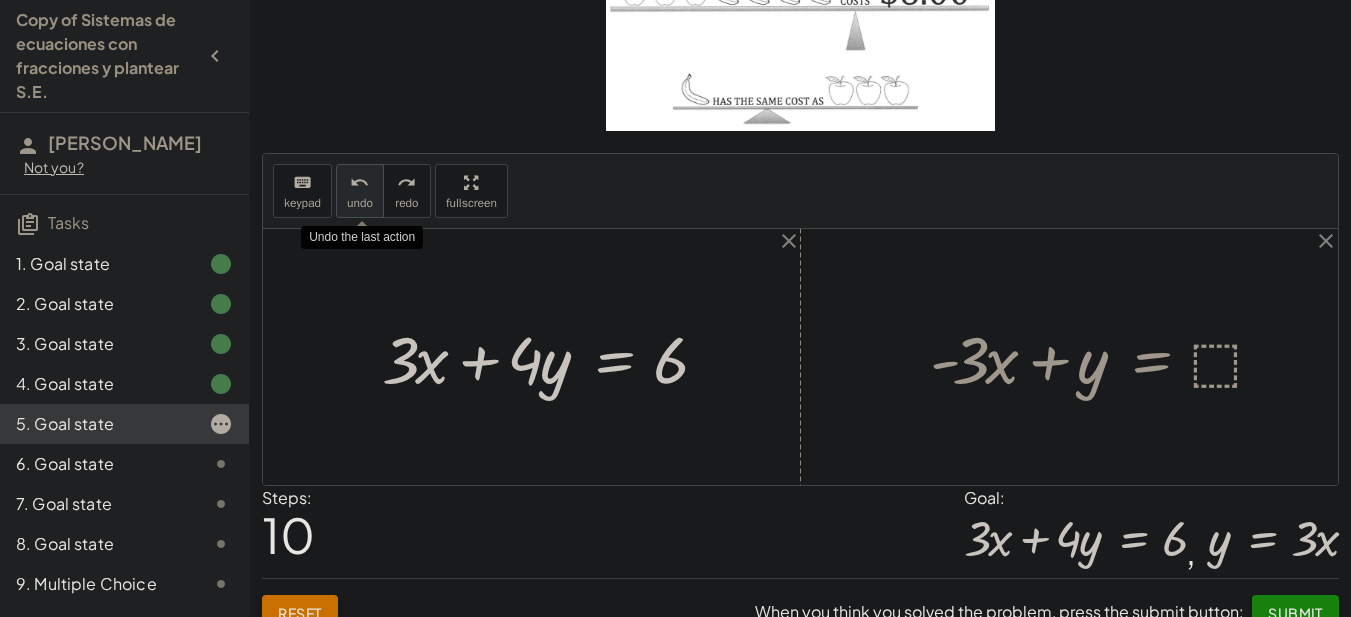 click on "undo" at bounding box center (360, 203) 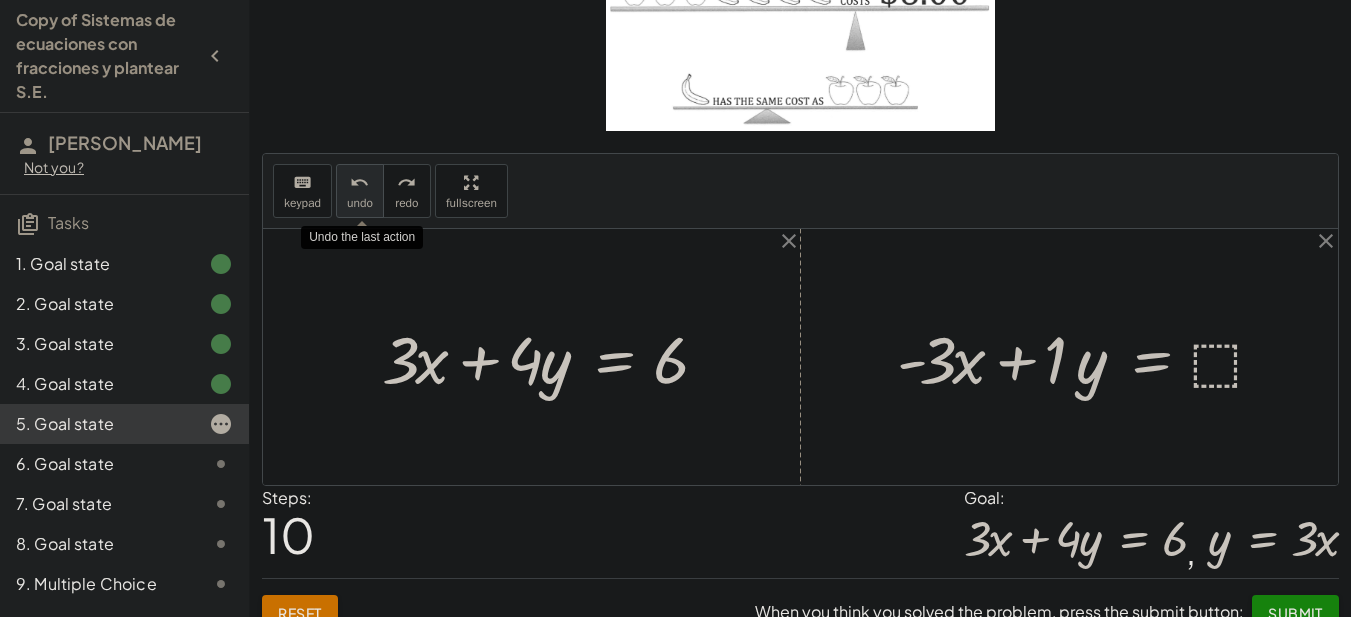 click on "undo" at bounding box center (360, 203) 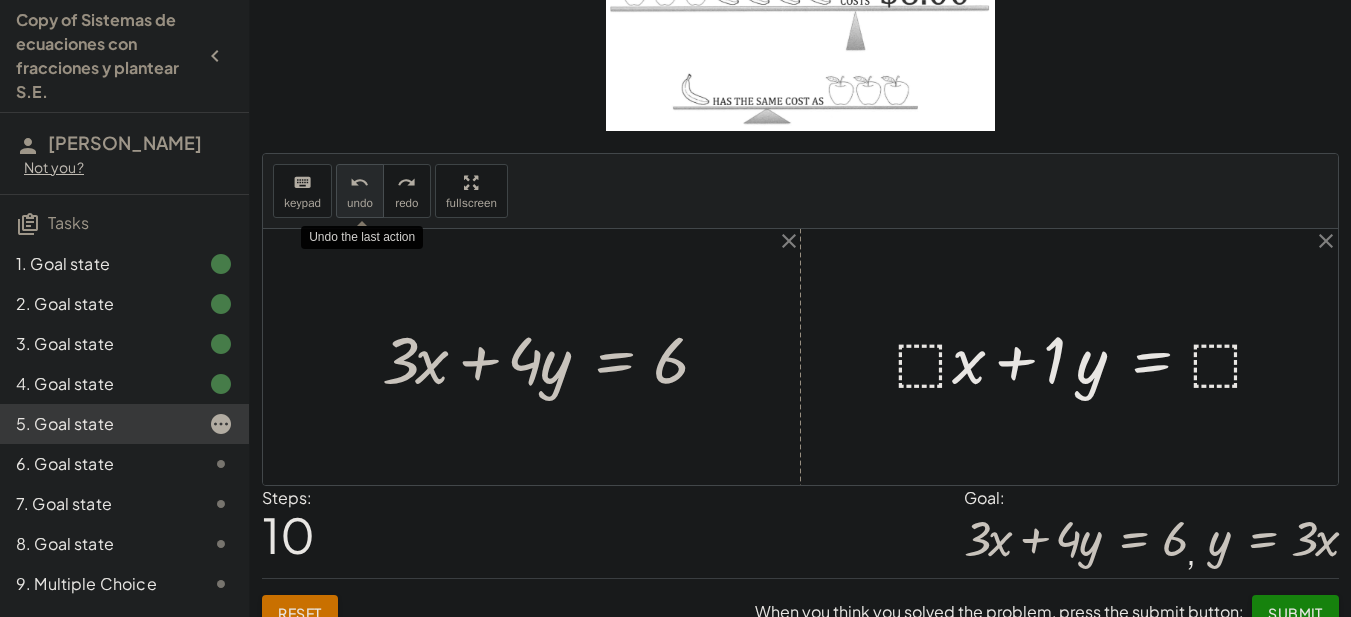 click on "undo" at bounding box center (360, 203) 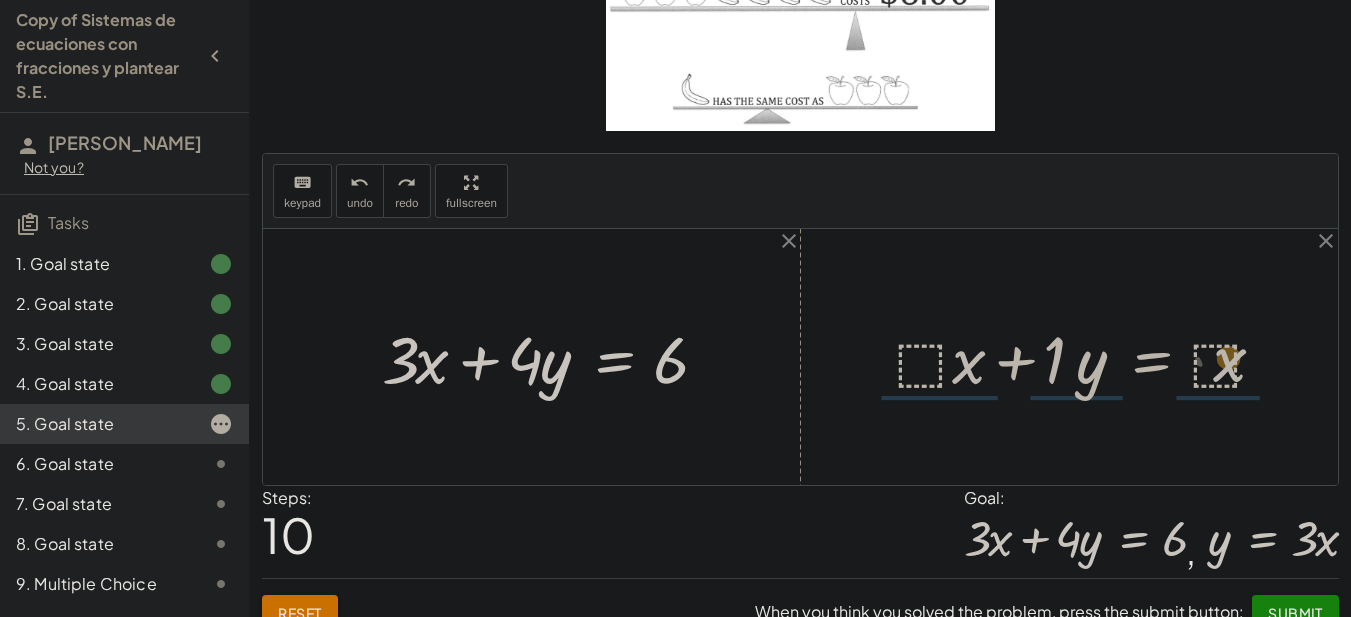 drag, startPoint x: 966, startPoint y: 380, endPoint x: 1228, endPoint y: 385, distance: 262.0477 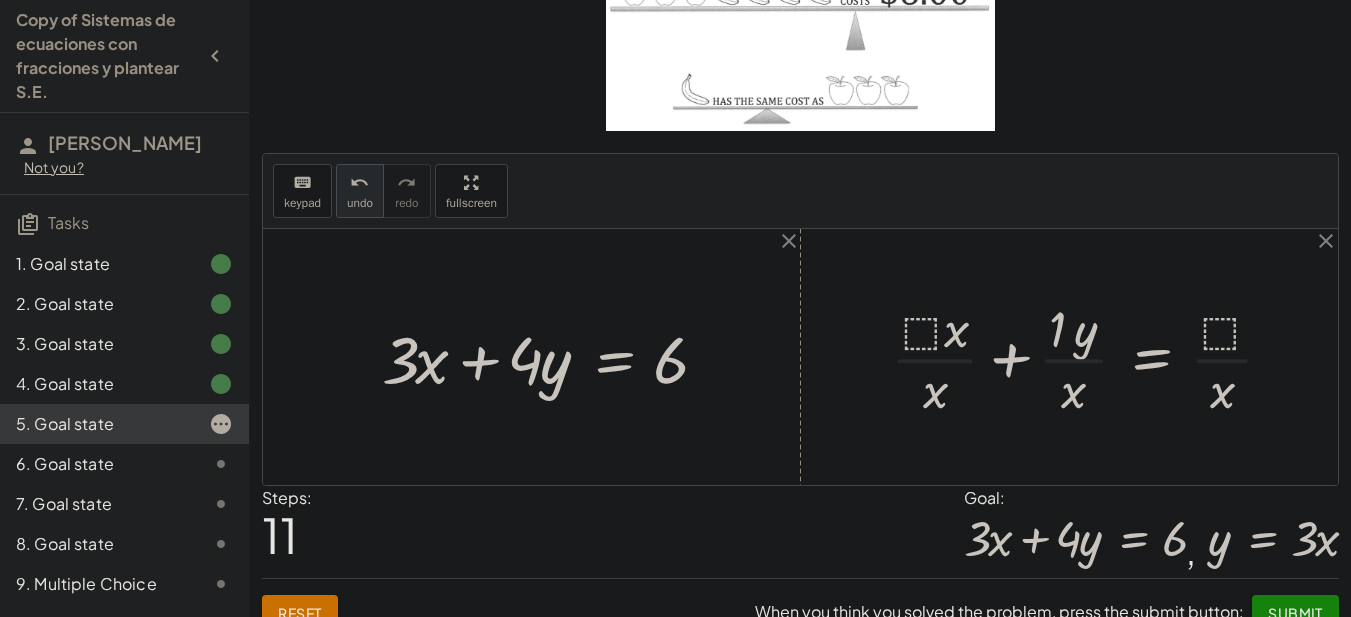 click on "undo undo" at bounding box center [360, 191] 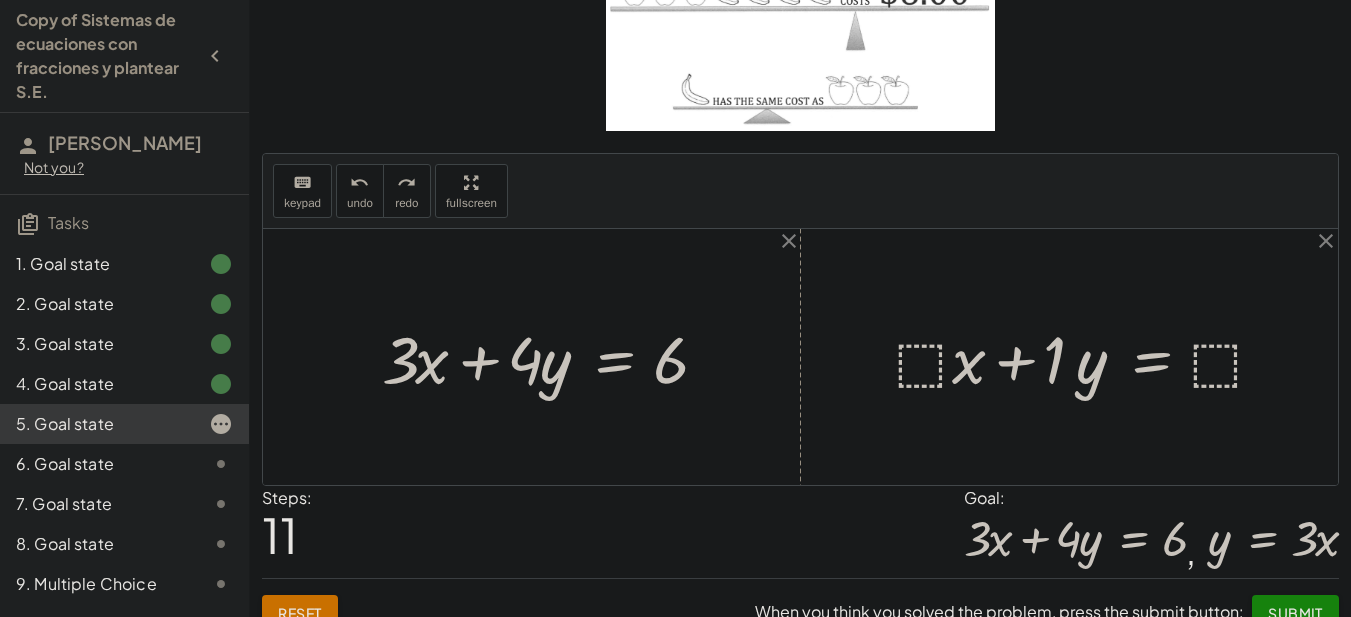 click at bounding box center [1088, 357] 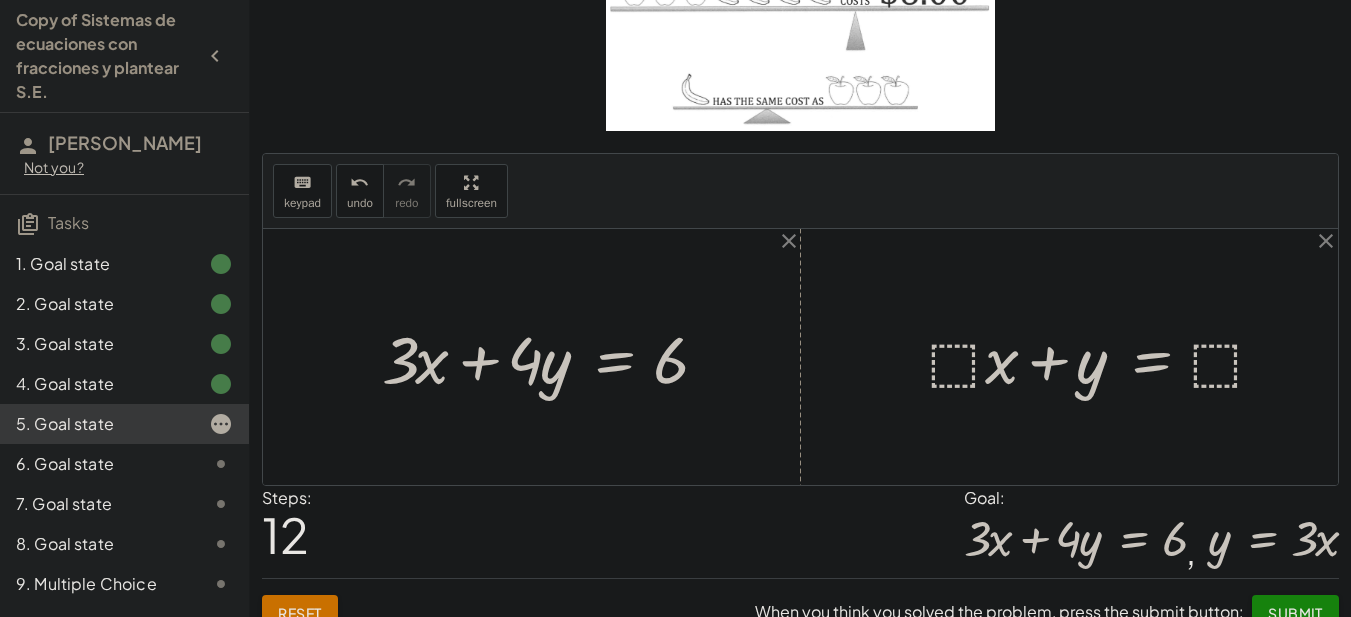 click at bounding box center (1105, 357) 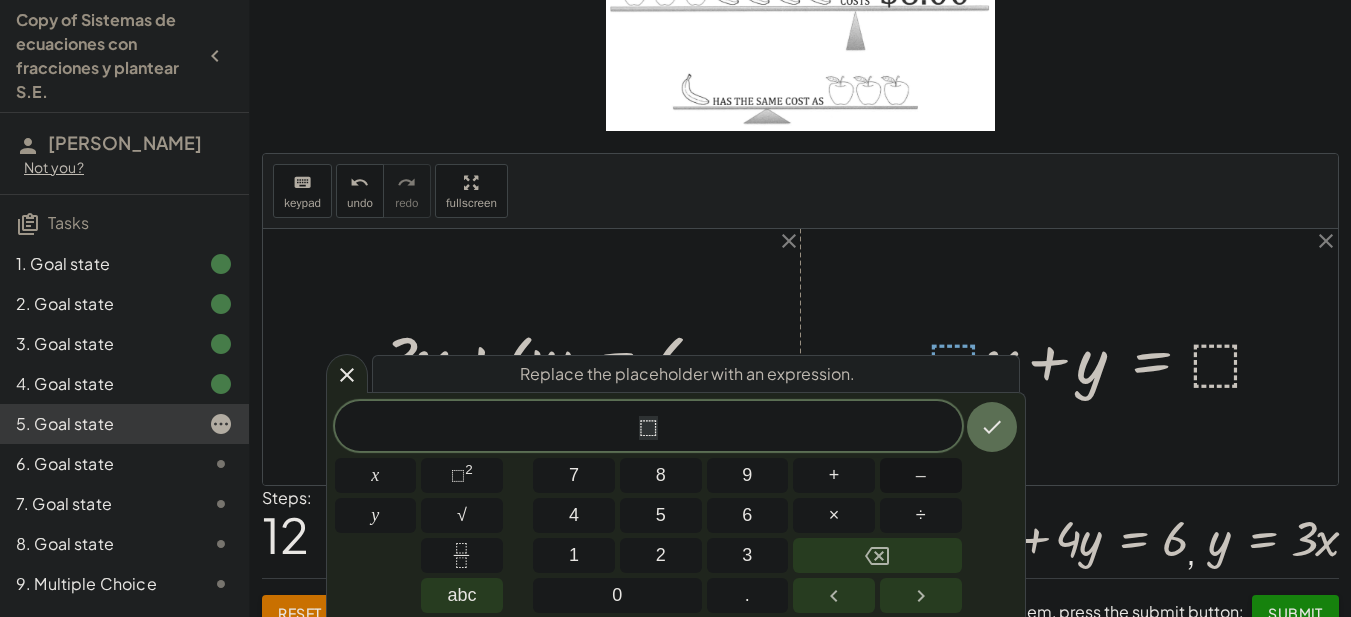 click on "–" at bounding box center (921, 475) 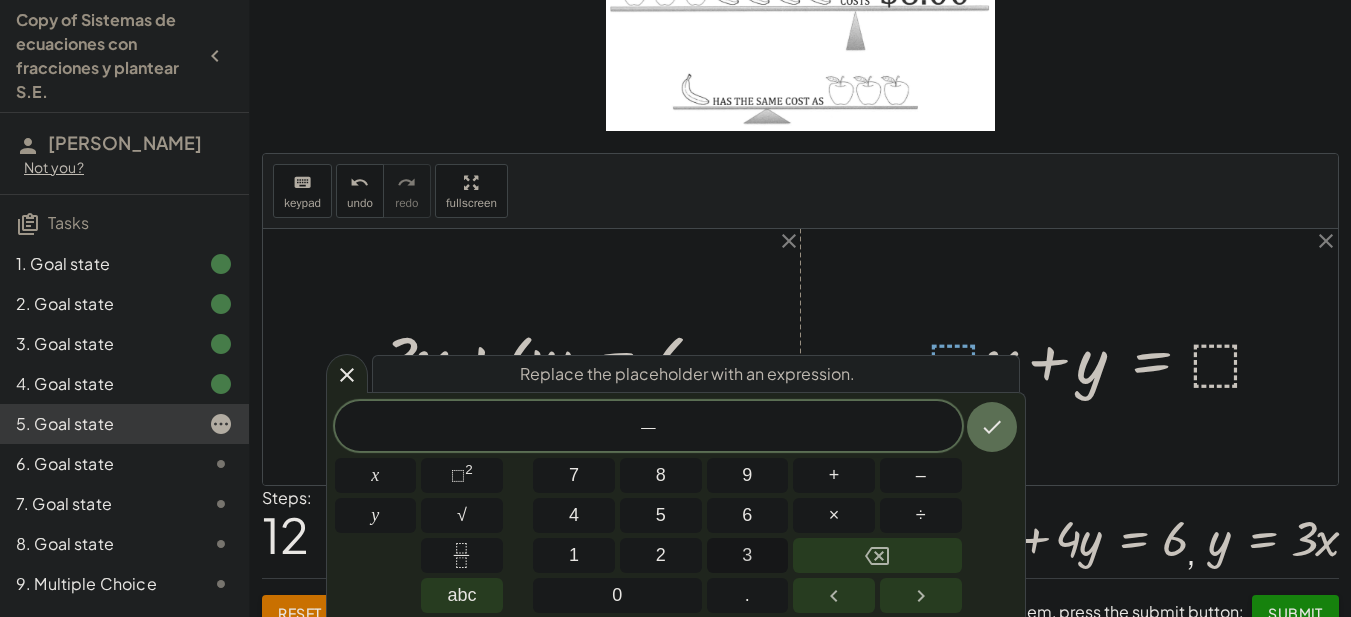 click on "3" at bounding box center (747, 555) 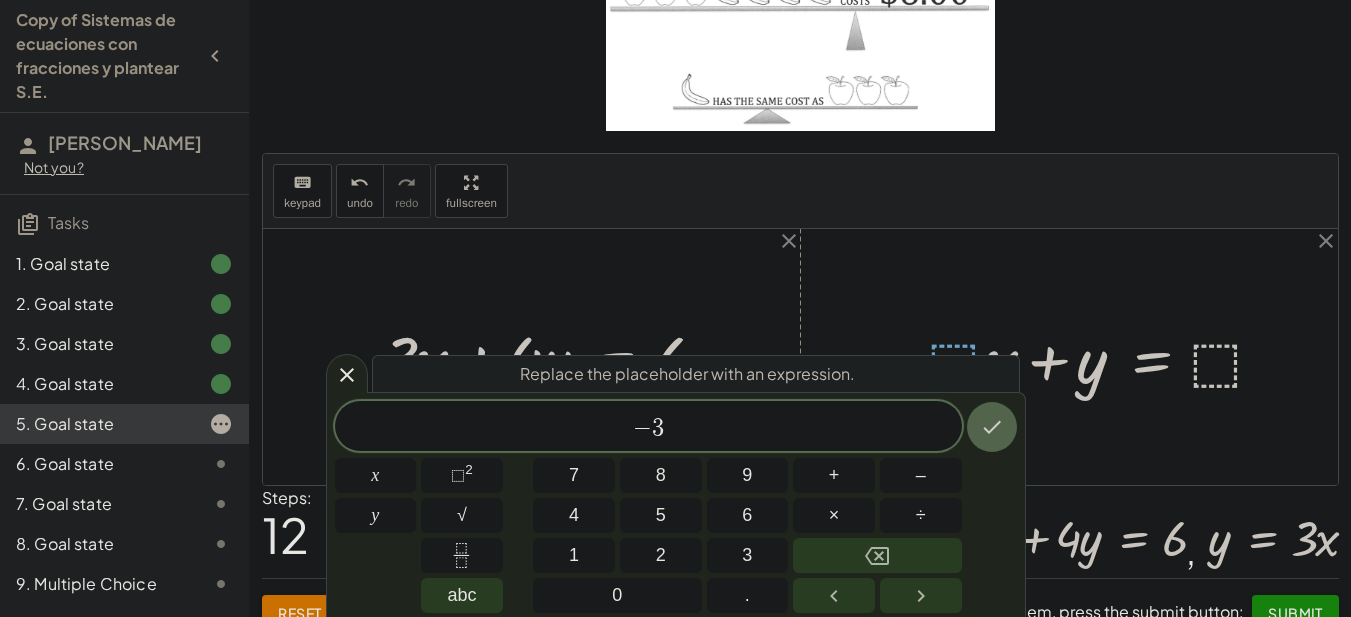 click 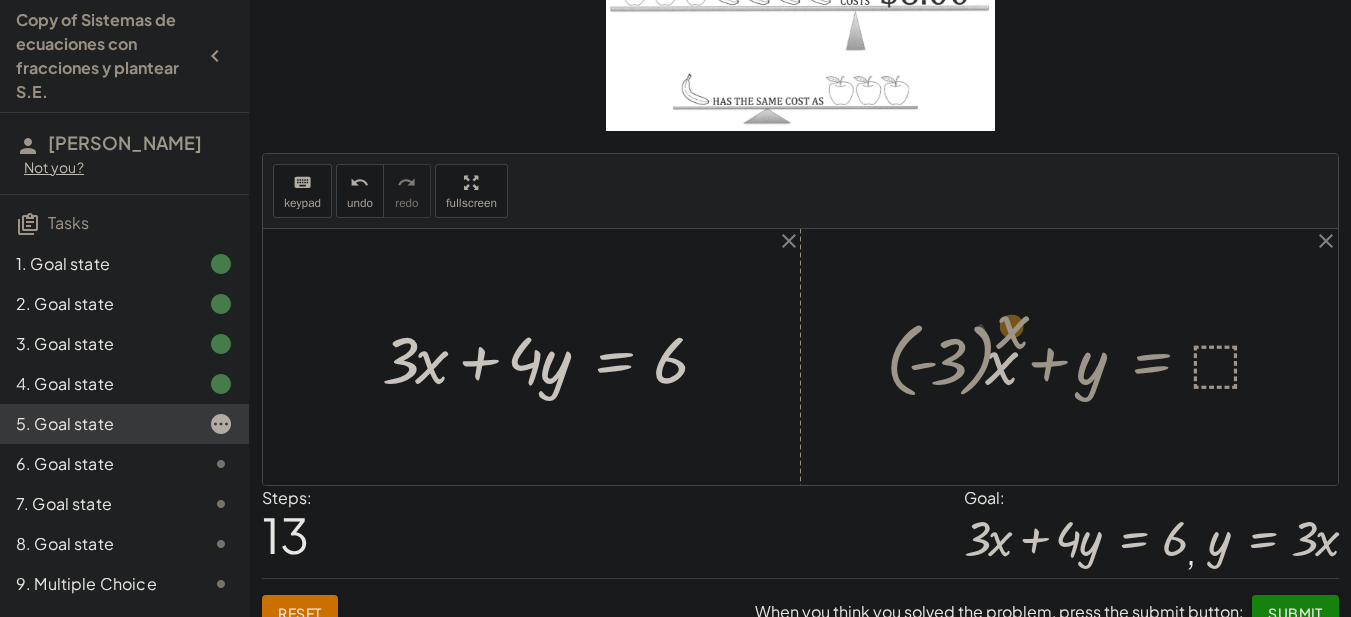 drag, startPoint x: 985, startPoint y: 370, endPoint x: 995, endPoint y: 347, distance: 25.079872 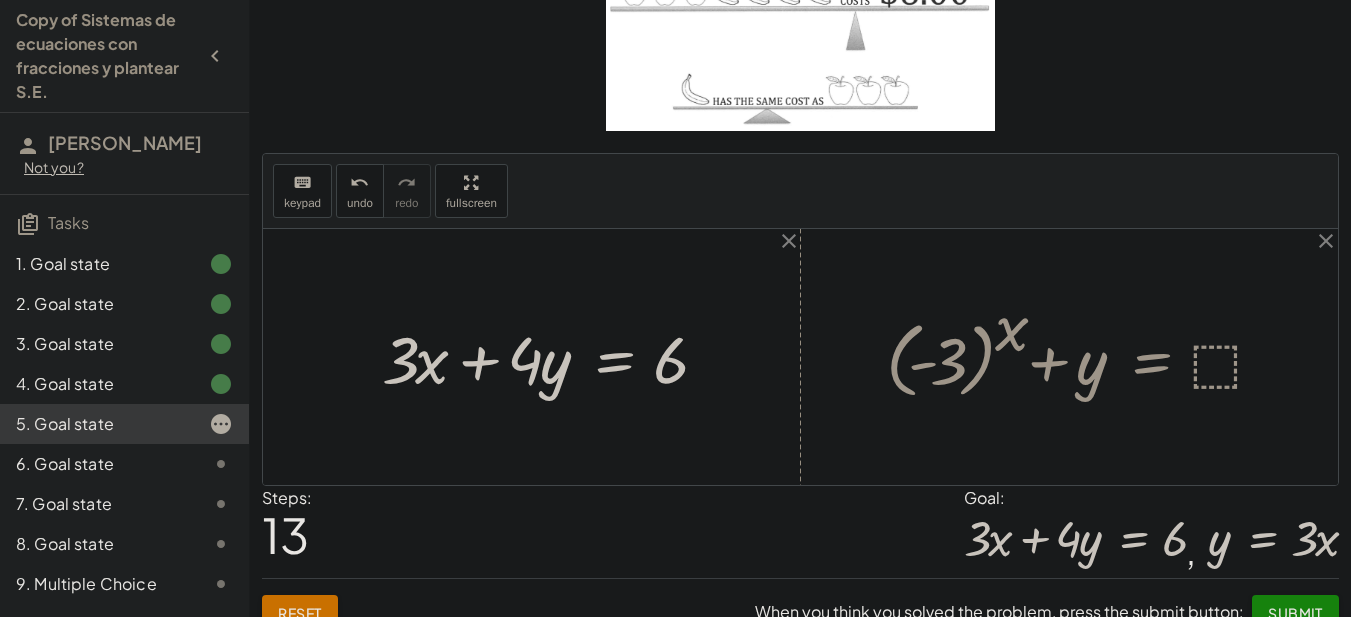 drag, startPoint x: 995, startPoint y: 347, endPoint x: 990, endPoint y: 365, distance: 18.681541 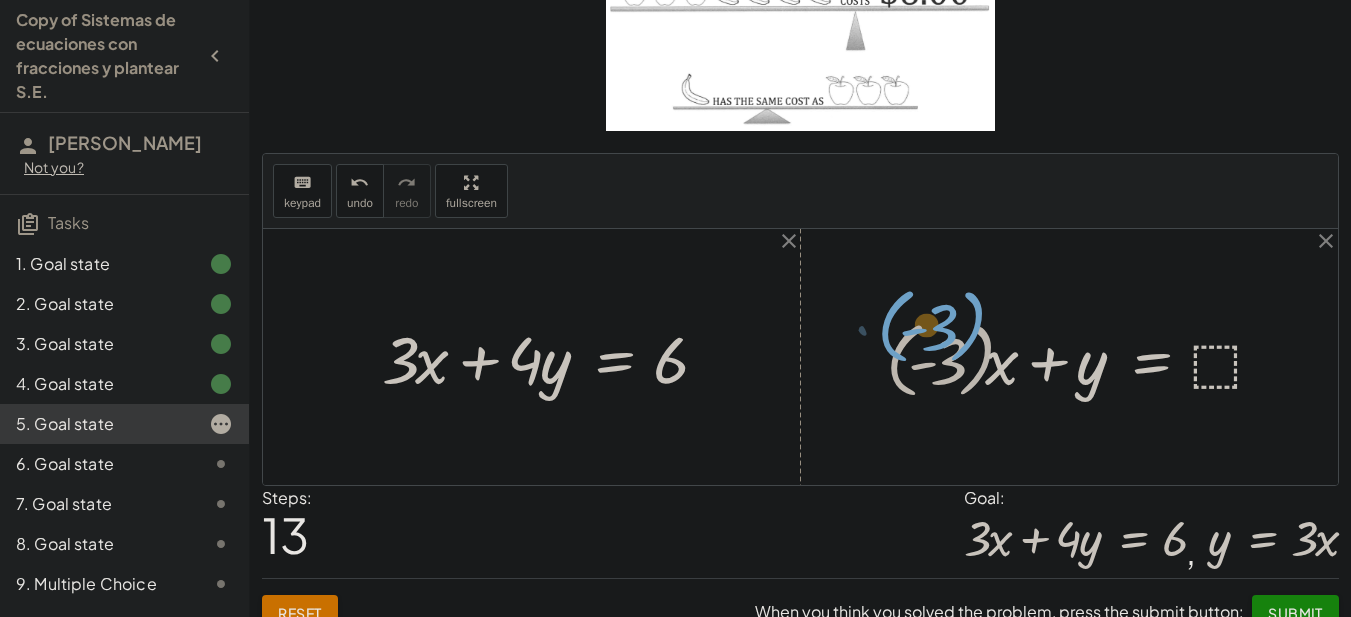 drag, startPoint x: 980, startPoint y: 355, endPoint x: 969, endPoint y: 331, distance: 26.400757 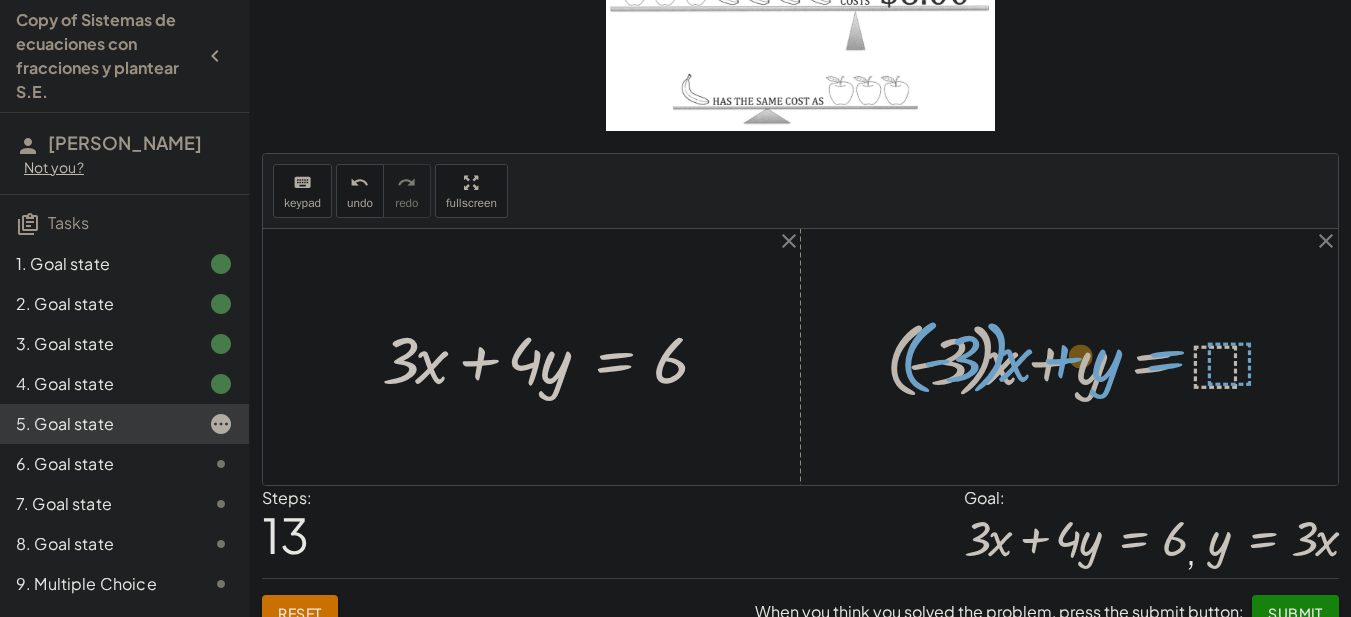 drag, startPoint x: 1147, startPoint y: 356, endPoint x: 1168, endPoint y: 350, distance: 21.84033 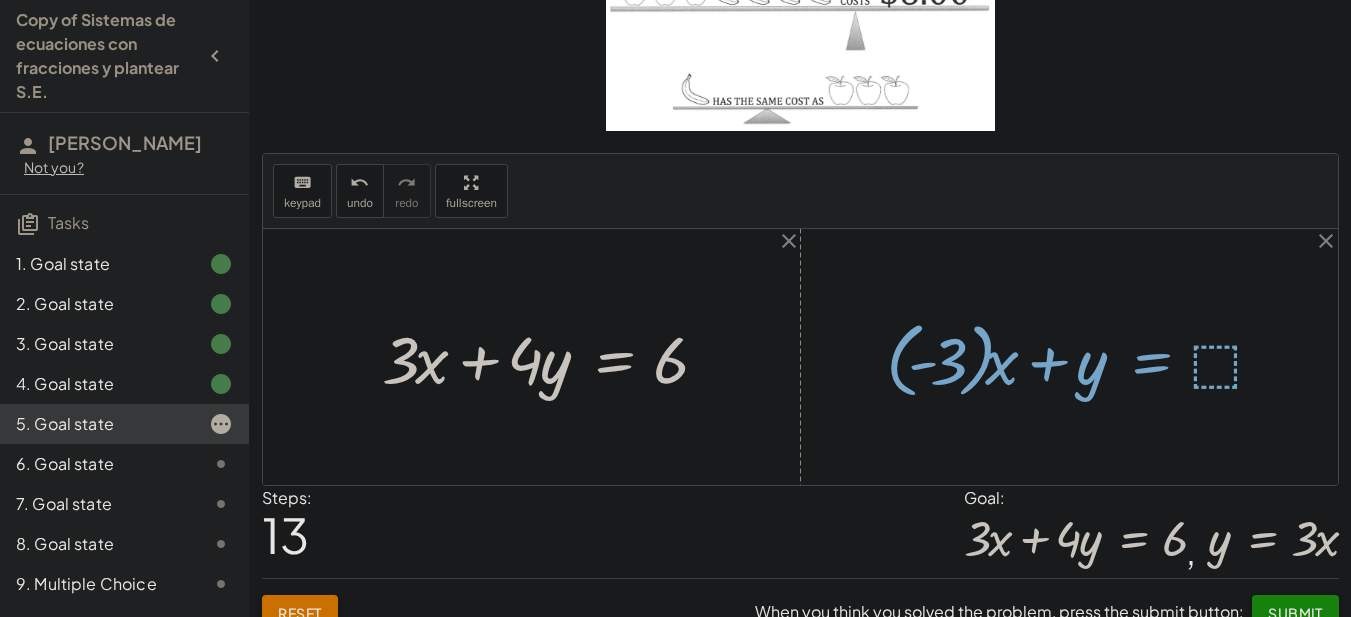 click at bounding box center [1084, 357] 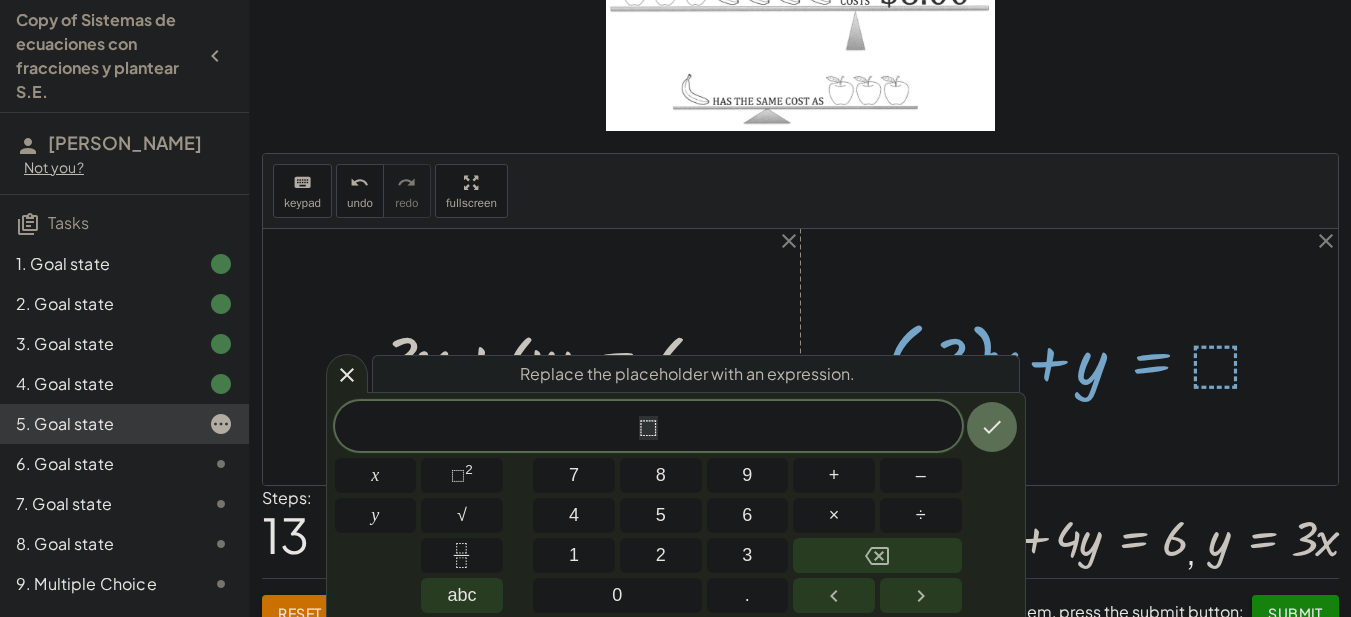 click at bounding box center [1084, 357] 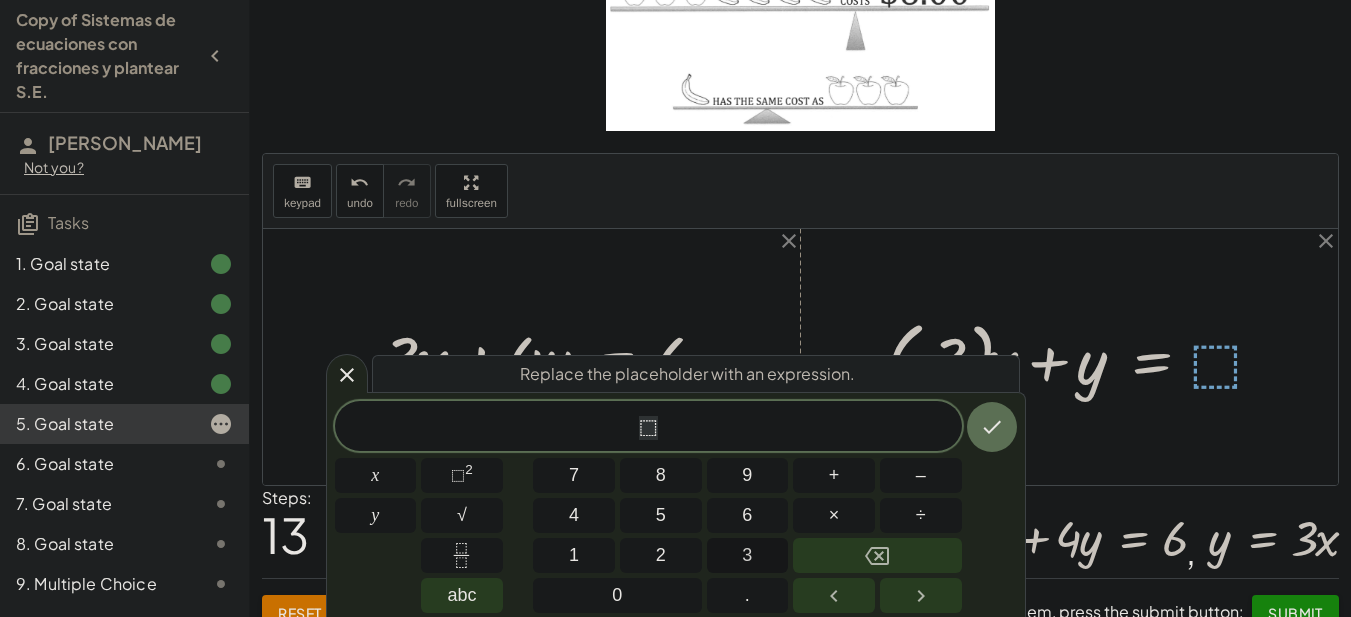 click on "3" at bounding box center (748, 555) 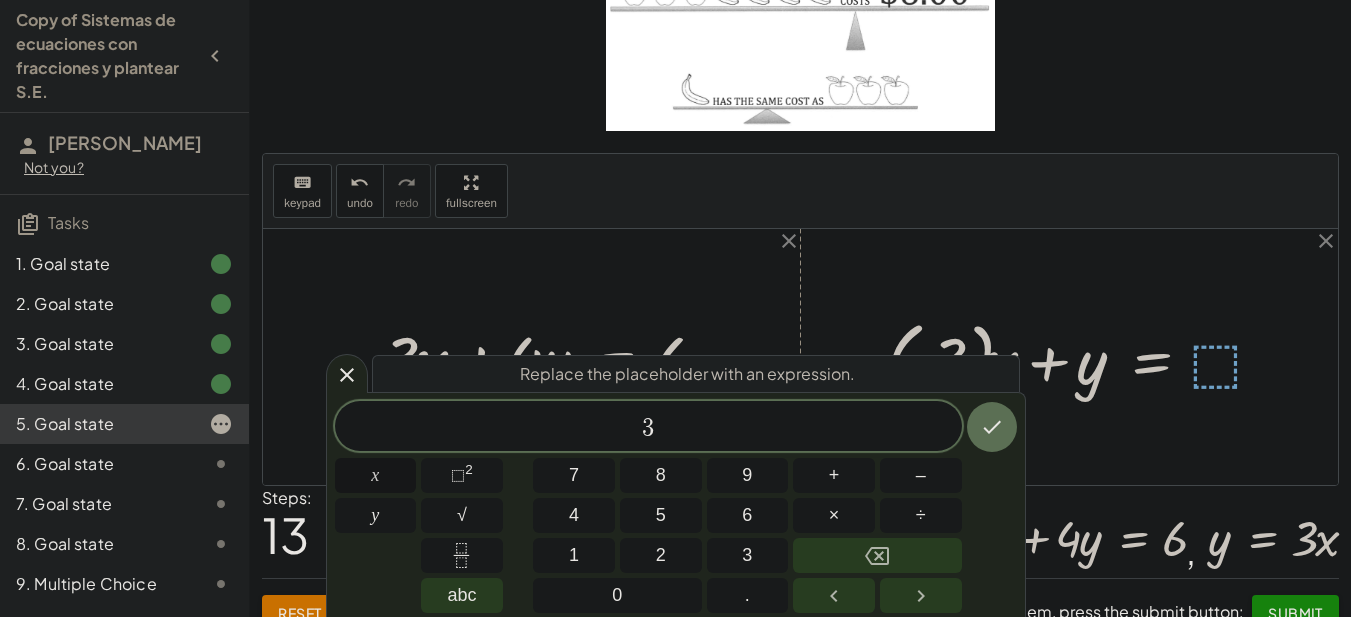 click on "x" at bounding box center (376, 475) 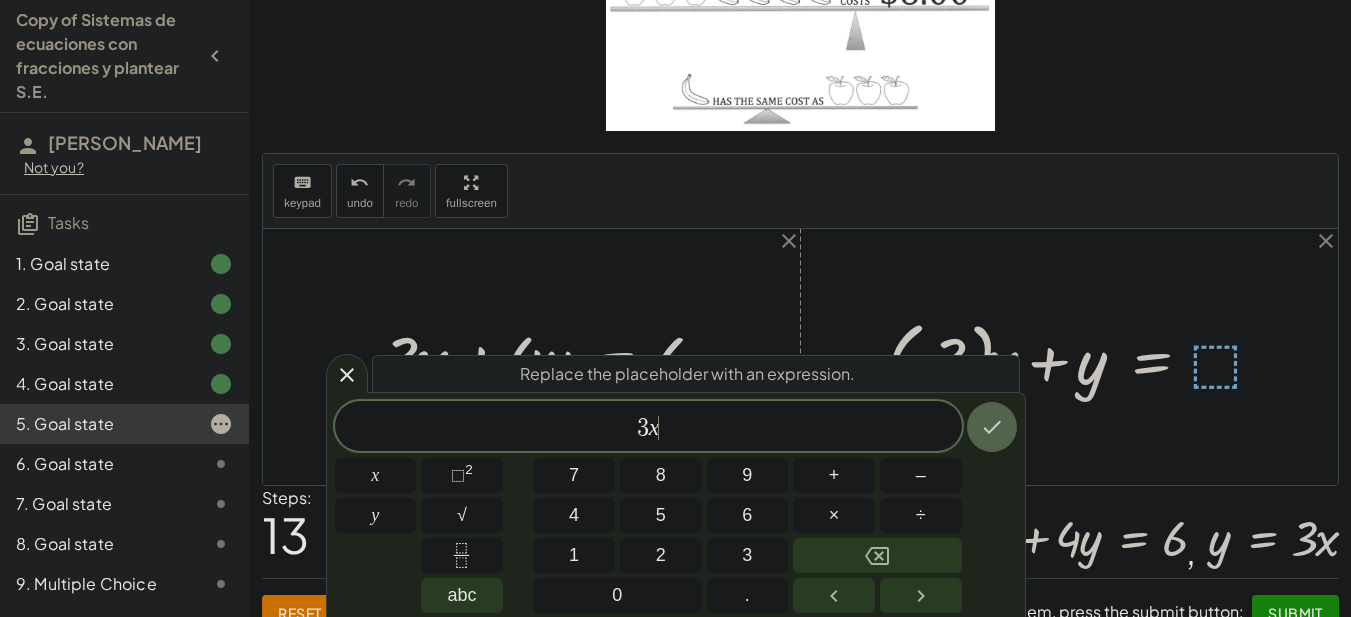 click 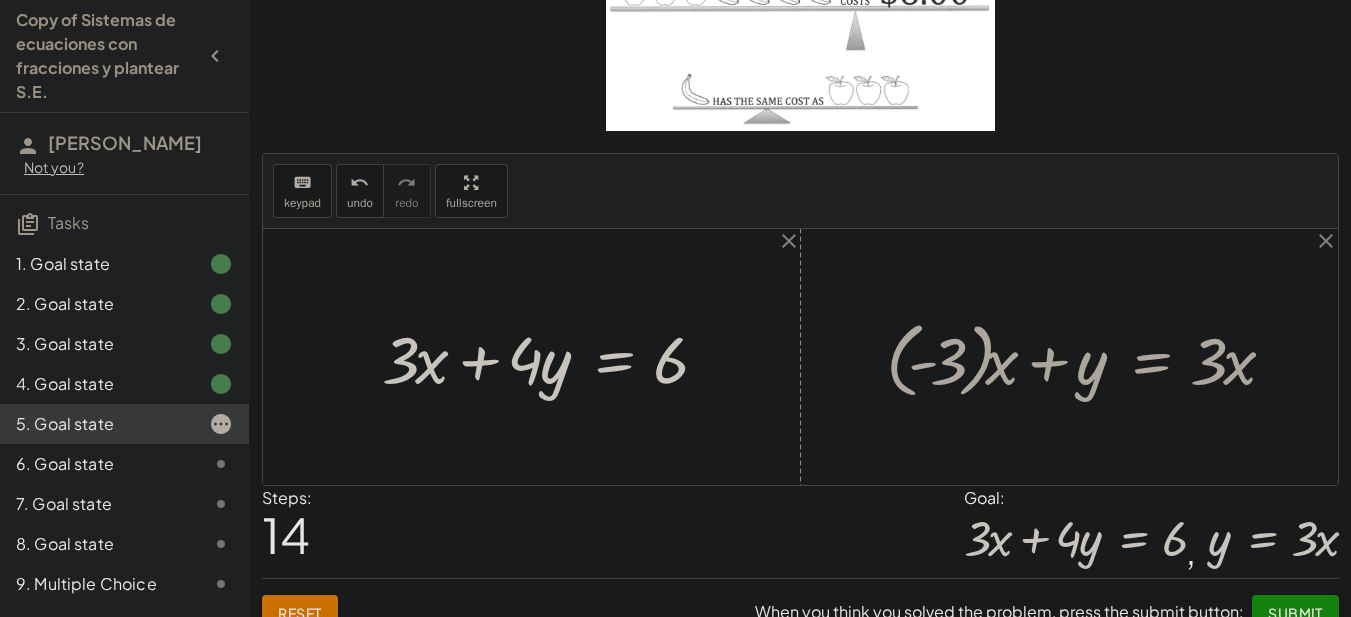 click at bounding box center (1088, 357) 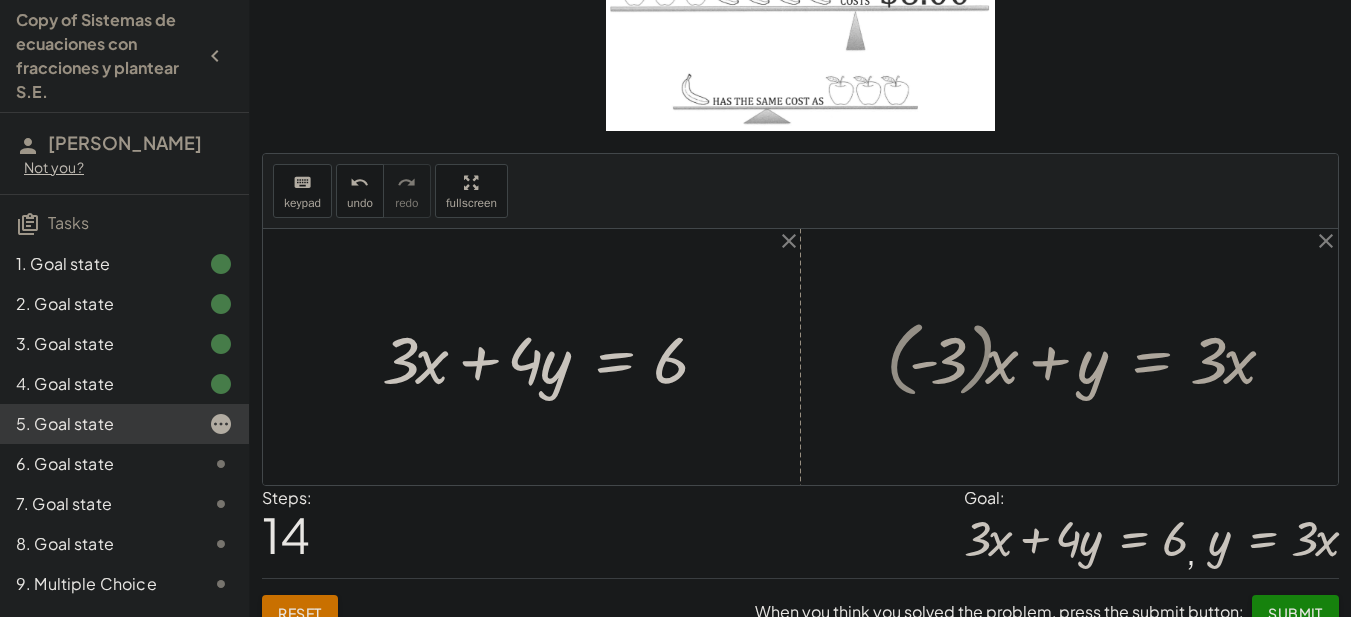 click at bounding box center (1110, 357) 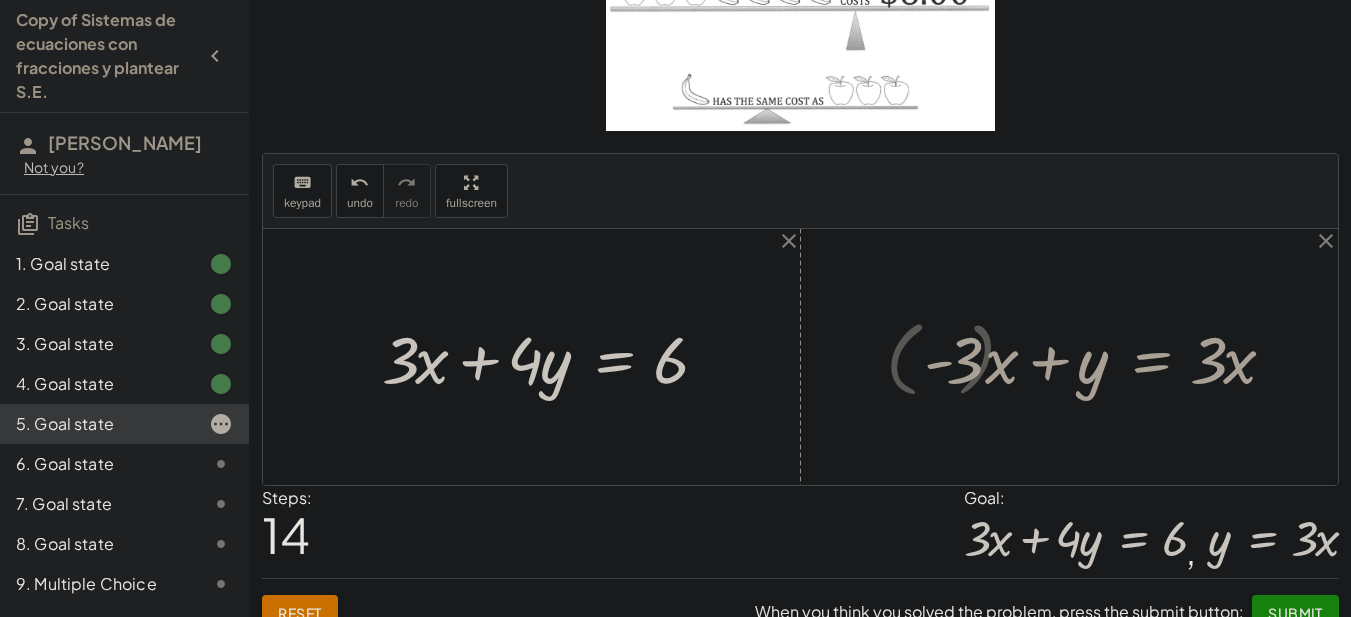 click at bounding box center (1110, 357) 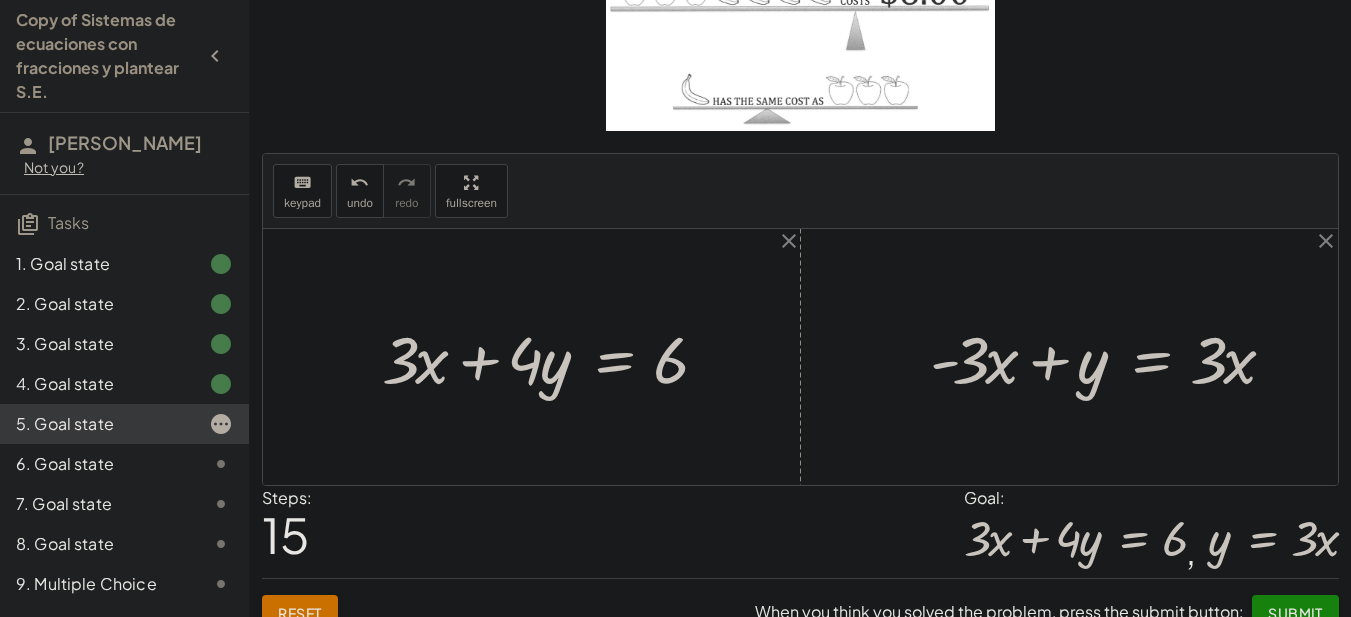 click at bounding box center [1110, 357] 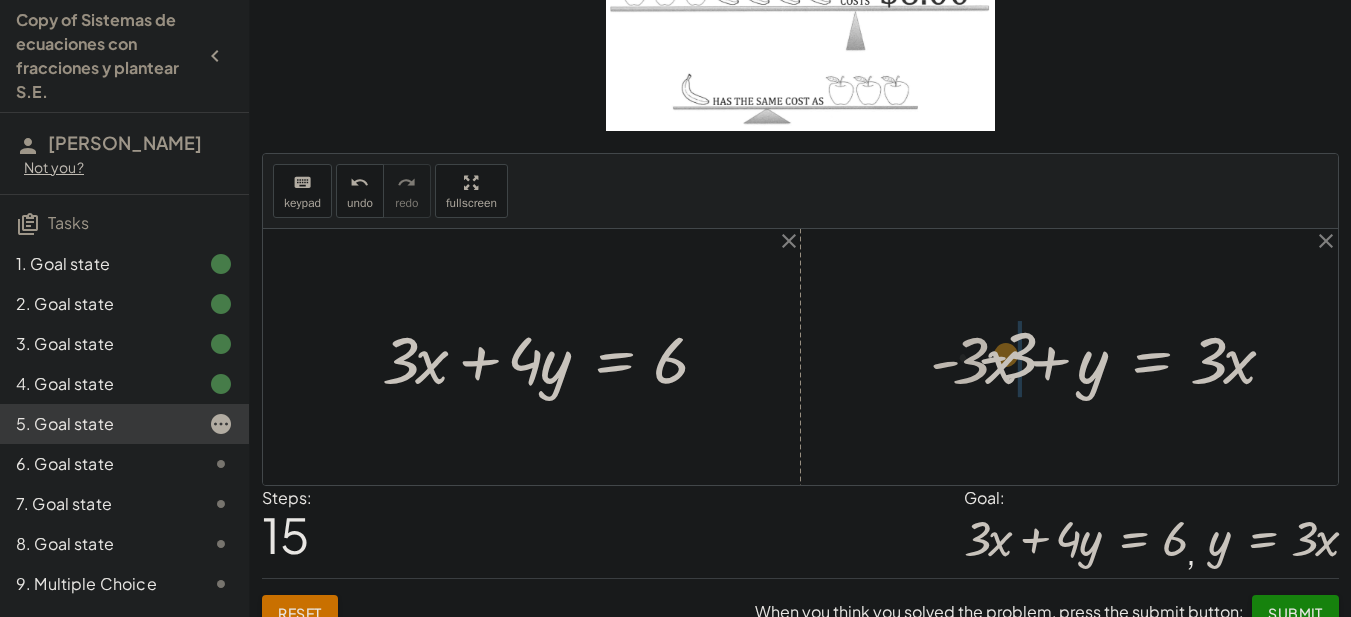 drag, startPoint x: 970, startPoint y: 365, endPoint x: 1021, endPoint y: 358, distance: 51.47815 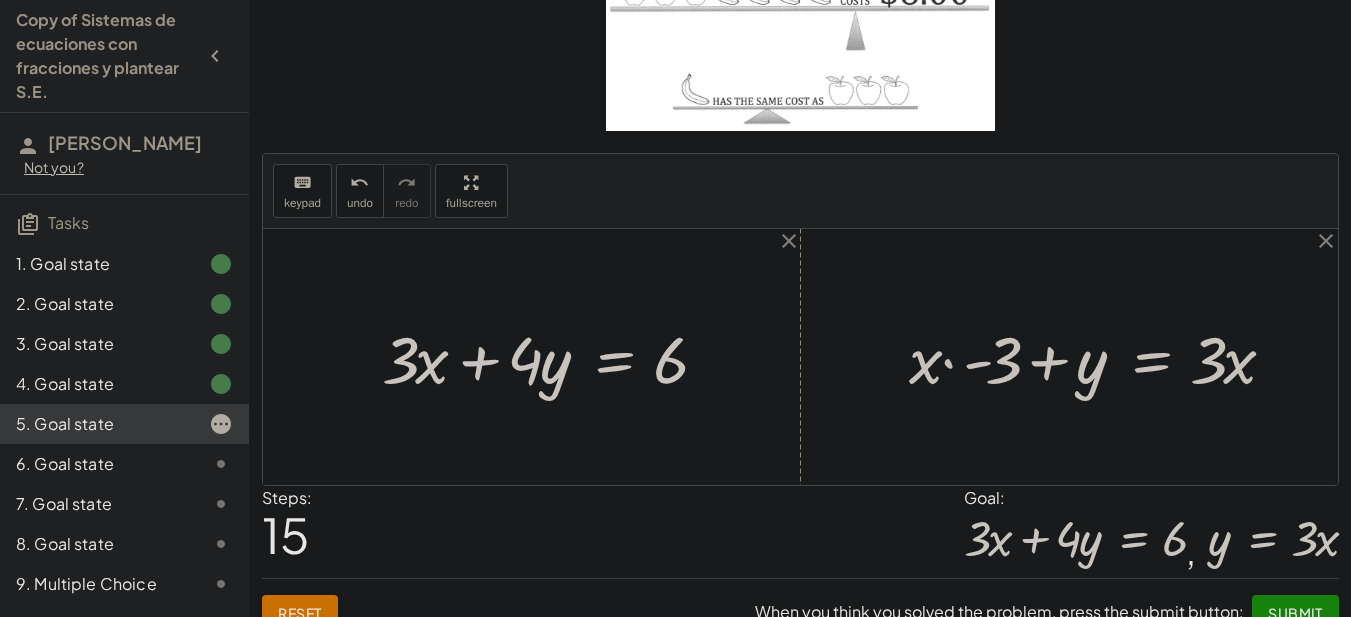 click at bounding box center (1099, 357) 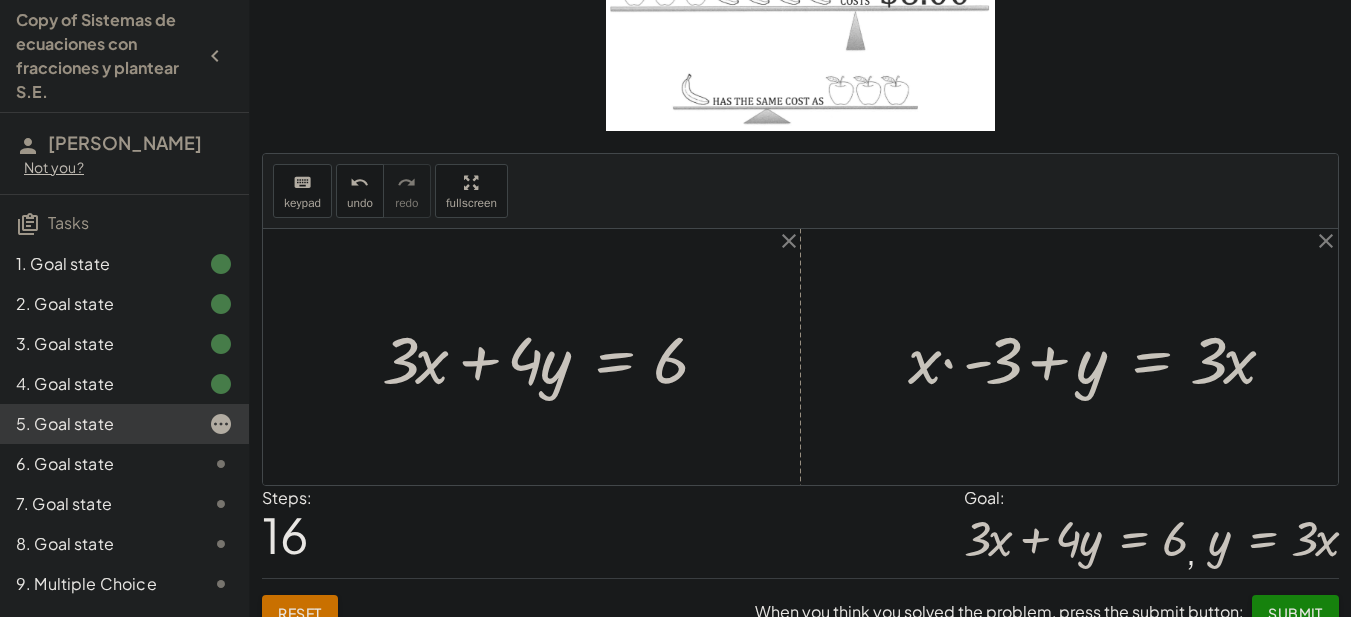 click at bounding box center (1099, 357) 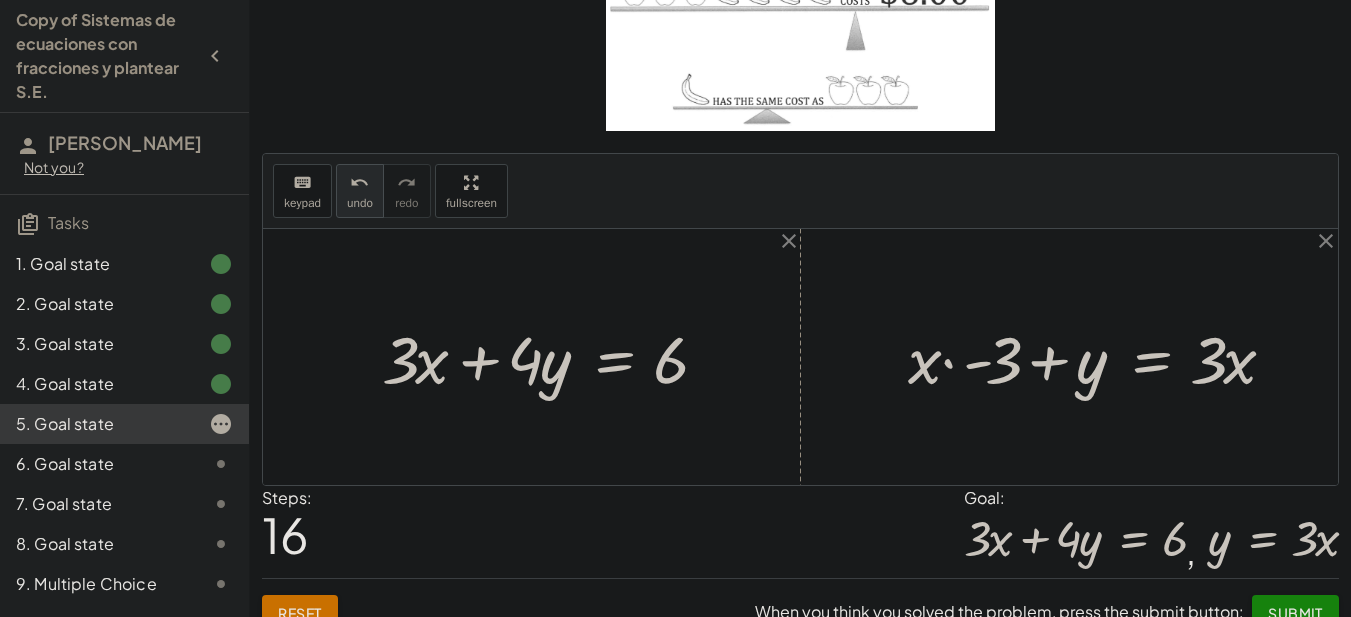 click on "undo" at bounding box center (360, 203) 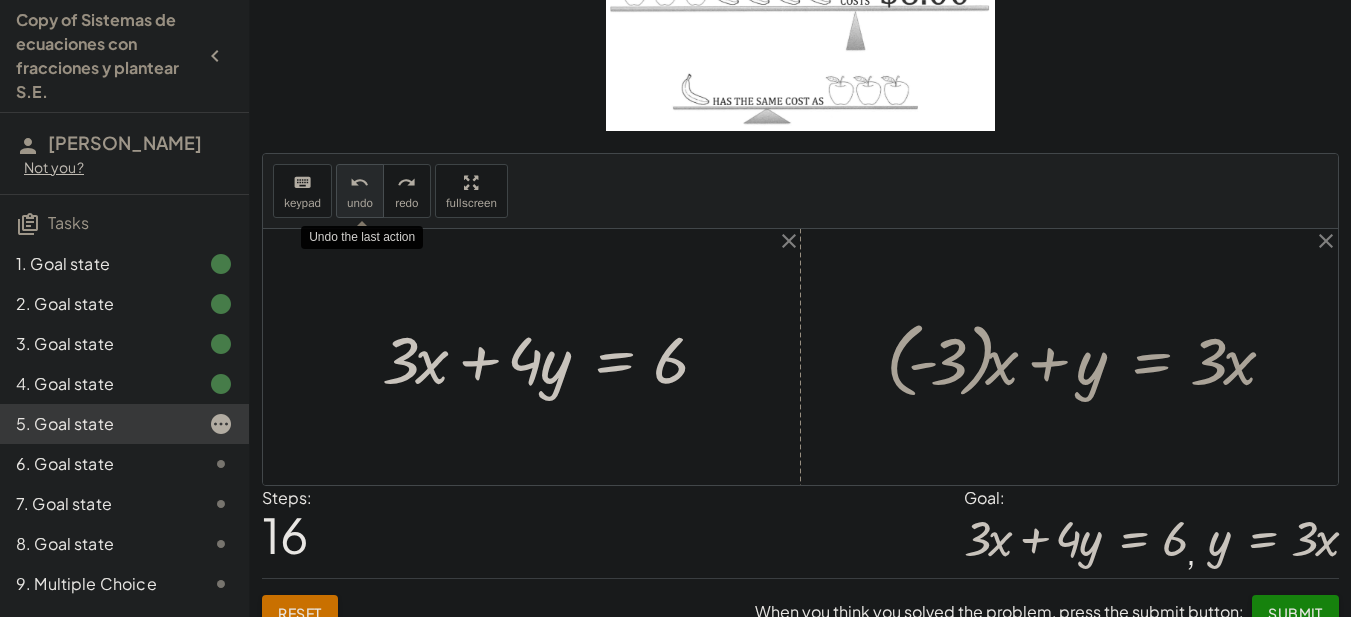 click on "undo" at bounding box center [360, 203] 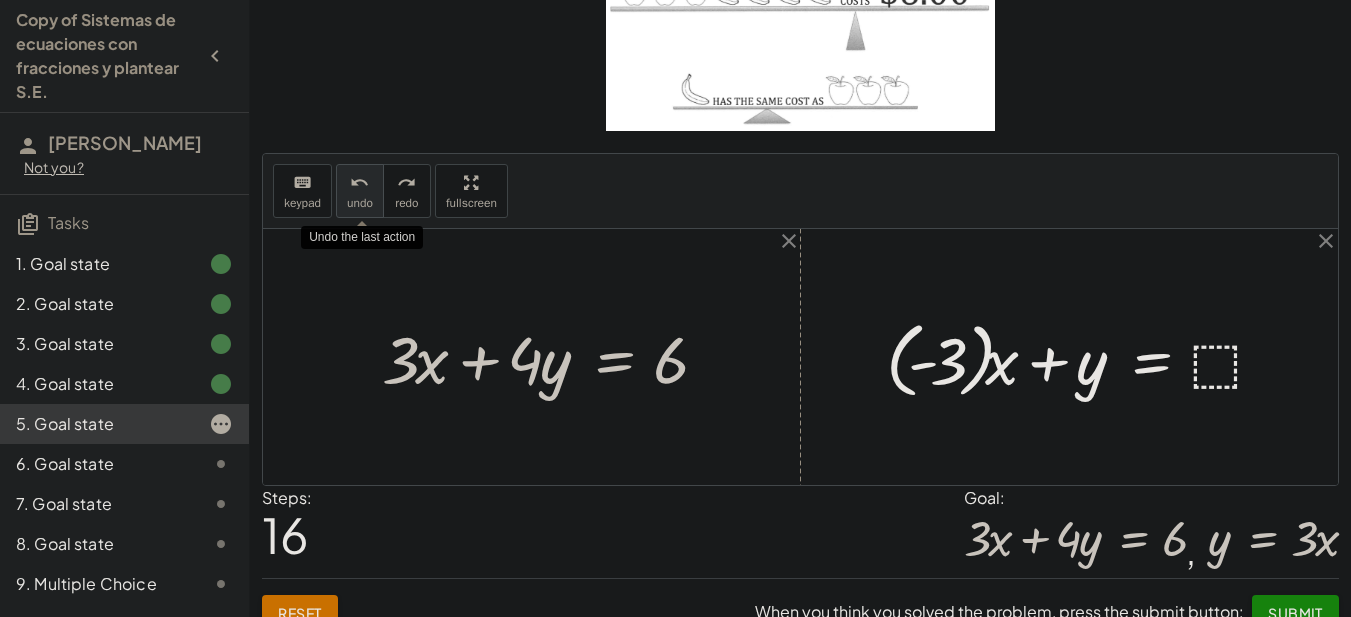 click on "undo" at bounding box center [360, 203] 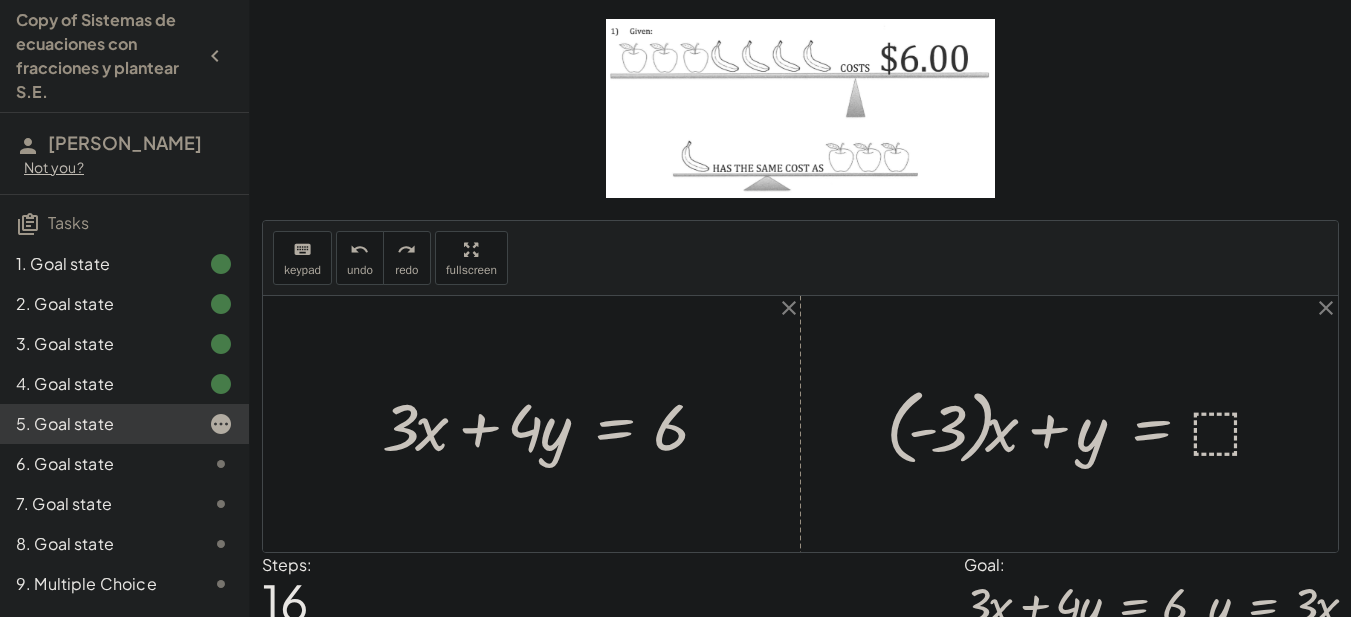 scroll, scrollTop: 118, scrollLeft: 0, axis: vertical 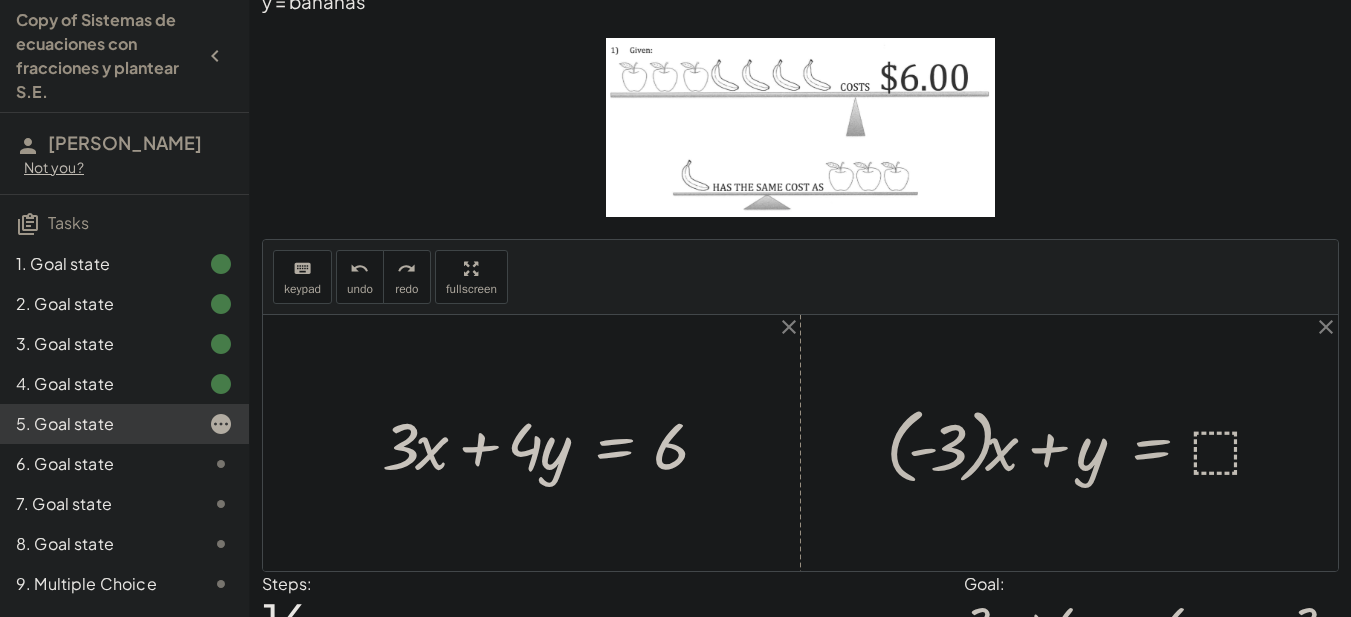 click at bounding box center [1084, 443] 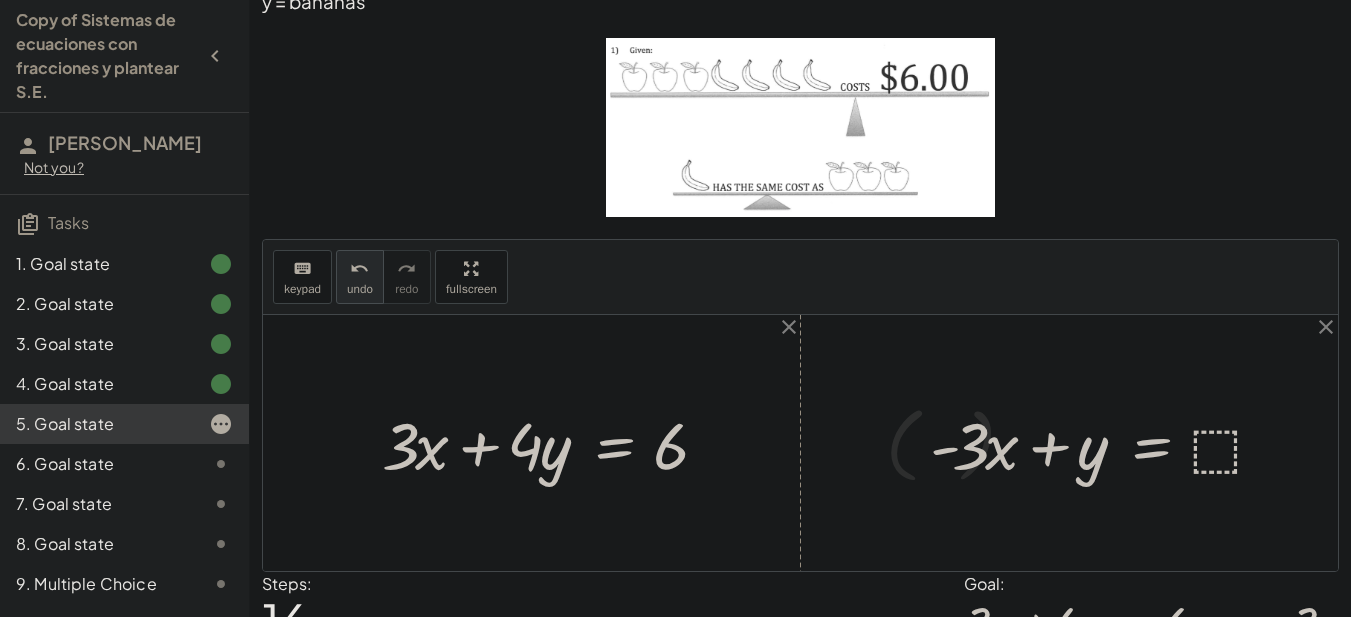 click on "undo" at bounding box center [359, 269] 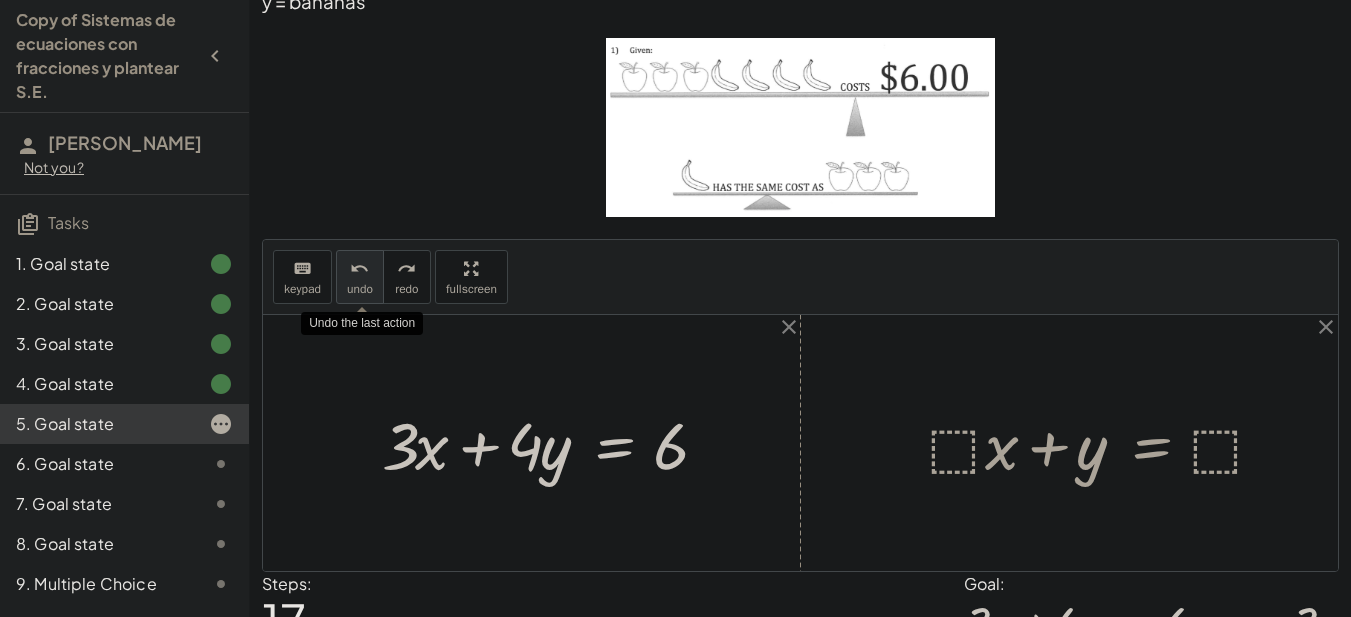 click on "undo" at bounding box center (359, 269) 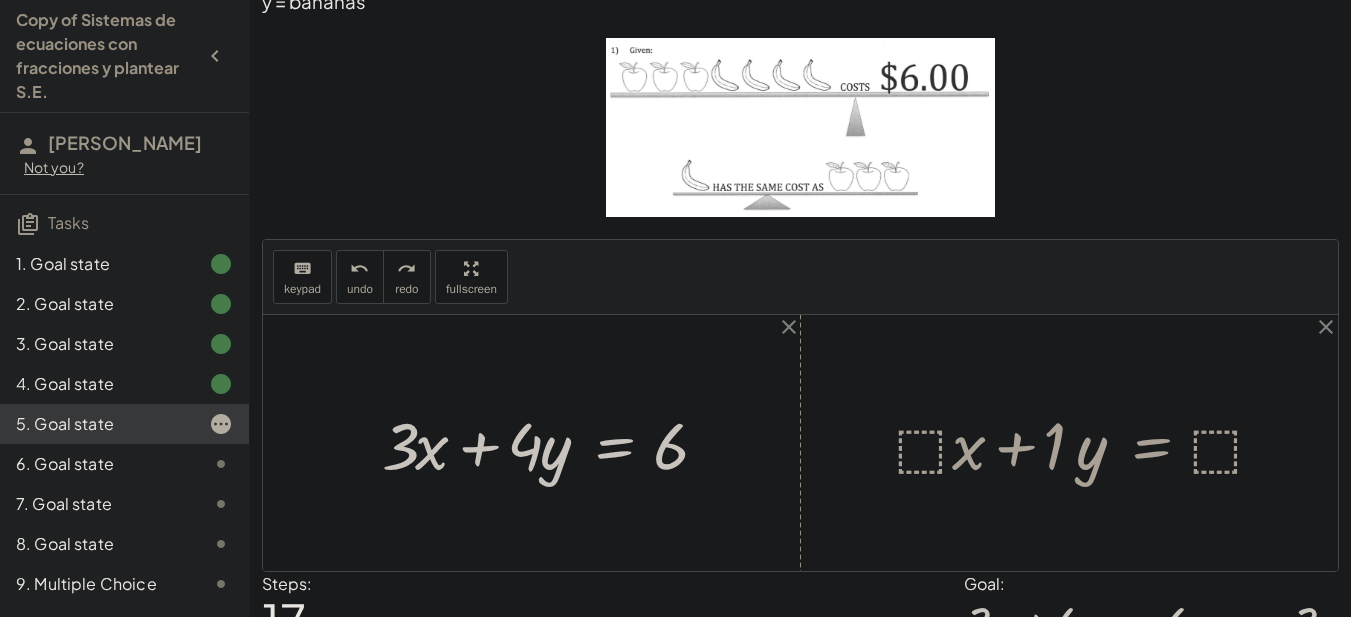 click at bounding box center [1088, 443] 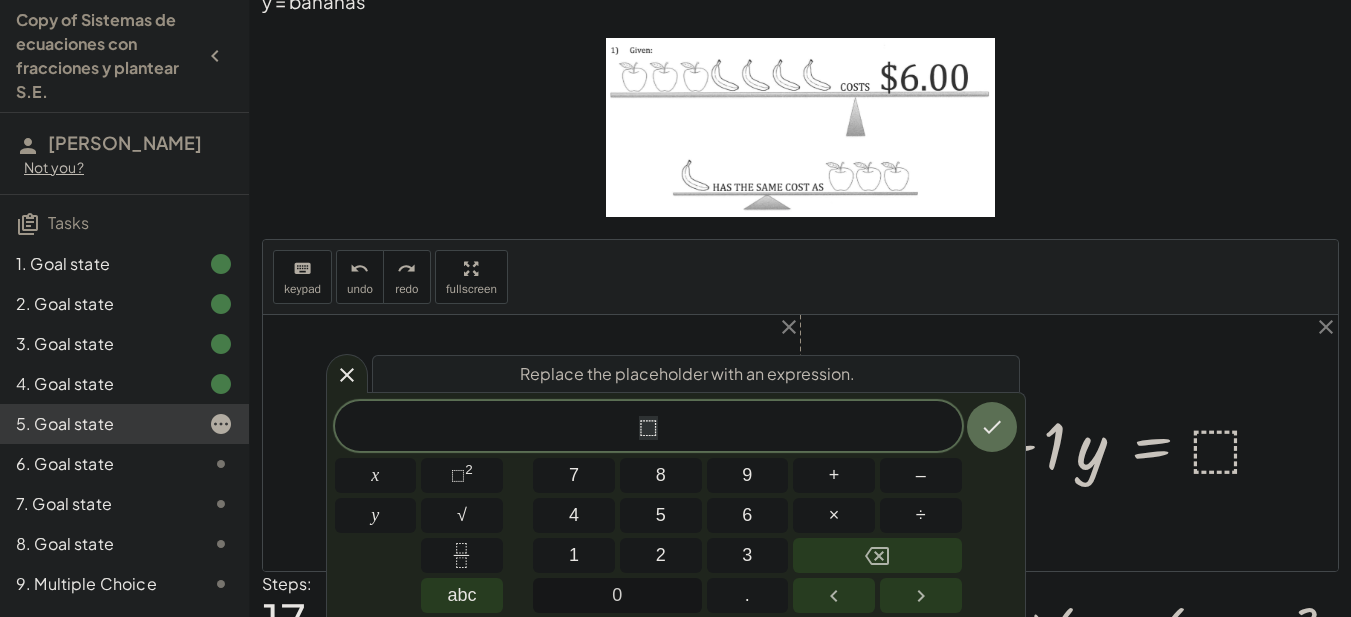 click on "0" at bounding box center (617, 595) 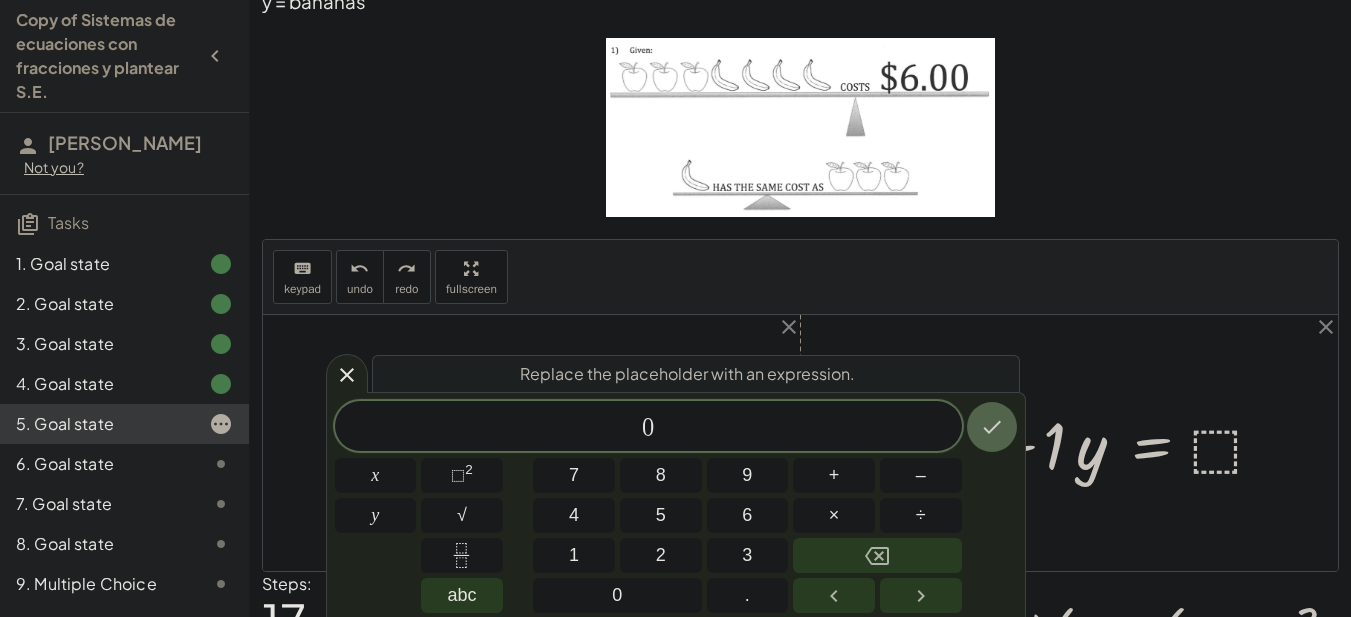 click 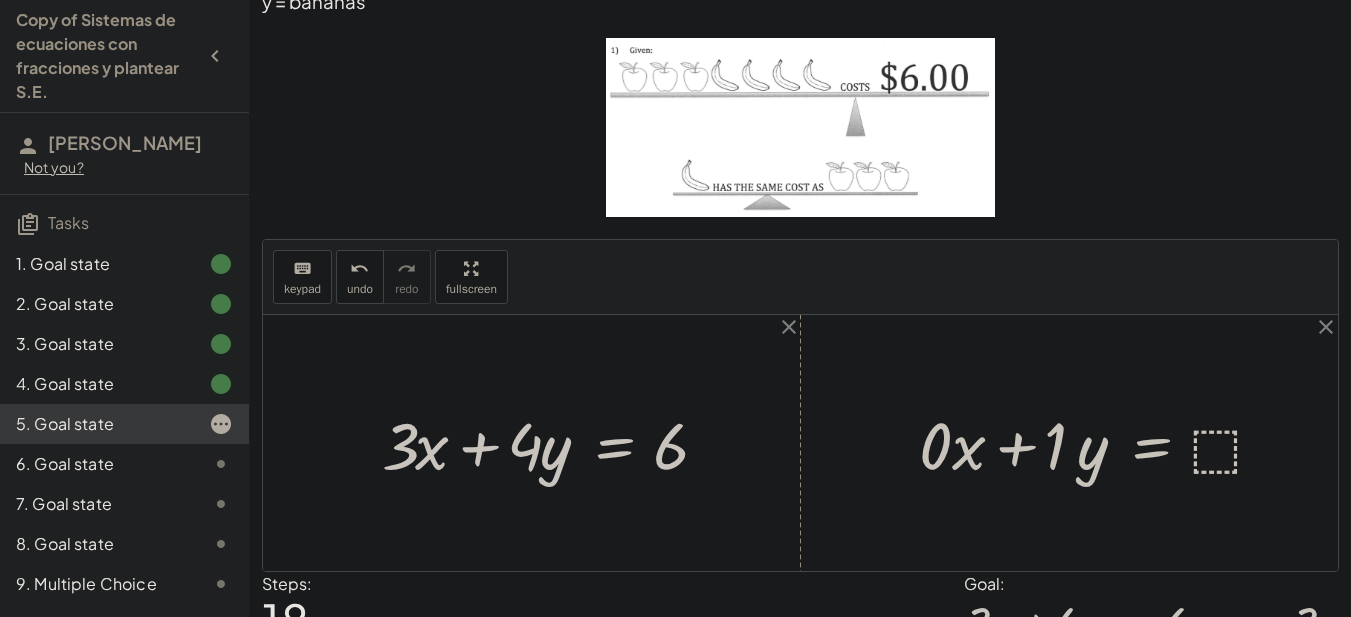 click at bounding box center [1100, 443] 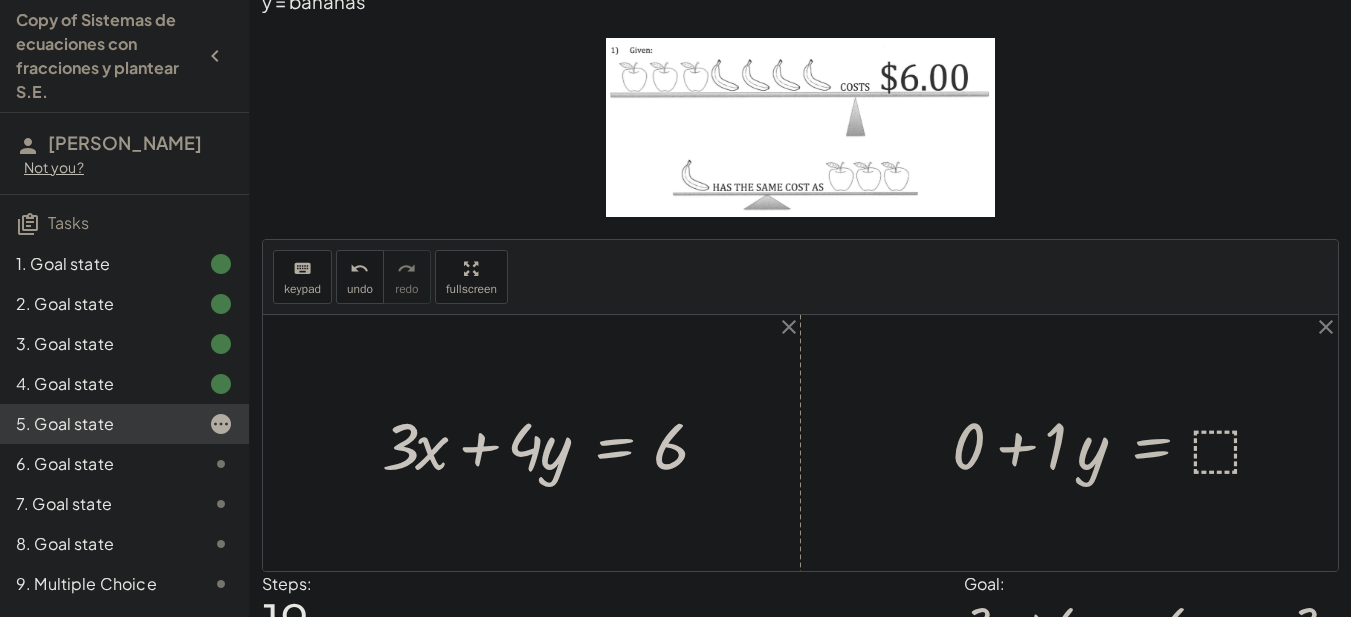 click at bounding box center [1117, 443] 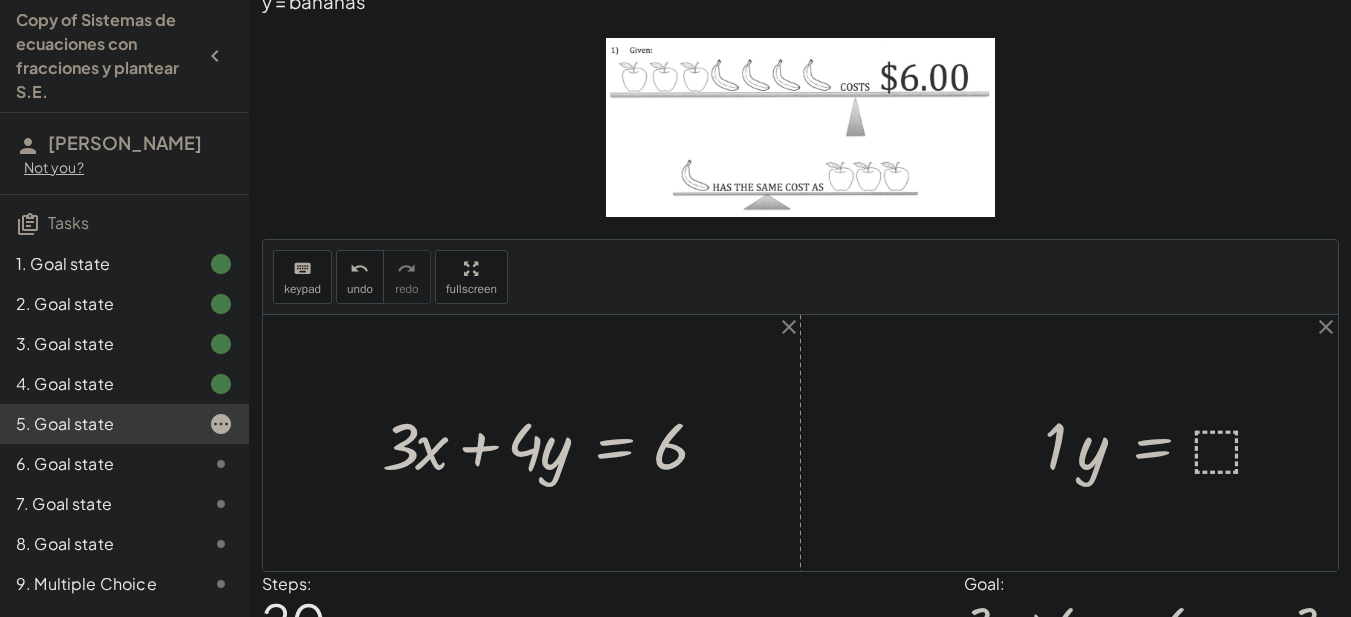 click at bounding box center [1163, 443] 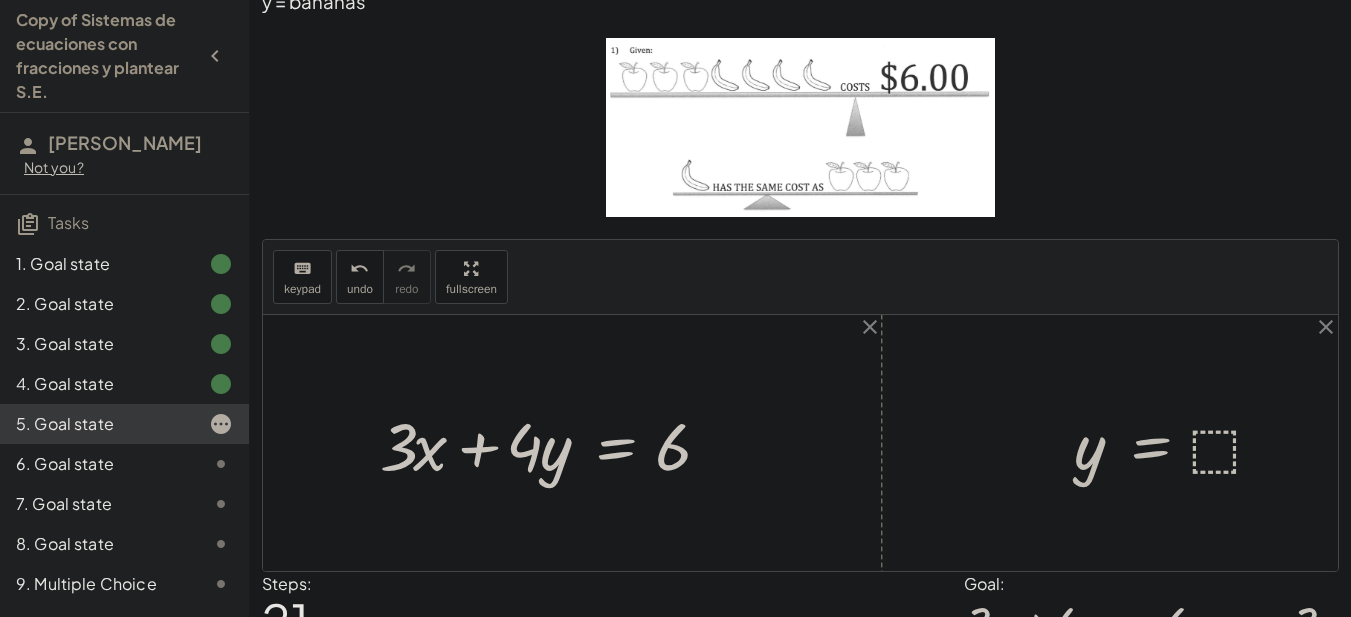 click at bounding box center (1160, 445) 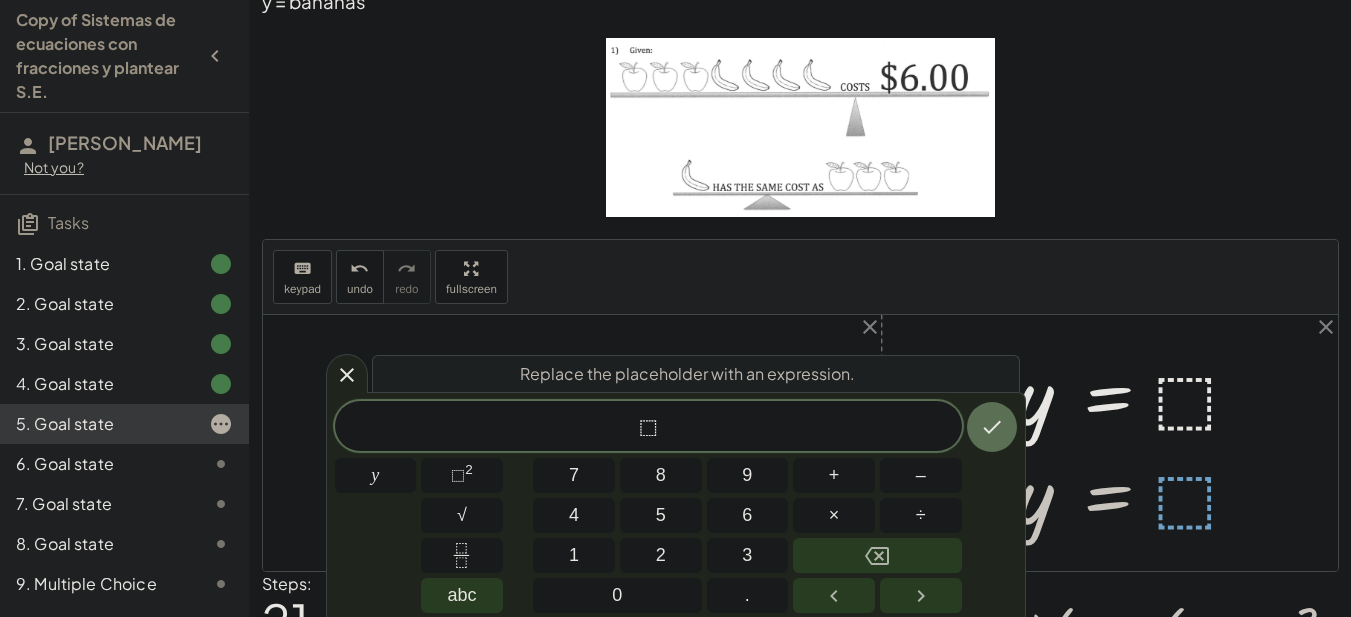 click at bounding box center (1117, 393) 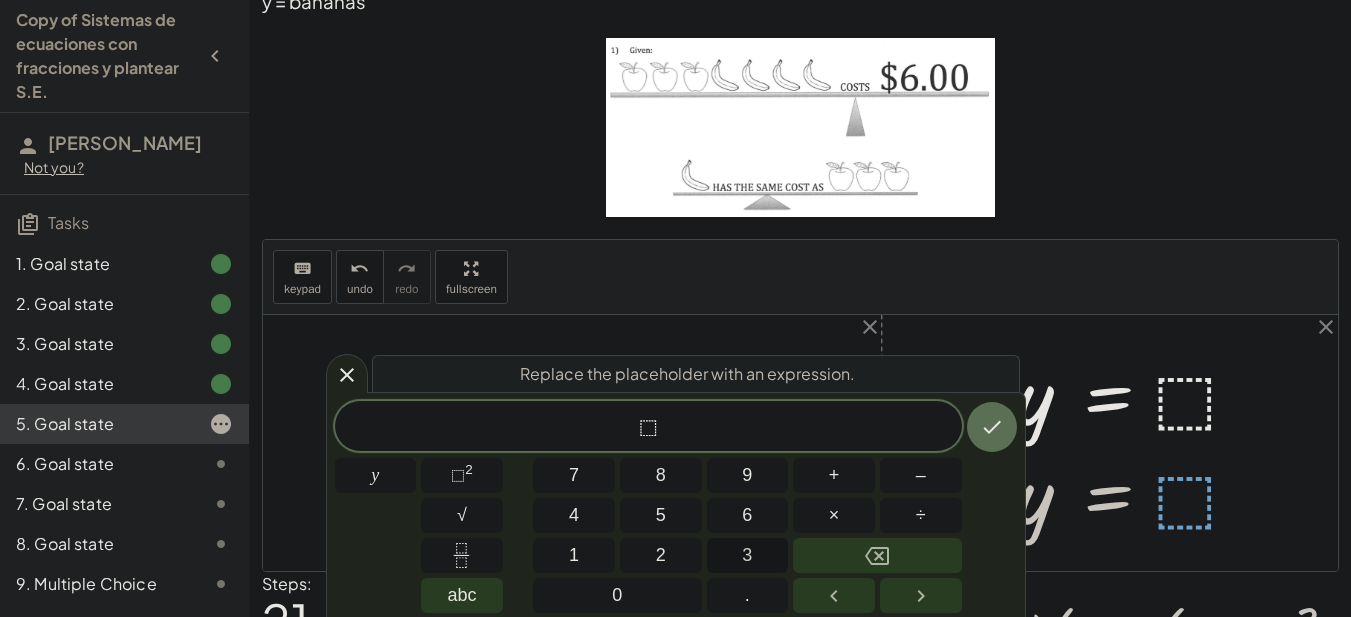 click on "3" at bounding box center [748, 555] 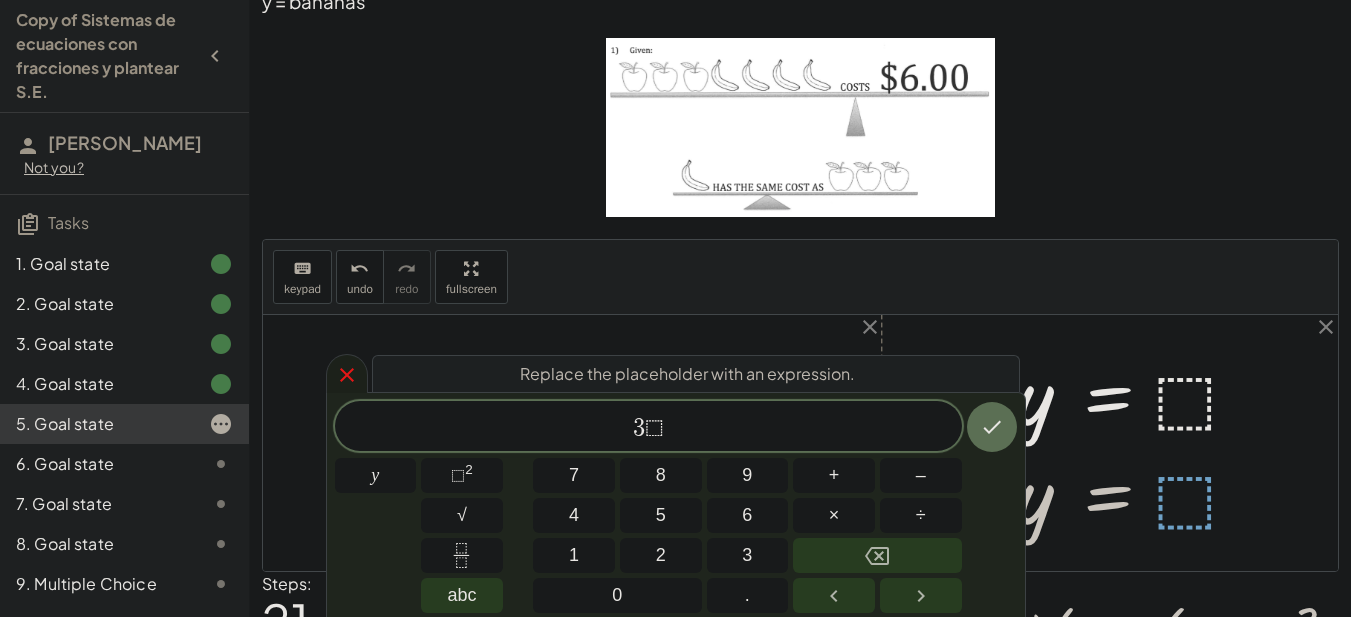 click at bounding box center (347, 373) 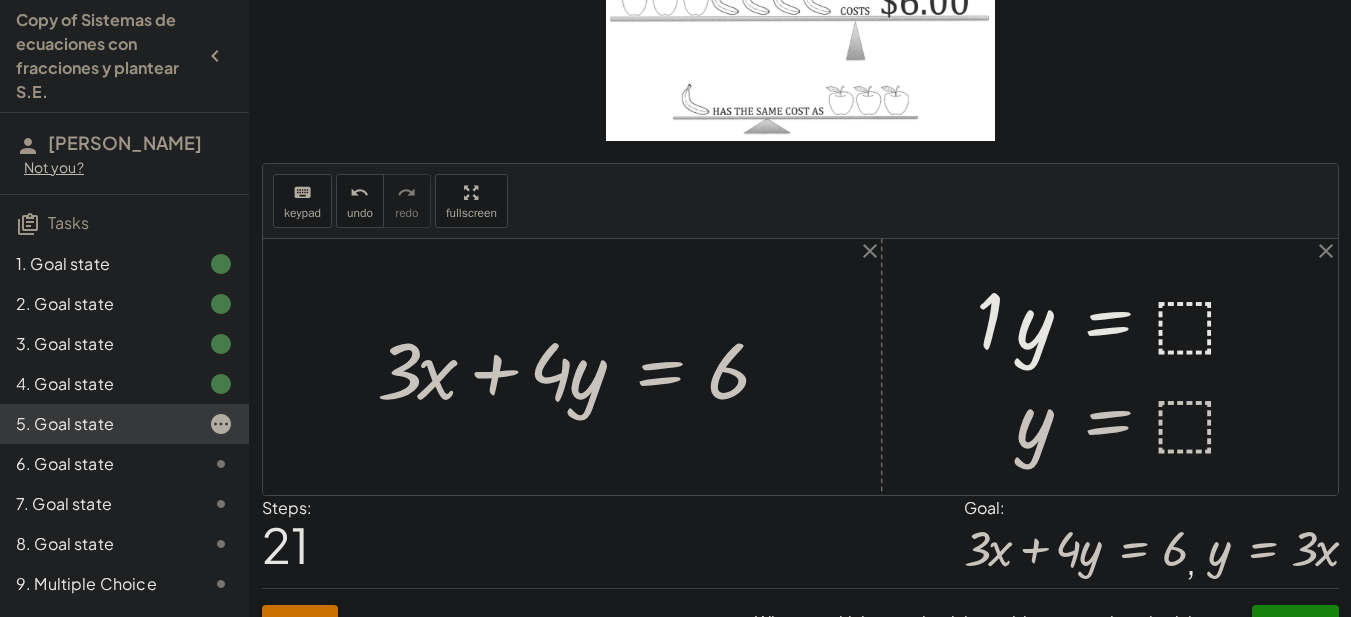 scroll, scrollTop: 207, scrollLeft: 0, axis: vertical 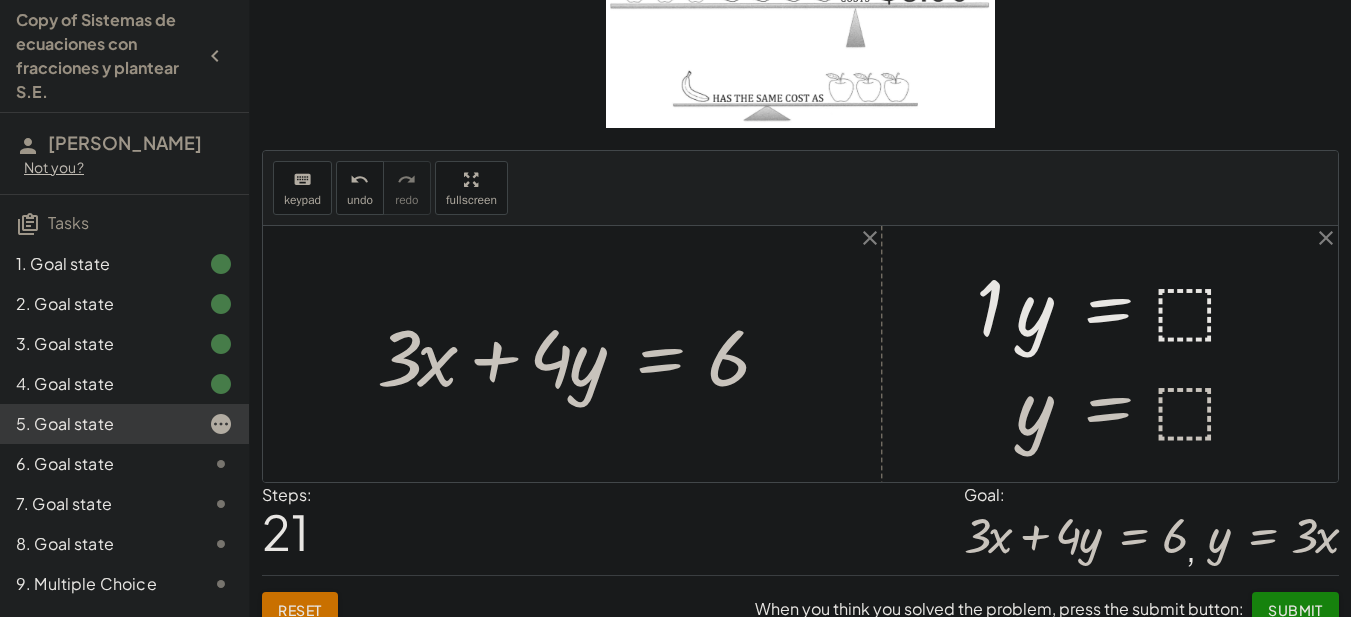 click at bounding box center (1117, 304) 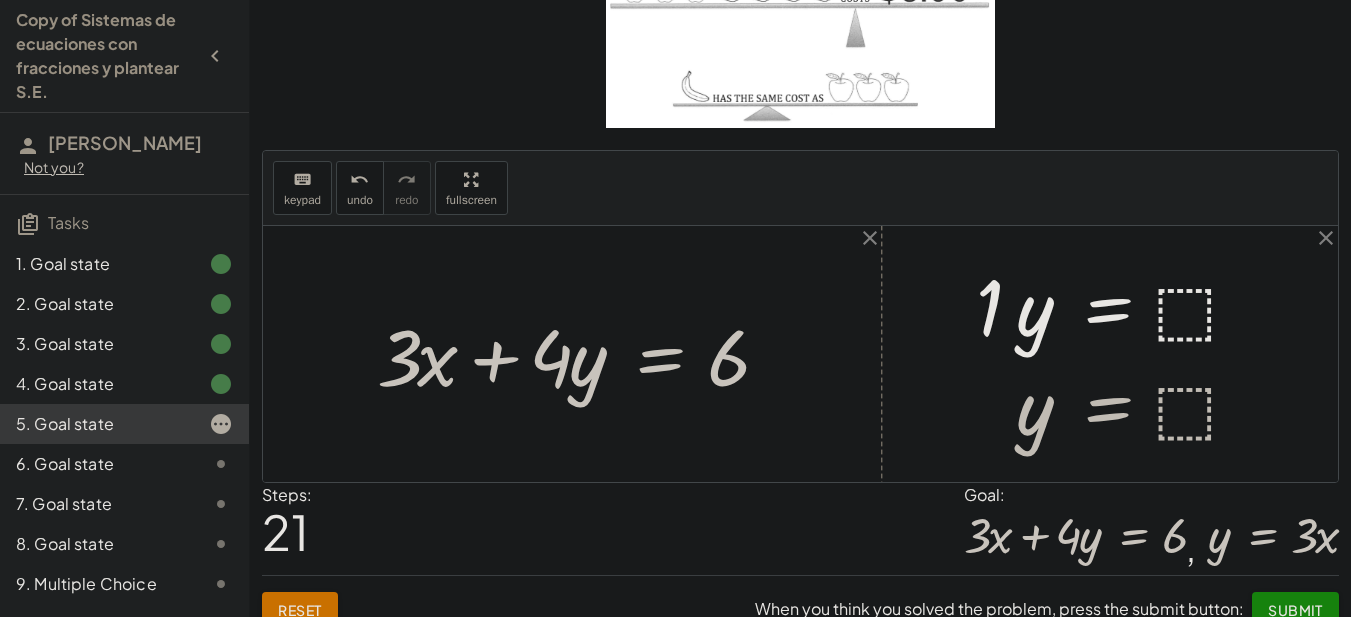 click at bounding box center (1117, 405) 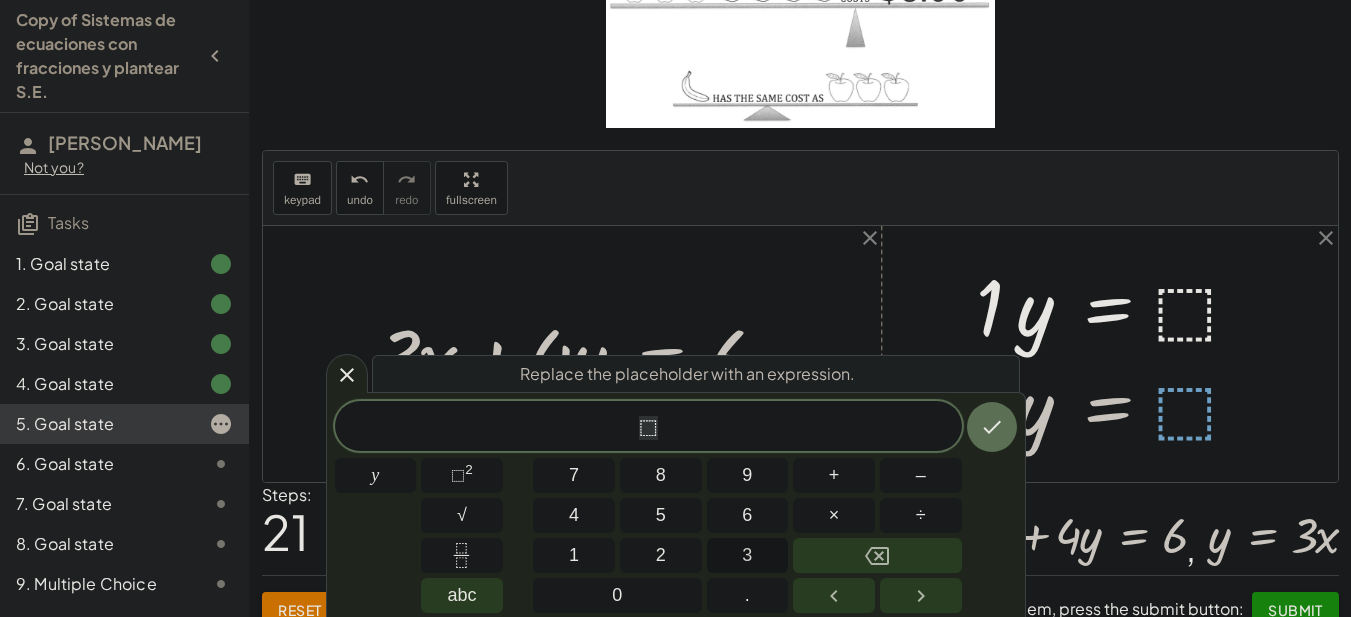 click on "3" at bounding box center [748, 555] 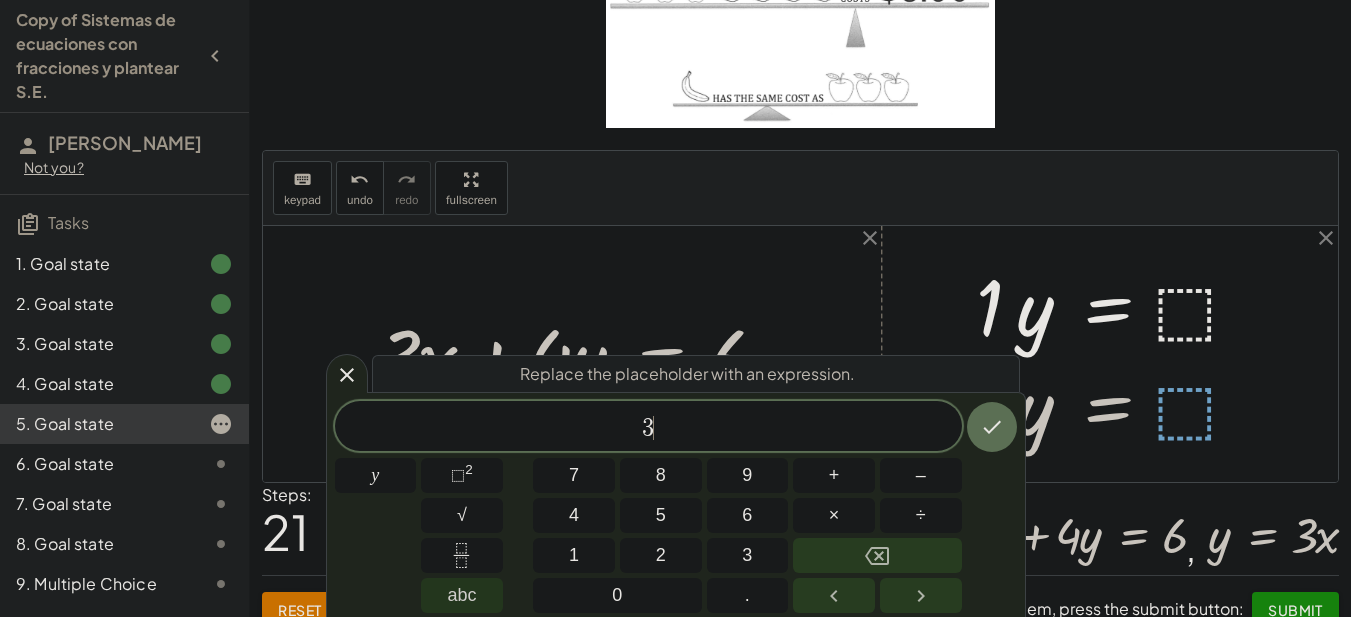 click on "abc" at bounding box center (461, 595) 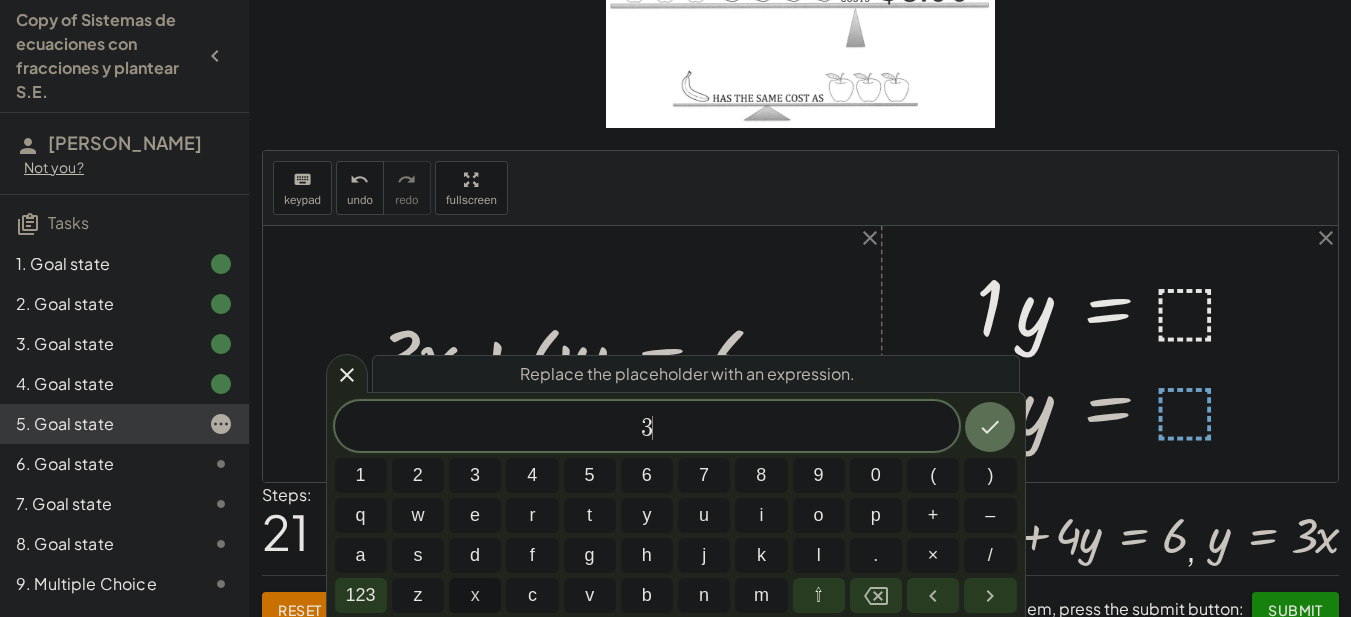 click on "x" at bounding box center [475, 595] 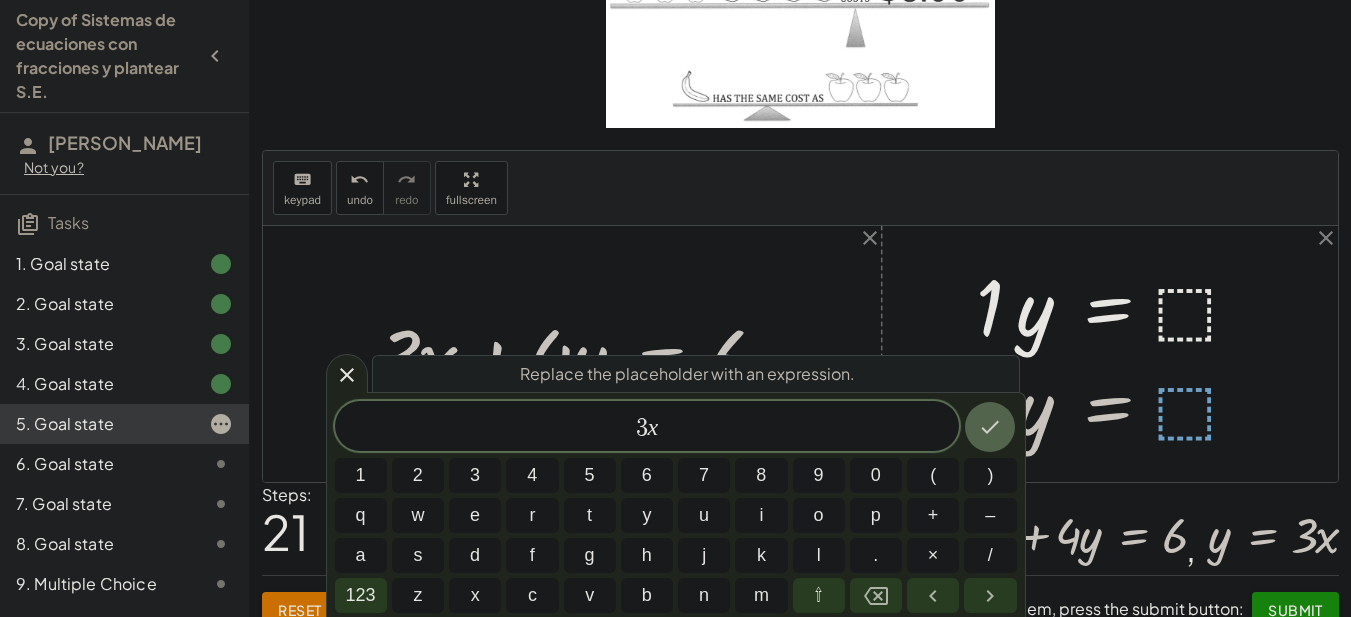 click 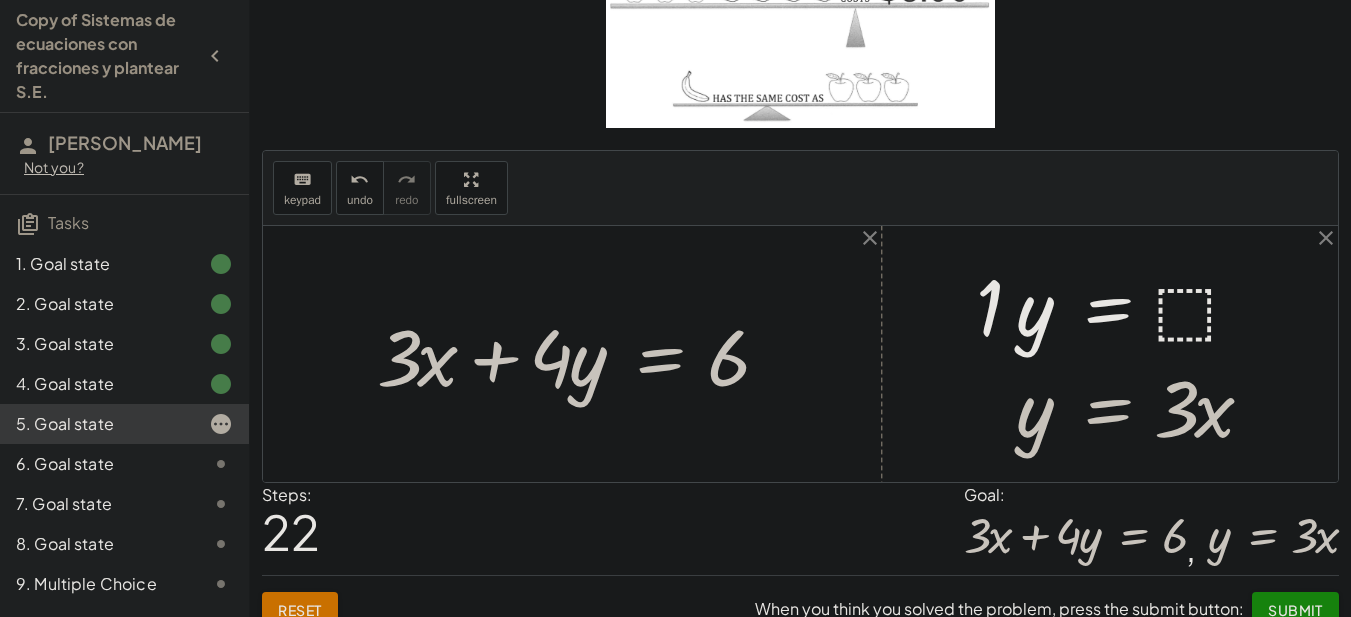 click at bounding box center [1122, 304] 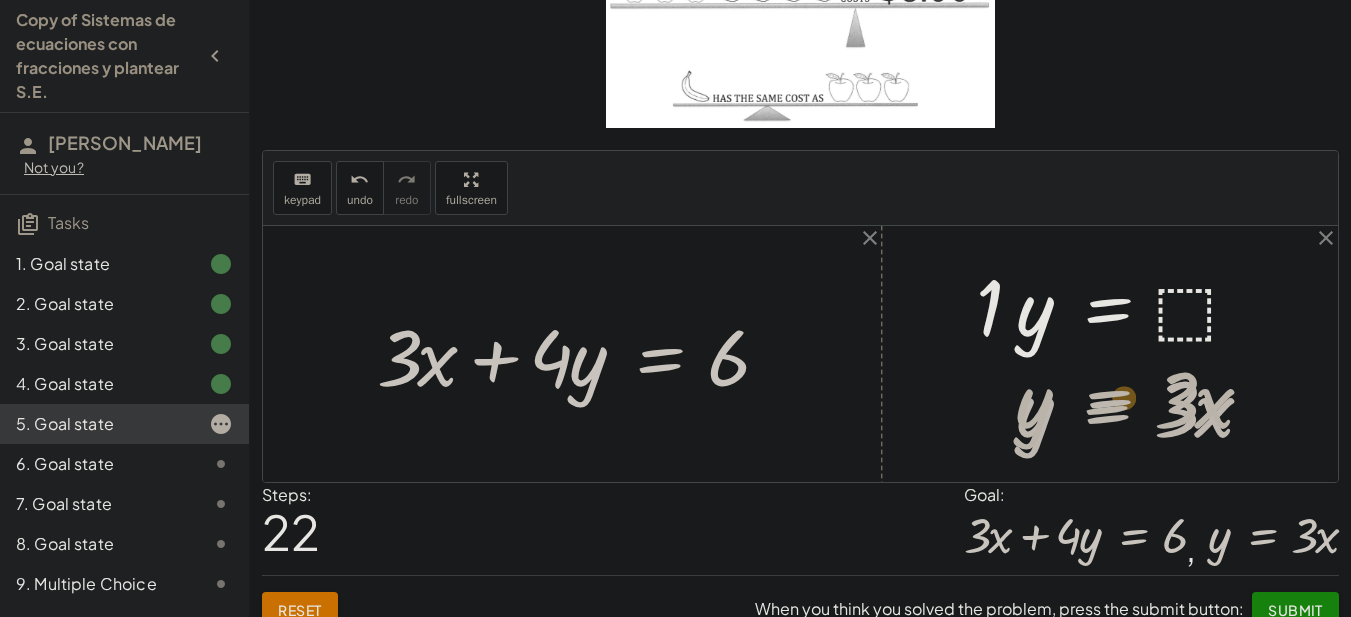 drag, startPoint x: 1104, startPoint y: 422, endPoint x: 1103, endPoint y: 384, distance: 38.013157 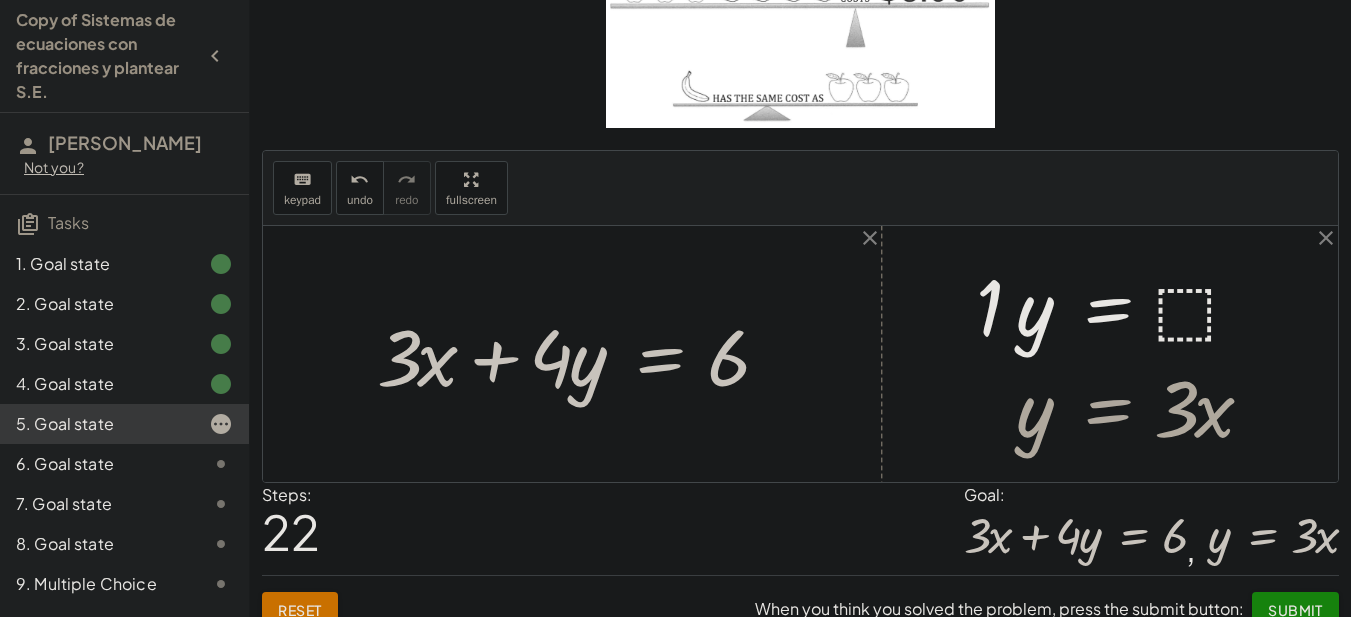 drag, startPoint x: 999, startPoint y: 303, endPoint x: 987, endPoint y: 299, distance: 12.649111 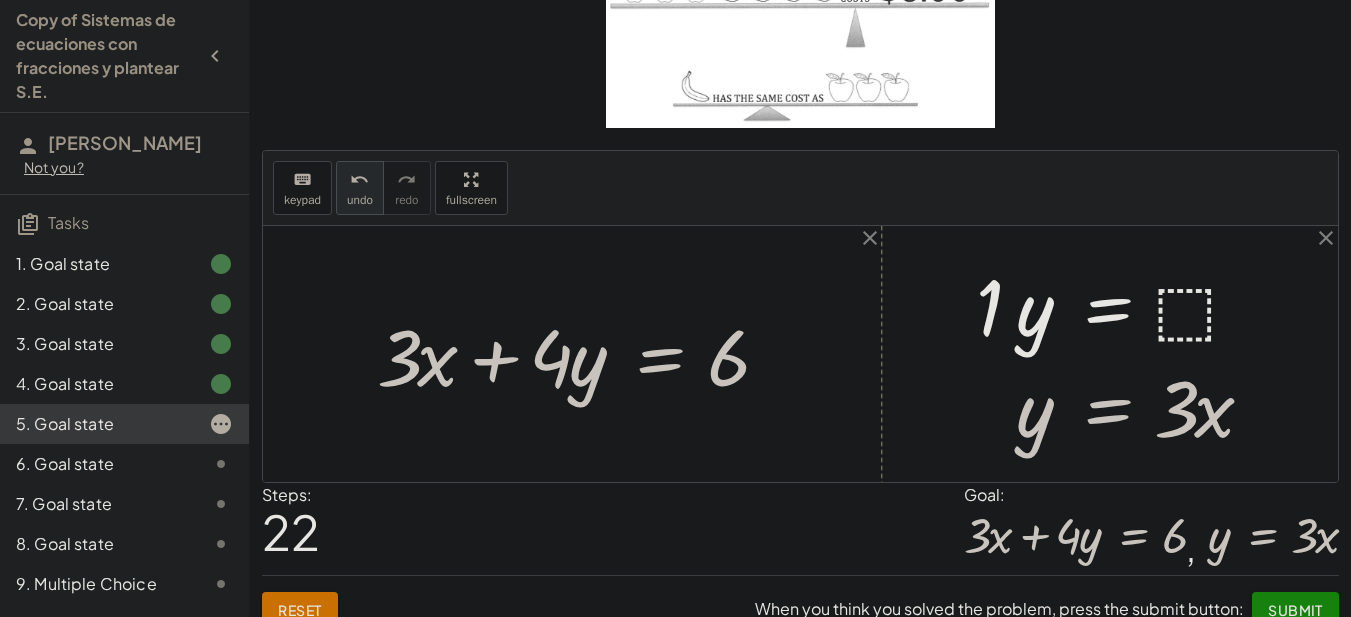 click on "undo" at bounding box center (360, 200) 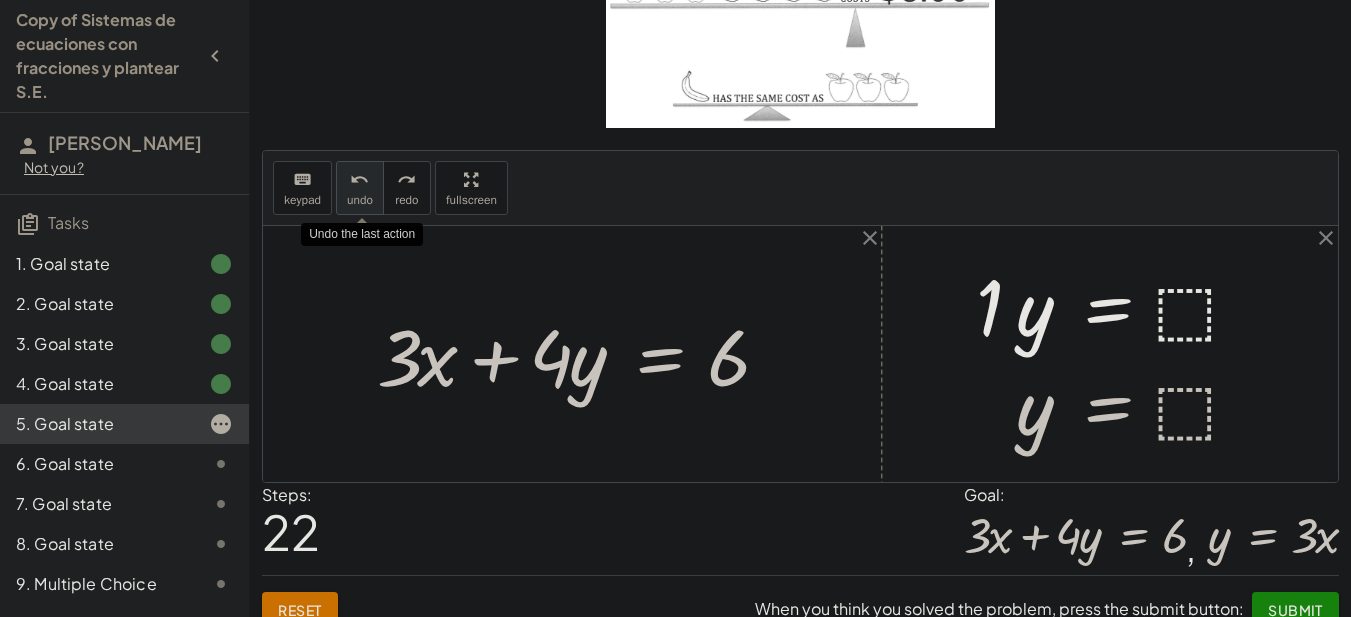 click on "undo" at bounding box center (360, 200) 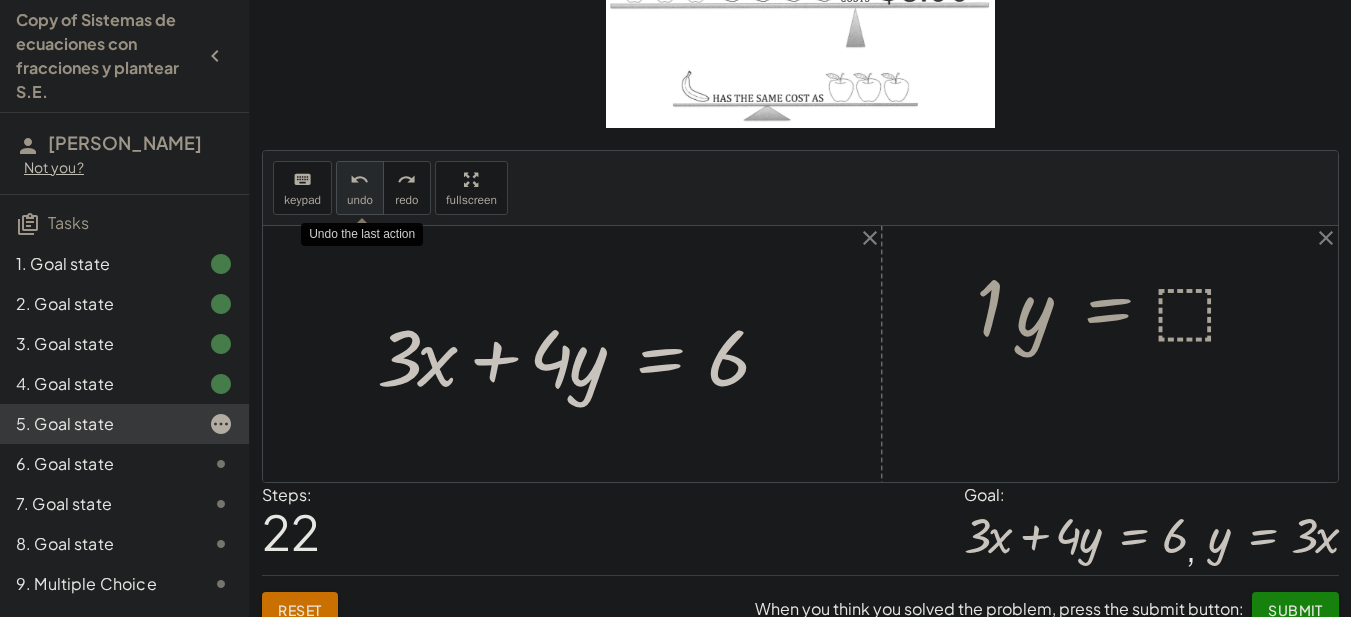 click on "undo" at bounding box center [360, 200] 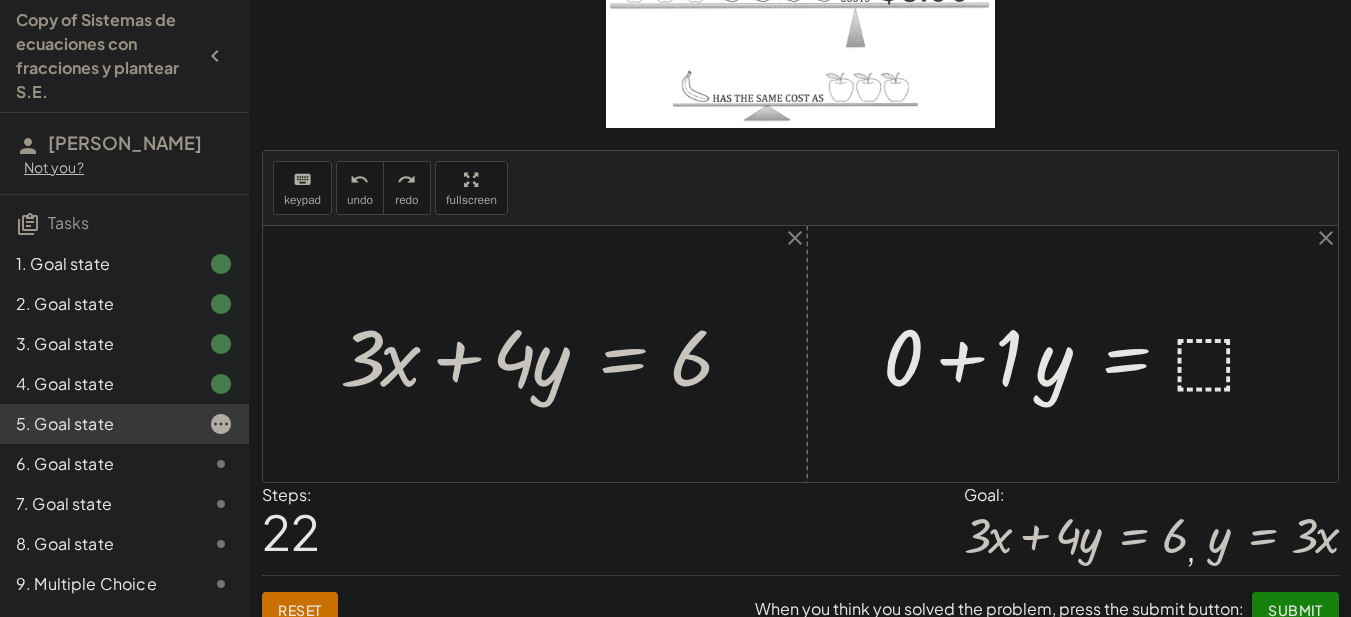 click at bounding box center [1080, 354] 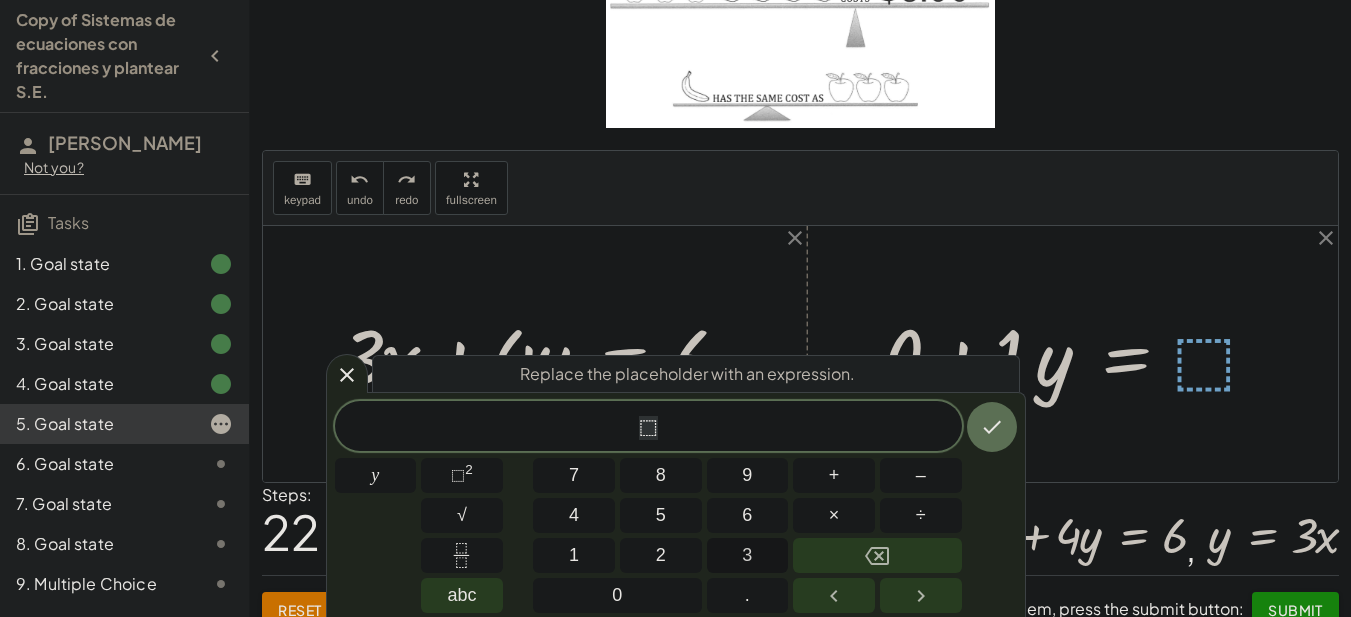 click on "3" at bounding box center (748, 555) 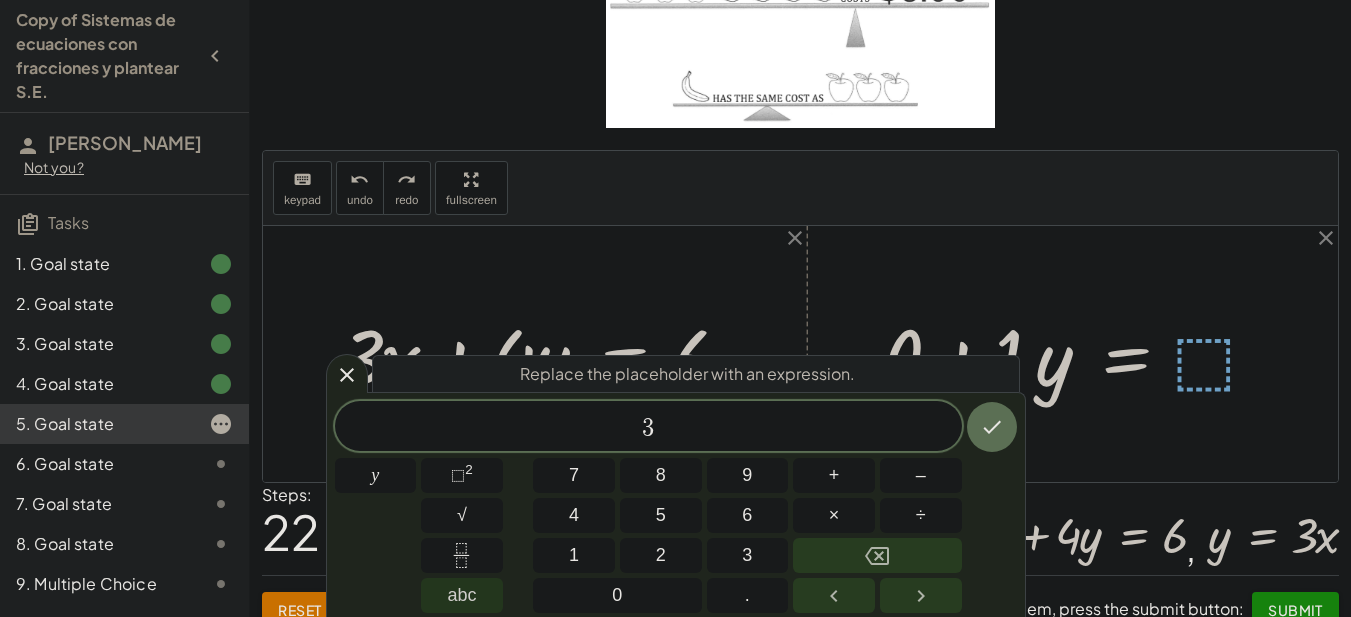 click on "abc" at bounding box center [461, 595] 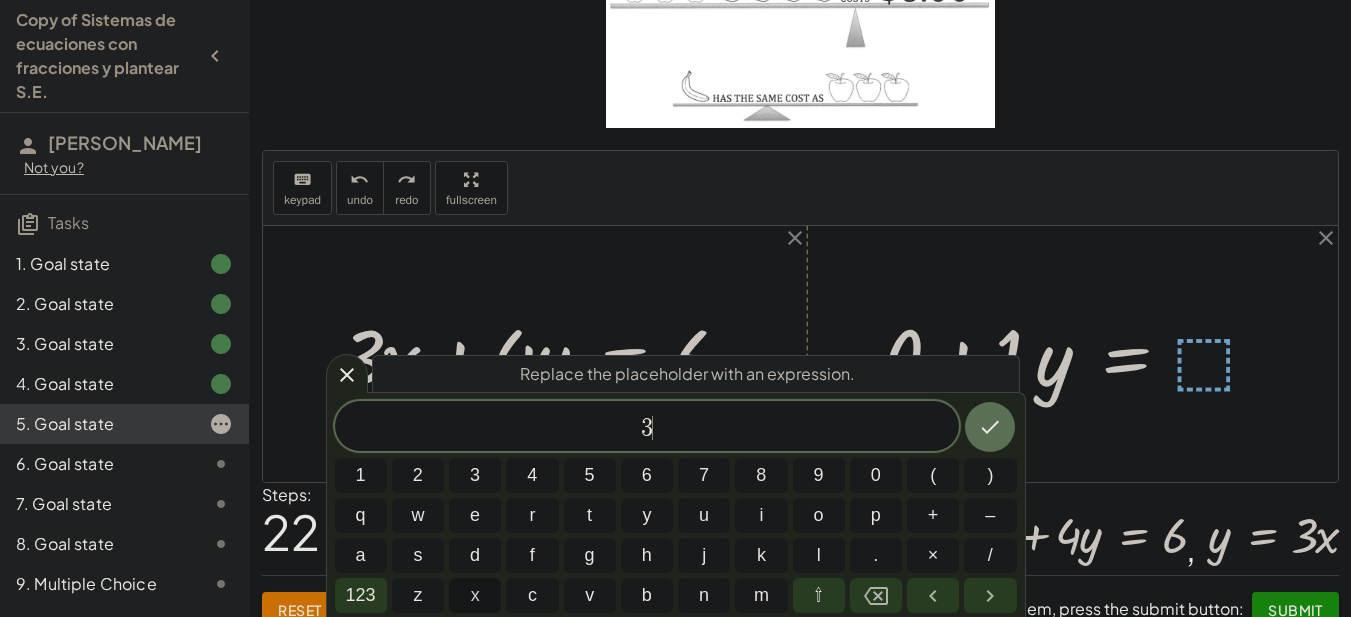 click on "x" at bounding box center [475, 595] 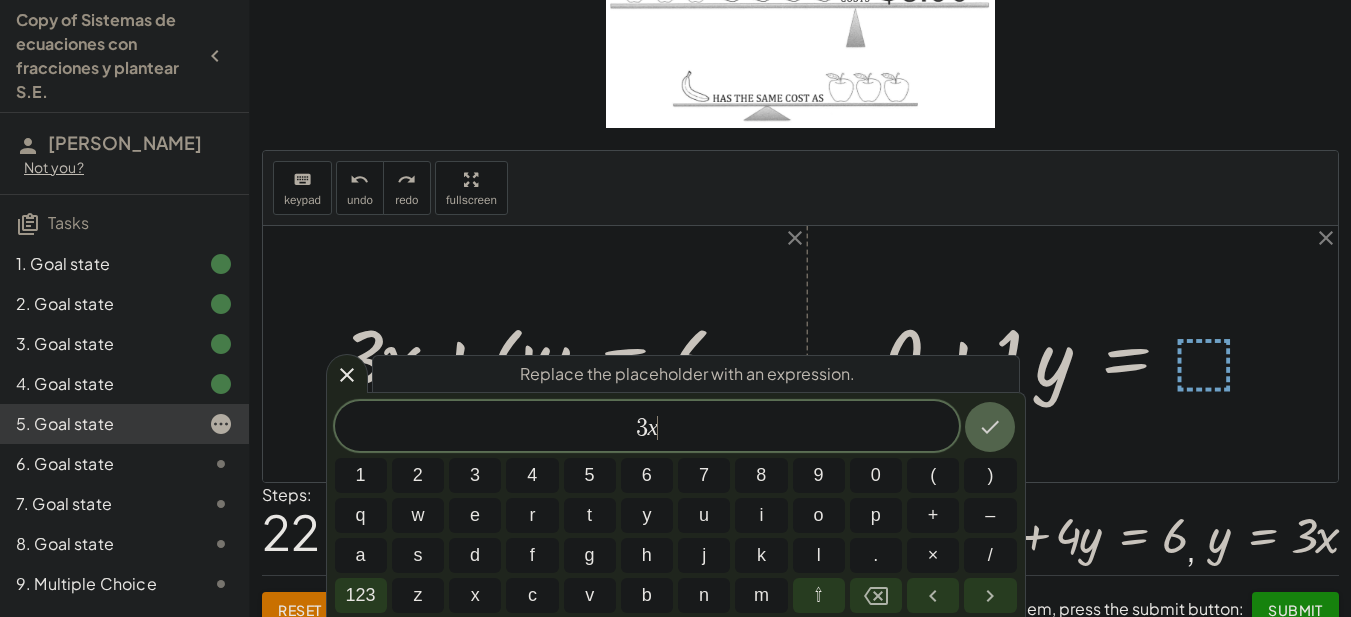 click 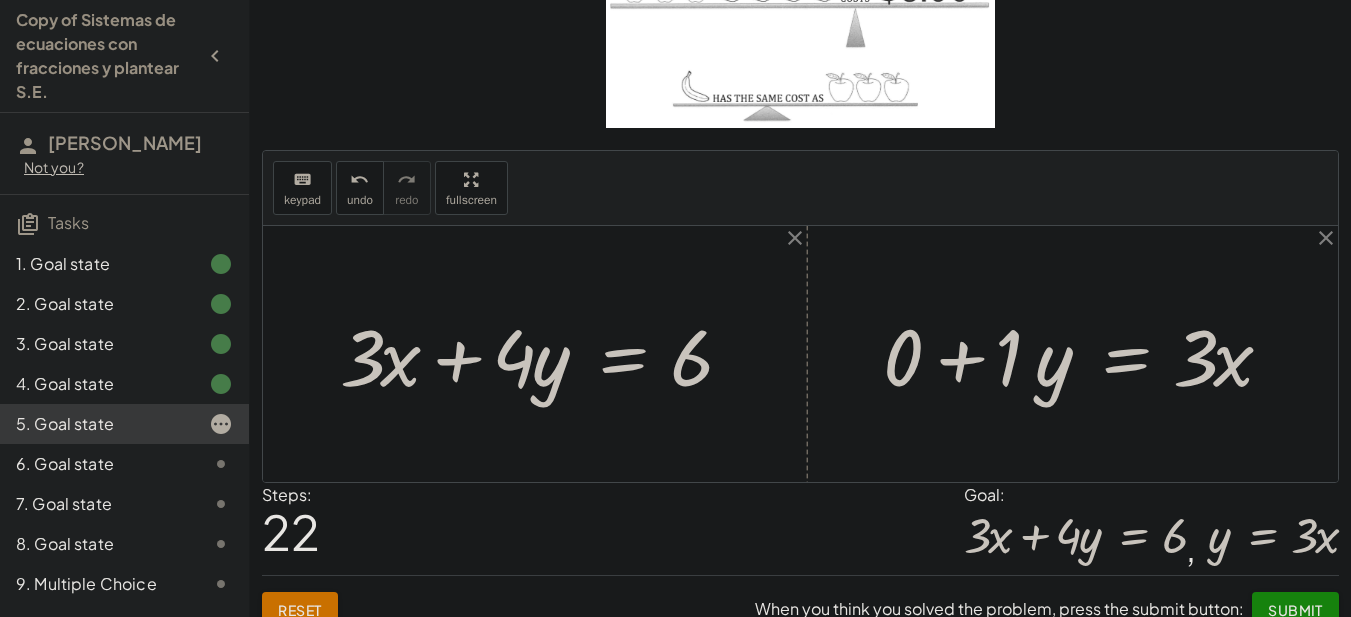 click at bounding box center [1085, 354] 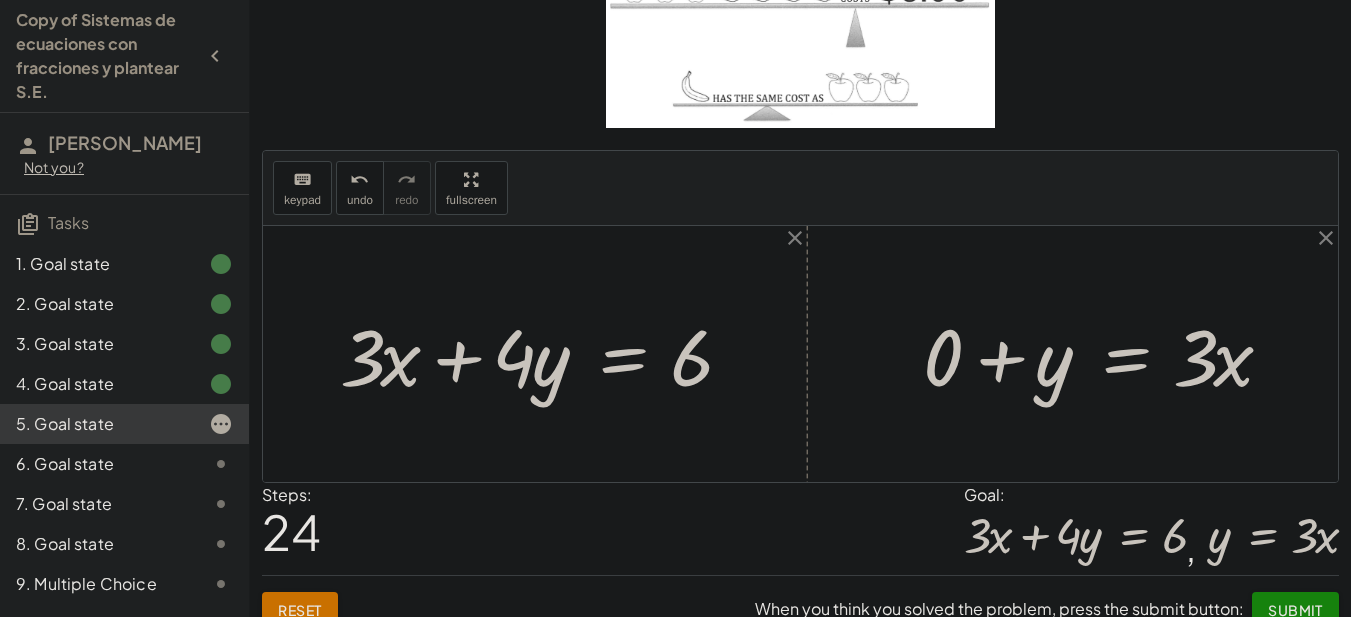 click at bounding box center (1105, 354) 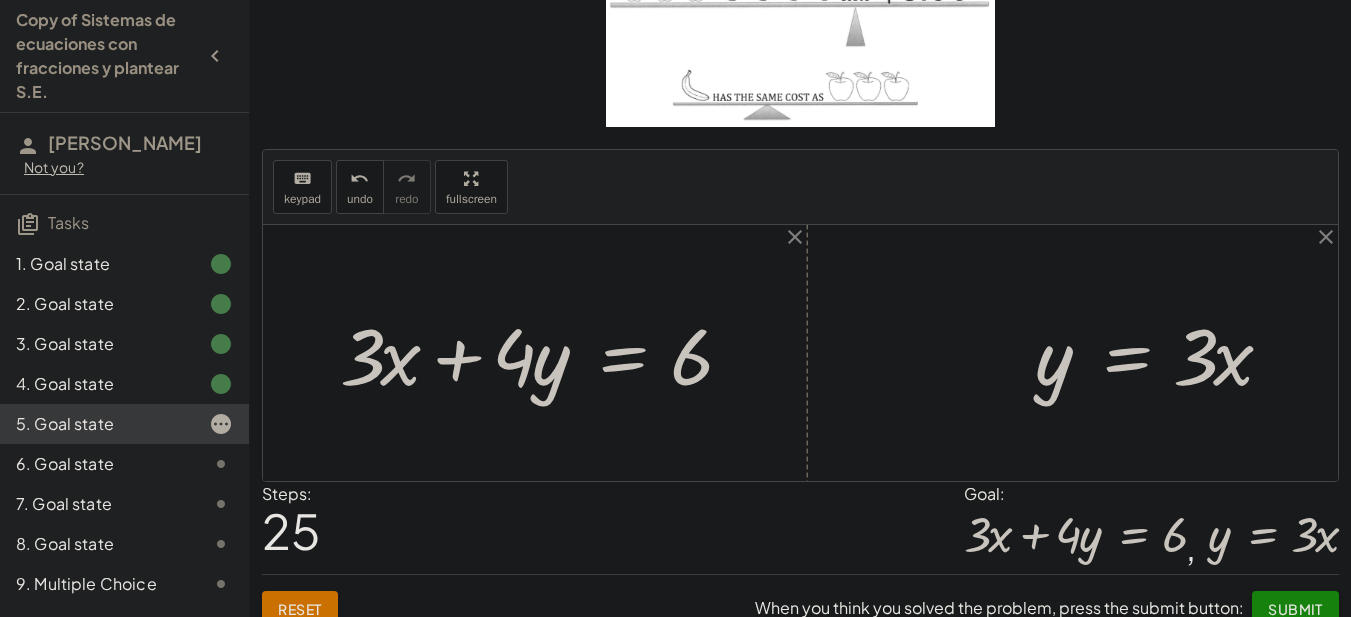 scroll, scrollTop: 230, scrollLeft: 0, axis: vertical 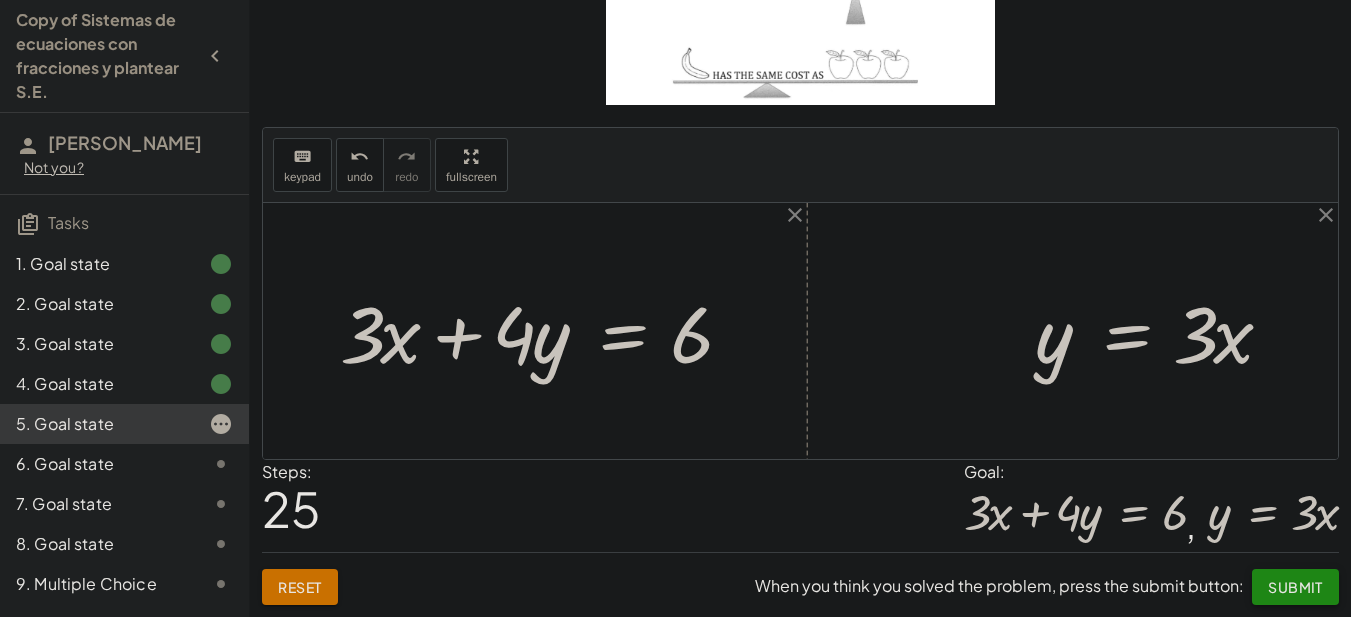 click on "Submit" 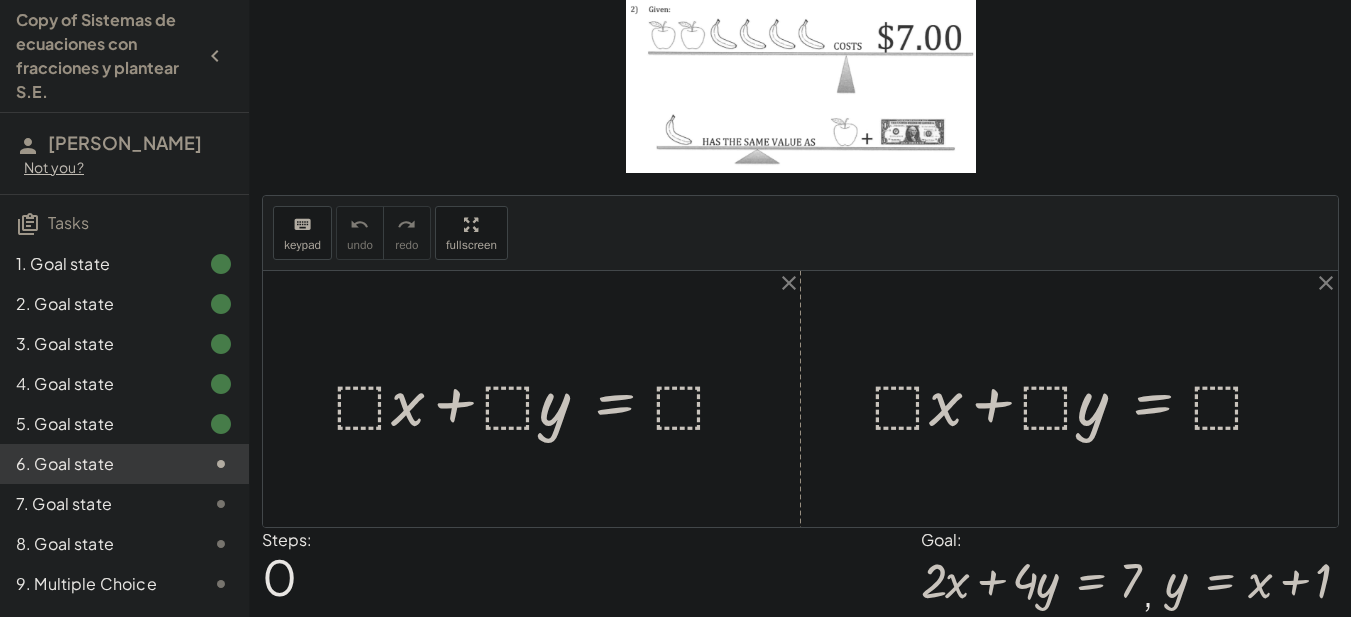 scroll, scrollTop: 180, scrollLeft: 0, axis: vertical 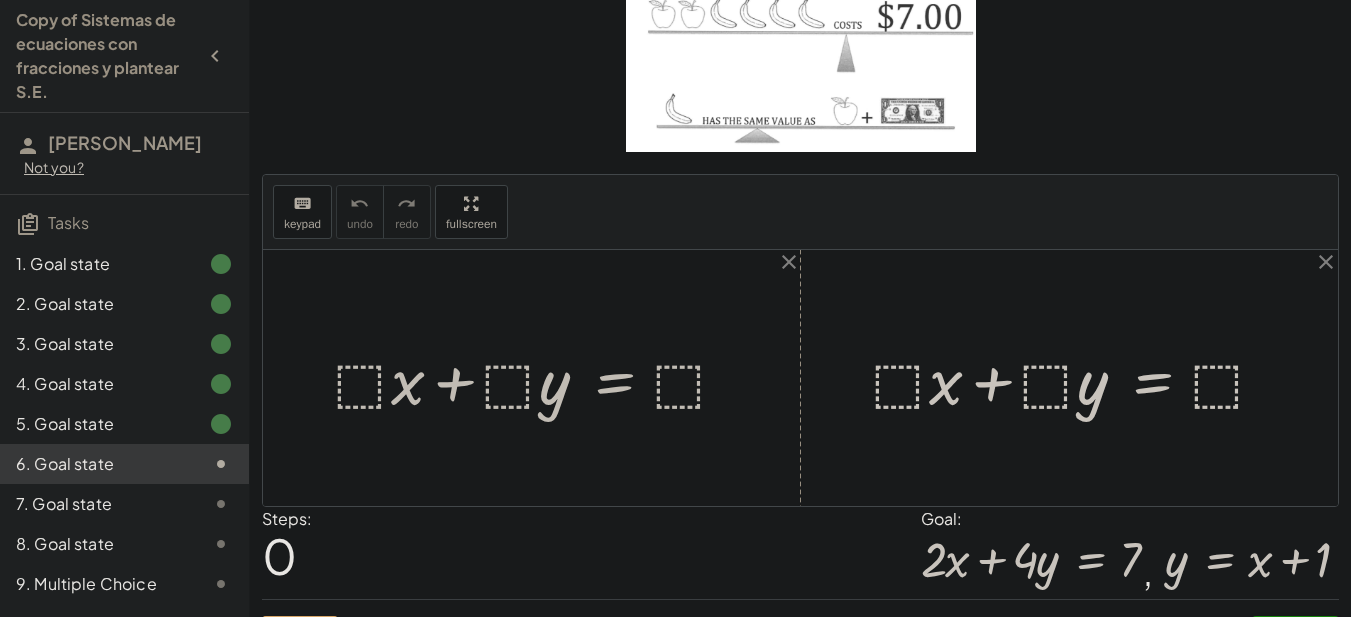 click at bounding box center (539, 378) 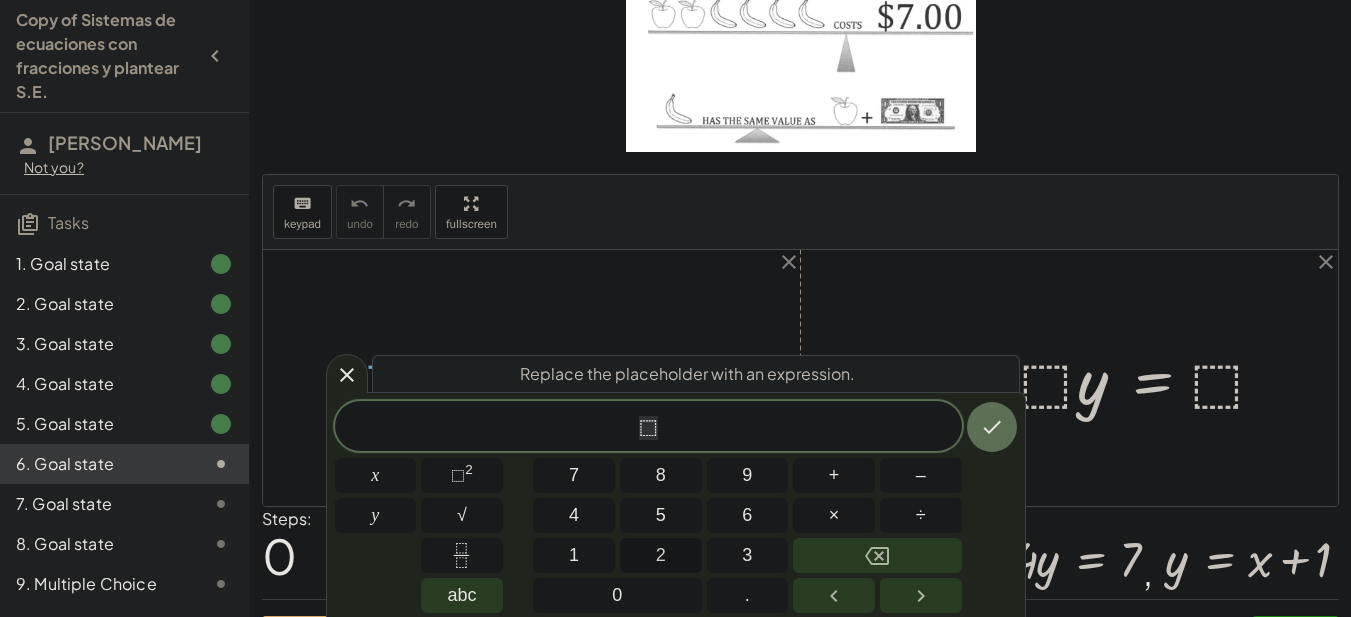 click on "2" at bounding box center (661, 555) 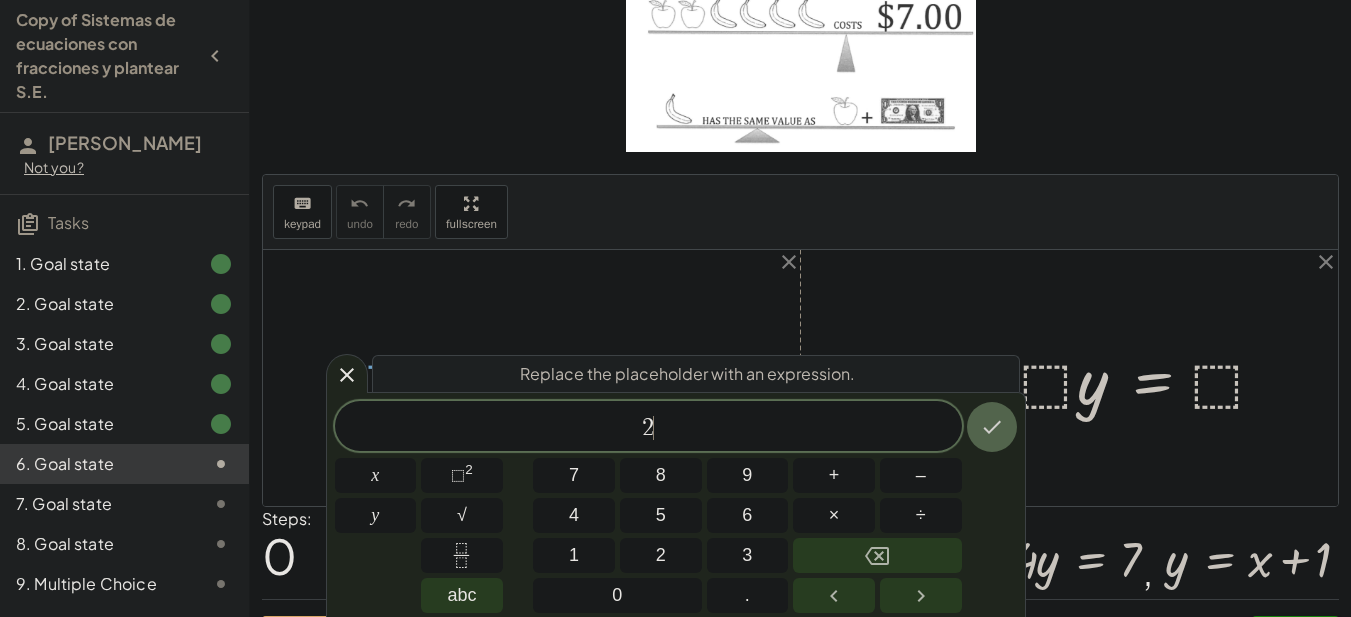 click 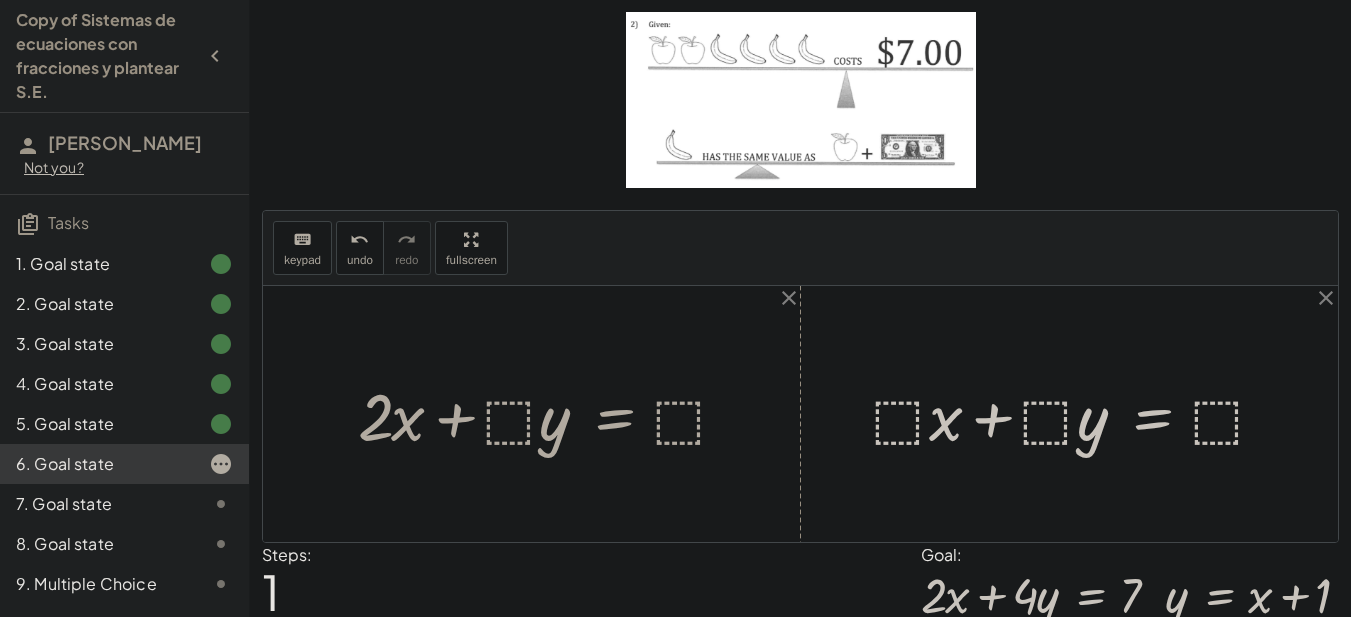 scroll, scrollTop: 157, scrollLeft: 0, axis: vertical 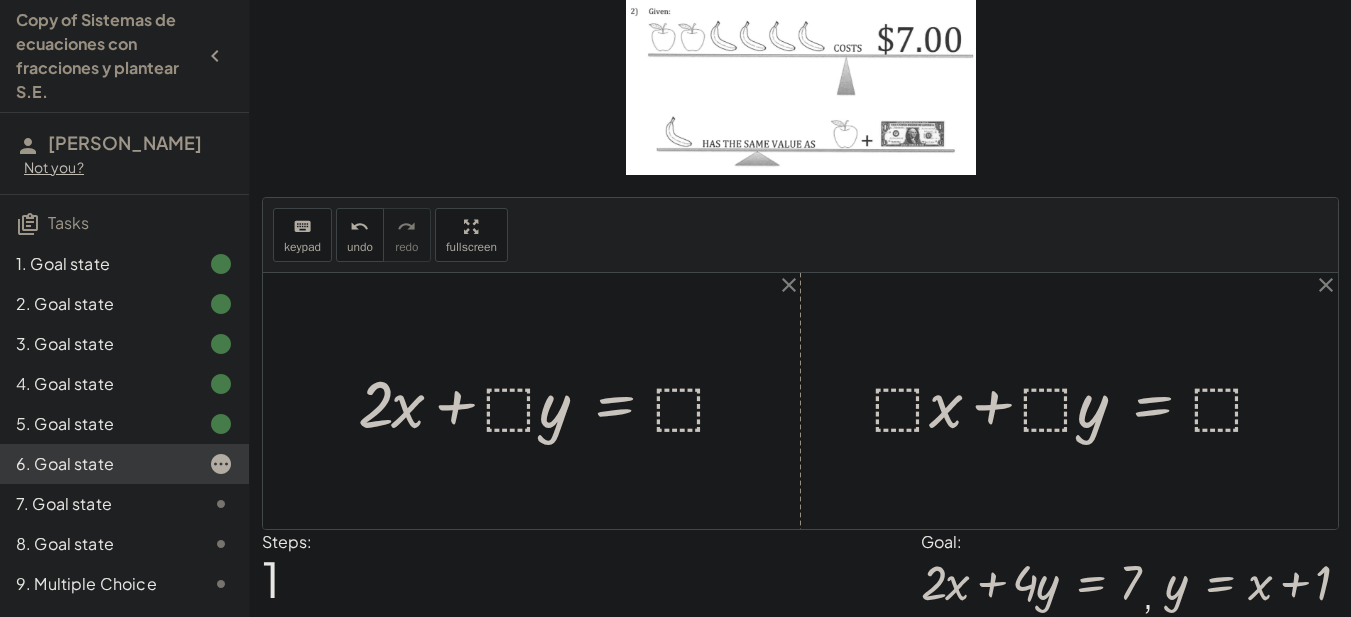 click at bounding box center [551, 401] 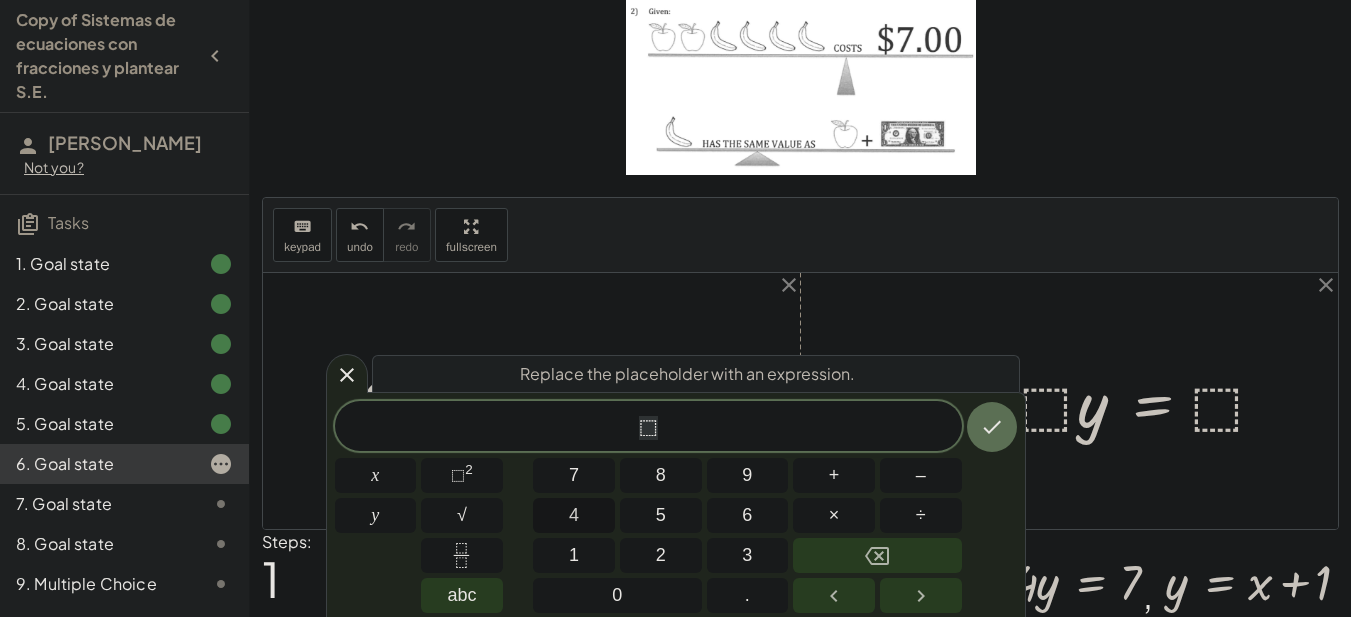 click on "4" at bounding box center (574, 515) 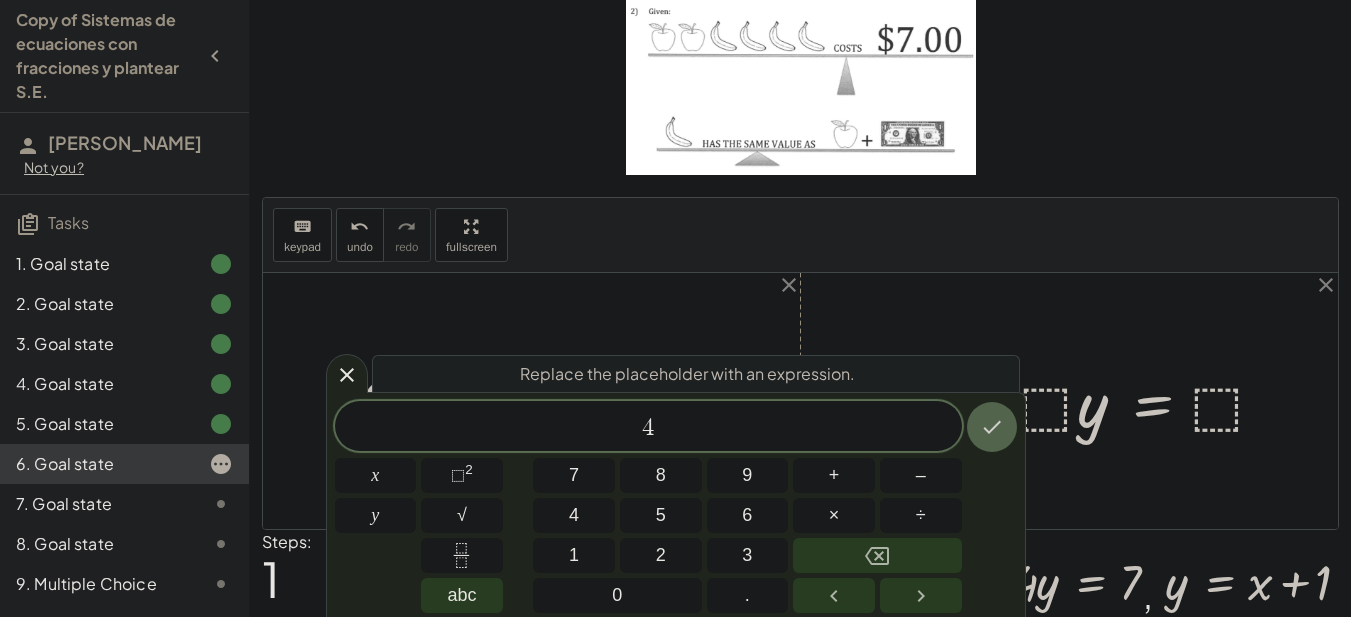click at bounding box center [992, 427] 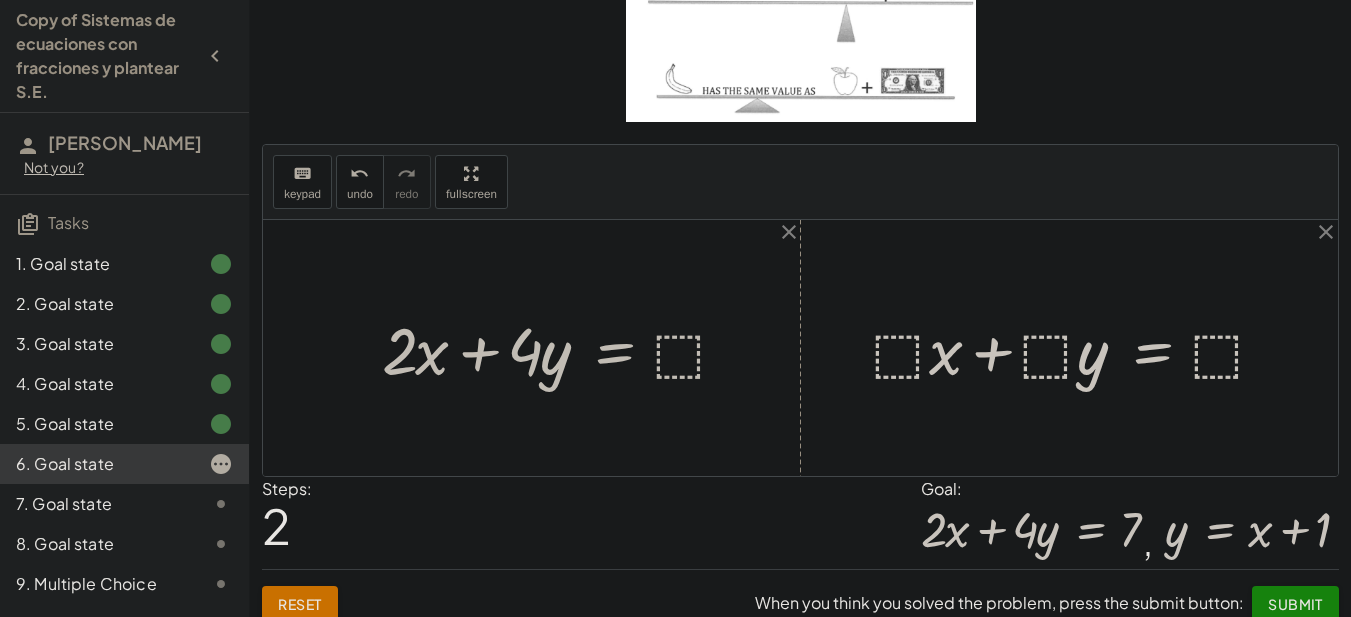 scroll, scrollTop: 211, scrollLeft: 0, axis: vertical 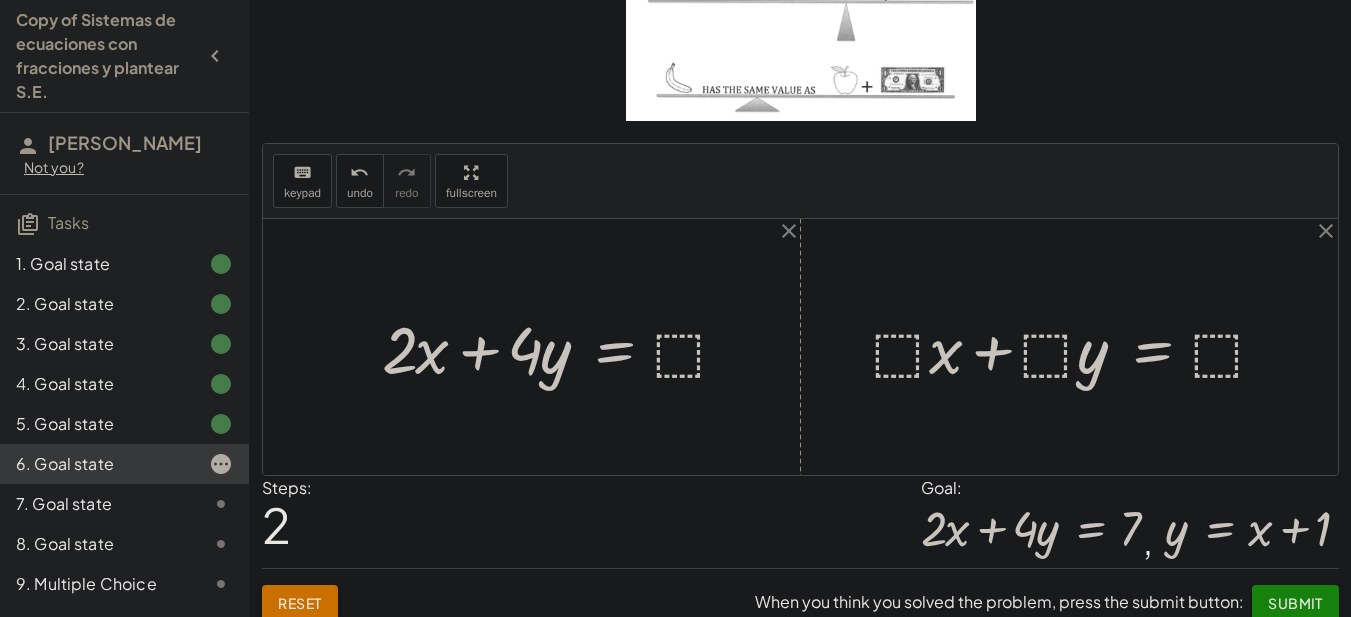 click at bounding box center (563, 347) 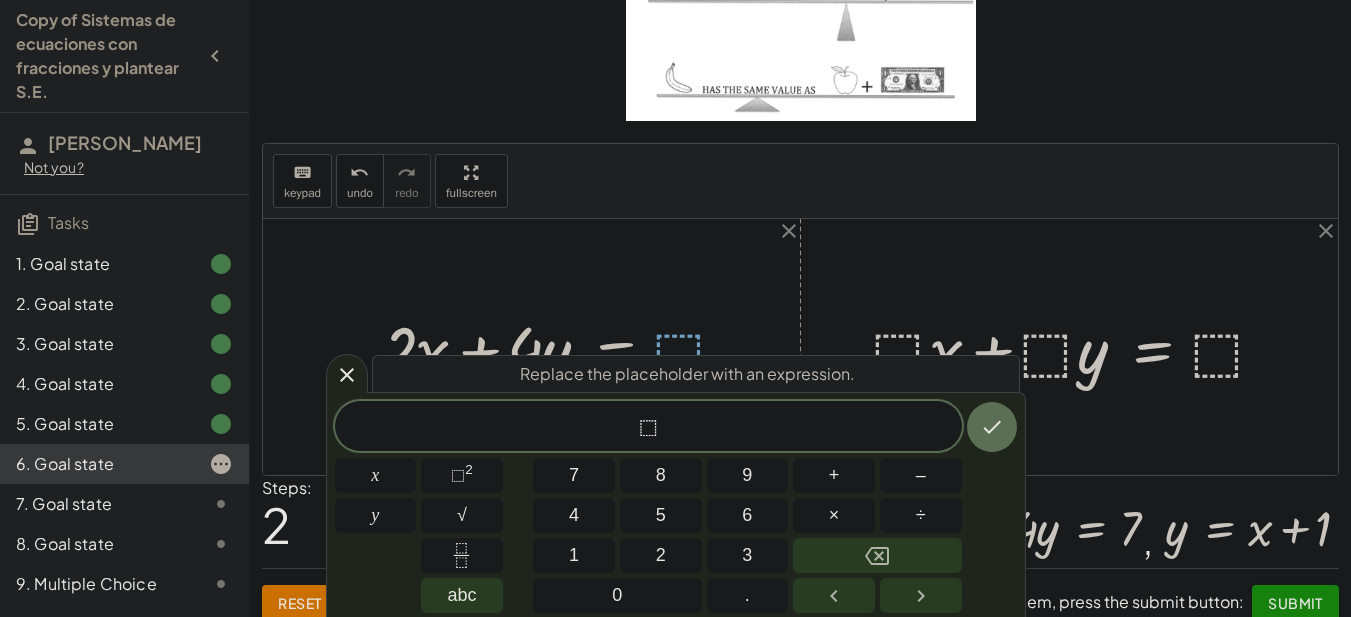 click on "⬚ x y 7 8 9 + – 4 5 6 × ÷ ⬚ 2 √ abc 1 2 3 0 ." at bounding box center [676, 507] 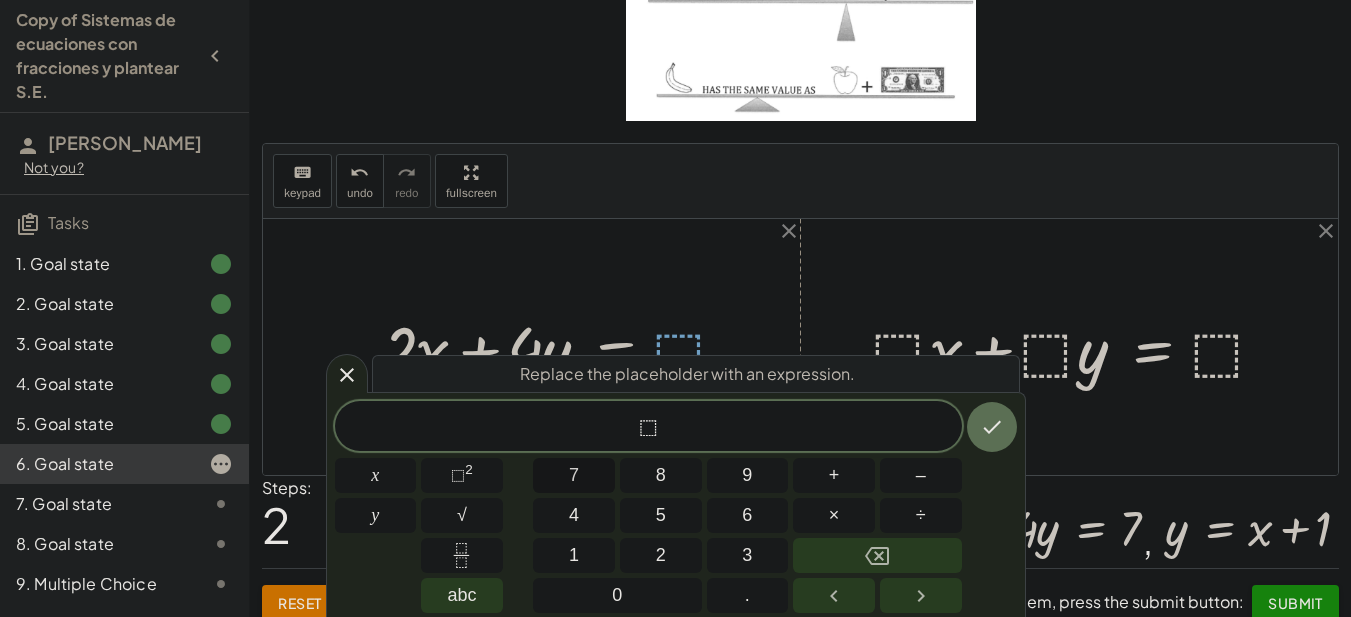 click on "7" at bounding box center (574, 475) 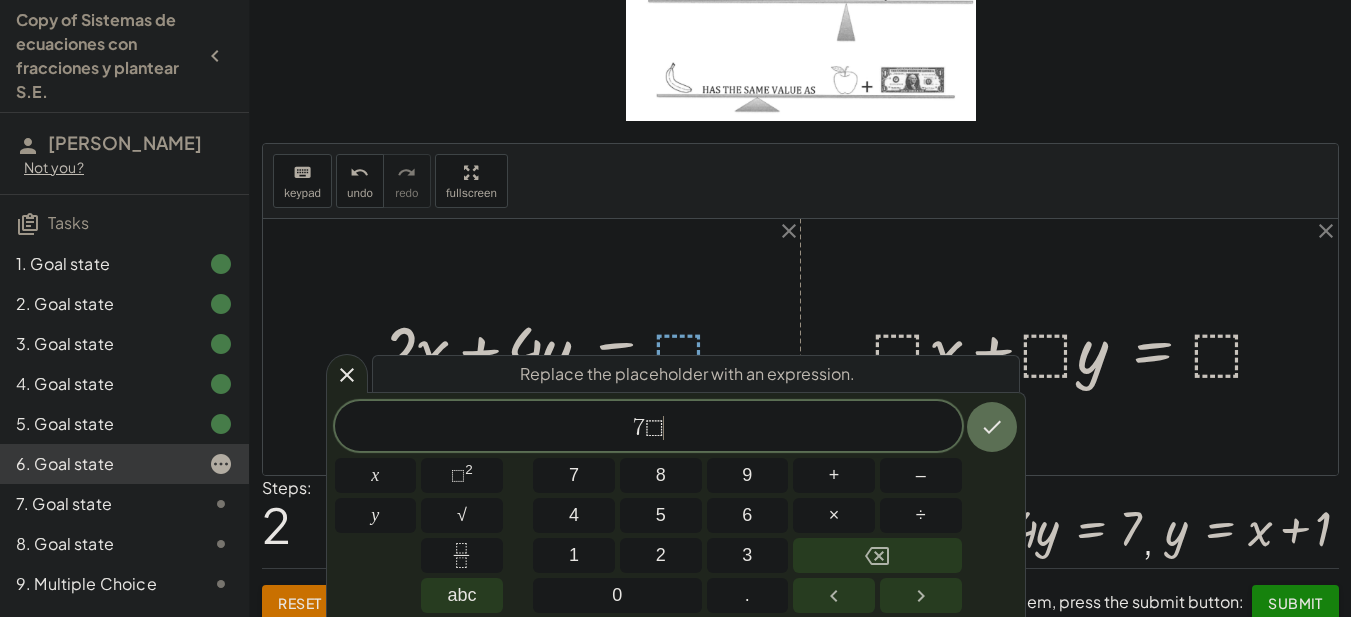 click on "7 ⬚ ​" at bounding box center [648, 428] 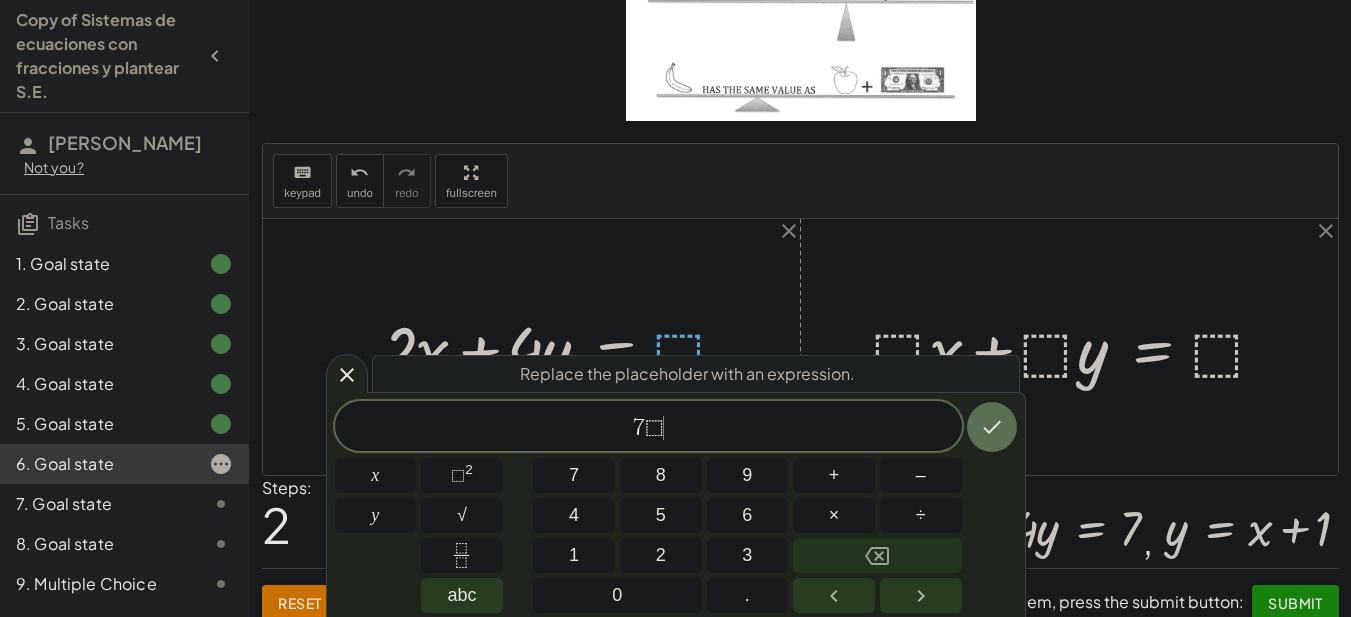 click at bounding box center [877, 555] 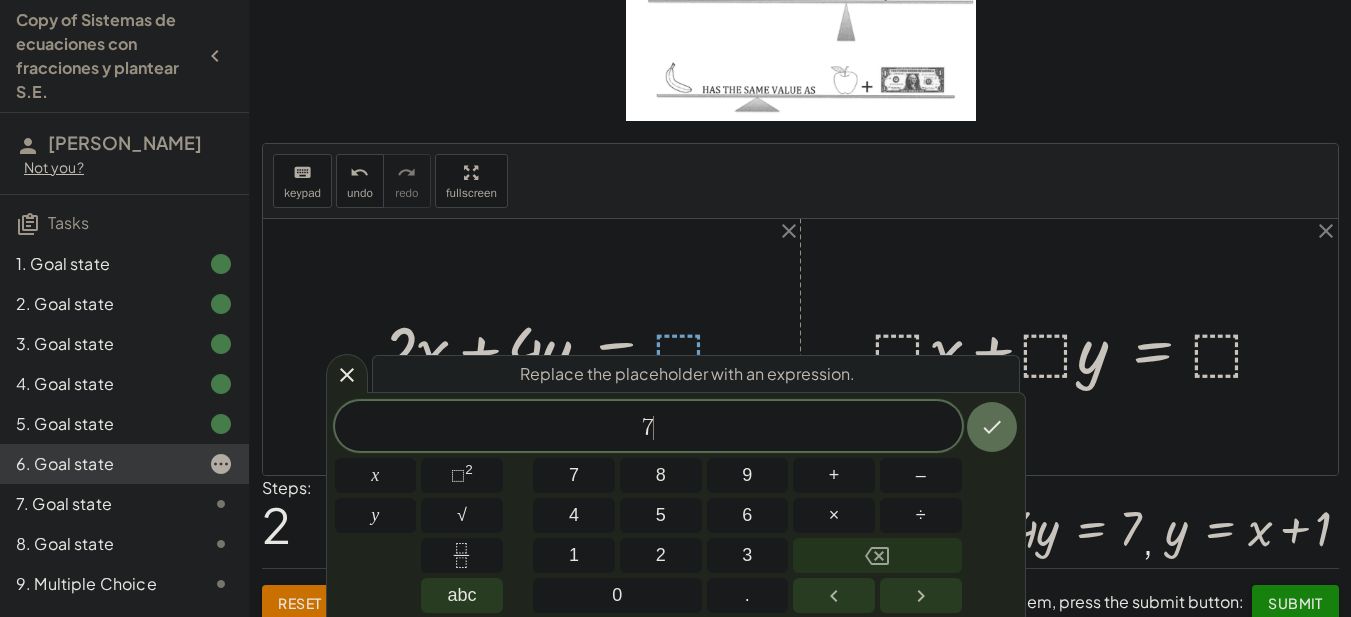 click at bounding box center [877, 555] 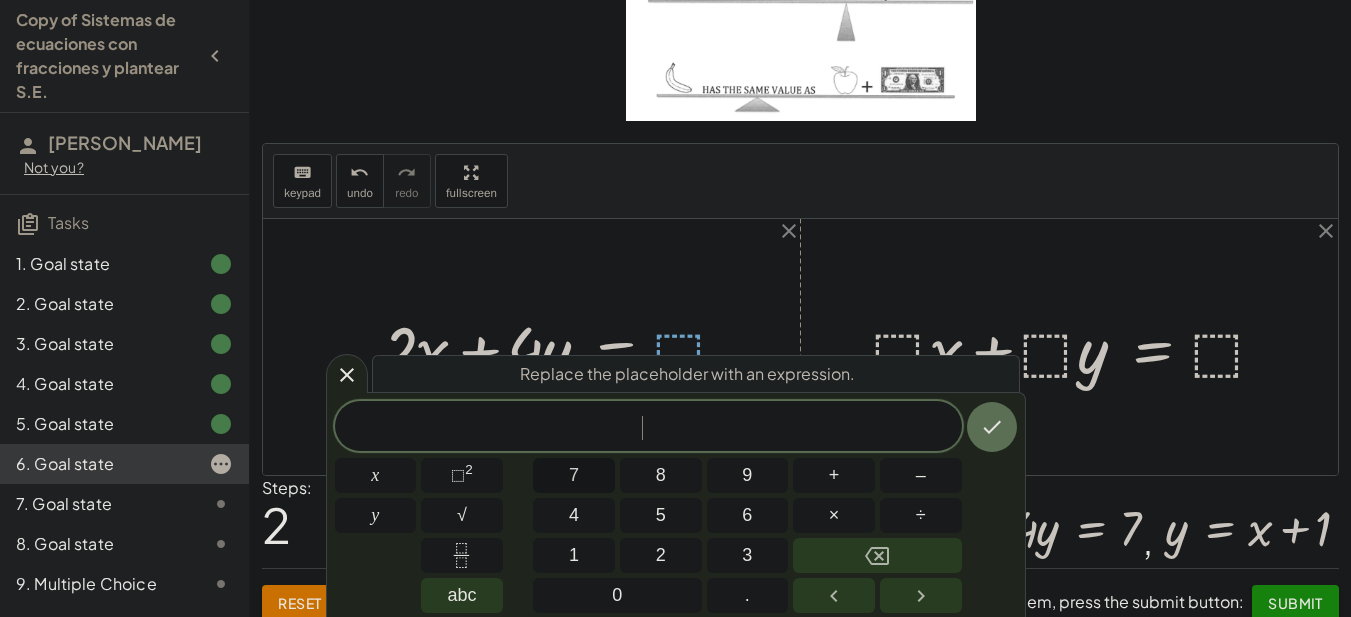 click on "7" at bounding box center (574, 475) 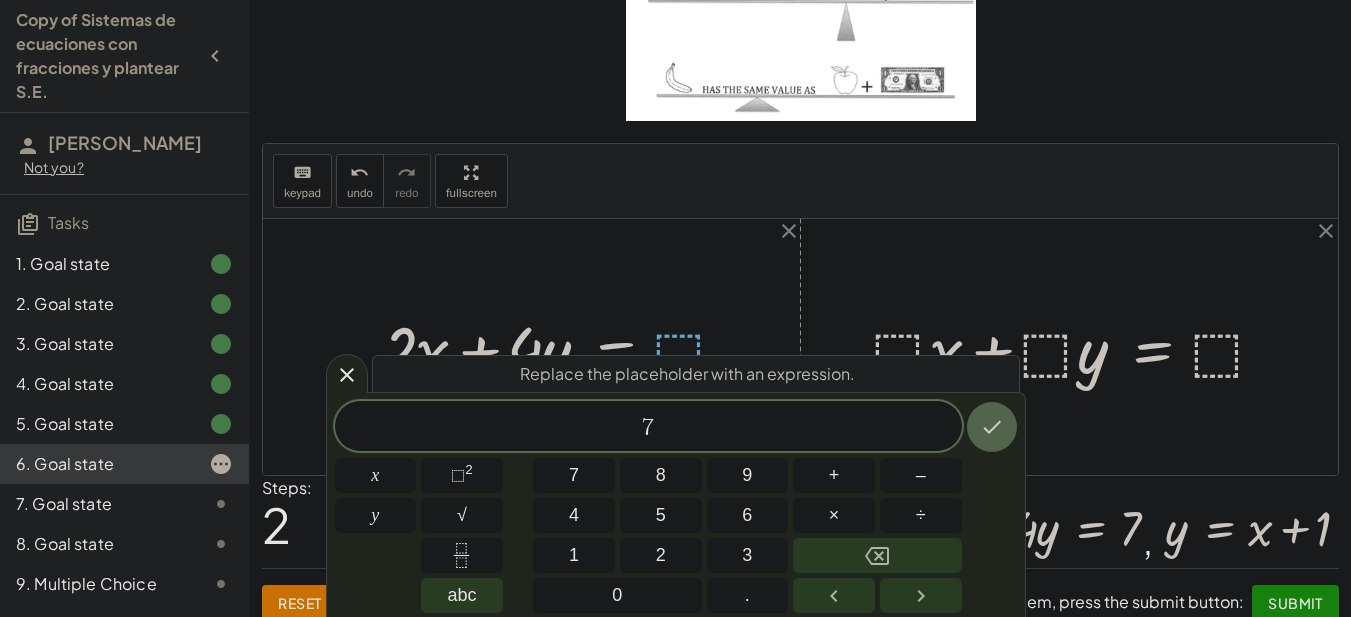 click at bounding box center (992, 427) 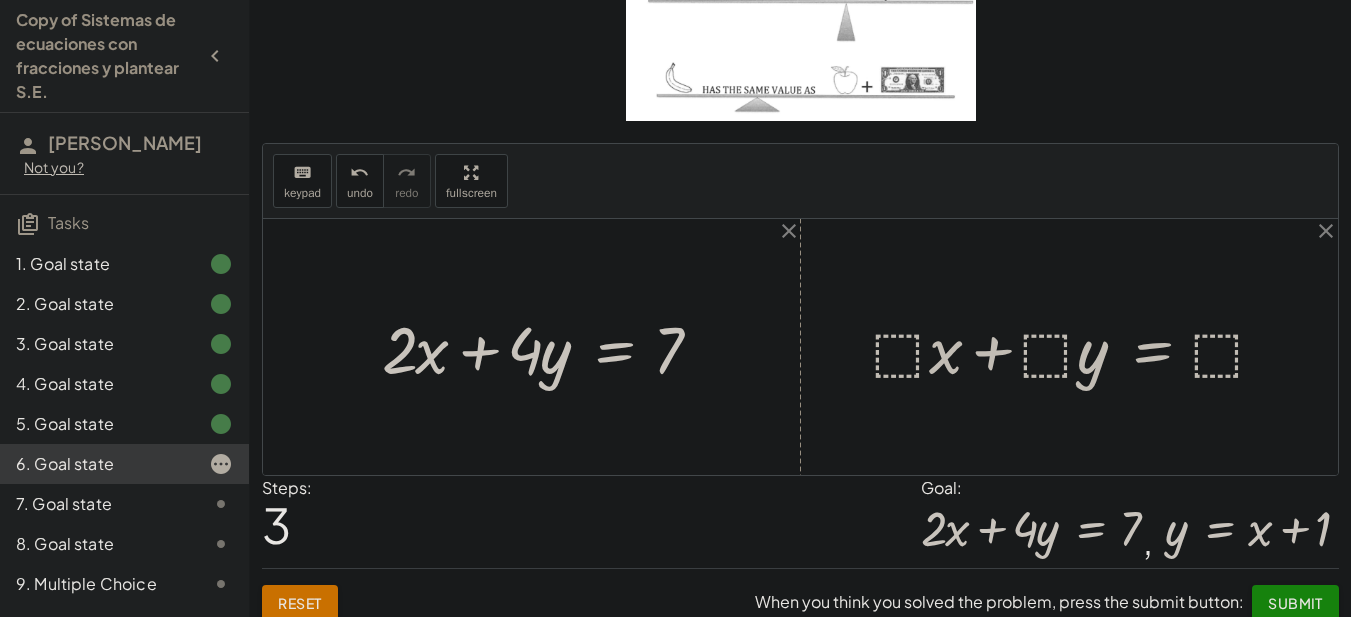 click at bounding box center (1077, 347) 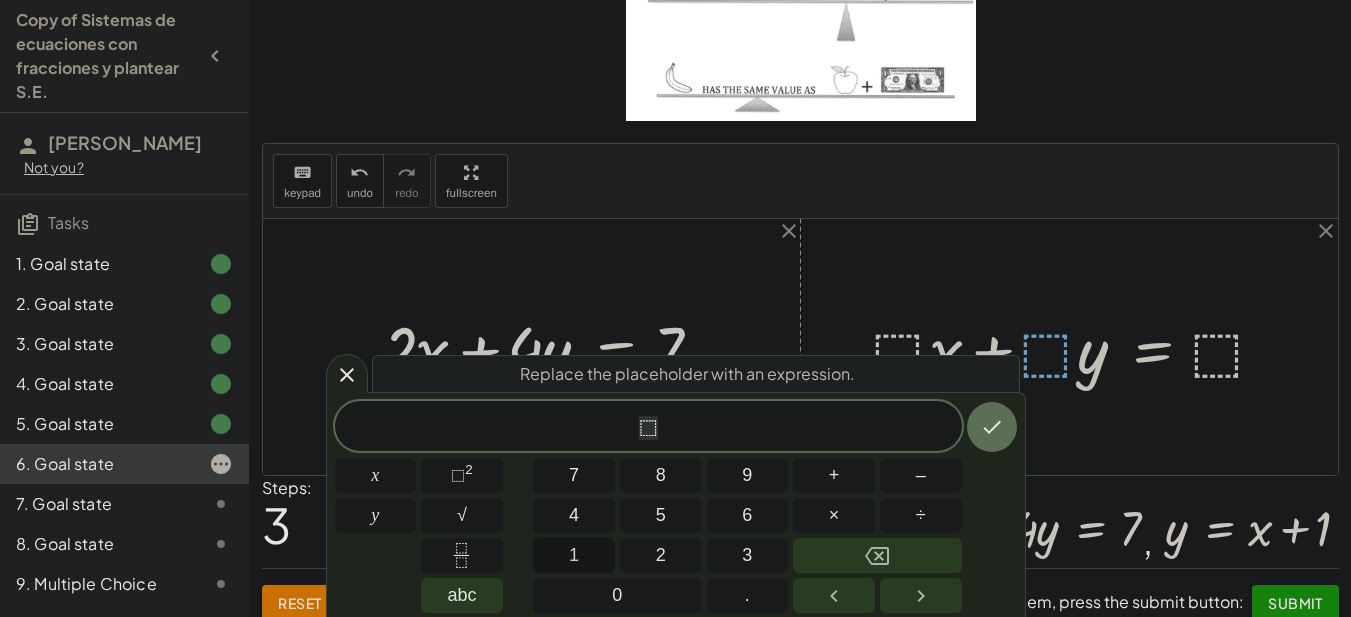 click on "1" at bounding box center [574, 555] 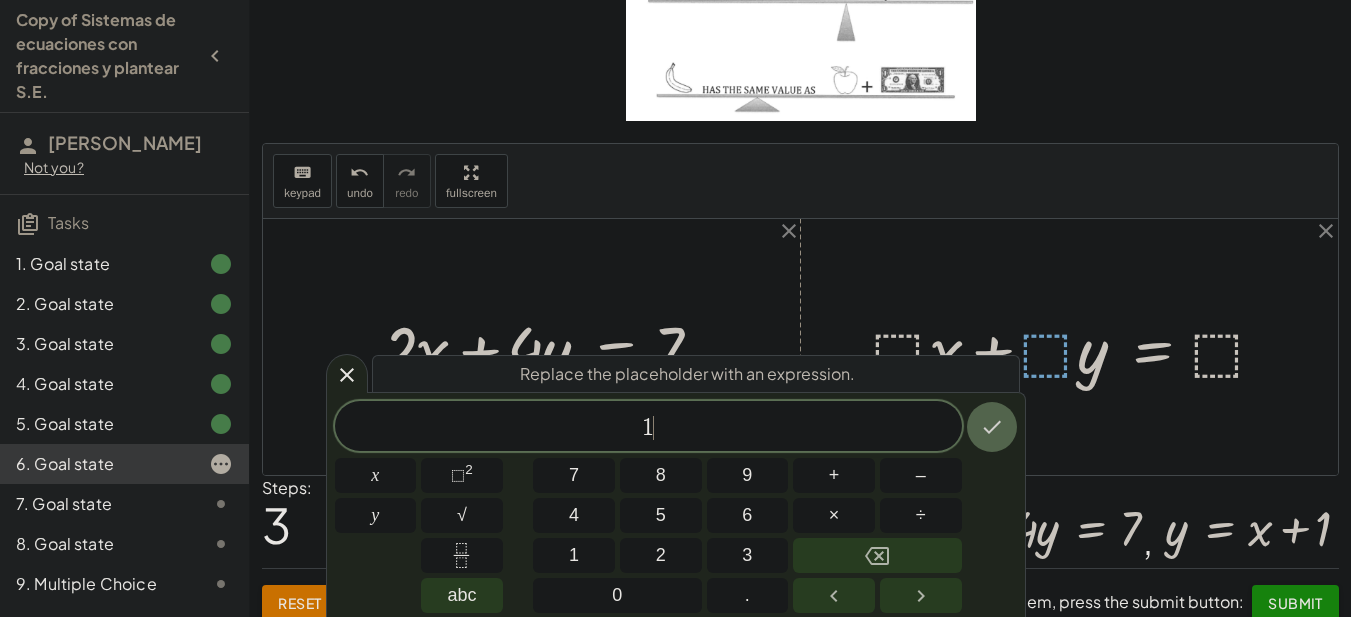 click at bounding box center (992, 427) 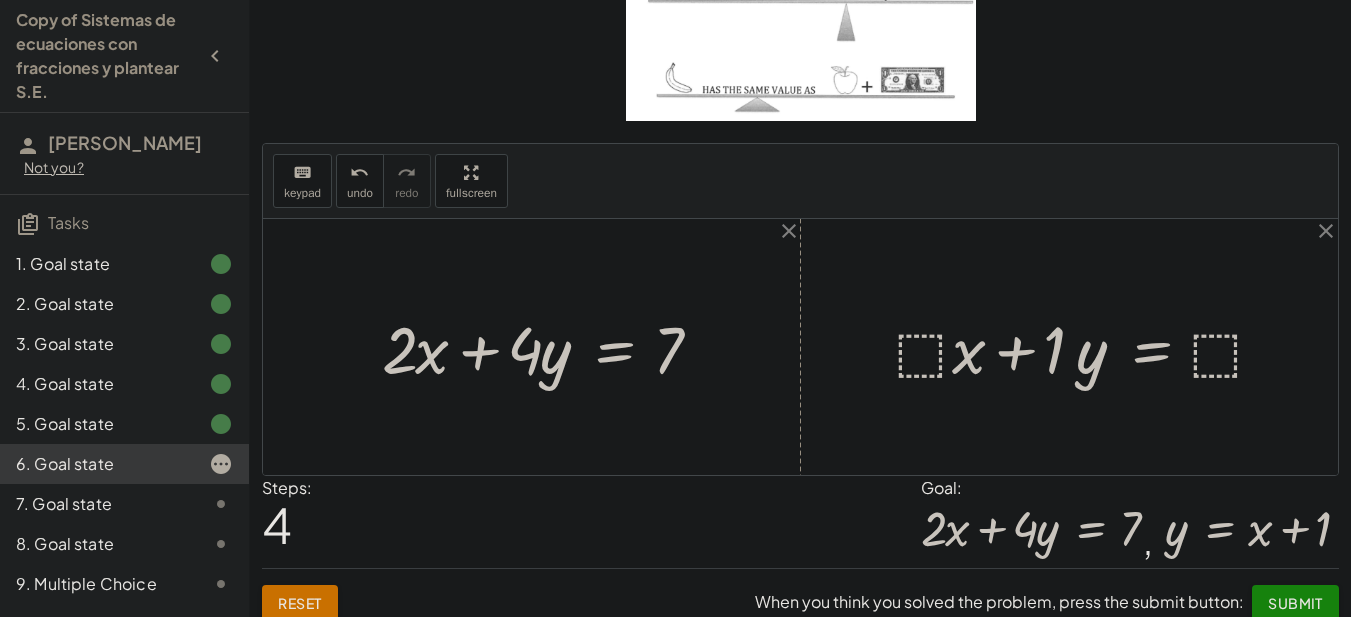 click at bounding box center (1088, 347) 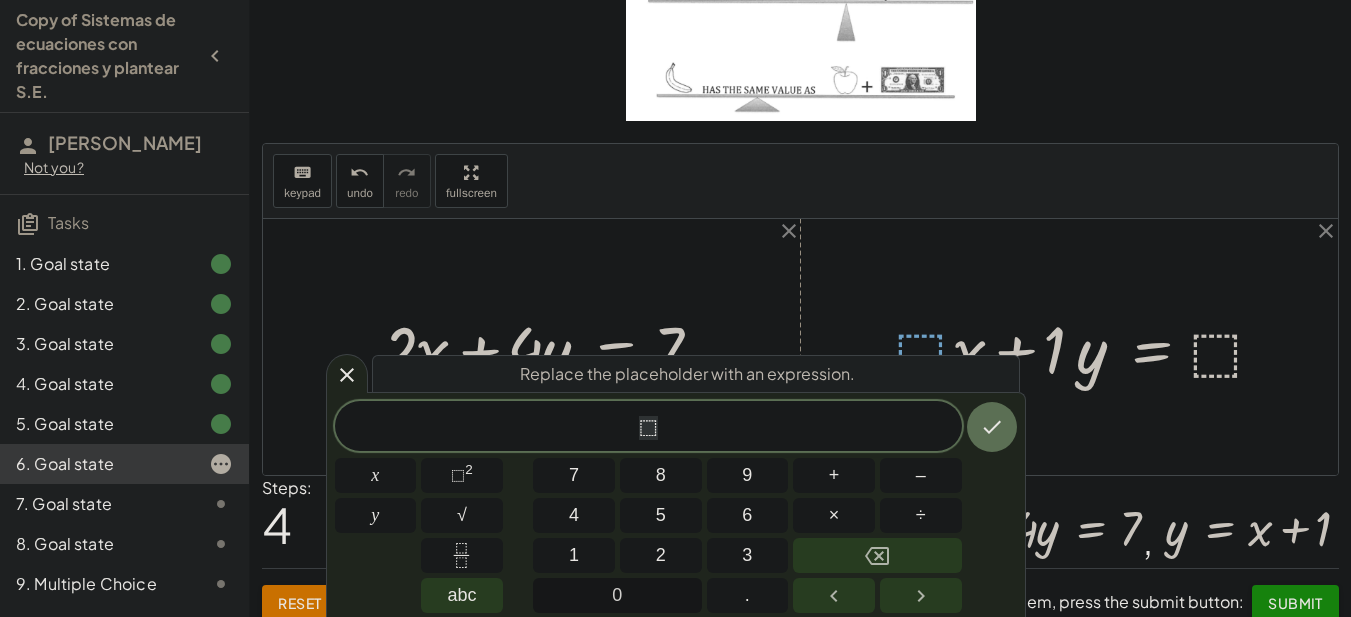 click on "0" at bounding box center (617, 595) 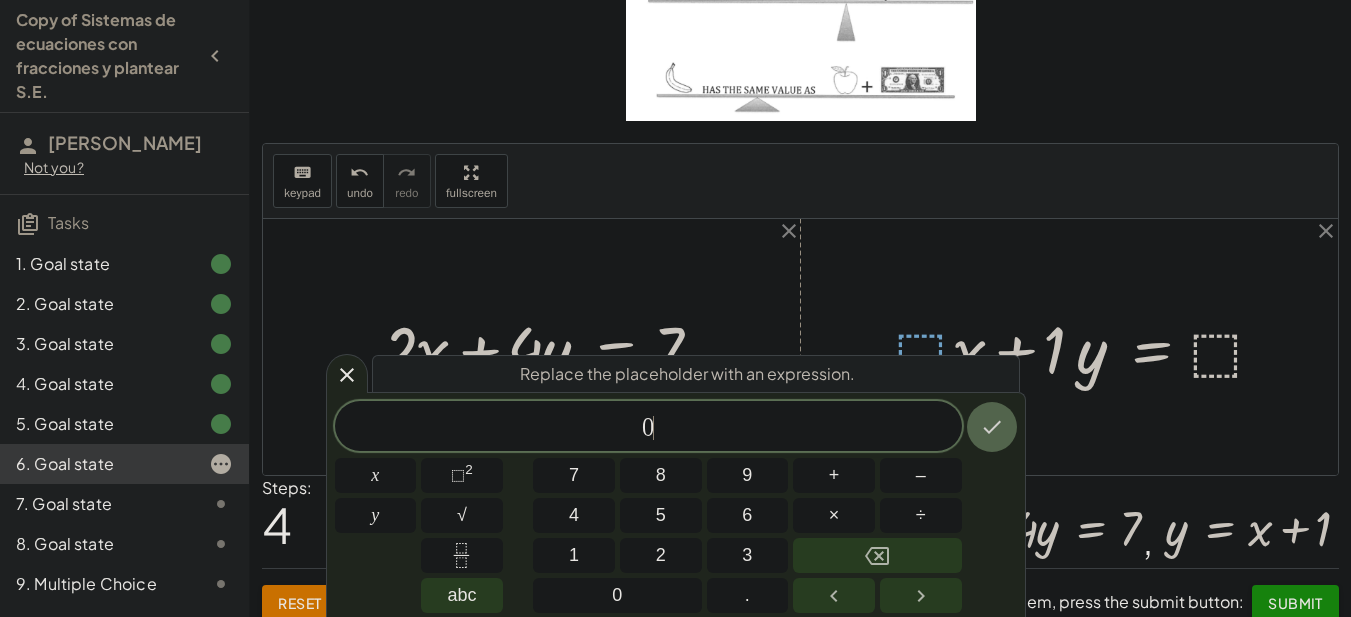 click 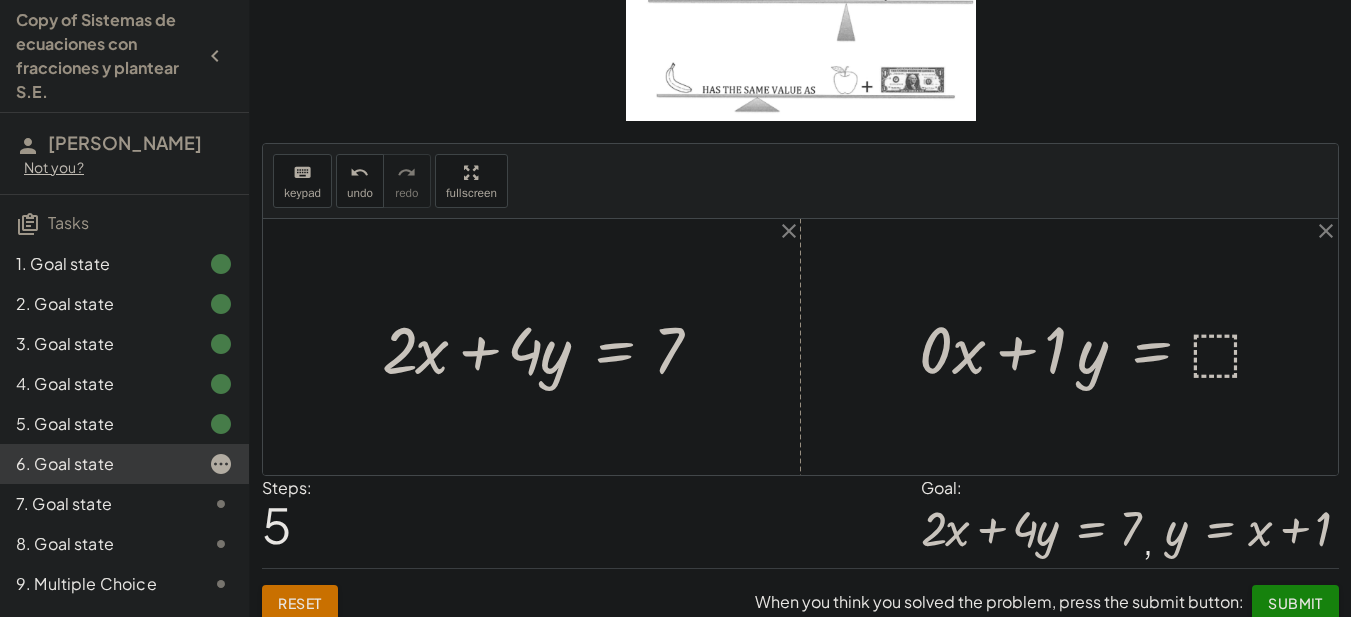 click at bounding box center [1100, 347] 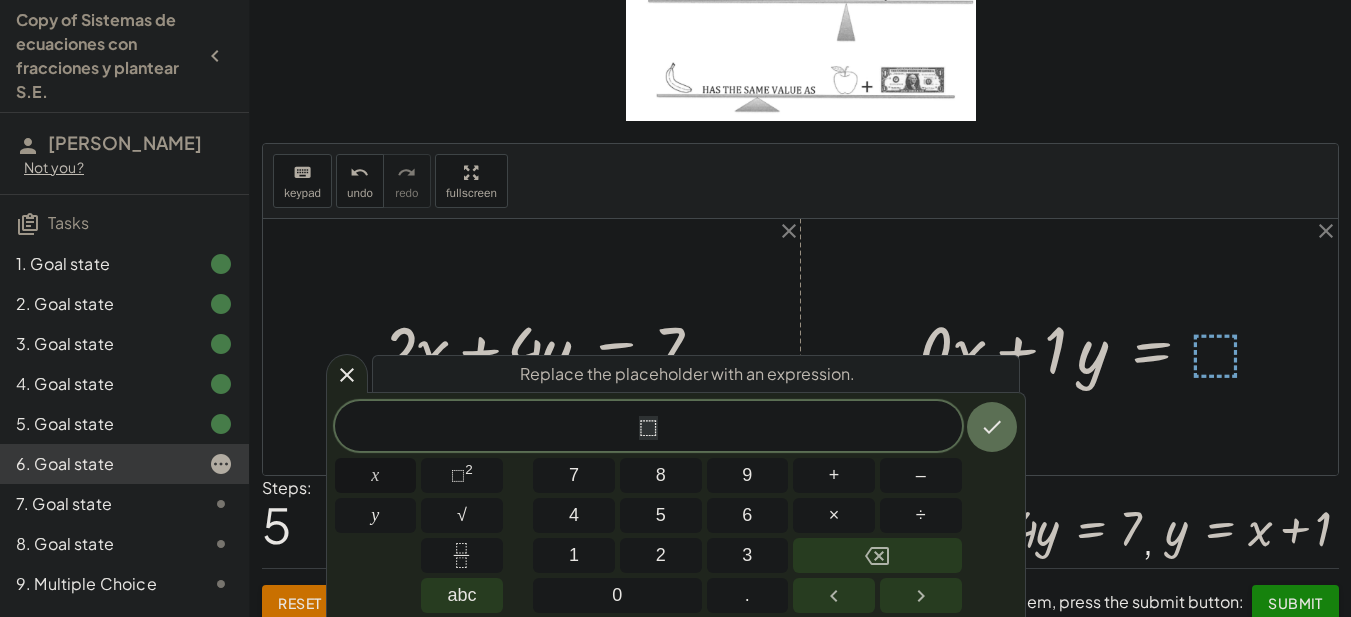 click on "x" at bounding box center (376, 475) 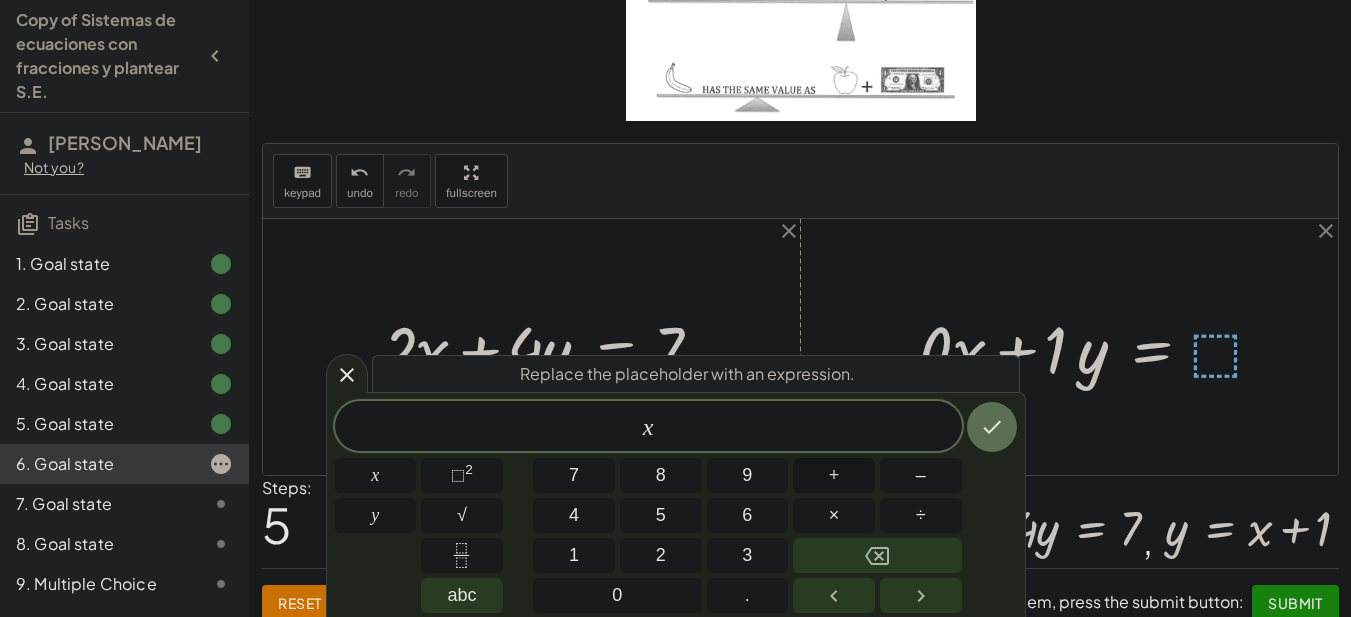 click on "+" at bounding box center (834, 475) 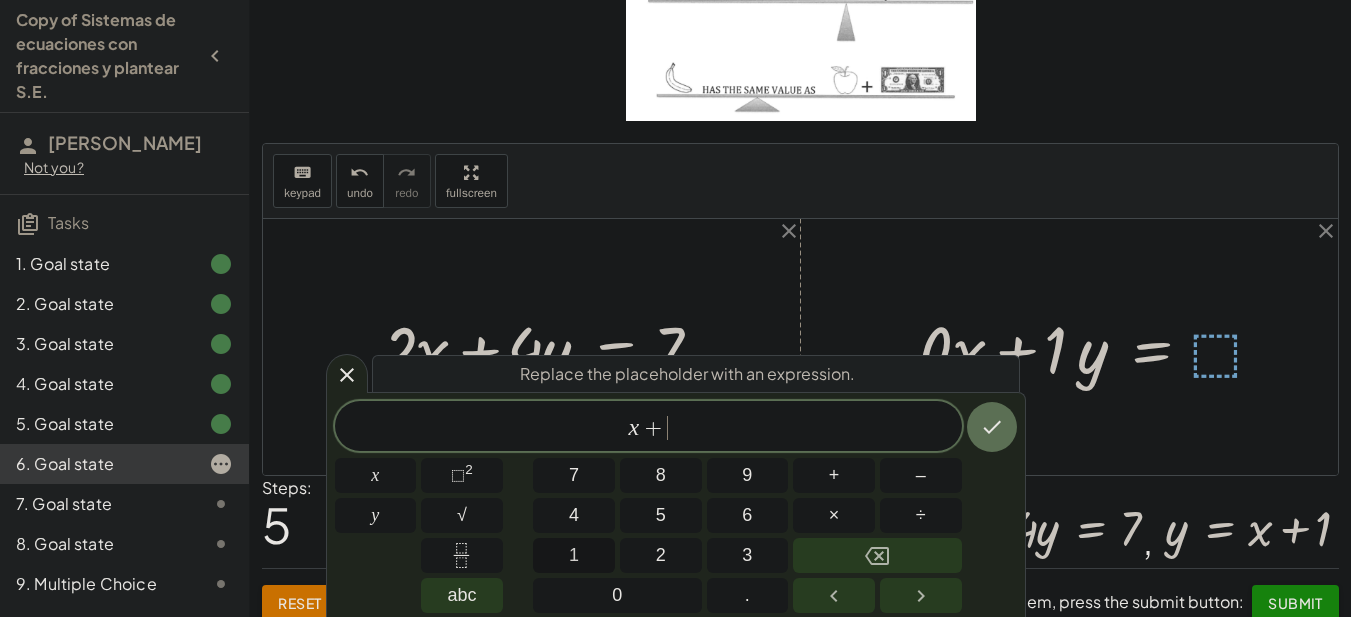 click on "1" at bounding box center (574, 555) 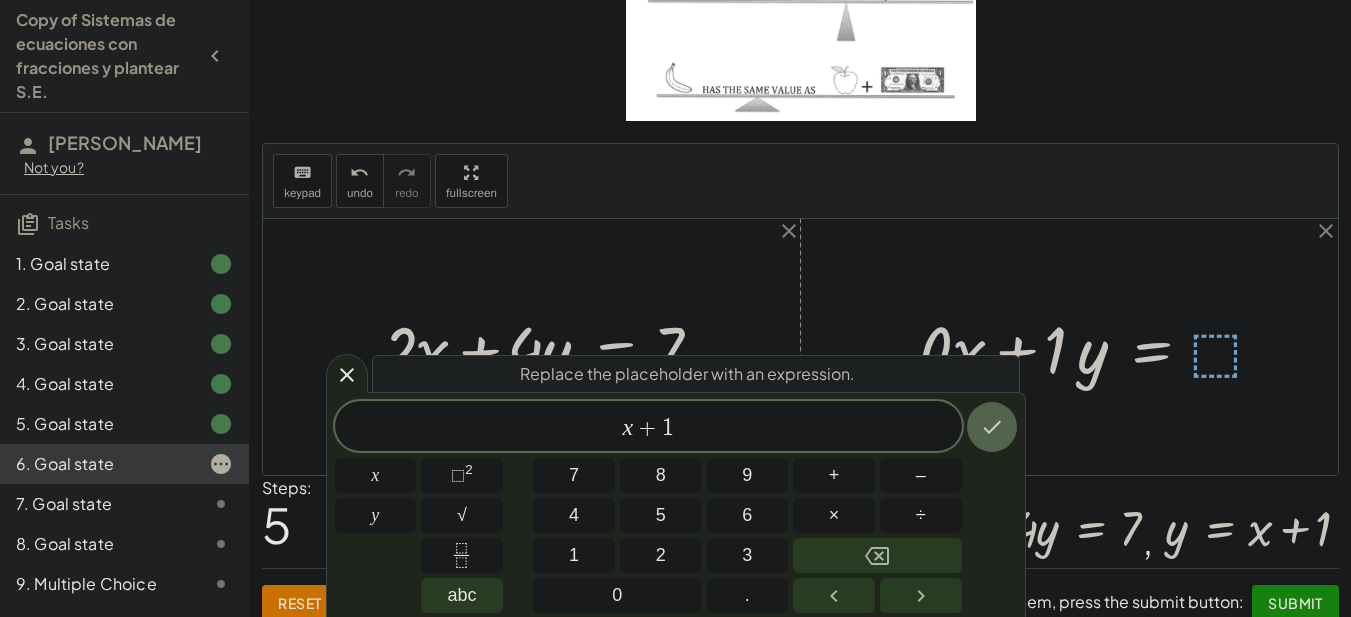 click at bounding box center [992, 427] 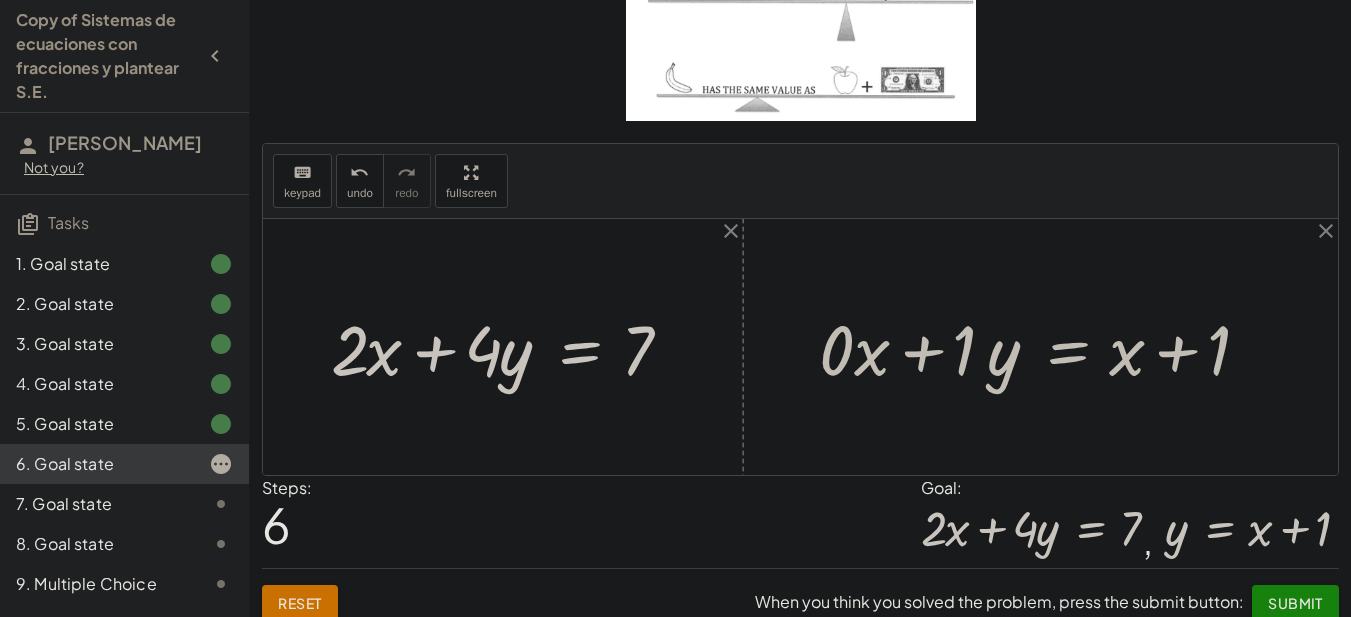 click at bounding box center [1048, 346] 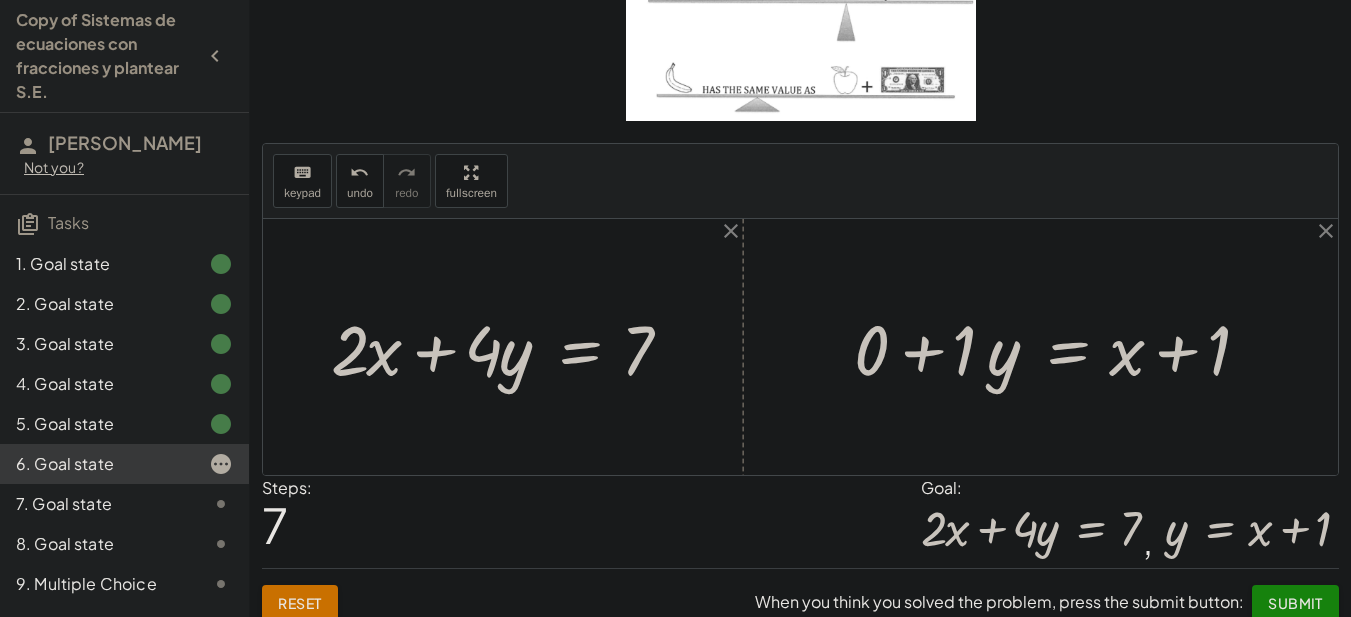 click at bounding box center [1065, 346] 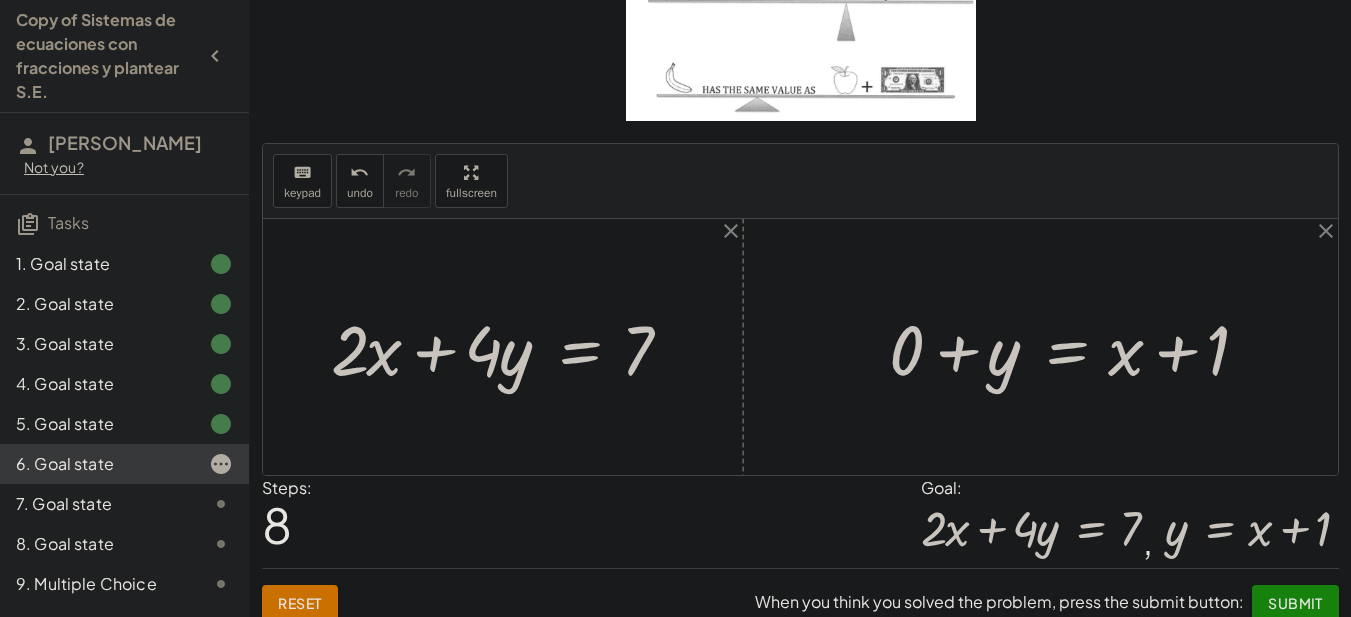 click at bounding box center (1083, 346) 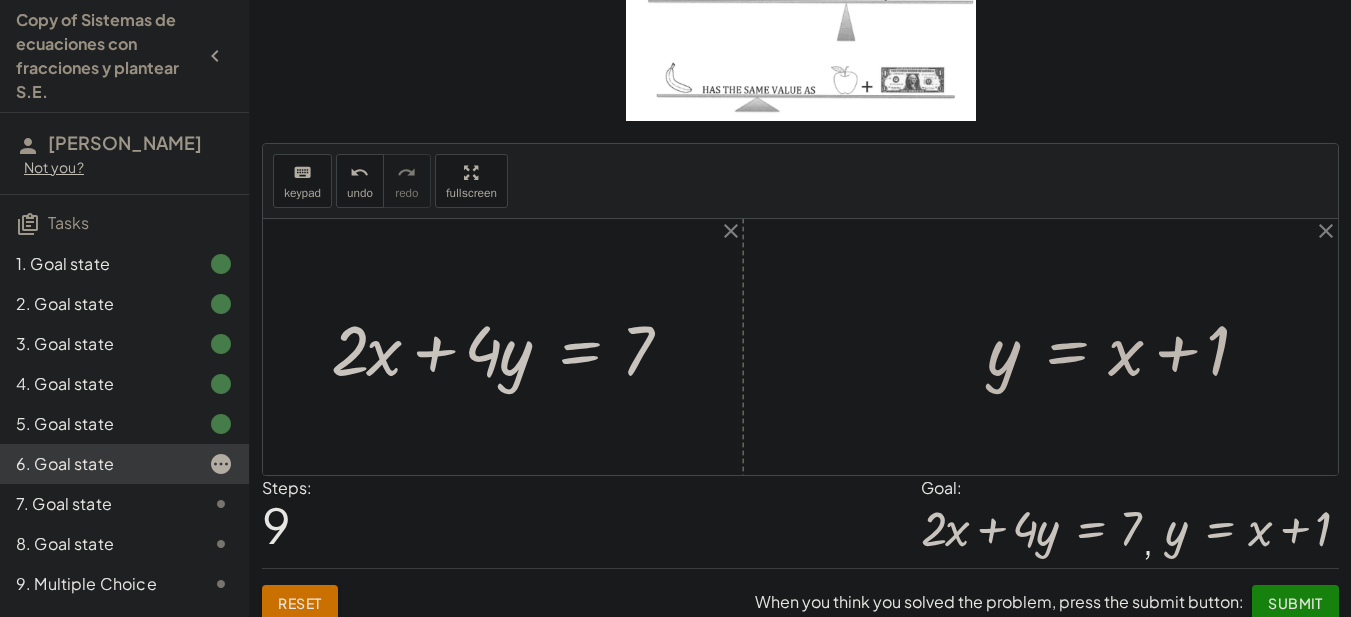 scroll, scrollTop: 227, scrollLeft: 0, axis: vertical 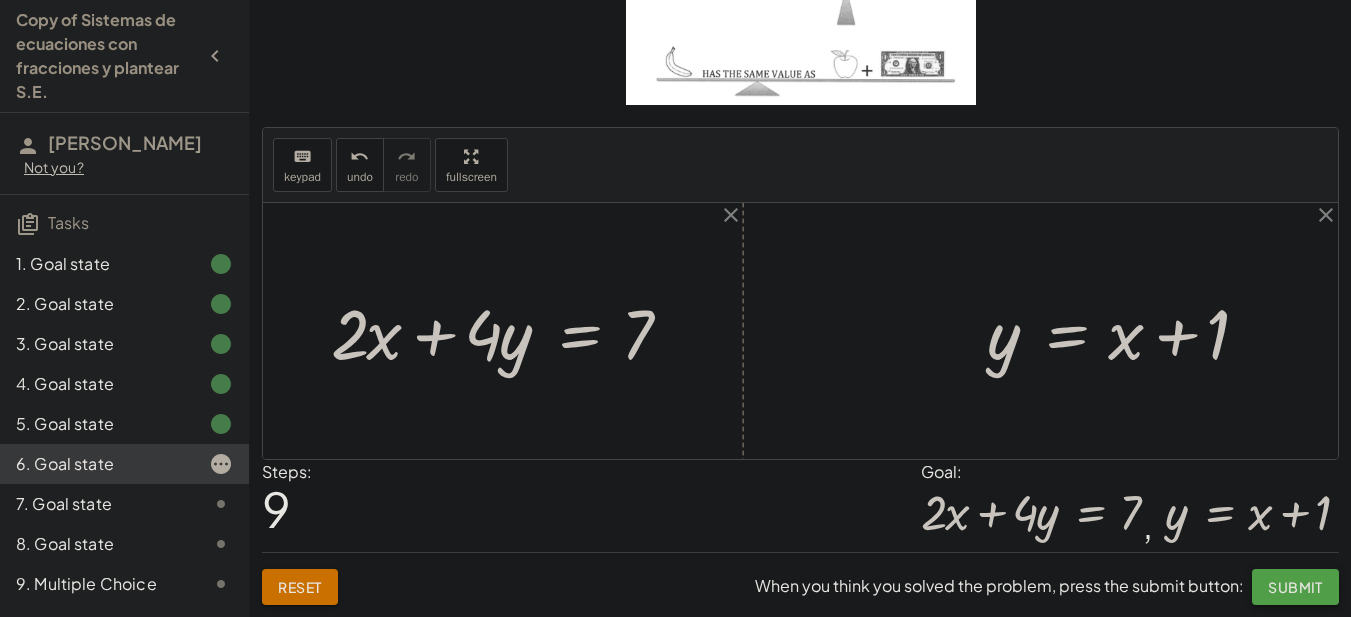 click on "Submit" 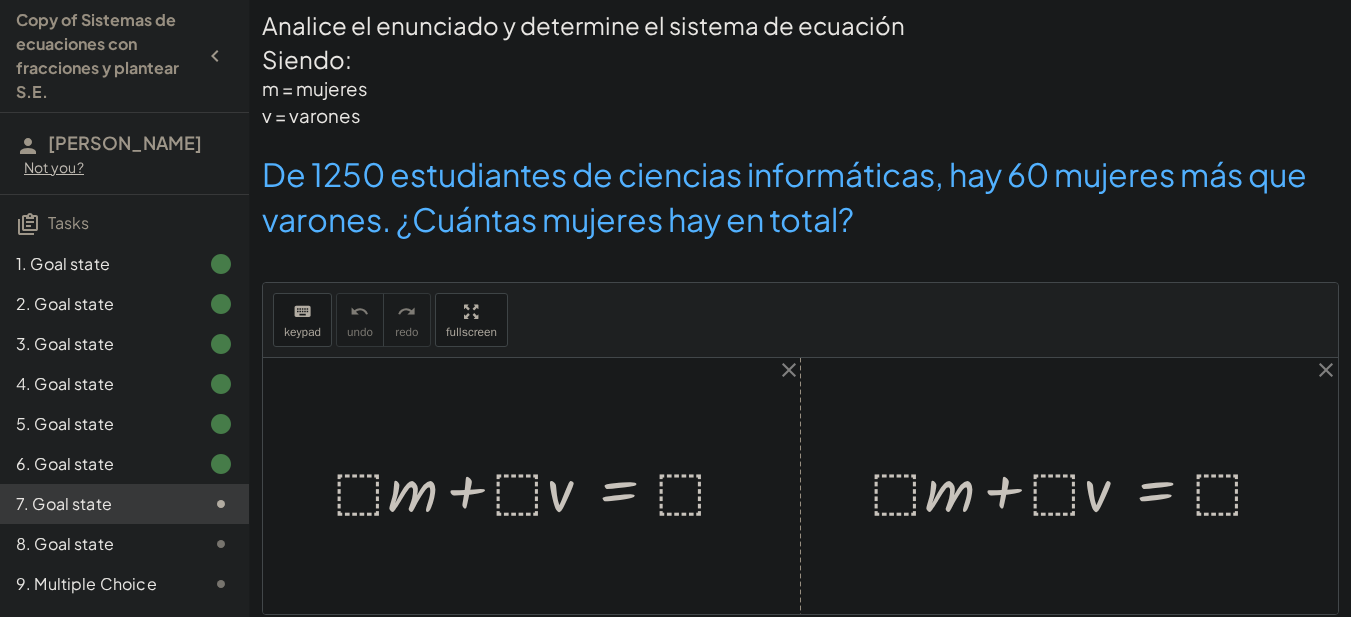 scroll, scrollTop: 1, scrollLeft: 0, axis: vertical 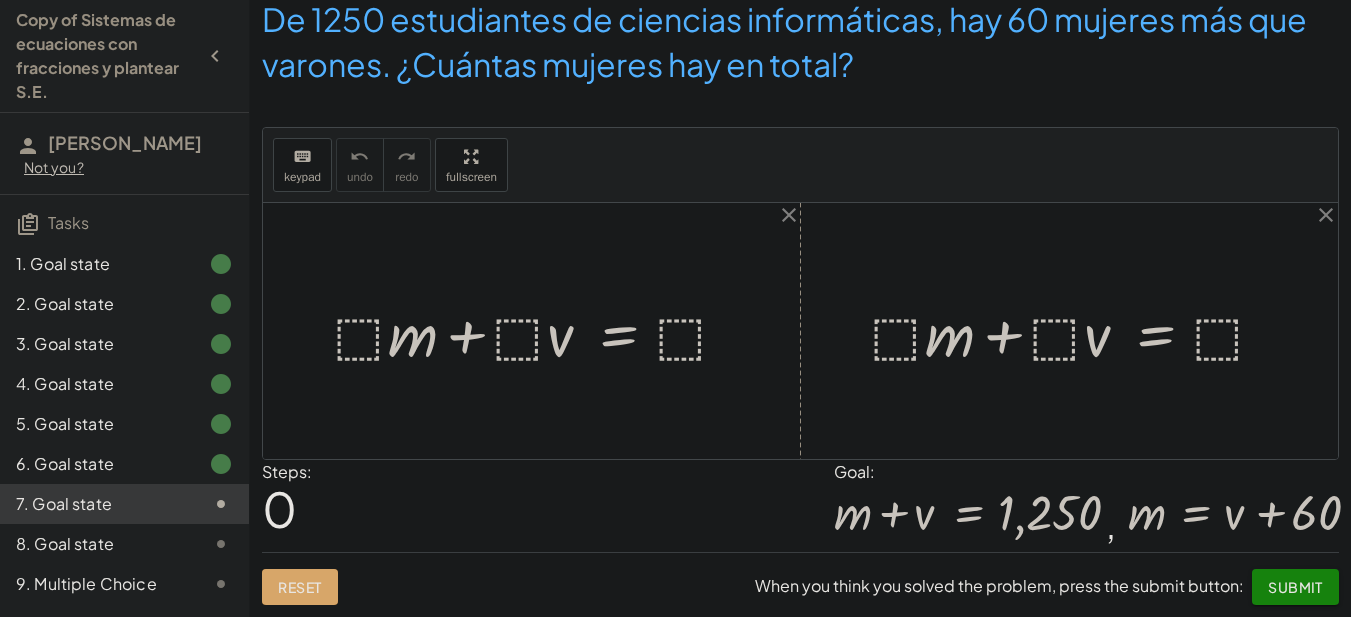 click at bounding box center (539, 331) 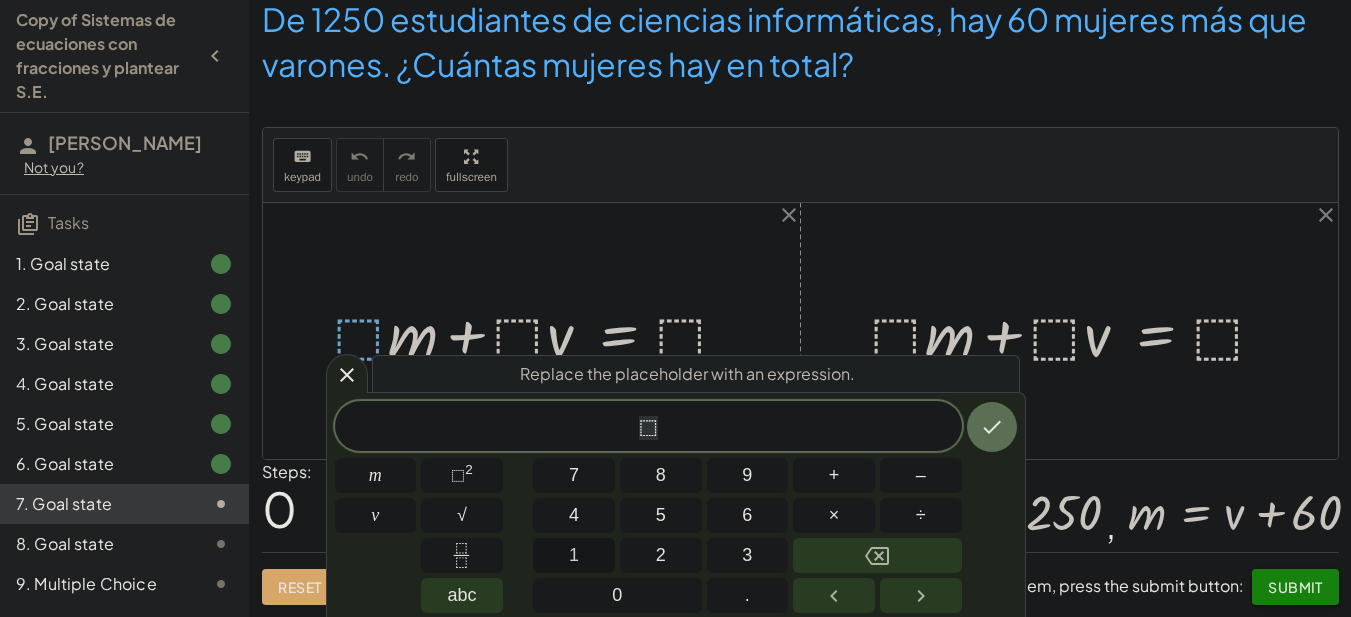 click on "1" at bounding box center [574, 555] 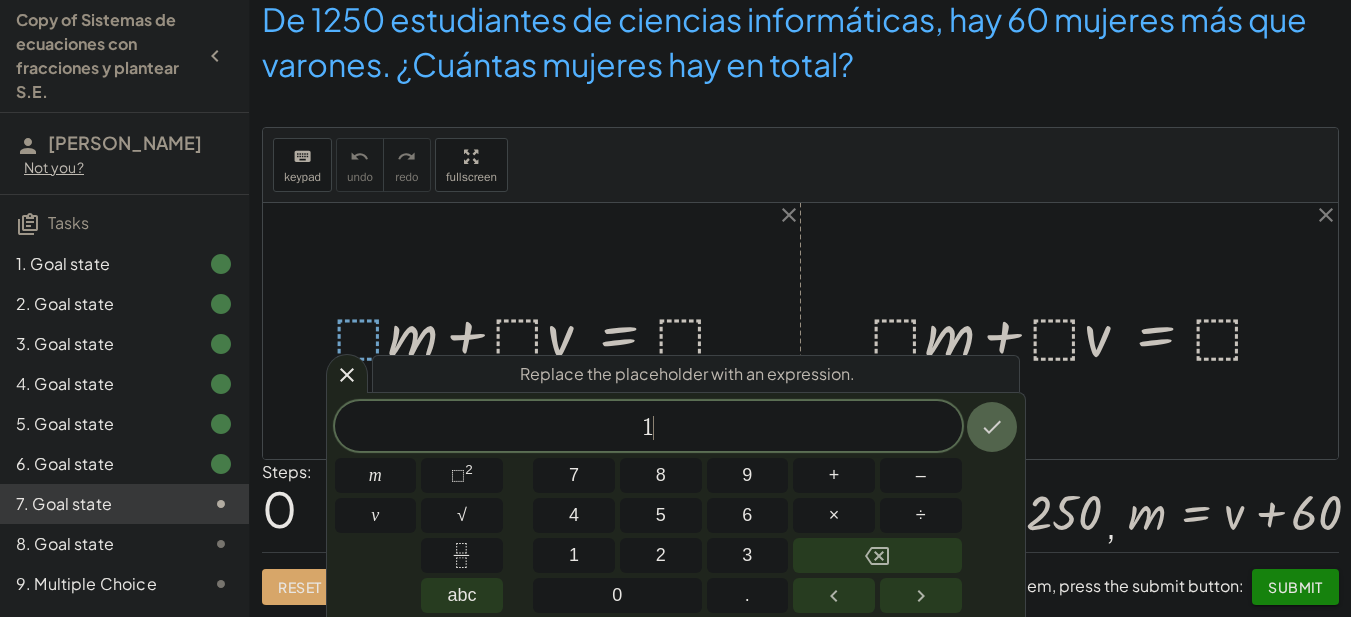 click 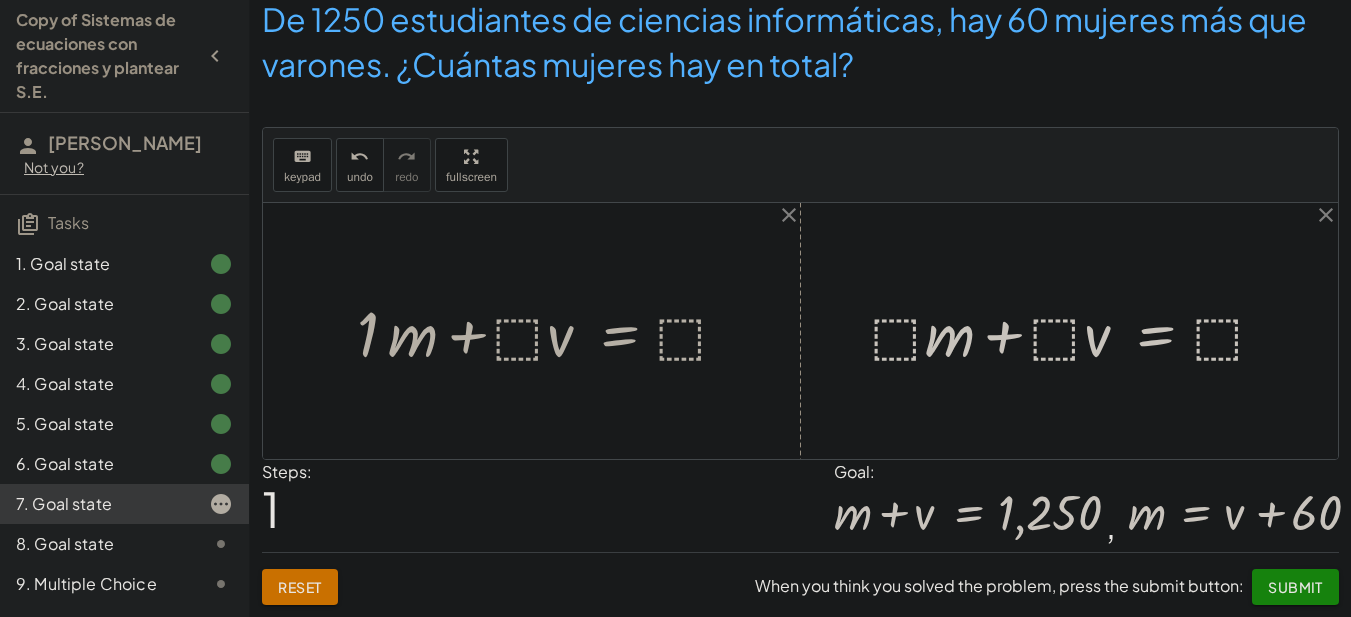 click at bounding box center [551, 331] 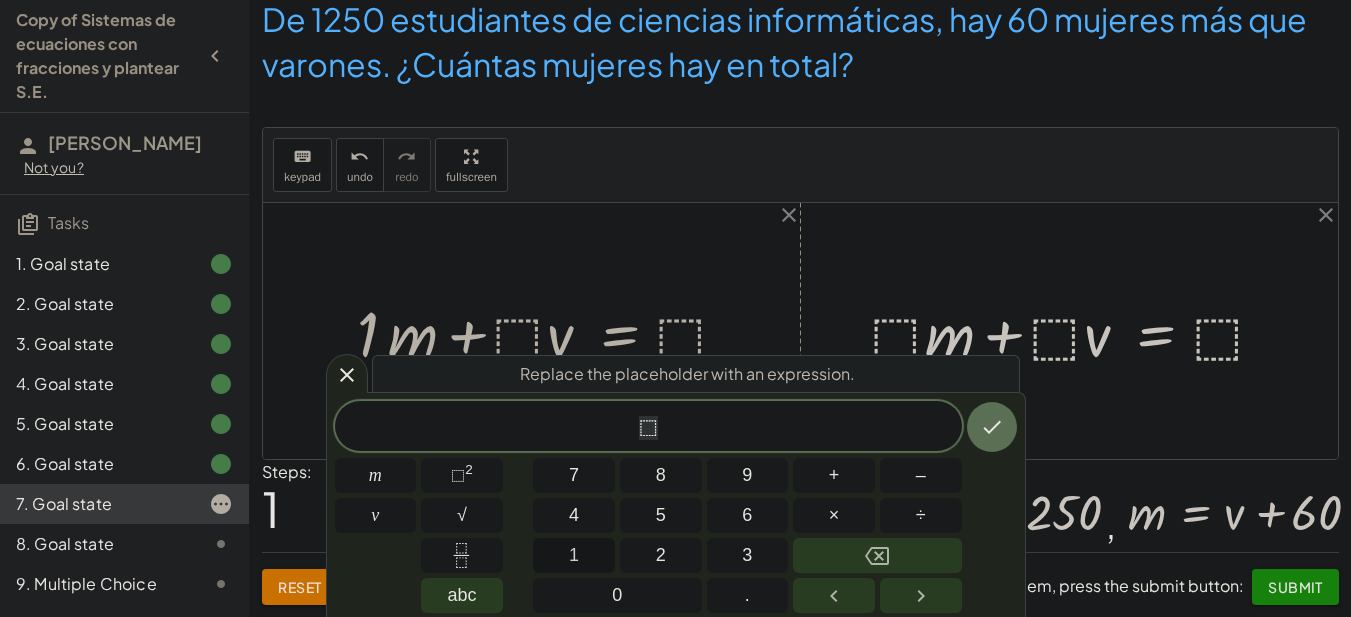click on "1" at bounding box center [574, 555] 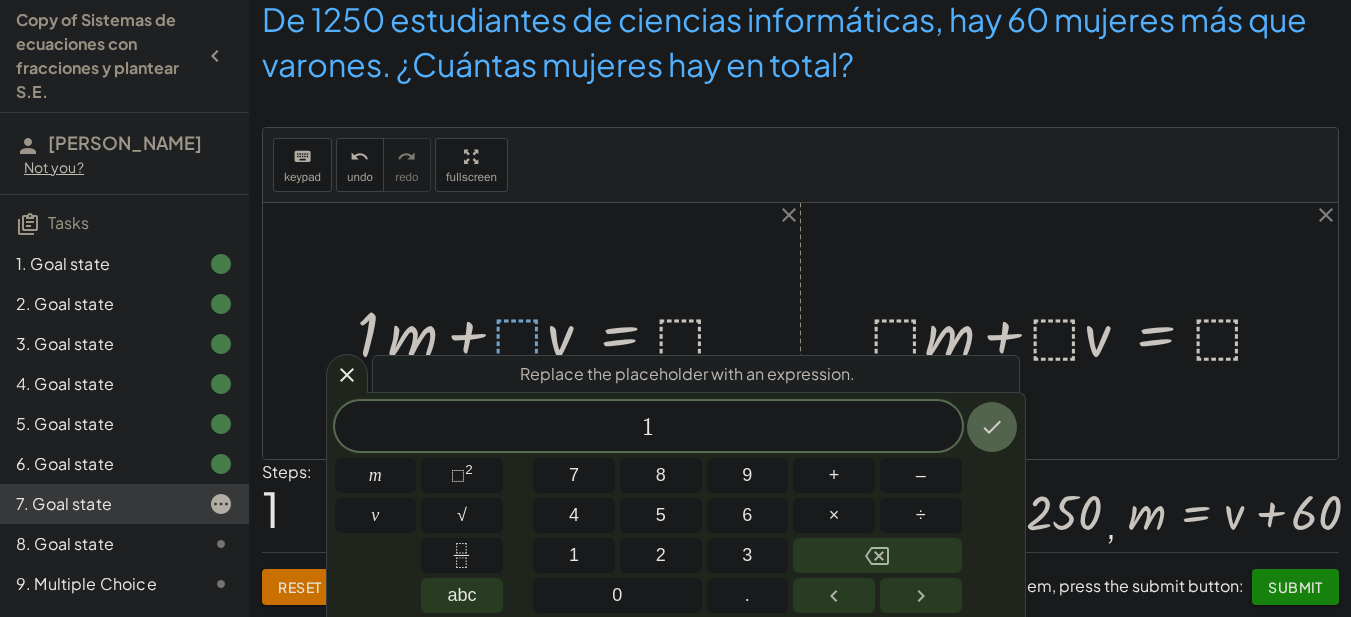 click at bounding box center (992, 427) 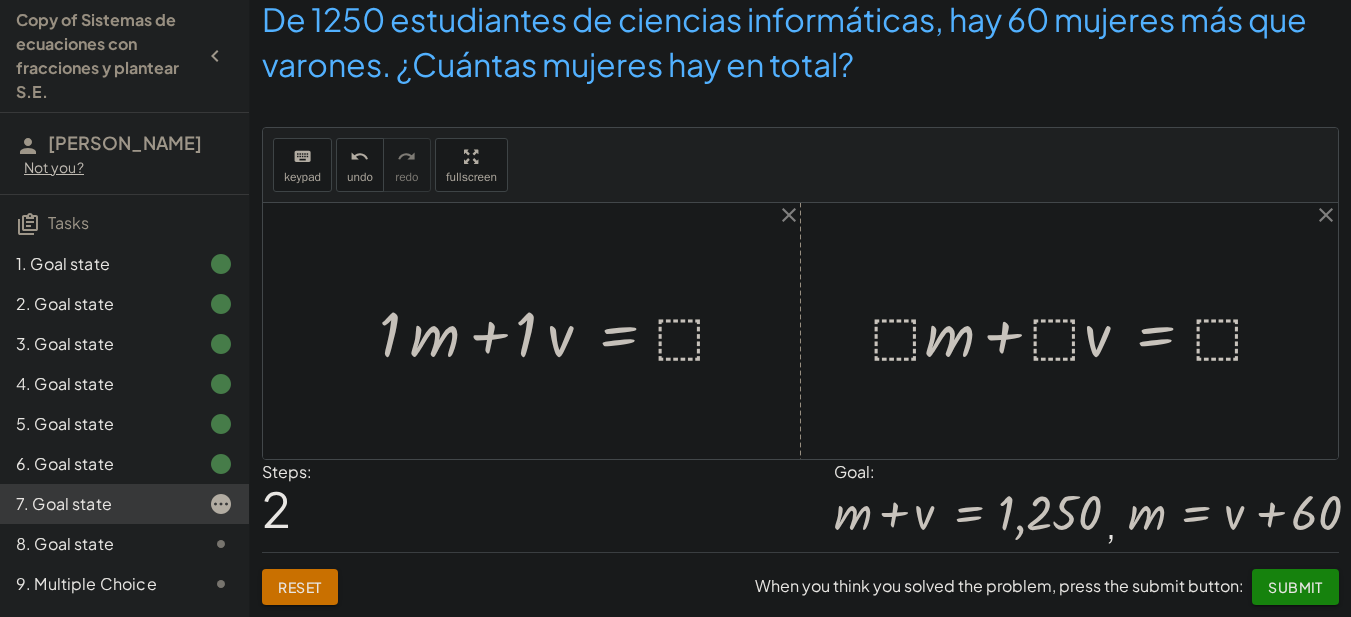 click at bounding box center (561, 331) 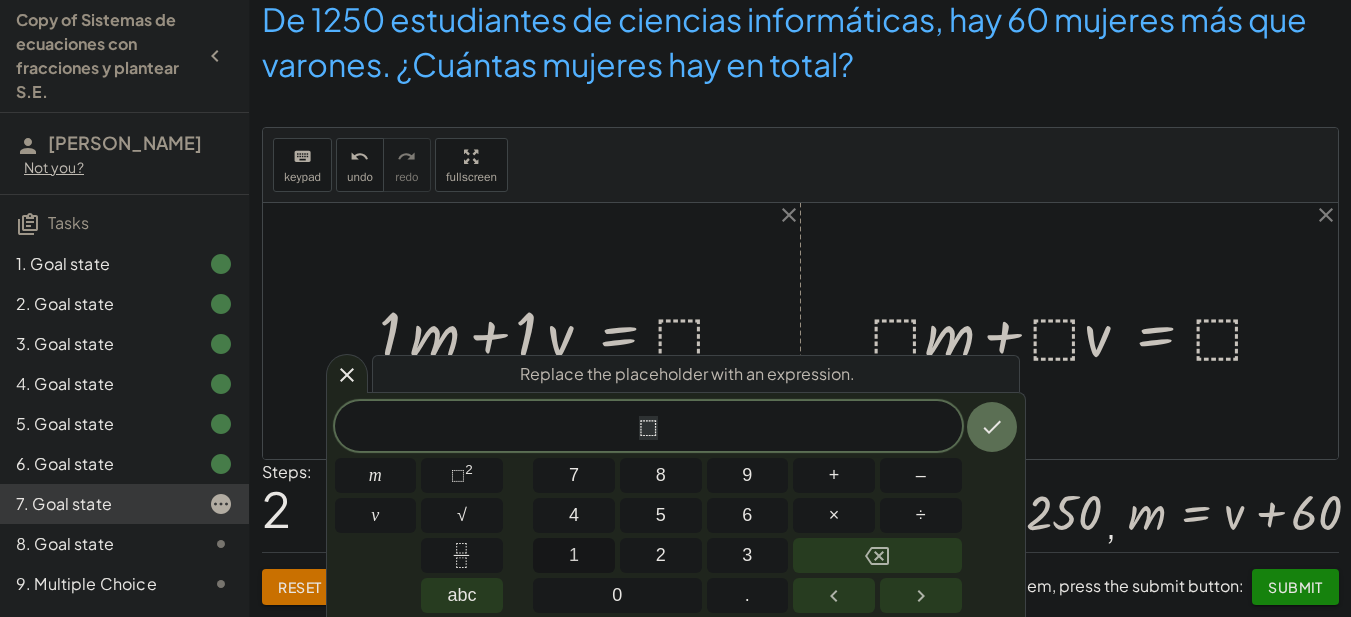 click on "1" at bounding box center (574, 555) 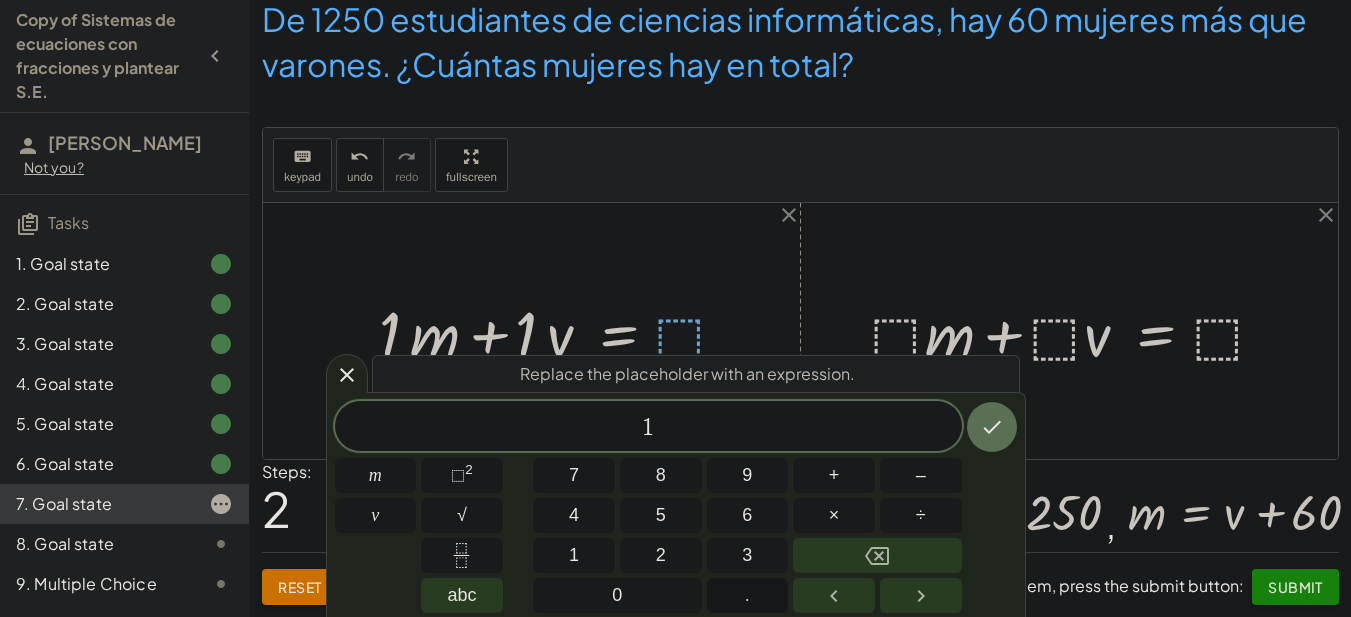 click on "." at bounding box center [748, 595] 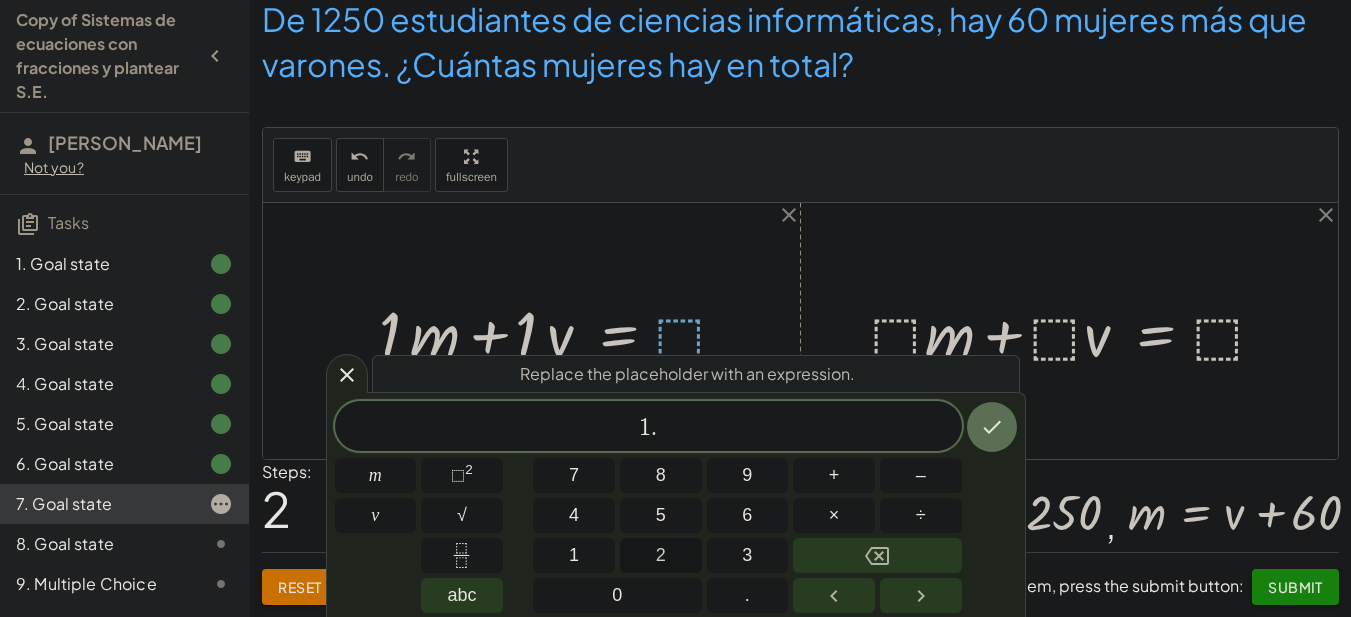 click on "2" at bounding box center [661, 555] 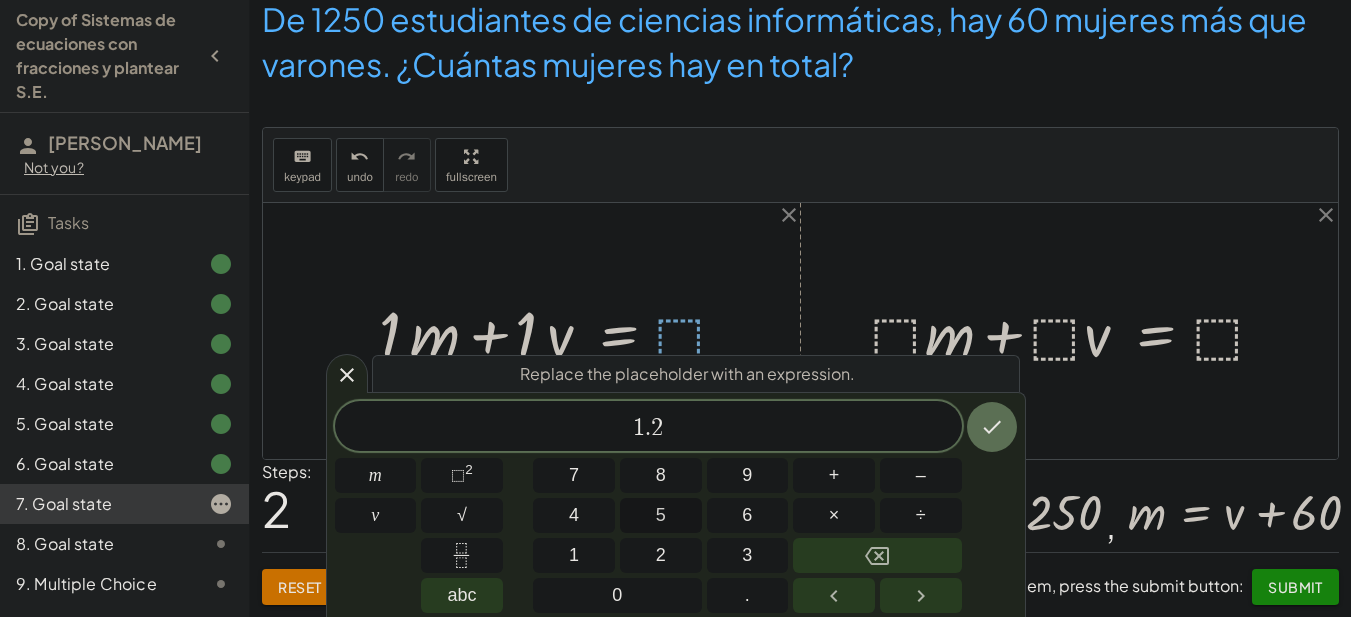 click on "5" at bounding box center (661, 515) 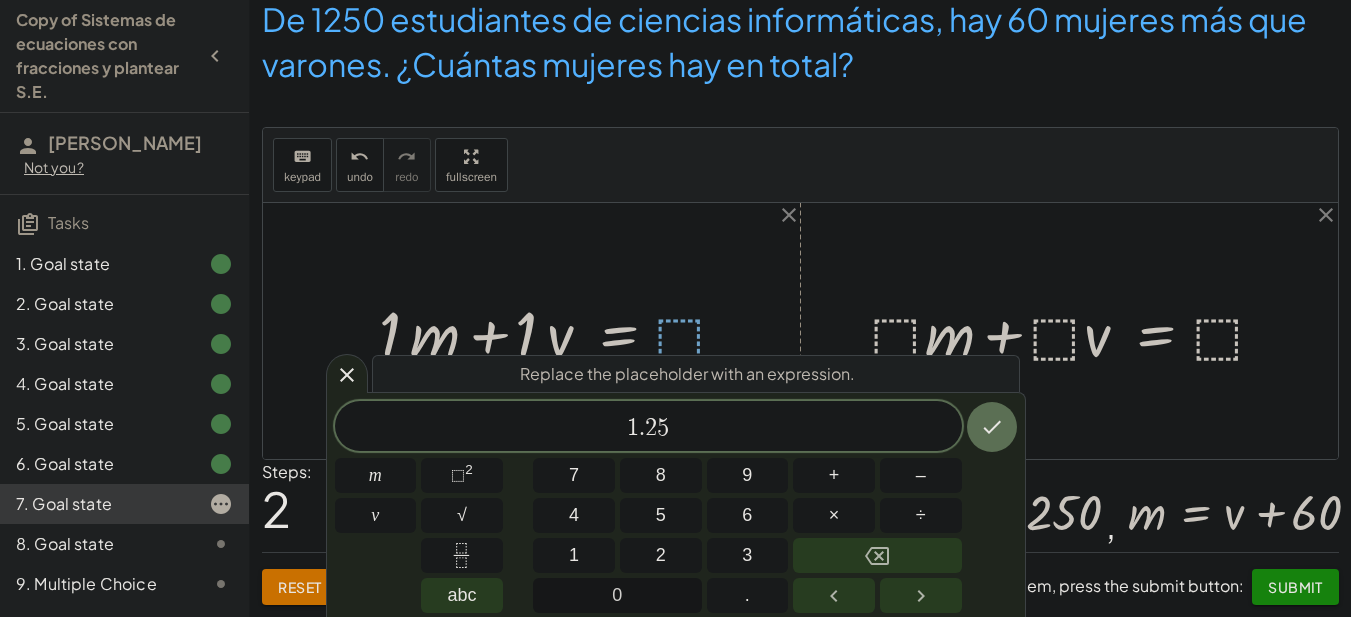 drag, startPoint x: 652, startPoint y: 614, endPoint x: 653, endPoint y: 602, distance: 12.0415945 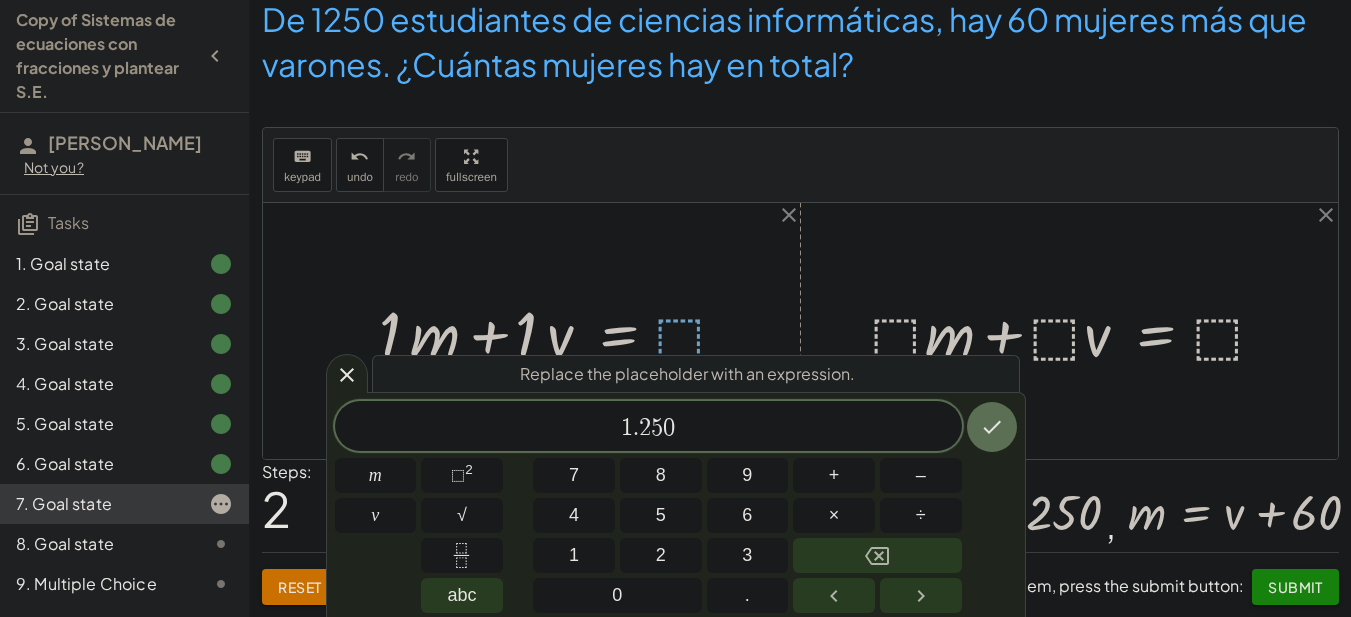 click on "2" at bounding box center [645, 428] 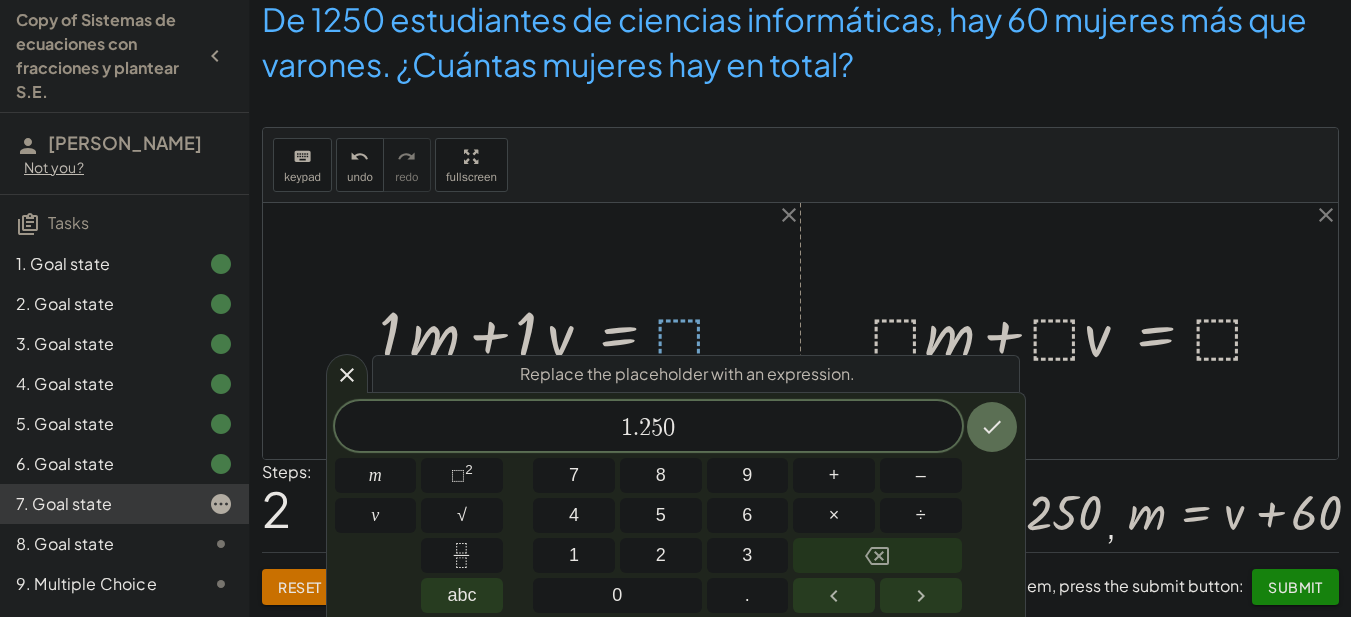 click at bounding box center (877, 555) 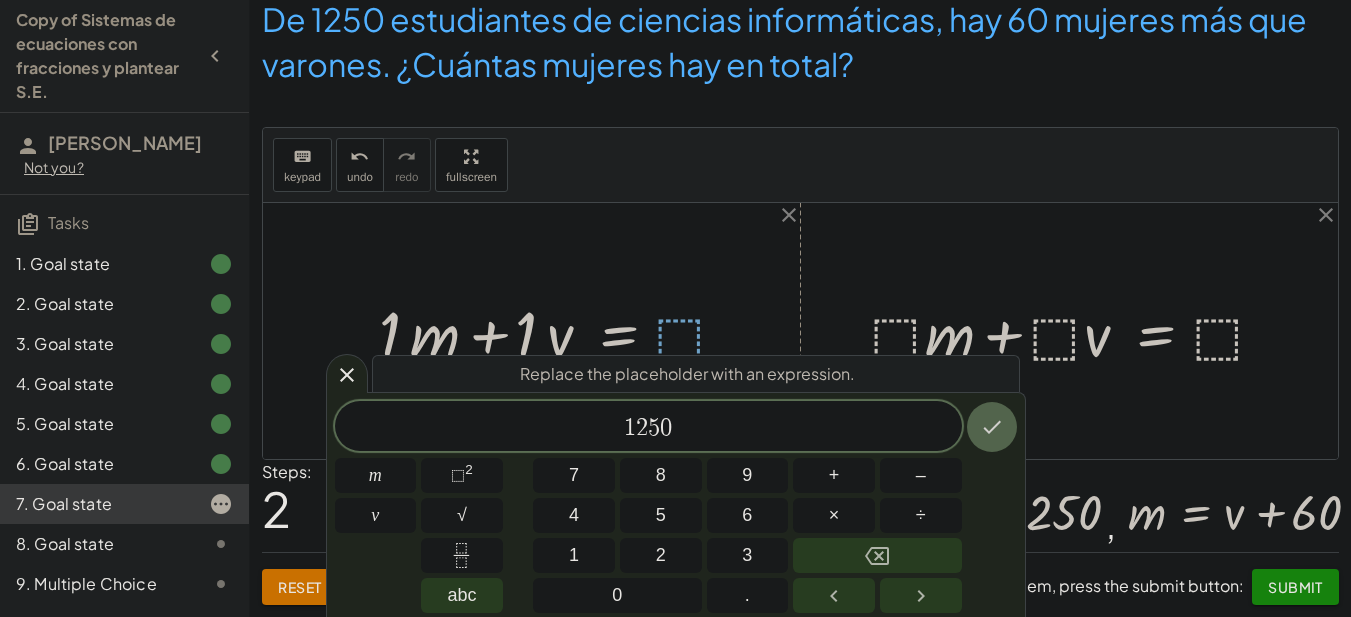 click at bounding box center (992, 427) 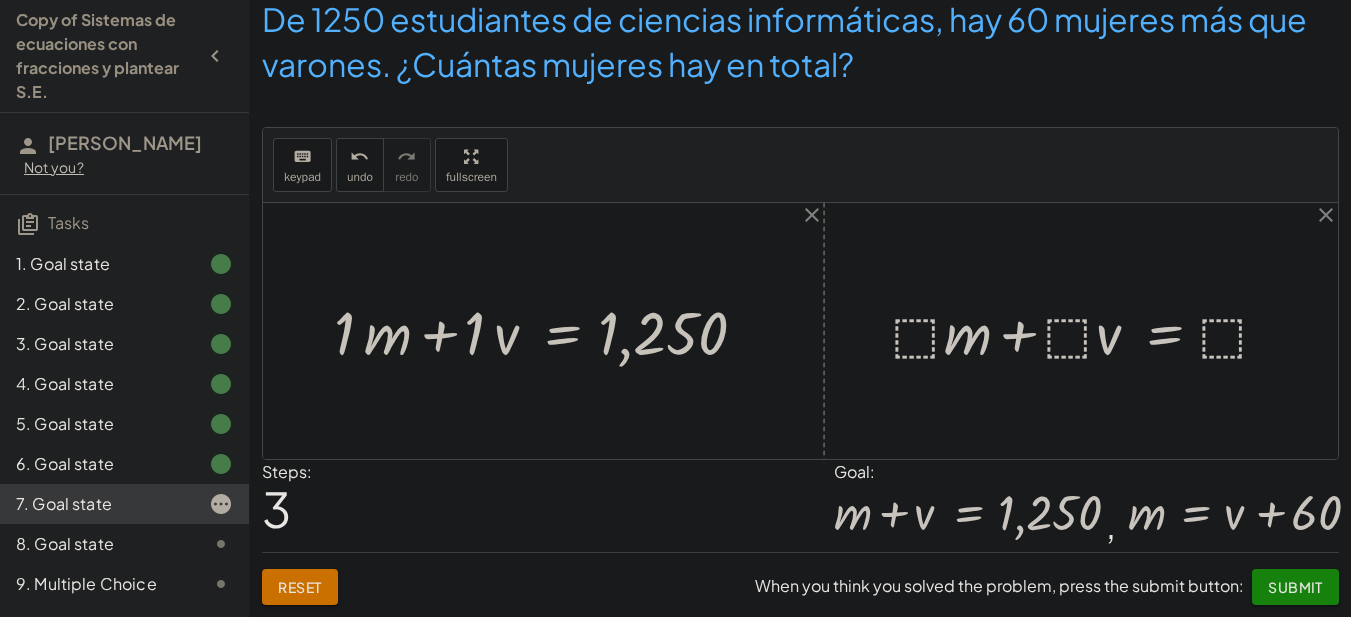 click at bounding box center [551, 331] 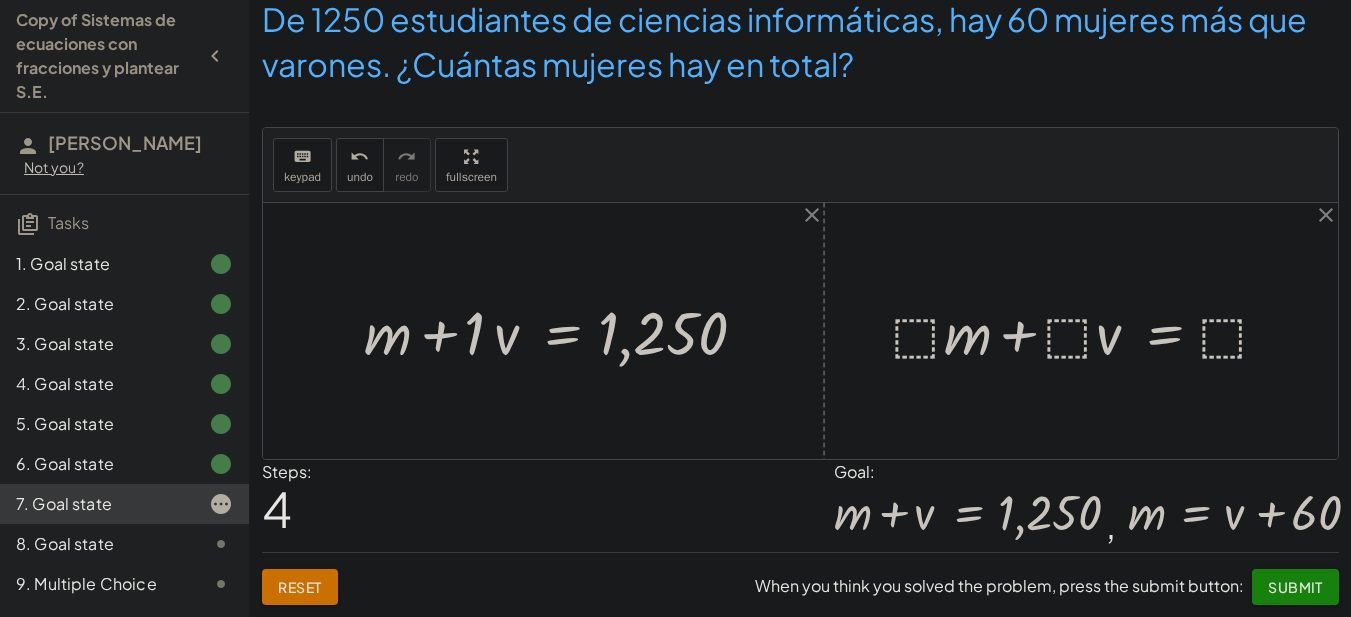 click at bounding box center (566, 331) 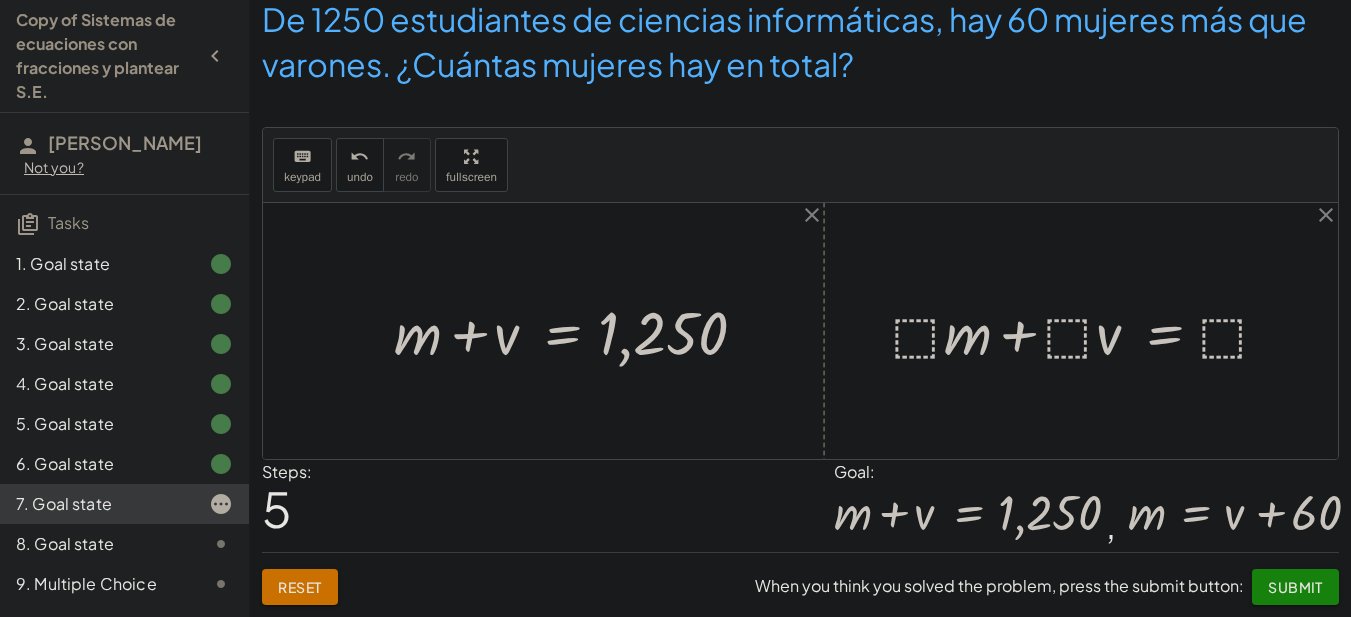 click at bounding box center [1089, 331] 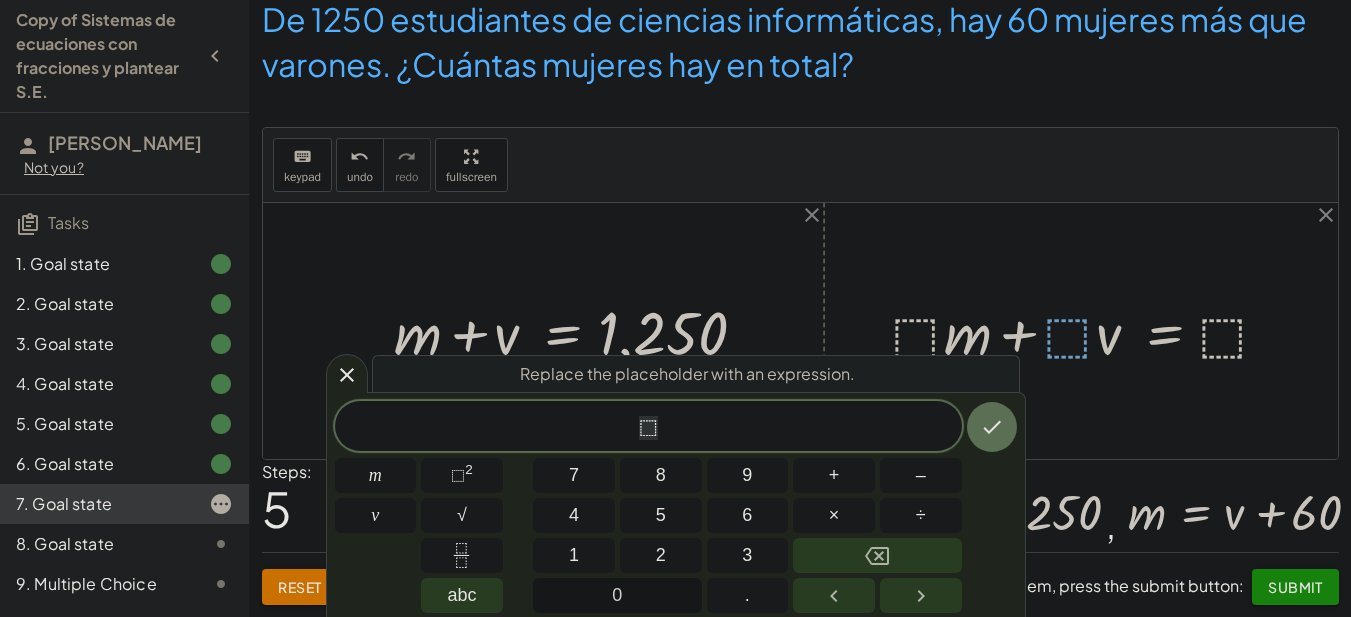 click on "0" at bounding box center [617, 595] 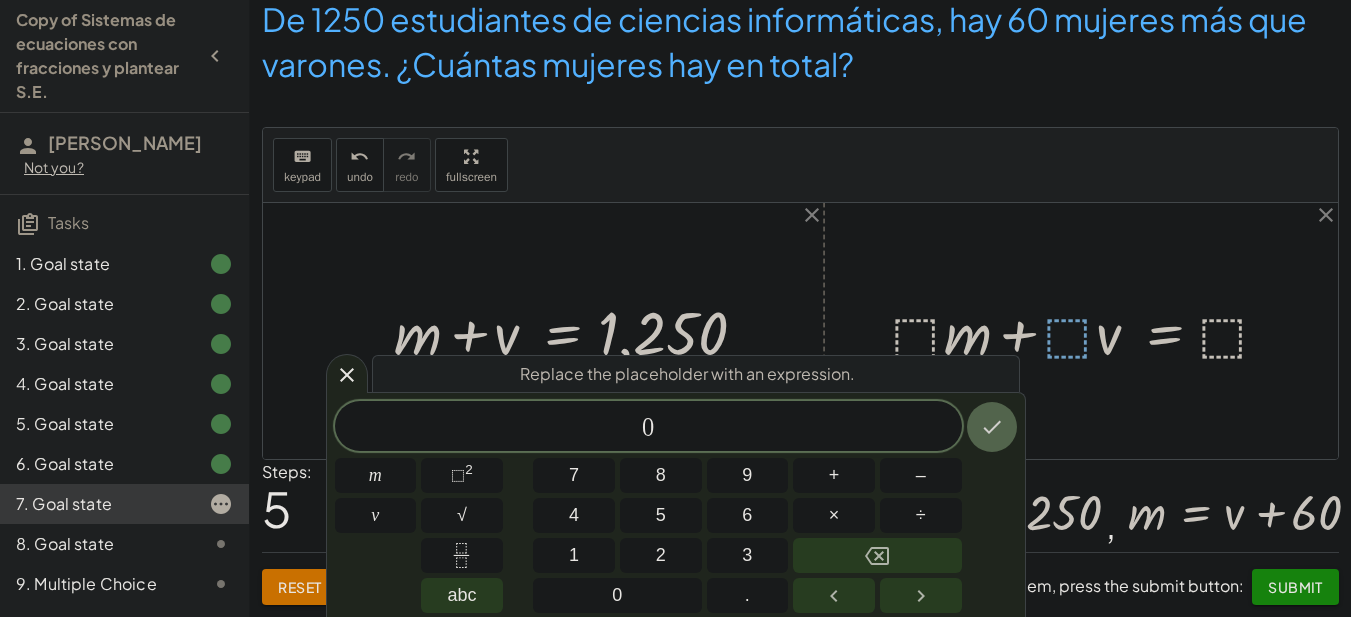 click 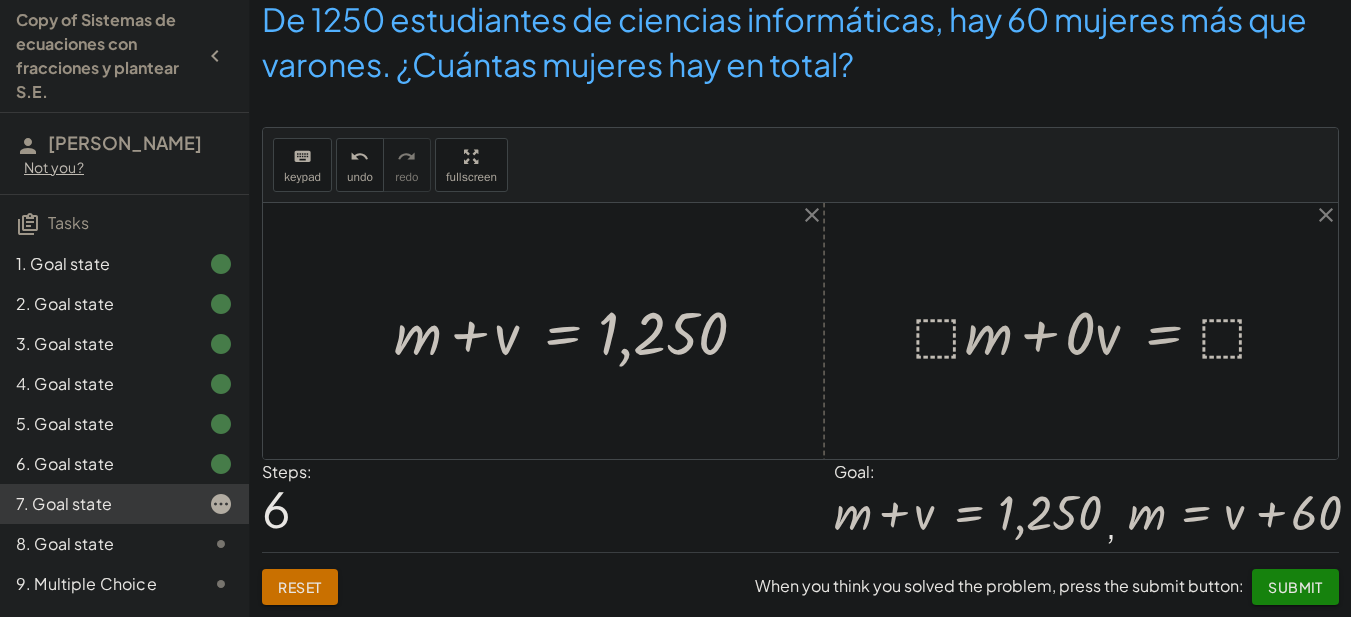 click at bounding box center [1099, 331] 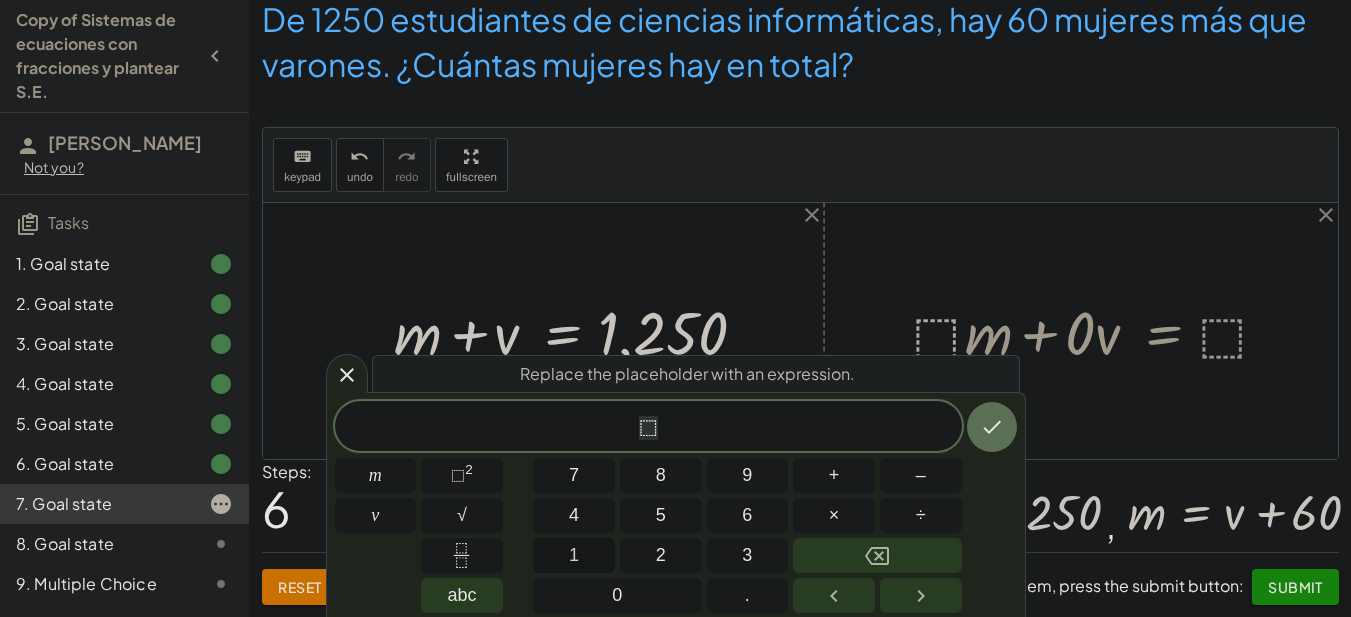 click on "1" at bounding box center (574, 555) 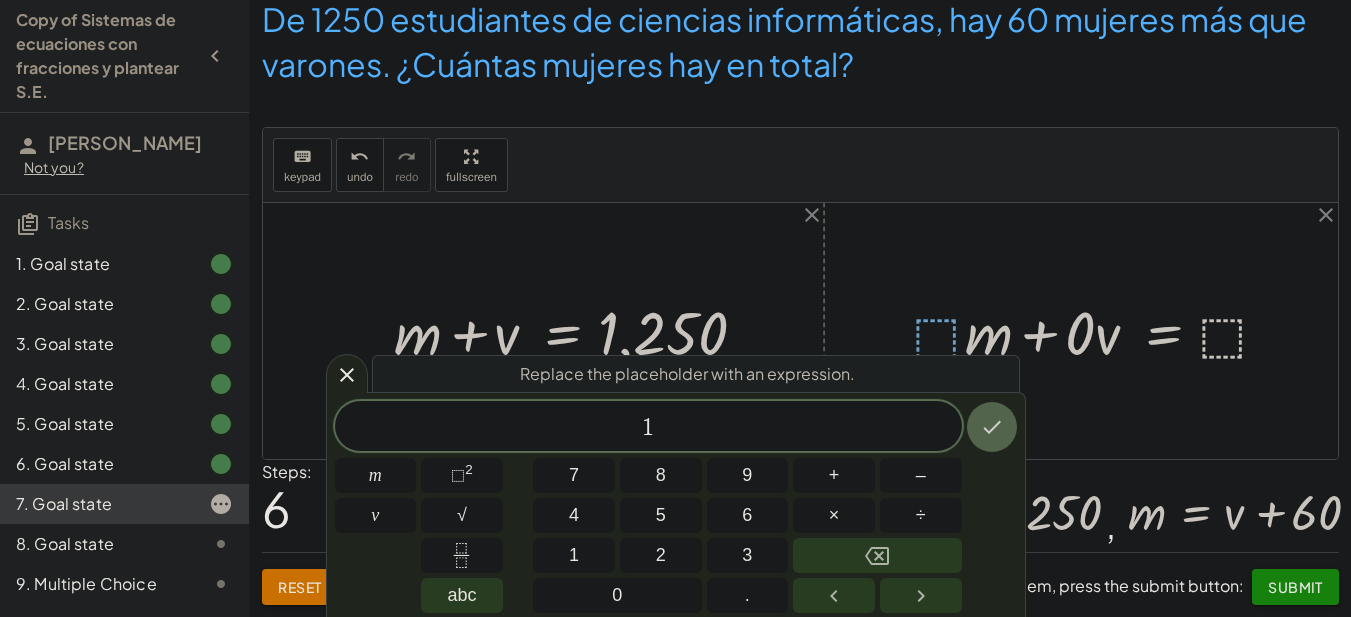click 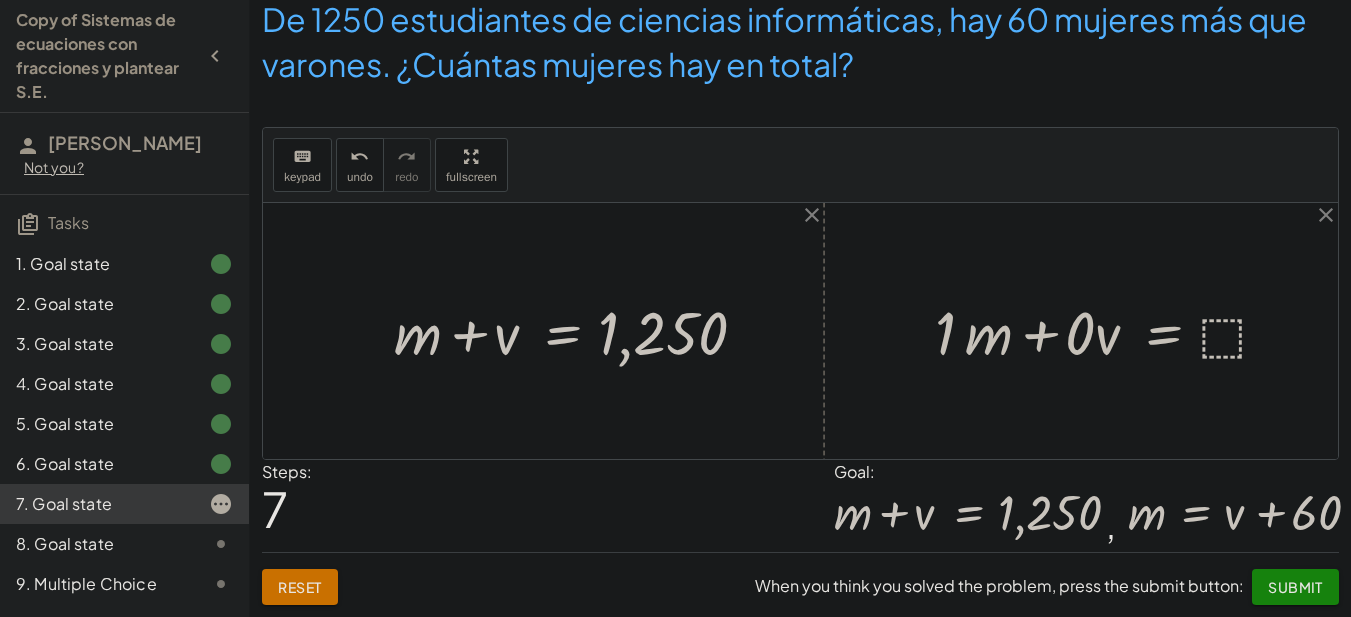 click at bounding box center (1110, 331) 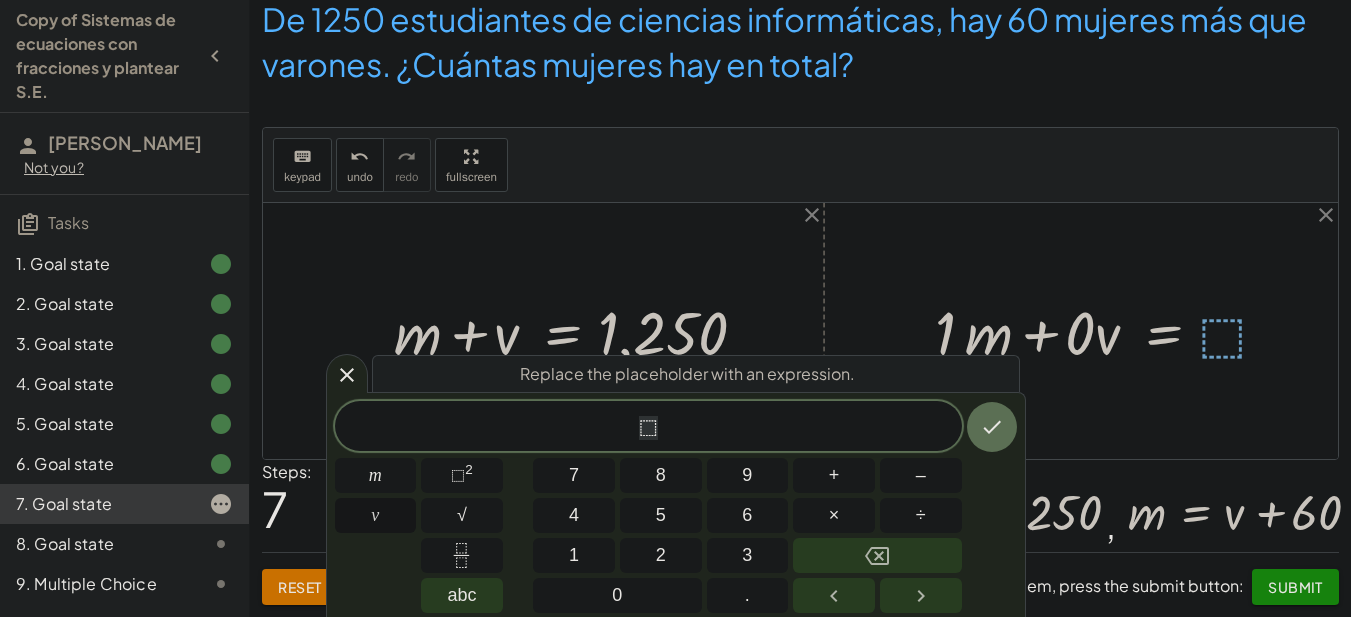 click on "v" at bounding box center [376, 515] 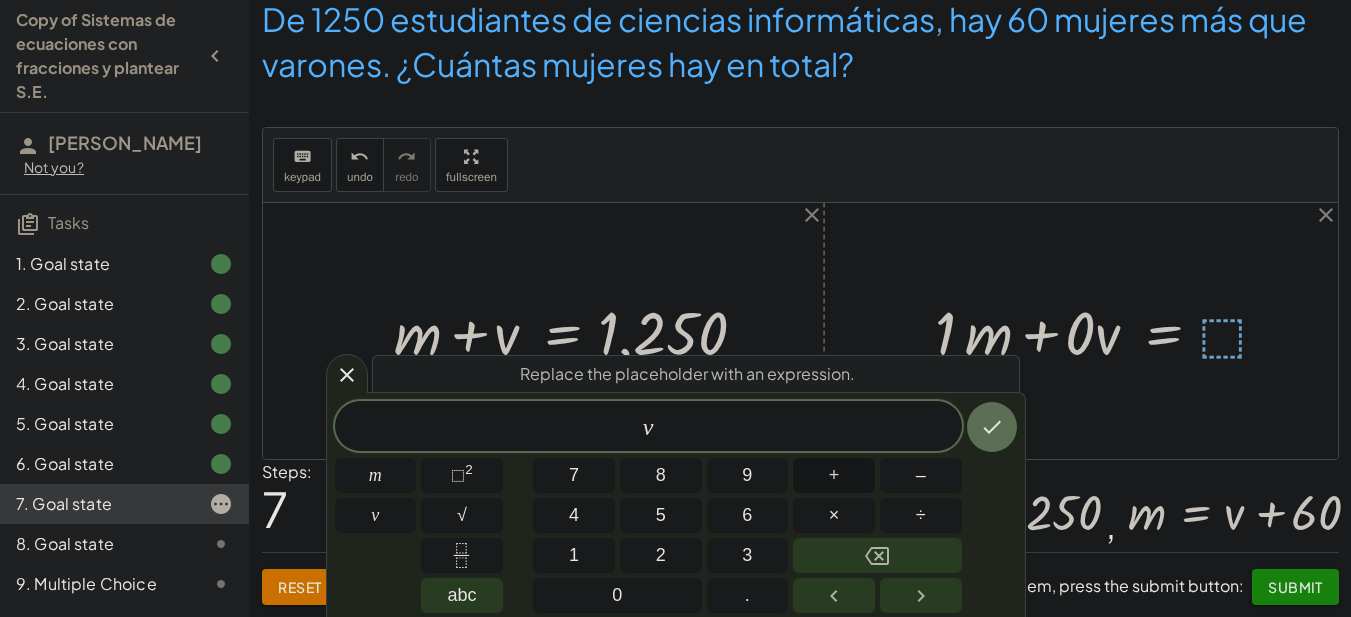 click on "+" at bounding box center (834, 475) 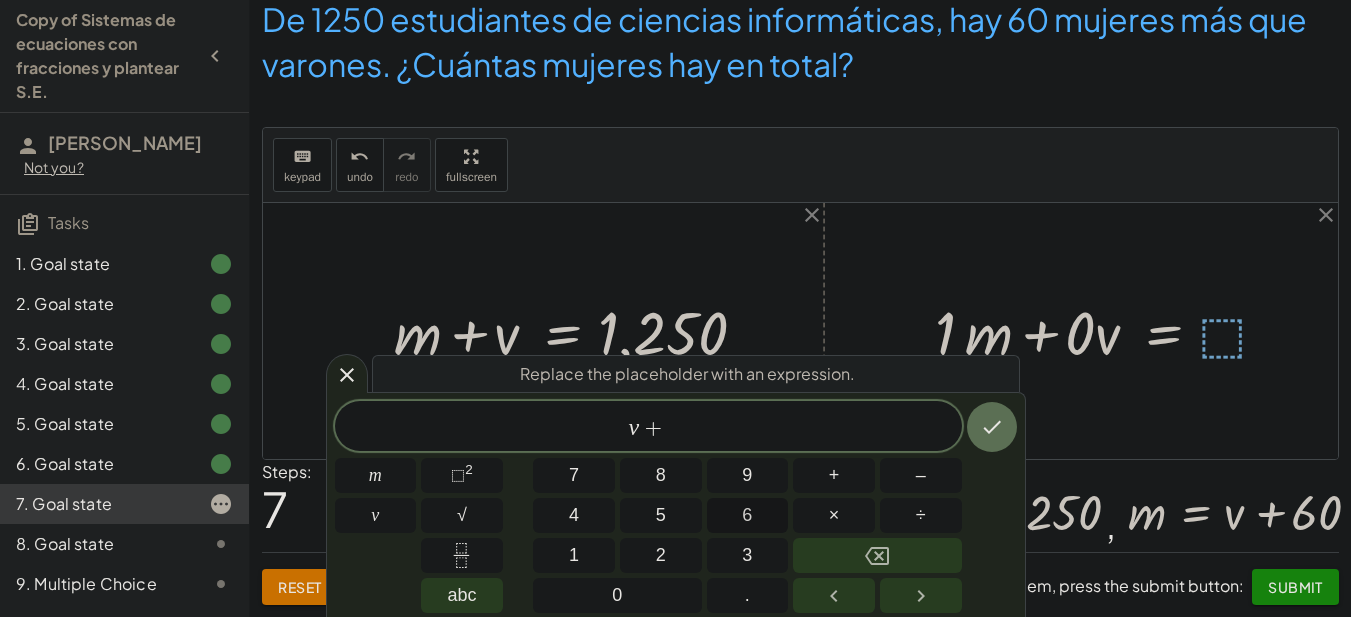 click on "6" at bounding box center (748, 515) 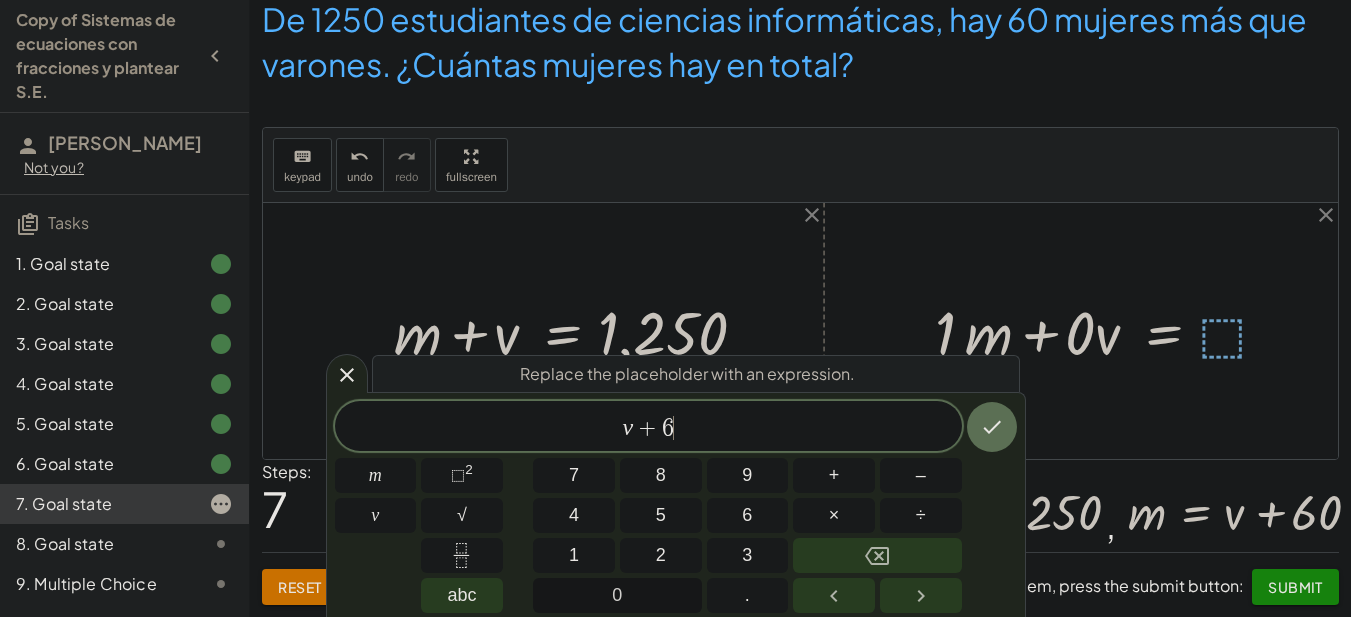 click on "0" at bounding box center (617, 595) 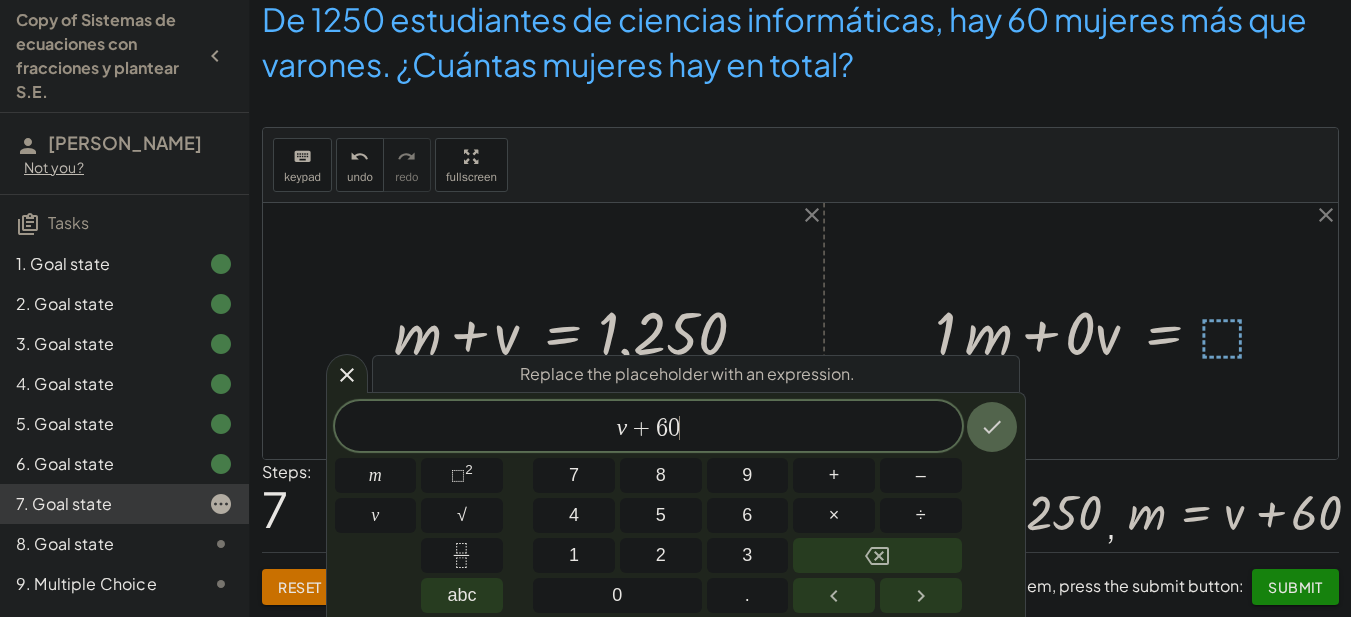 click at bounding box center [992, 427] 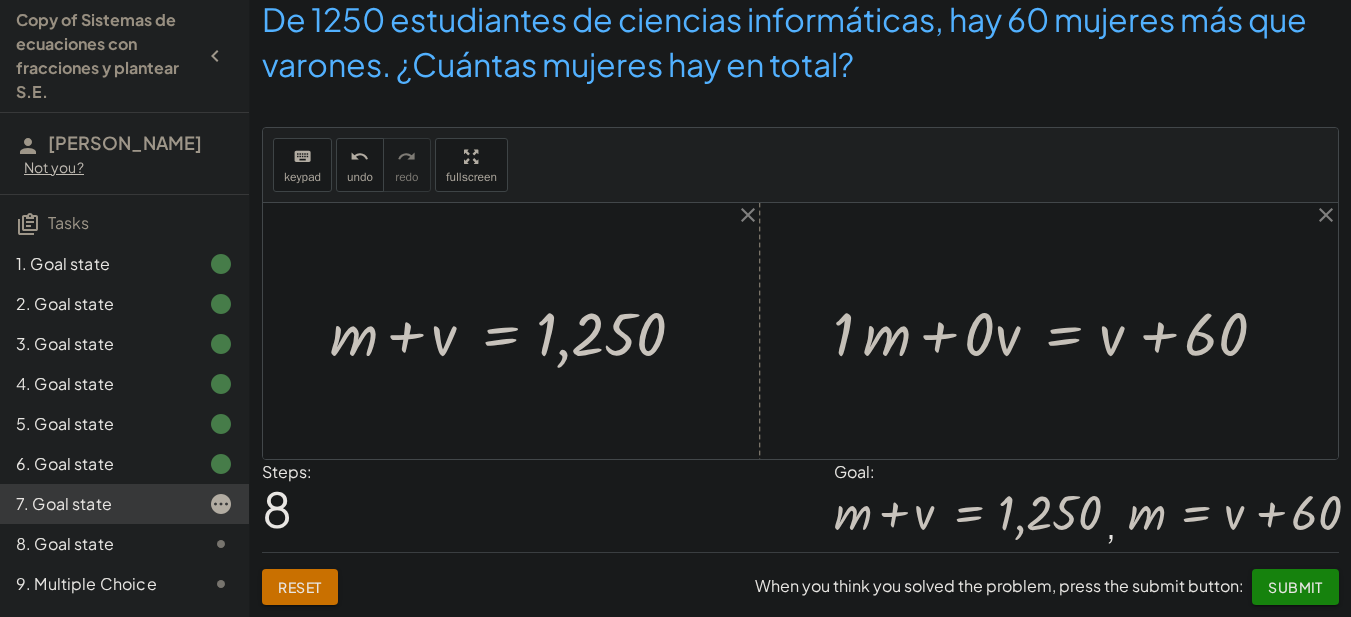 click at bounding box center (1056, 331) 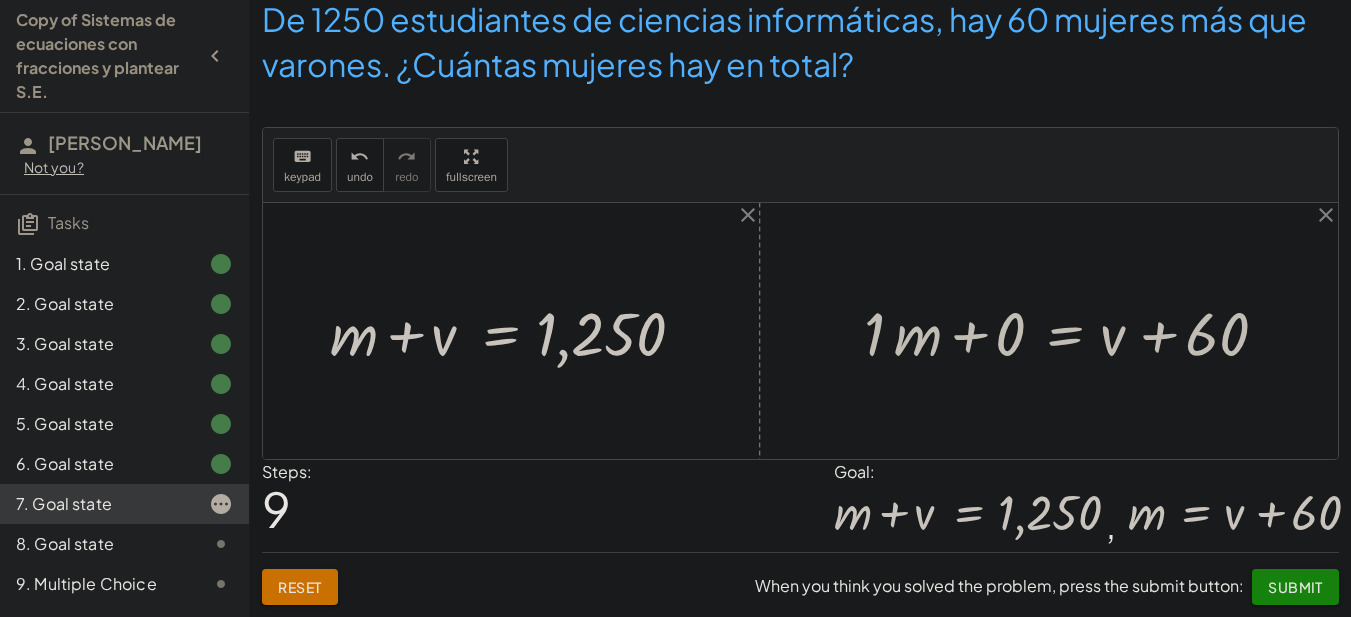 click at bounding box center (1072, 331) 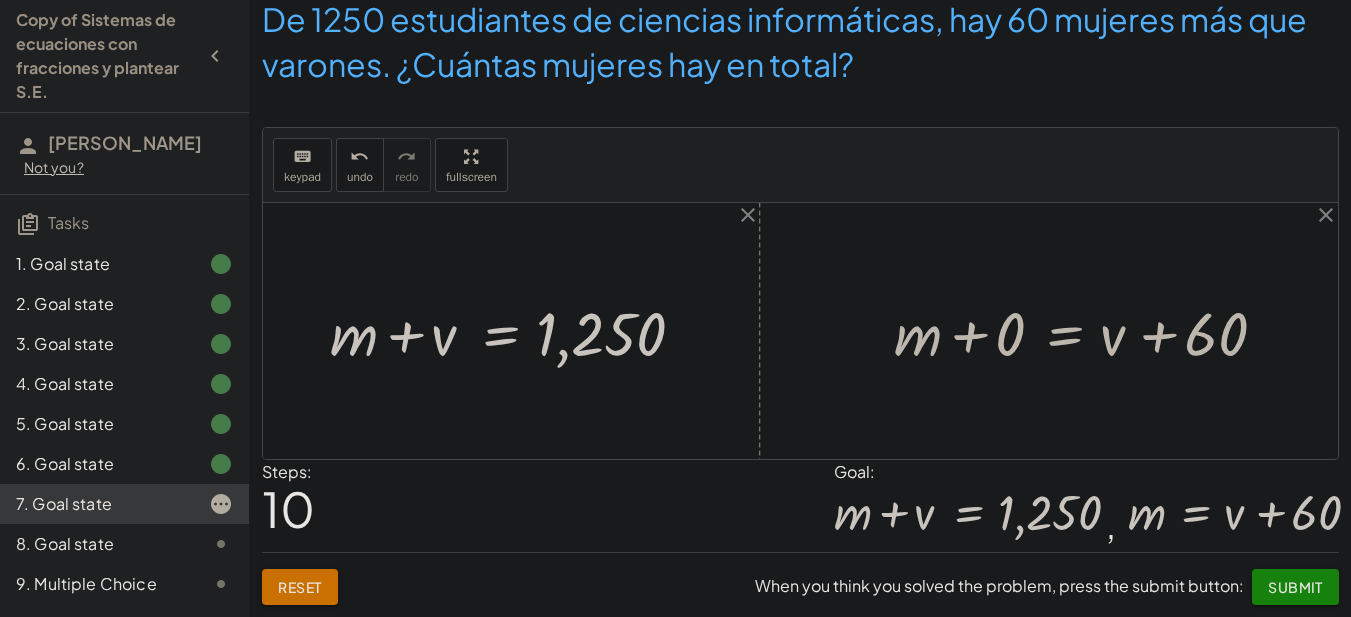 click at bounding box center (1087, 331) 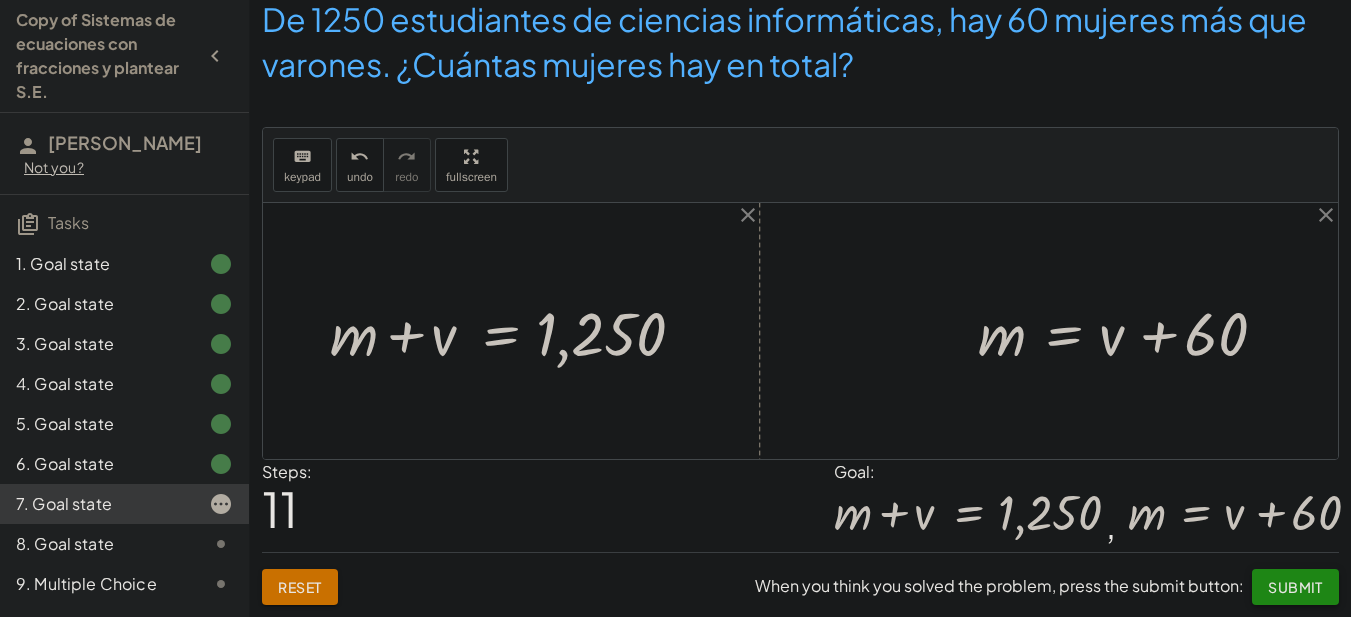 click on "Submit" 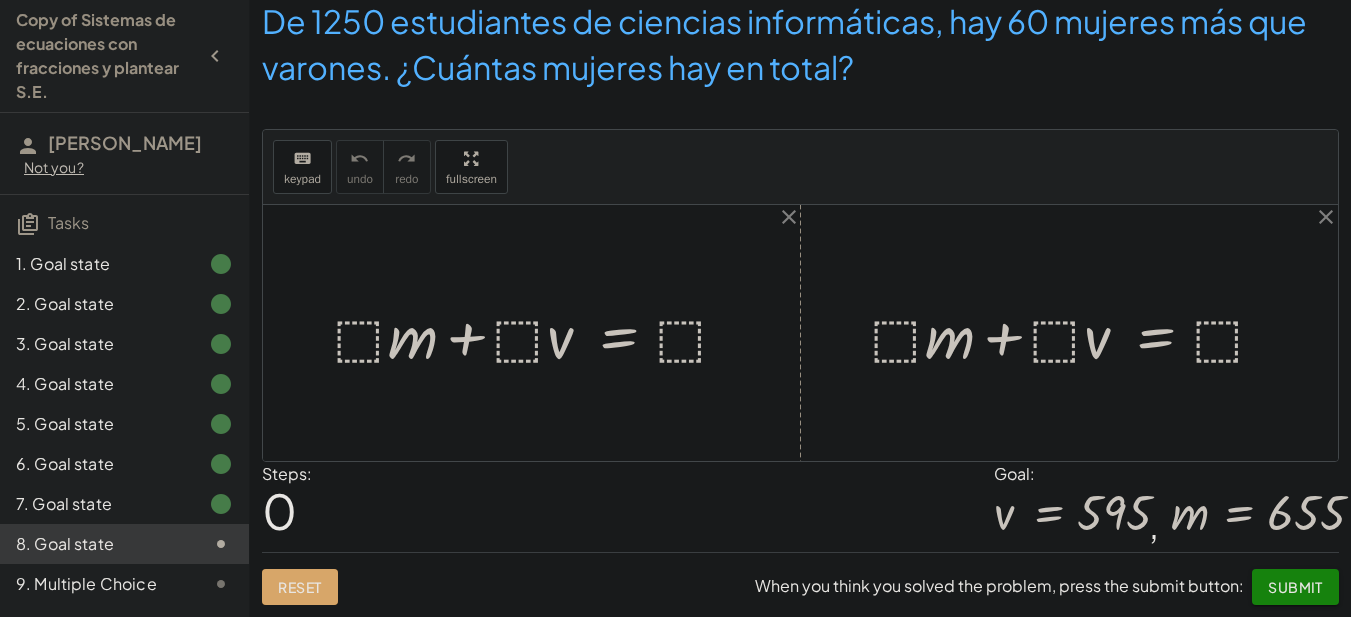 scroll, scrollTop: 58, scrollLeft: 0, axis: vertical 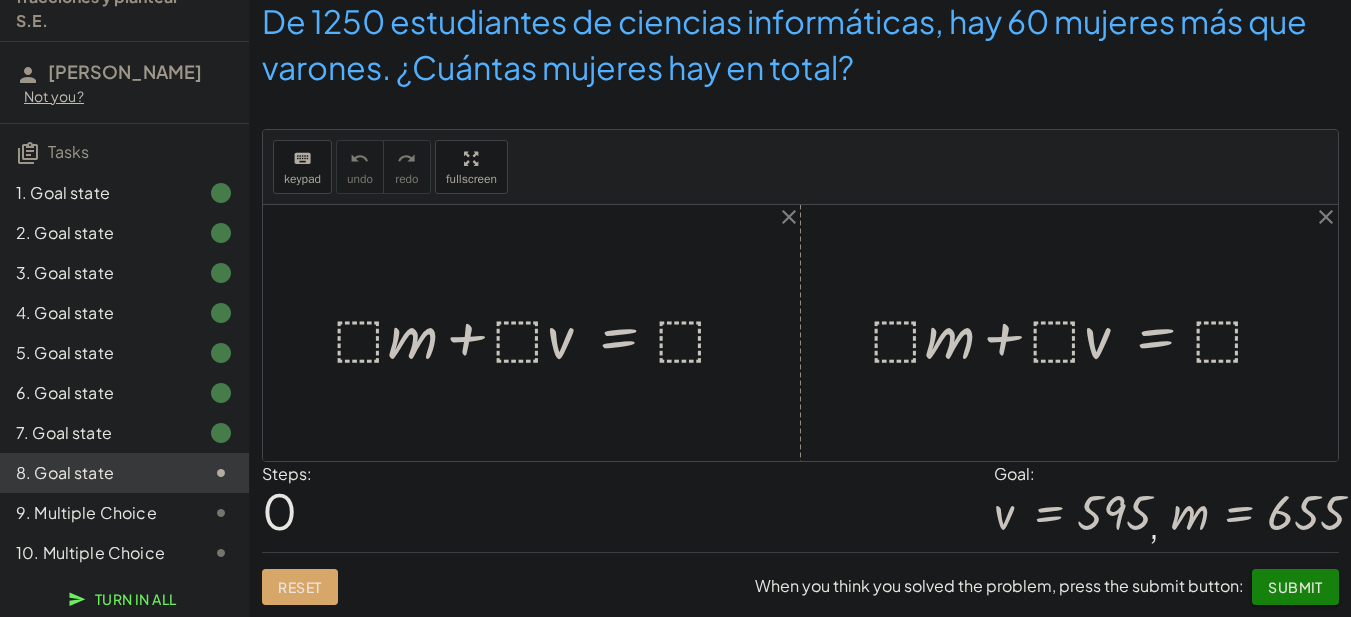 click at bounding box center (539, 333) 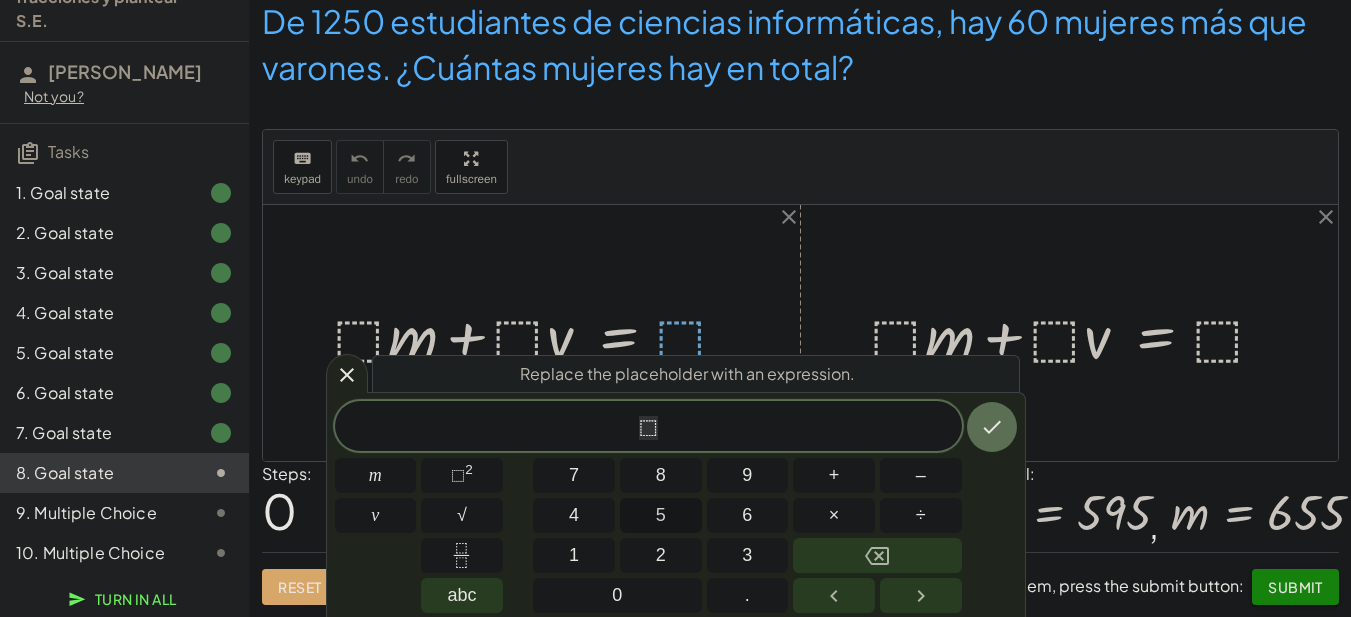 click on "5" at bounding box center (661, 515) 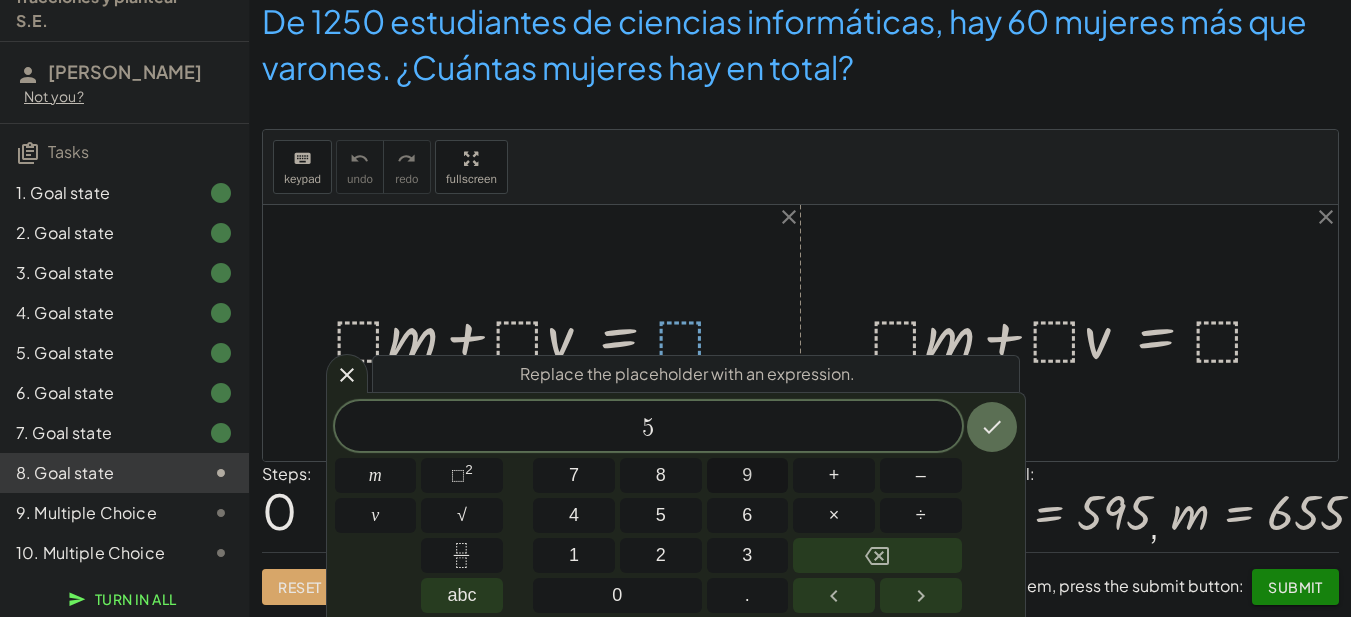 click on "9" at bounding box center [747, 475] 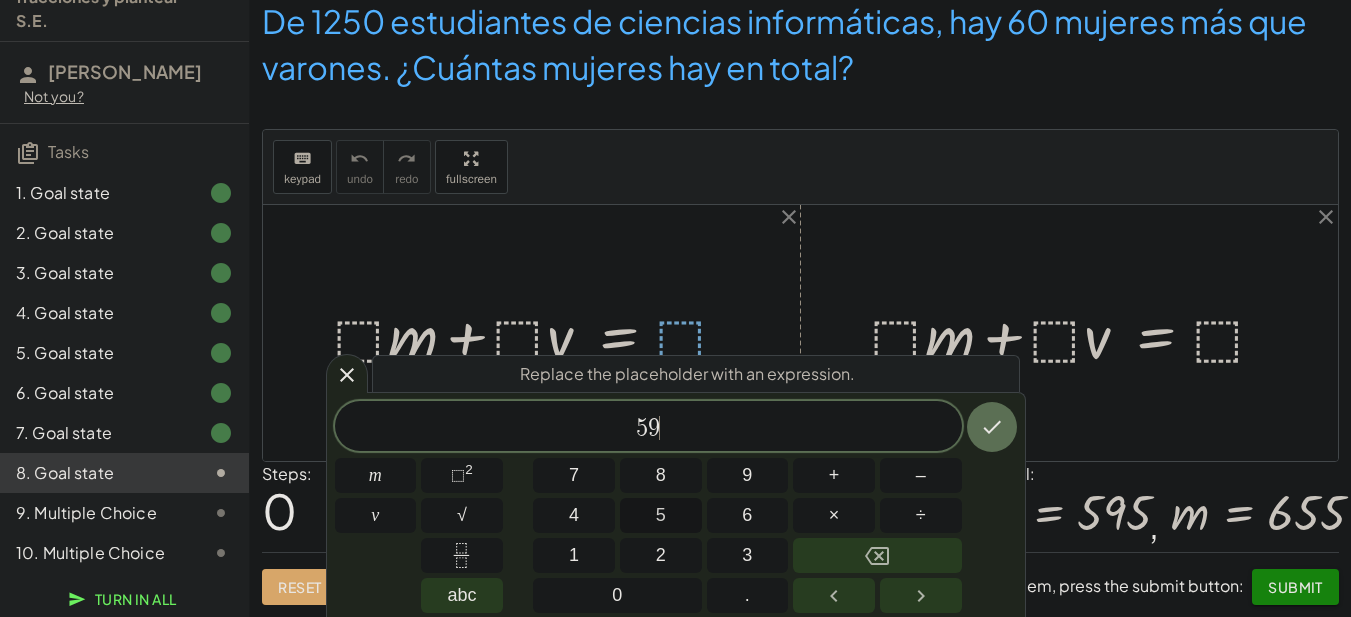 click on "5" at bounding box center [661, 515] 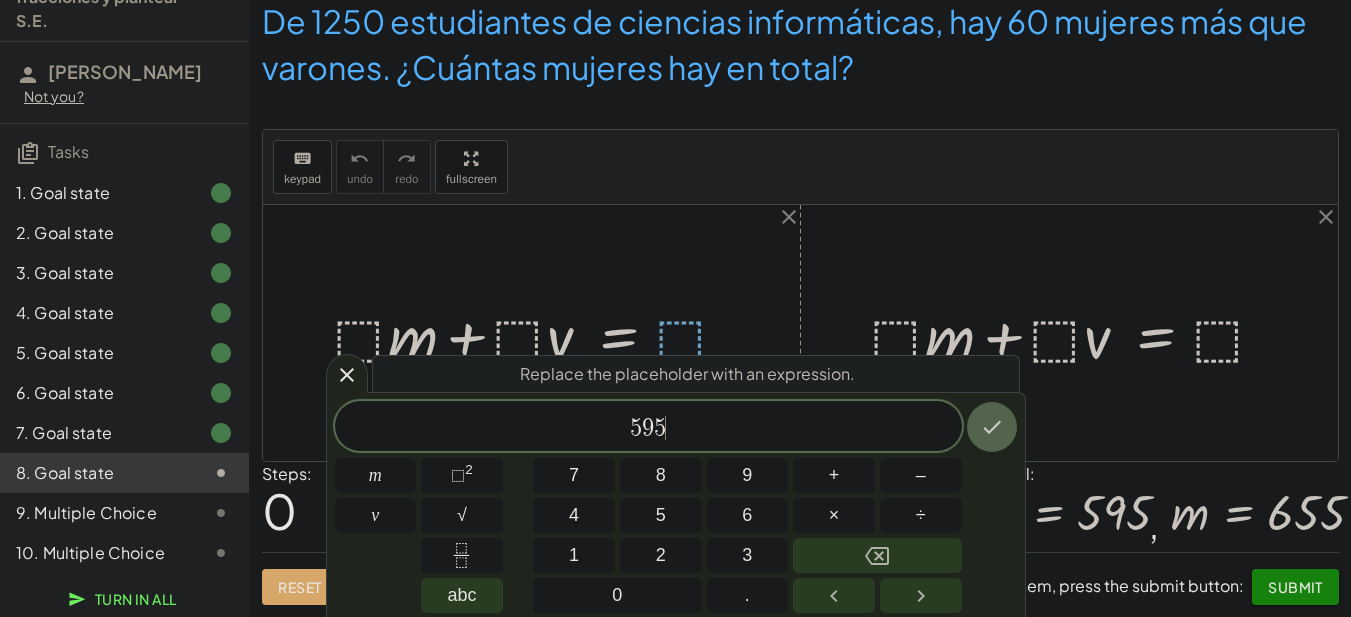 click 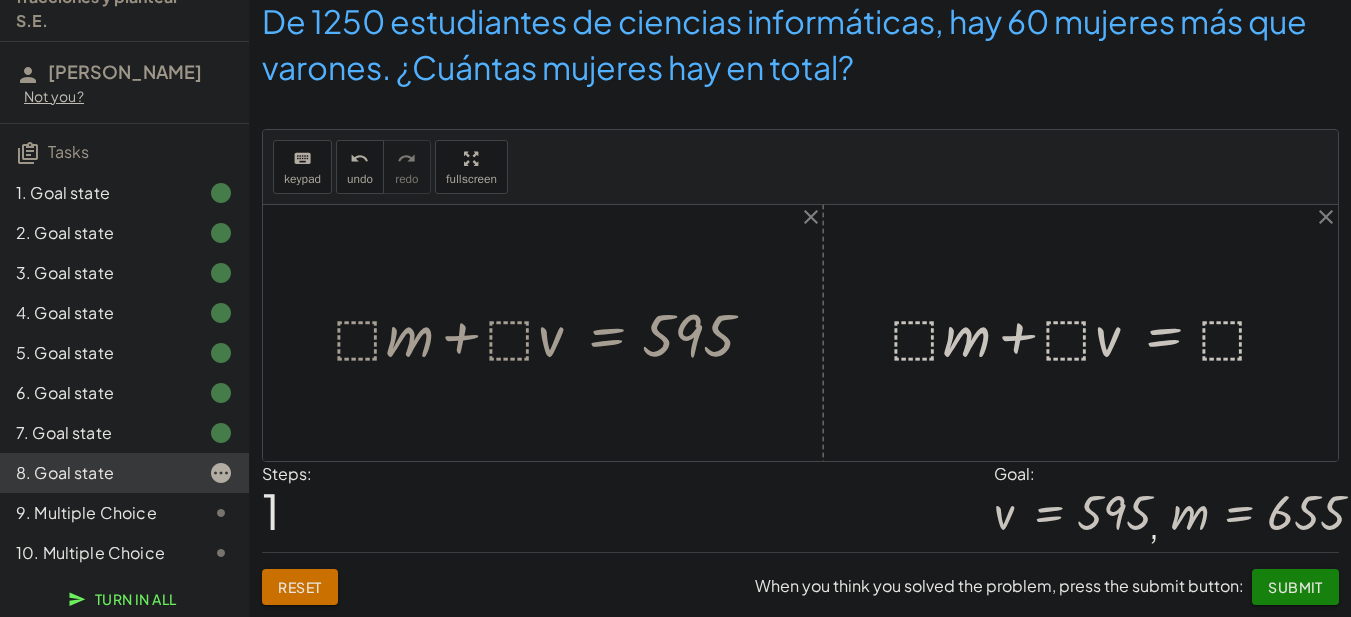 scroll, scrollTop: 0, scrollLeft: 0, axis: both 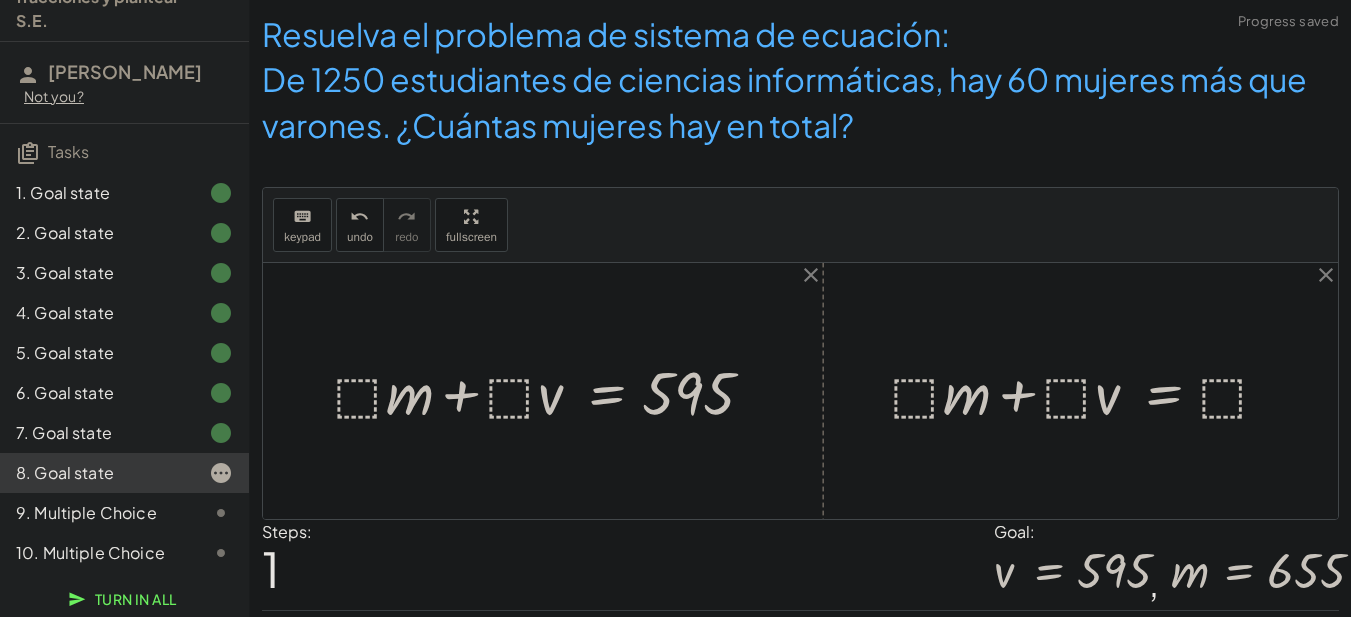 click at bounding box center [550, 391] 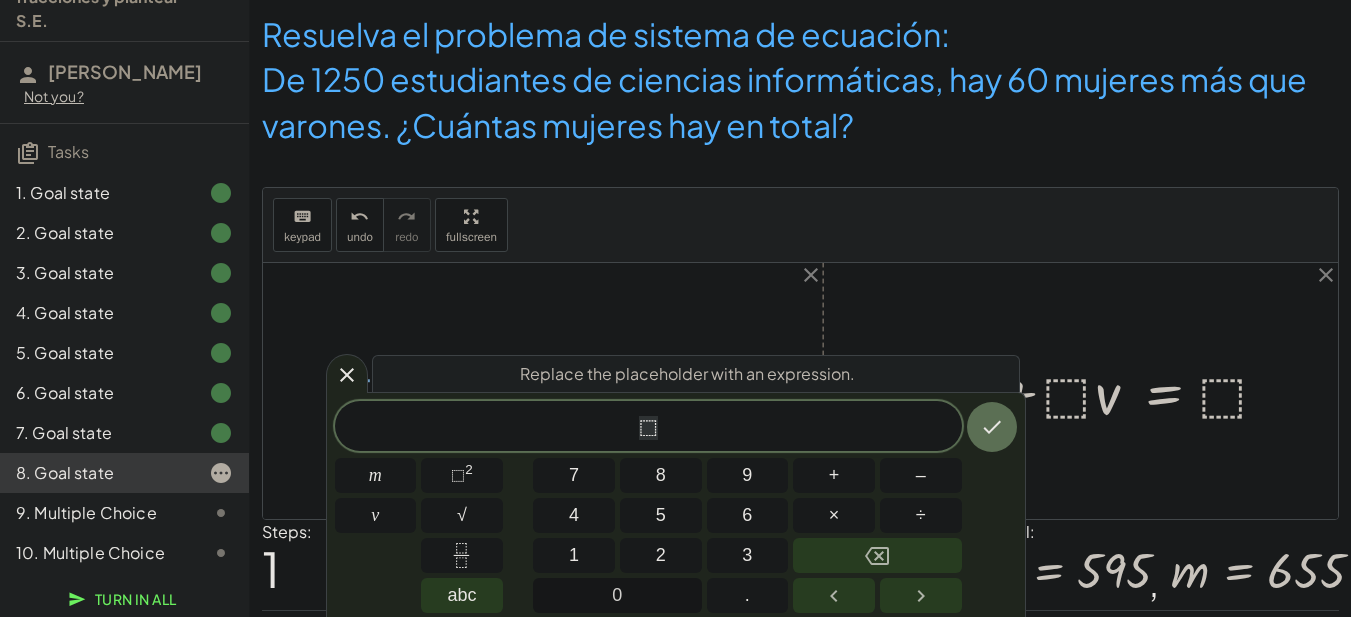 click on "0" at bounding box center (617, 595) 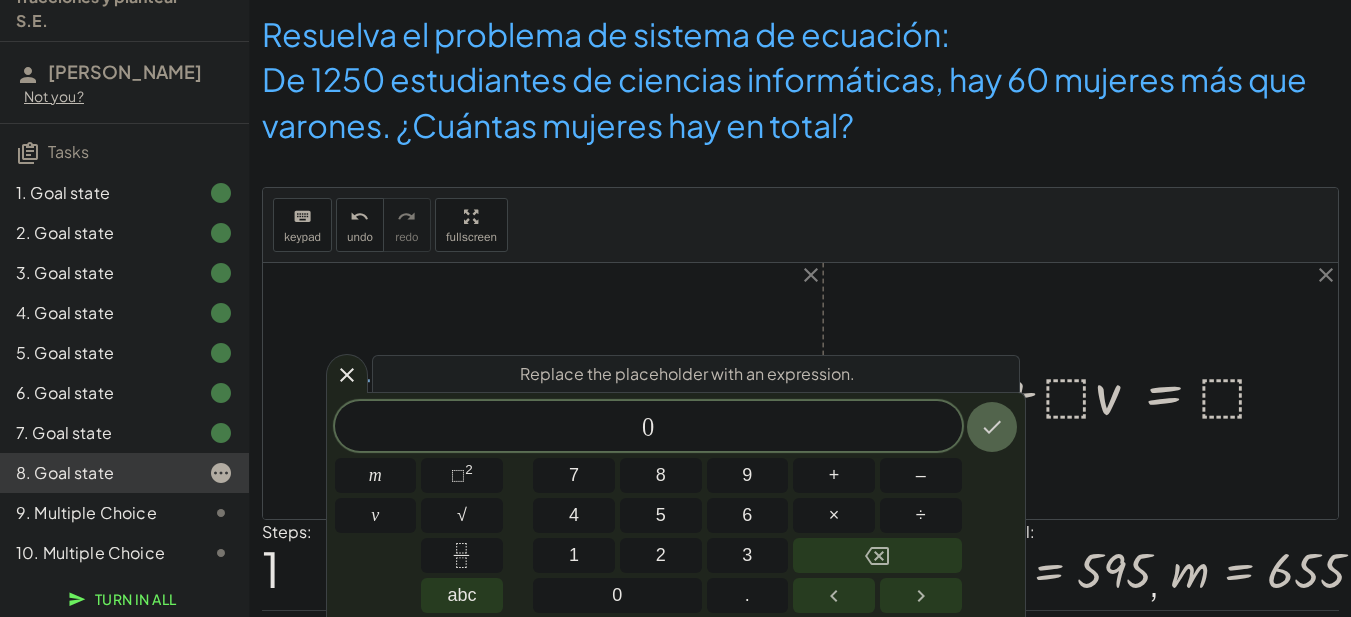 click 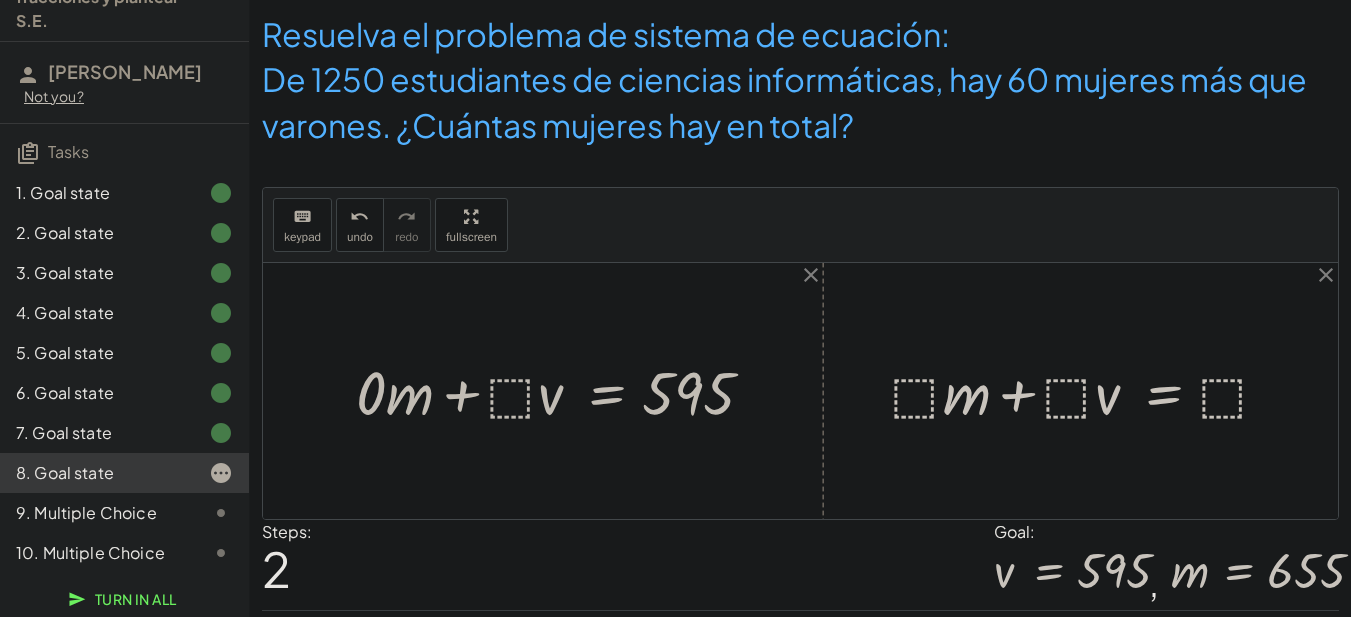 click at bounding box center (561, 391) 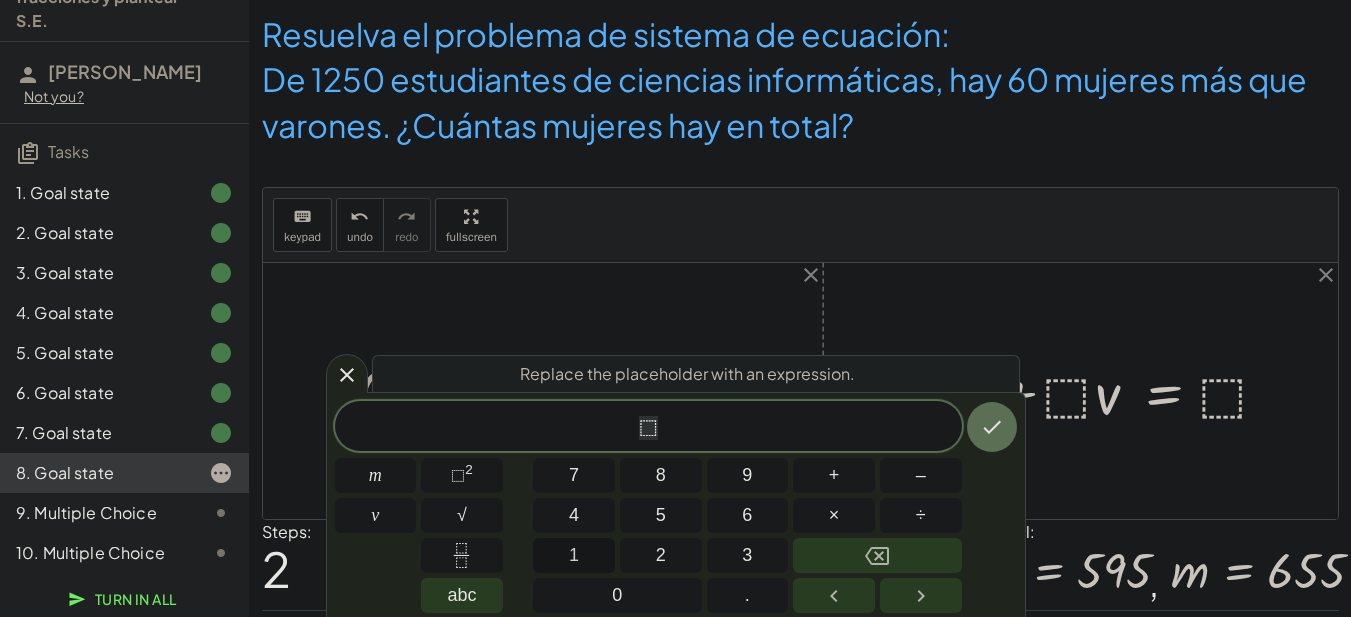 click on "1" at bounding box center (574, 555) 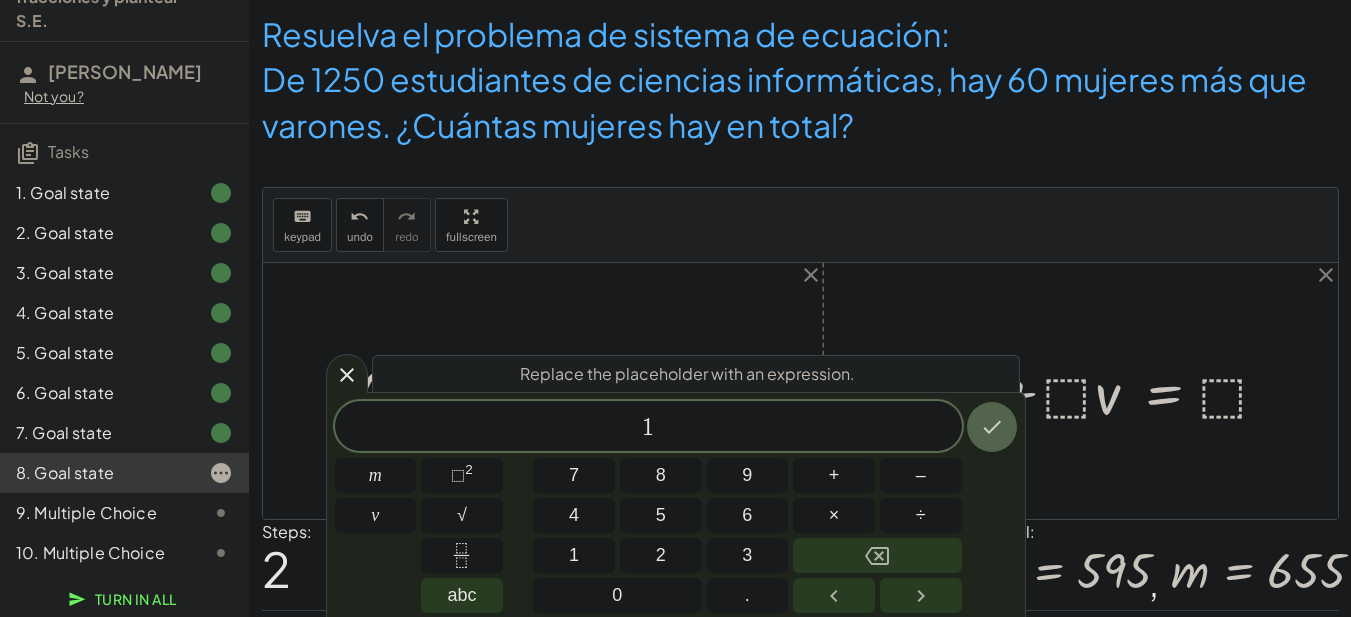 click 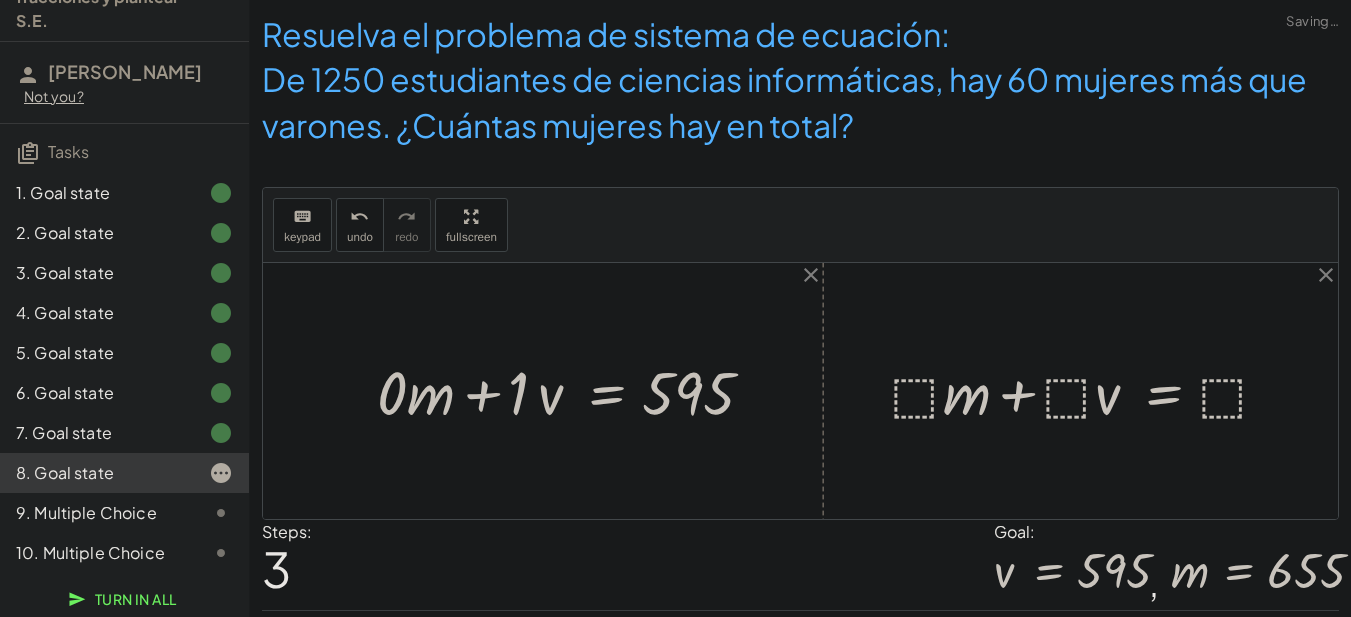 click at bounding box center (572, 391) 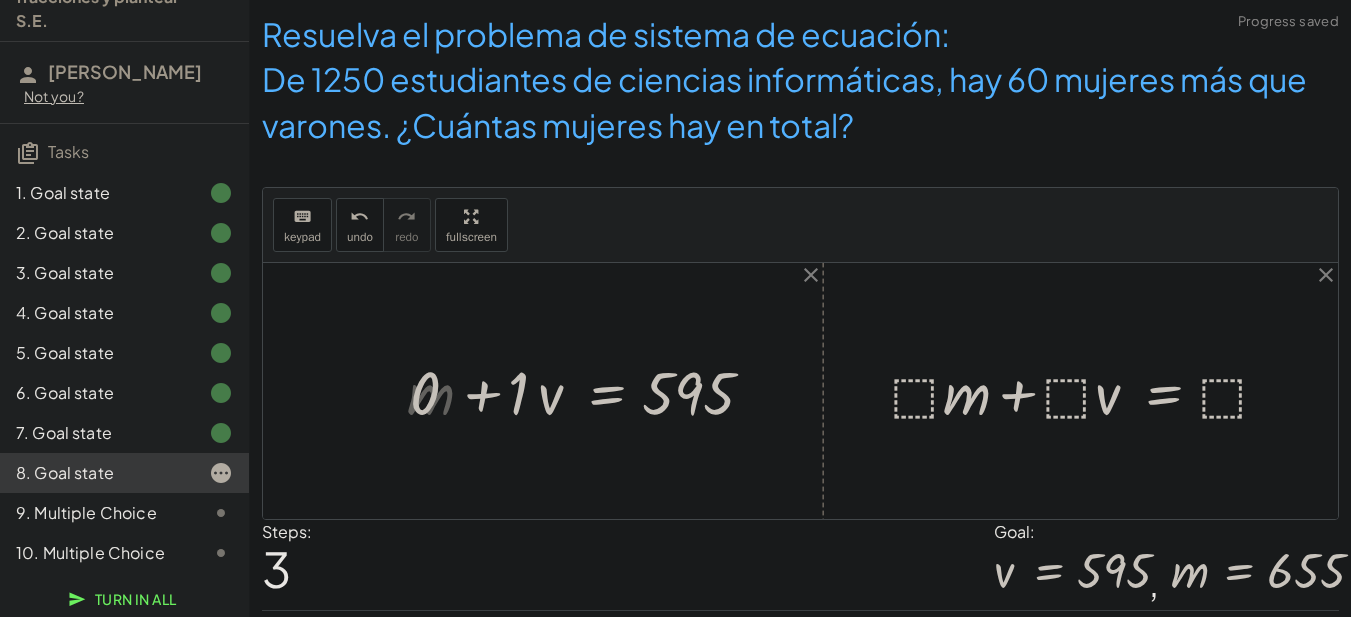 click at bounding box center [595, 391] 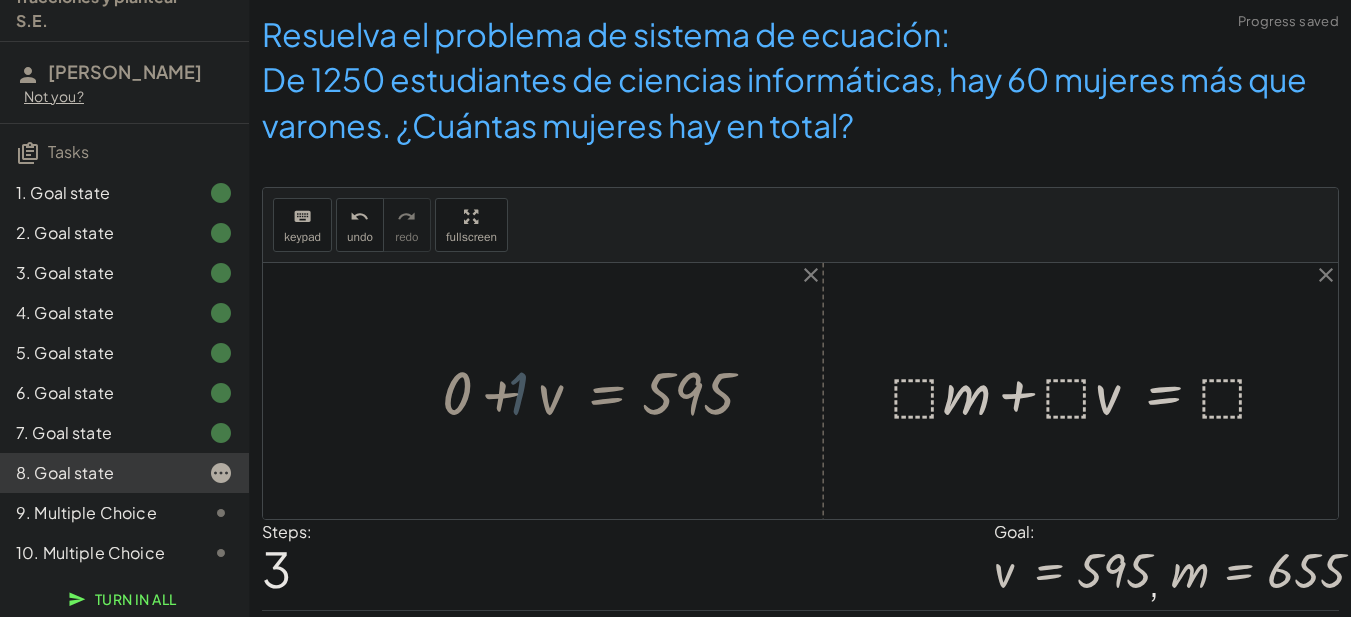click at bounding box center [610, 391] 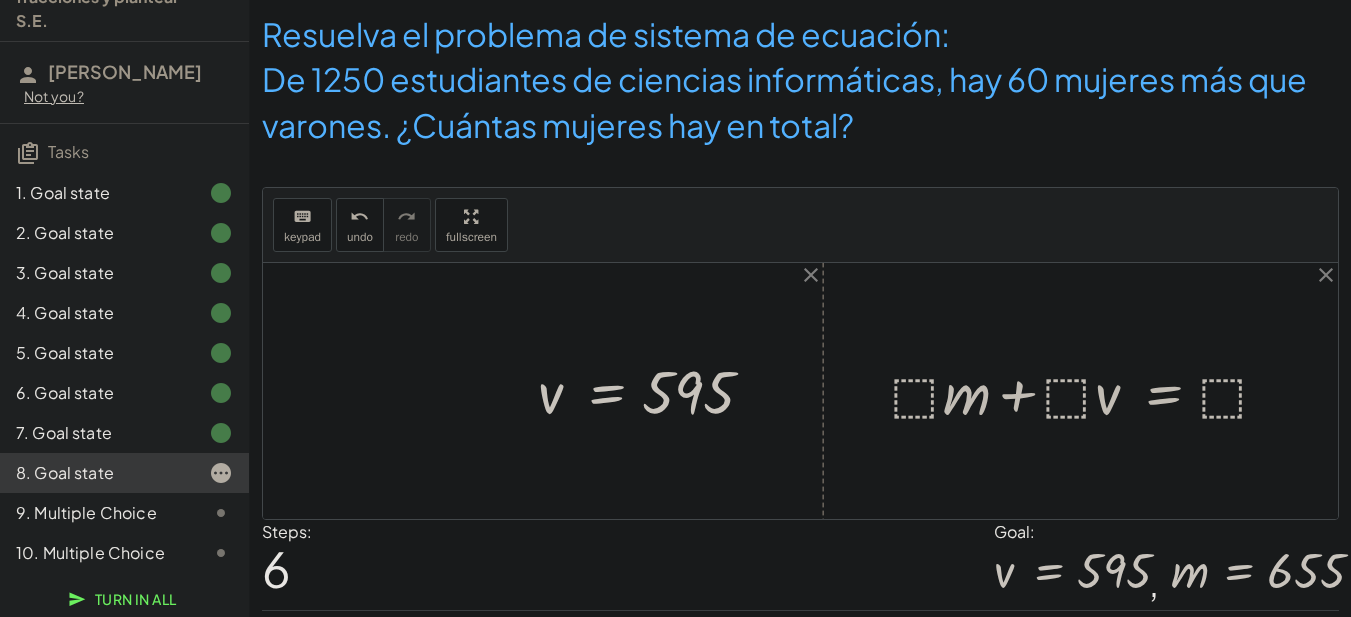 click at bounding box center (1088, 391) 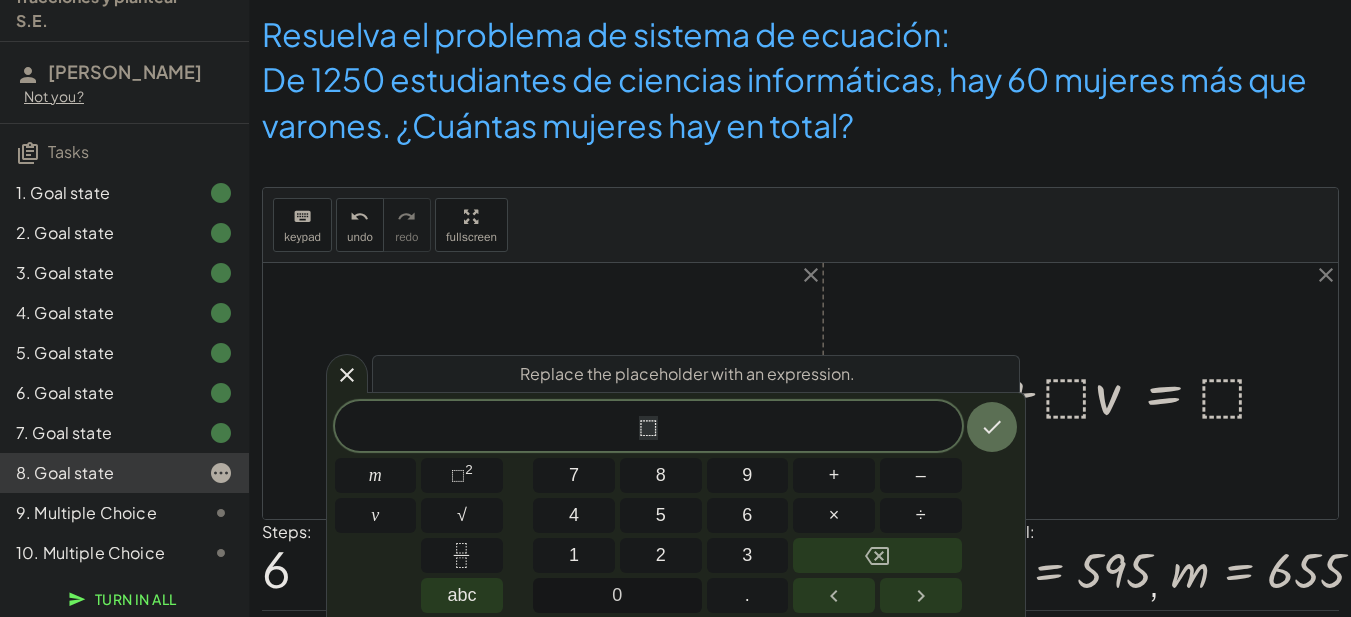 click on "0" at bounding box center (617, 595) 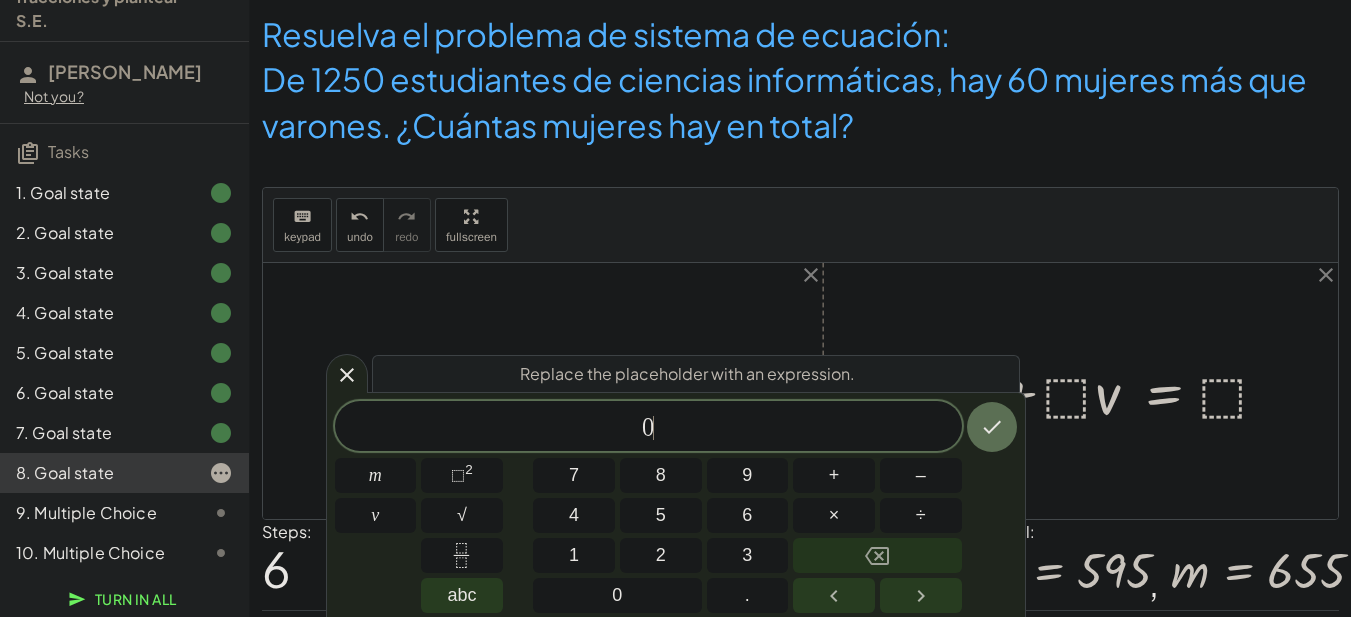 click at bounding box center [877, 555] 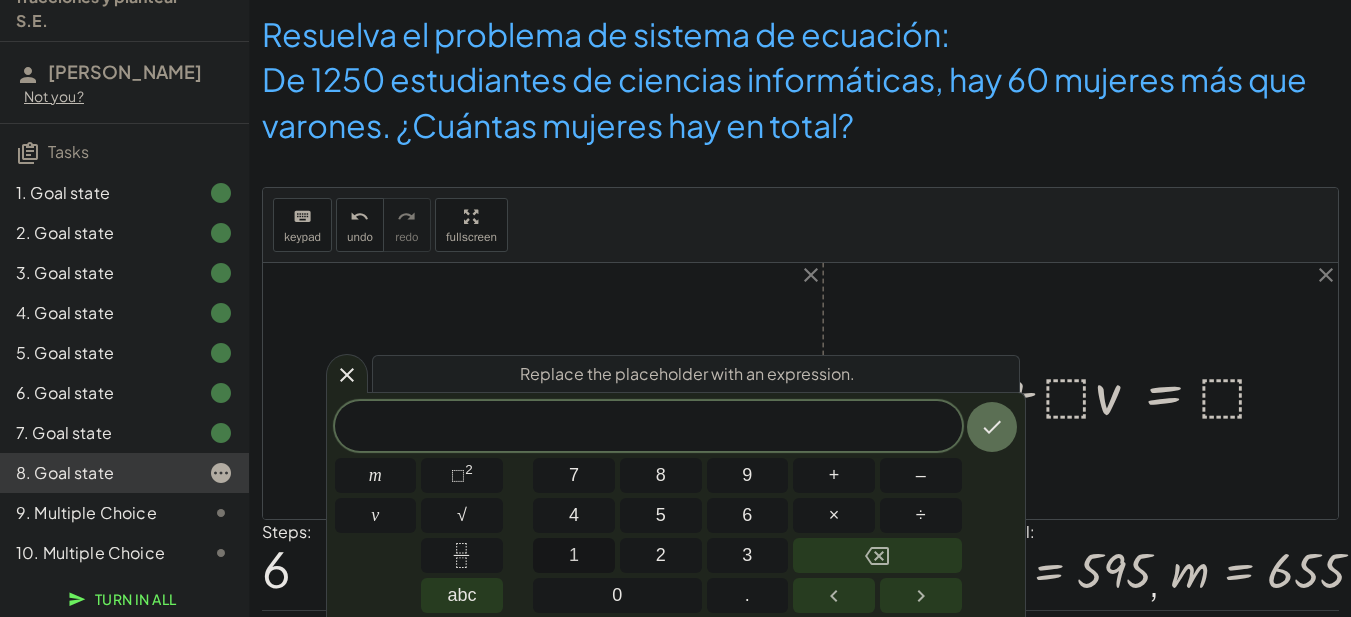 click on "1" at bounding box center [574, 555] 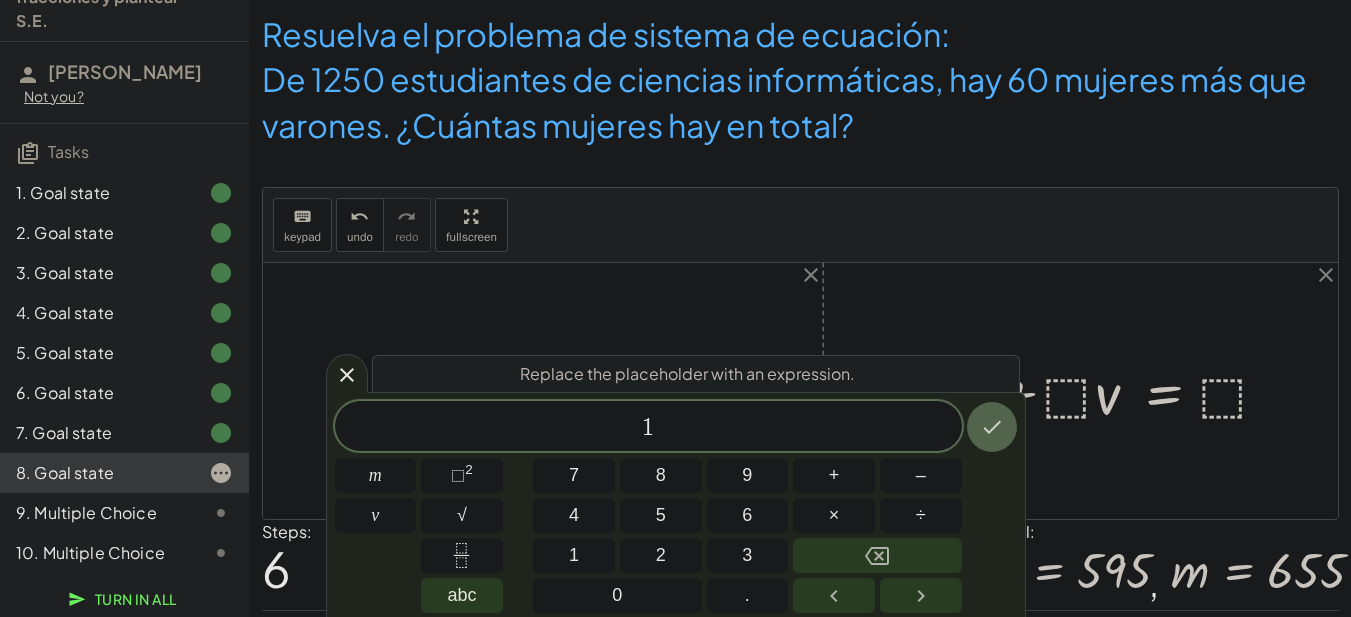 click 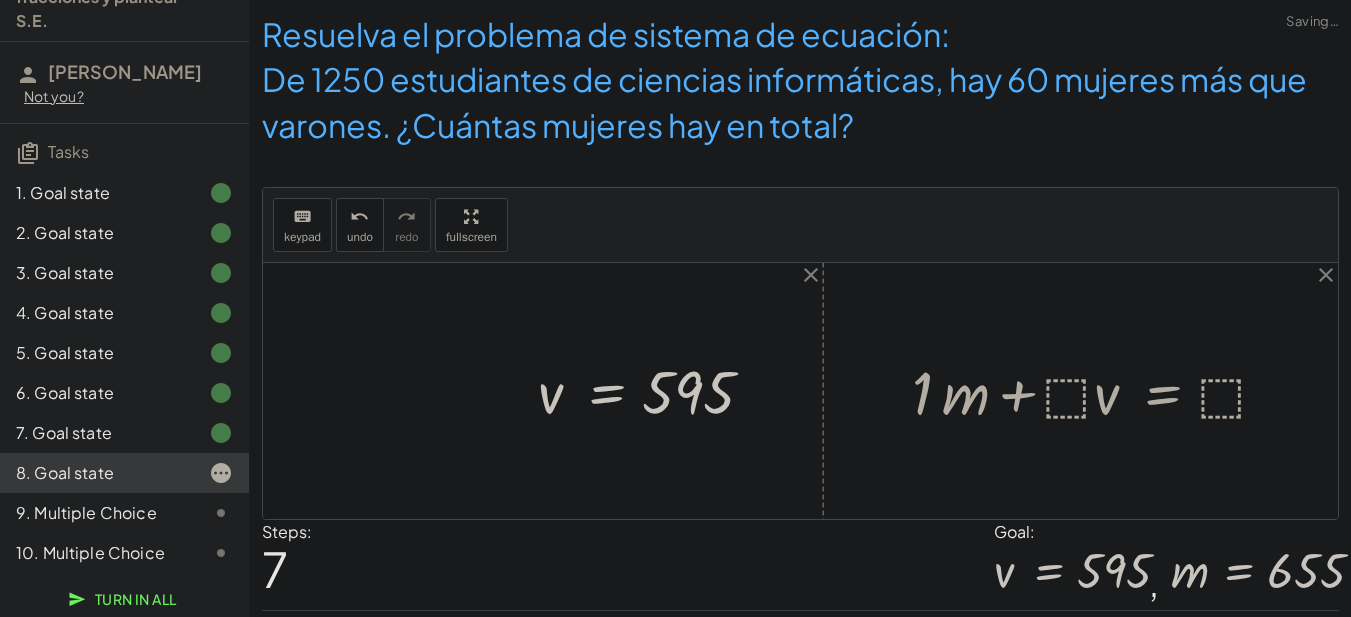 click at bounding box center (1098, 391) 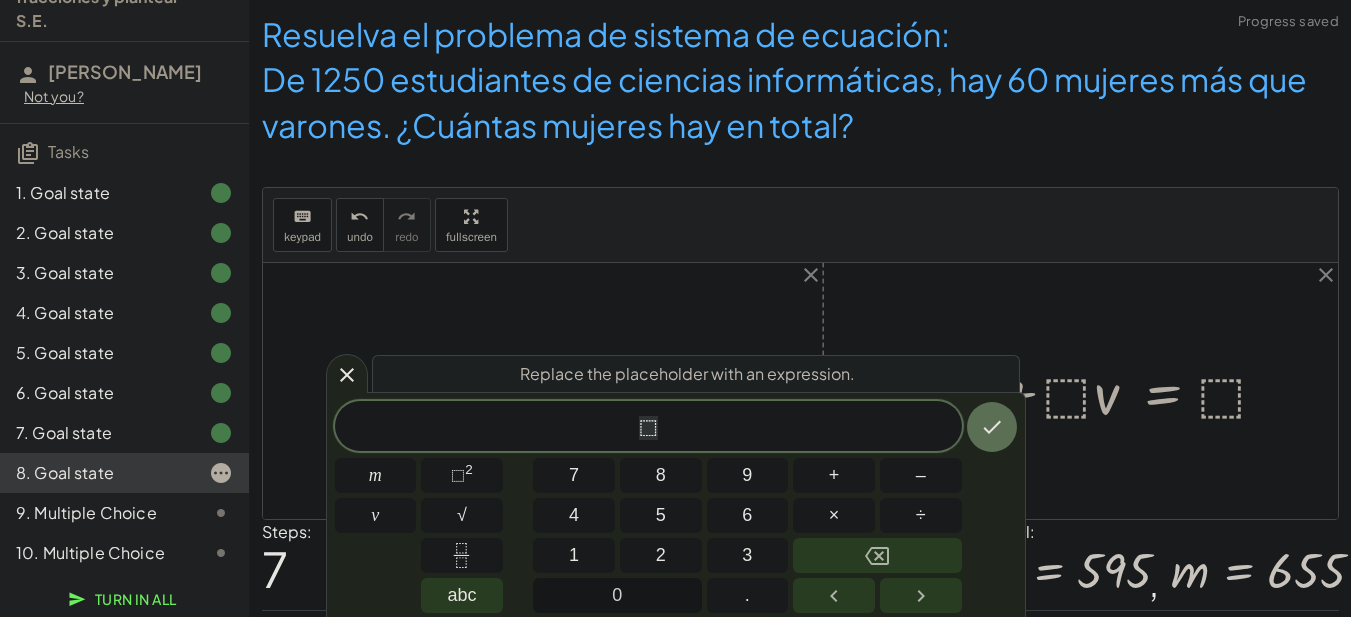 click on "0" at bounding box center [617, 595] 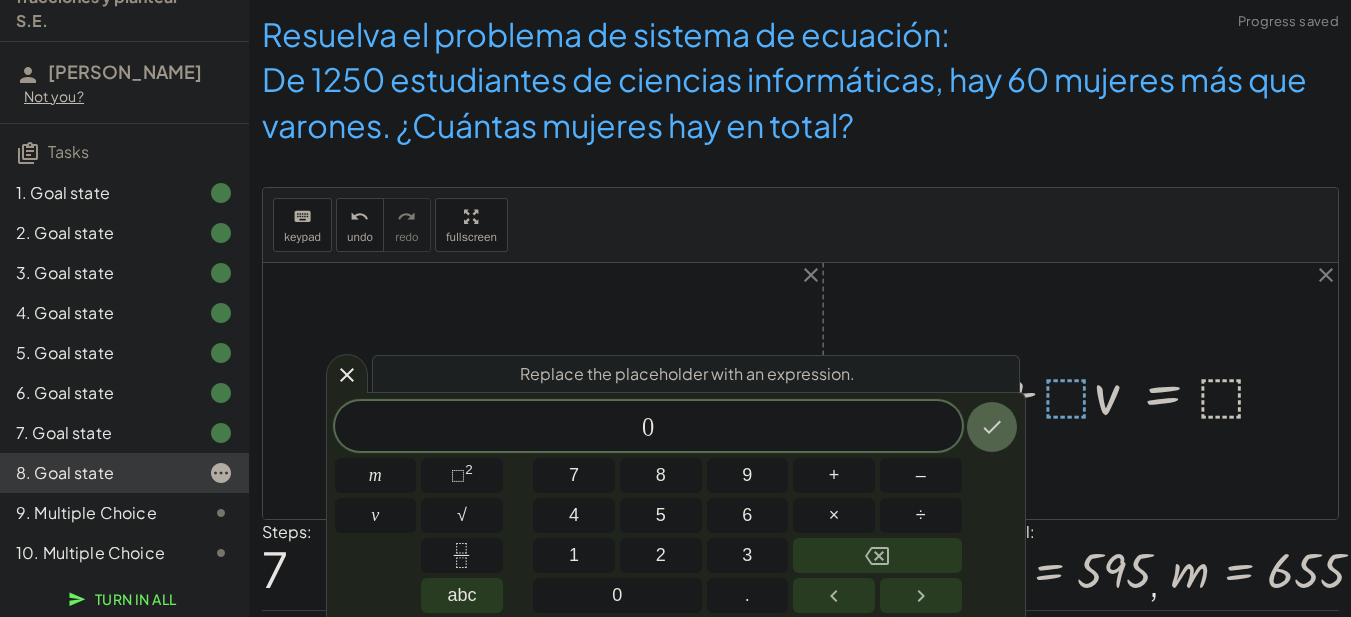 click at bounding box center (992, 427) 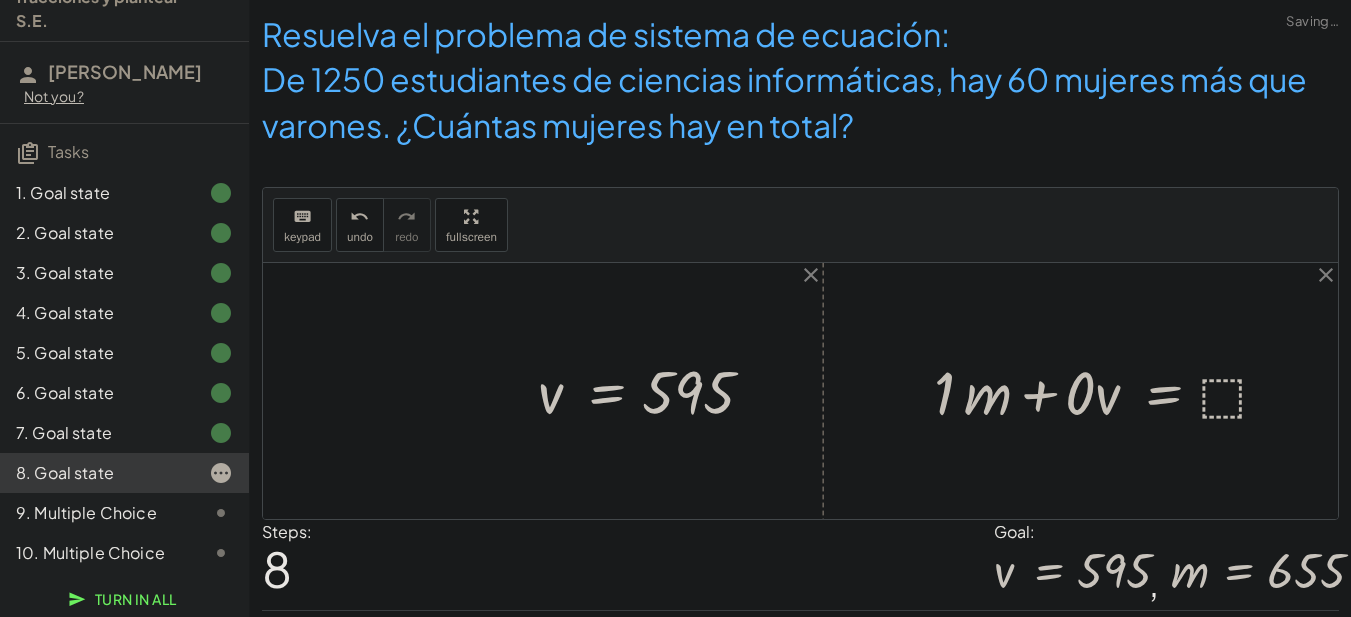 click at bounding box center (1109, 391) 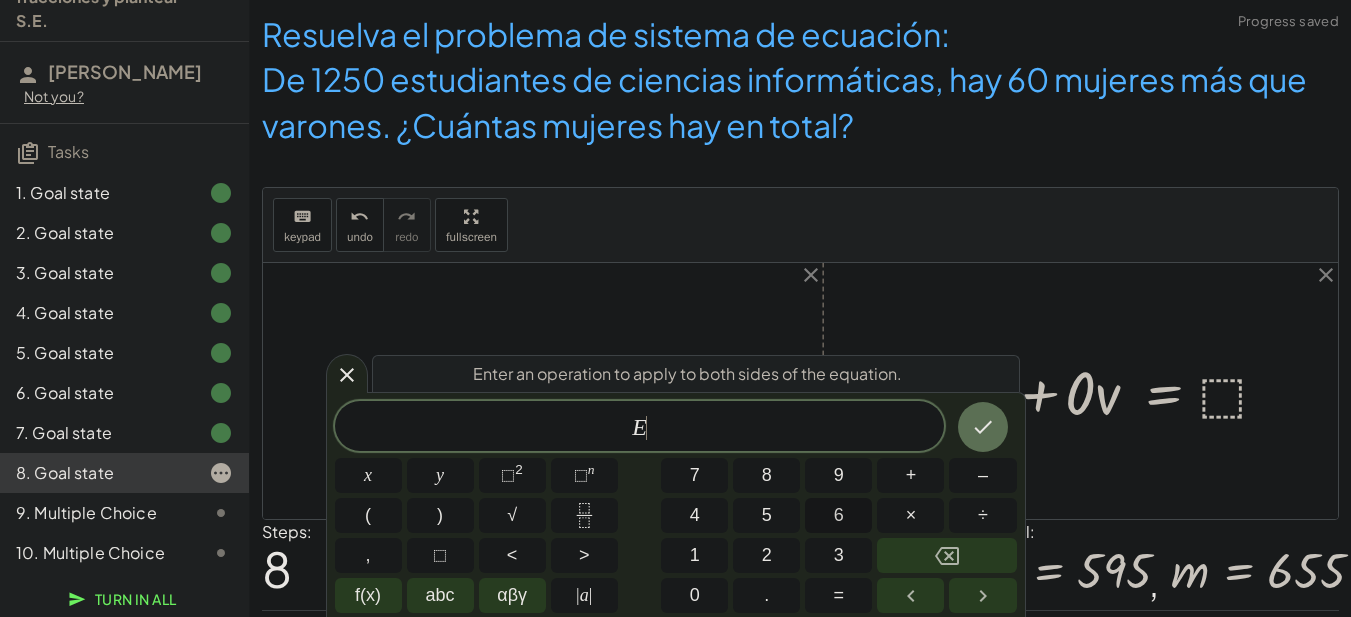 click on "6" at bounding box center [839, 515] 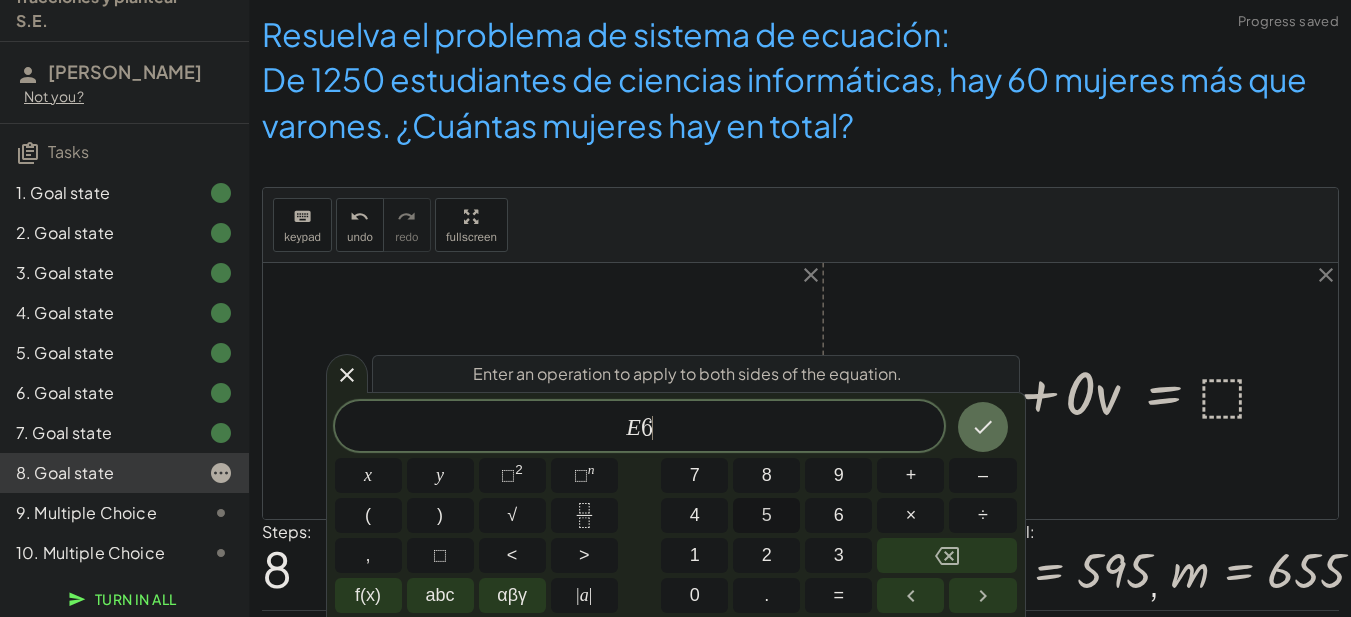 click on "5" at bounding box center (766, 515) 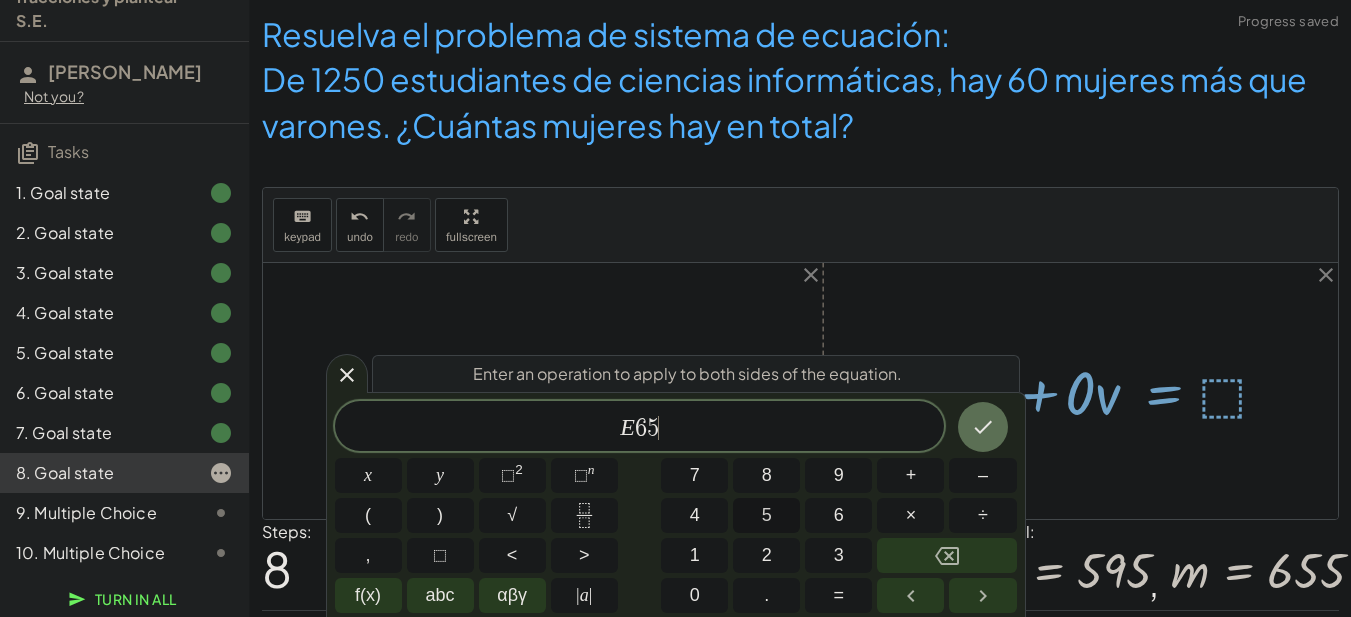 click on "5" at bounding box center (766, 515) 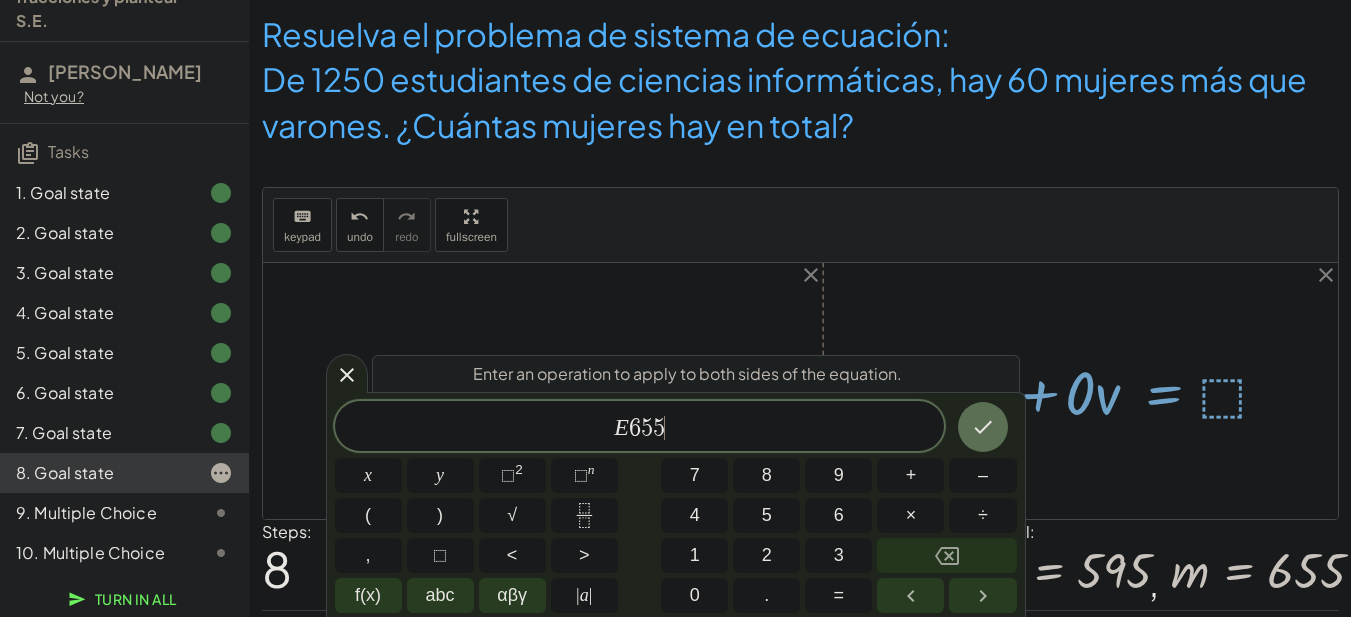 click 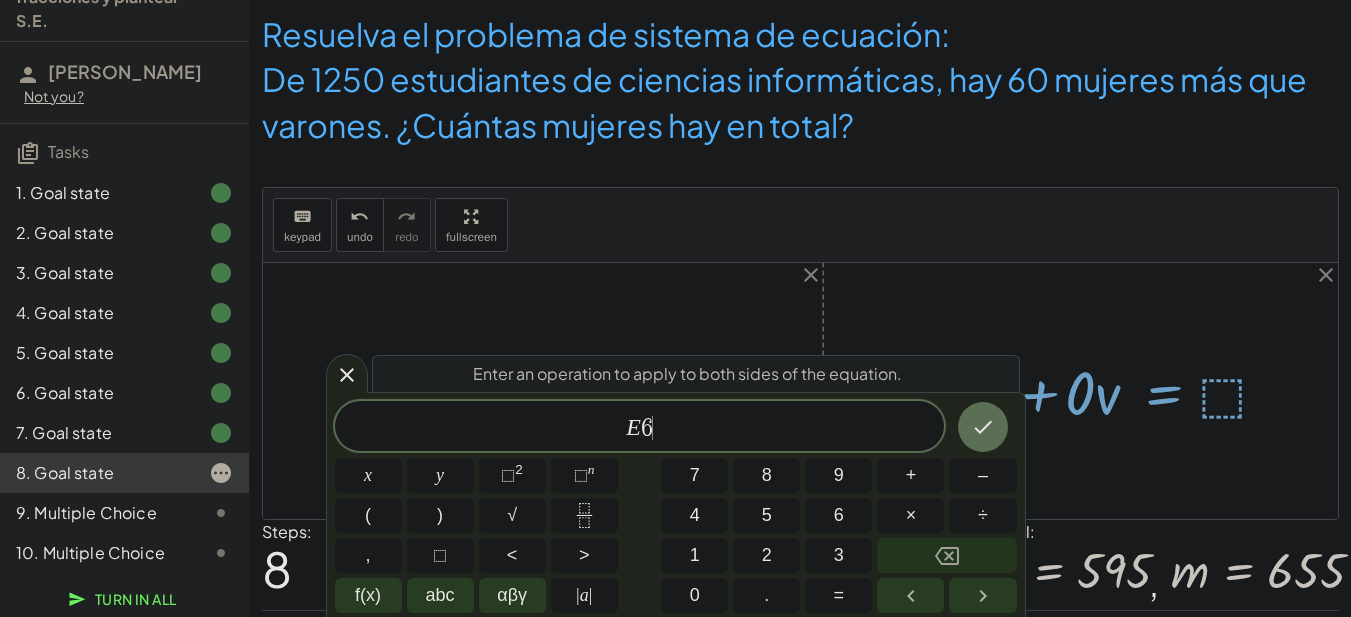 click 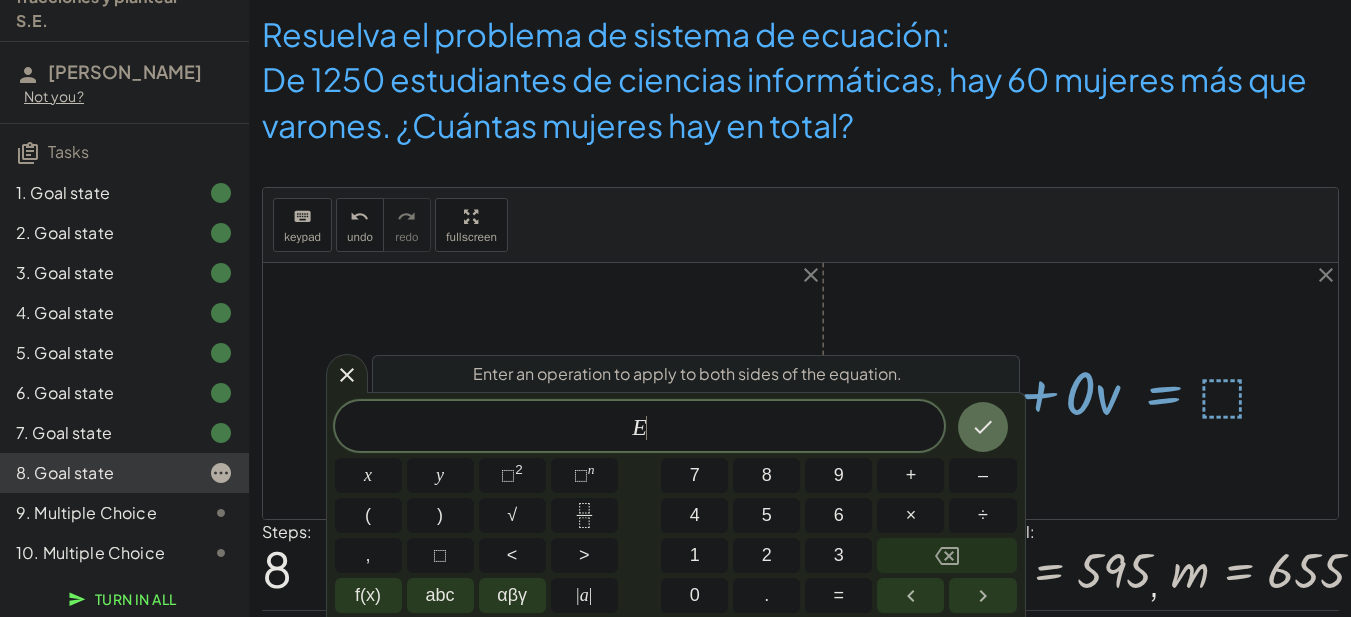 click 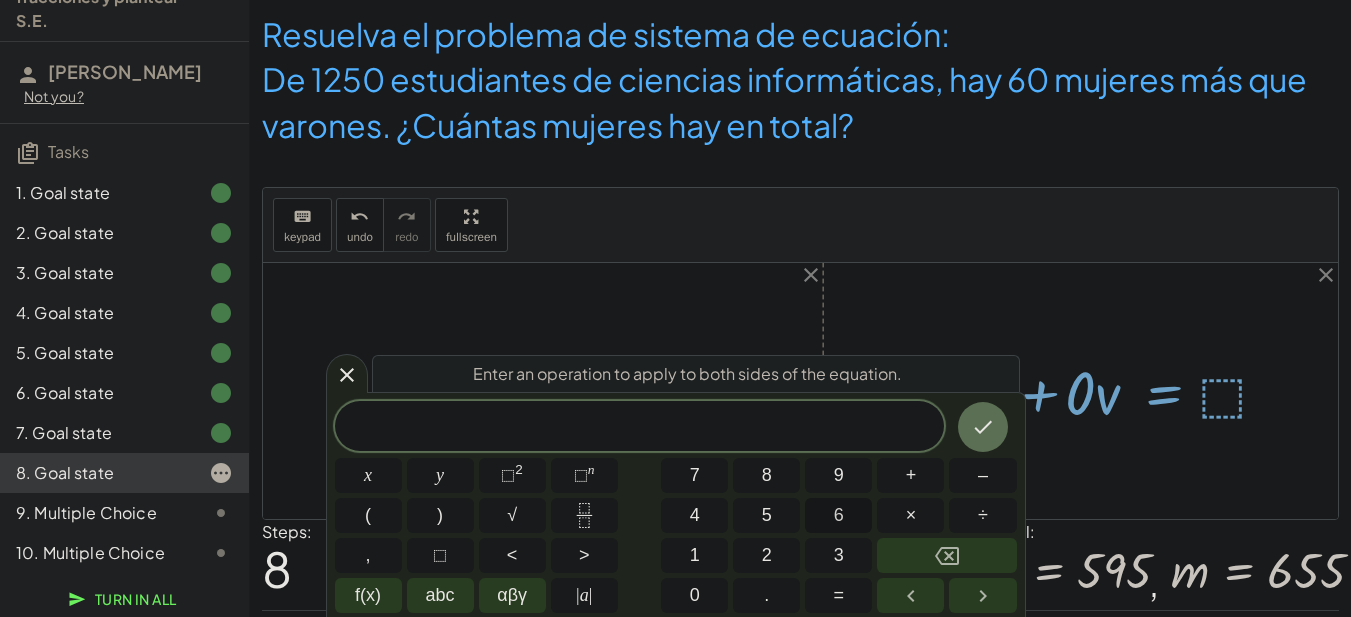 click on "6" at bounding box center [838, 515] 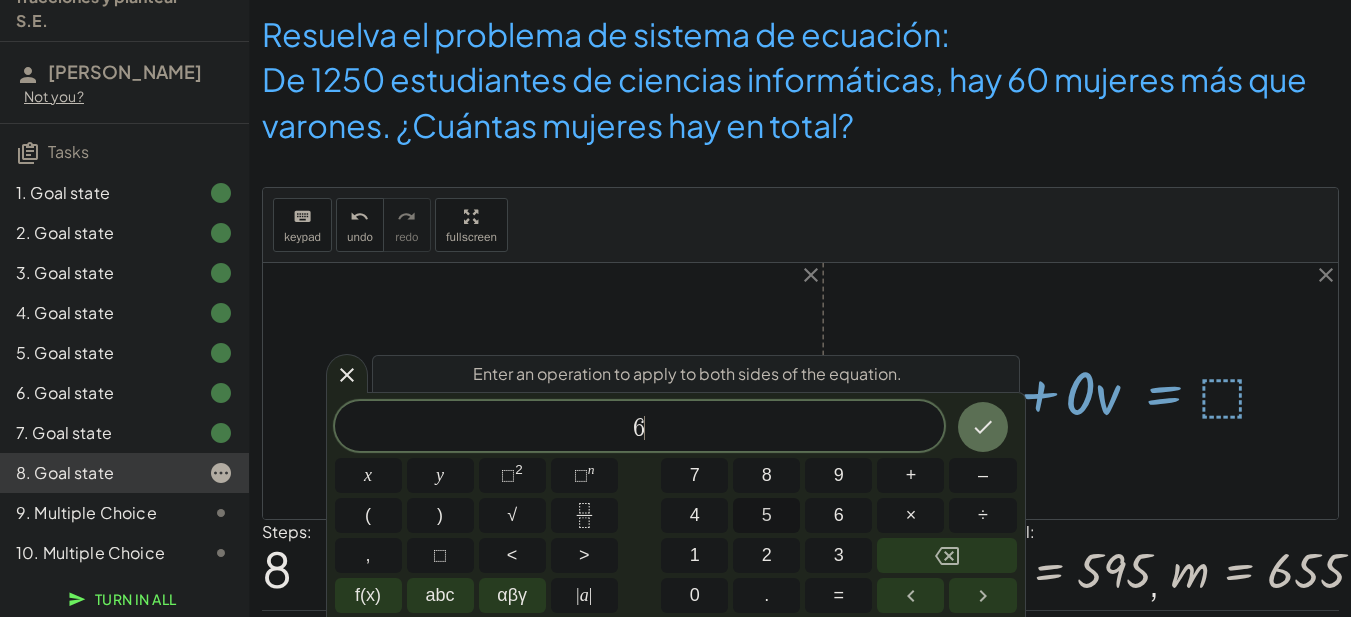 click on "5" at bounding box center [766, 515] 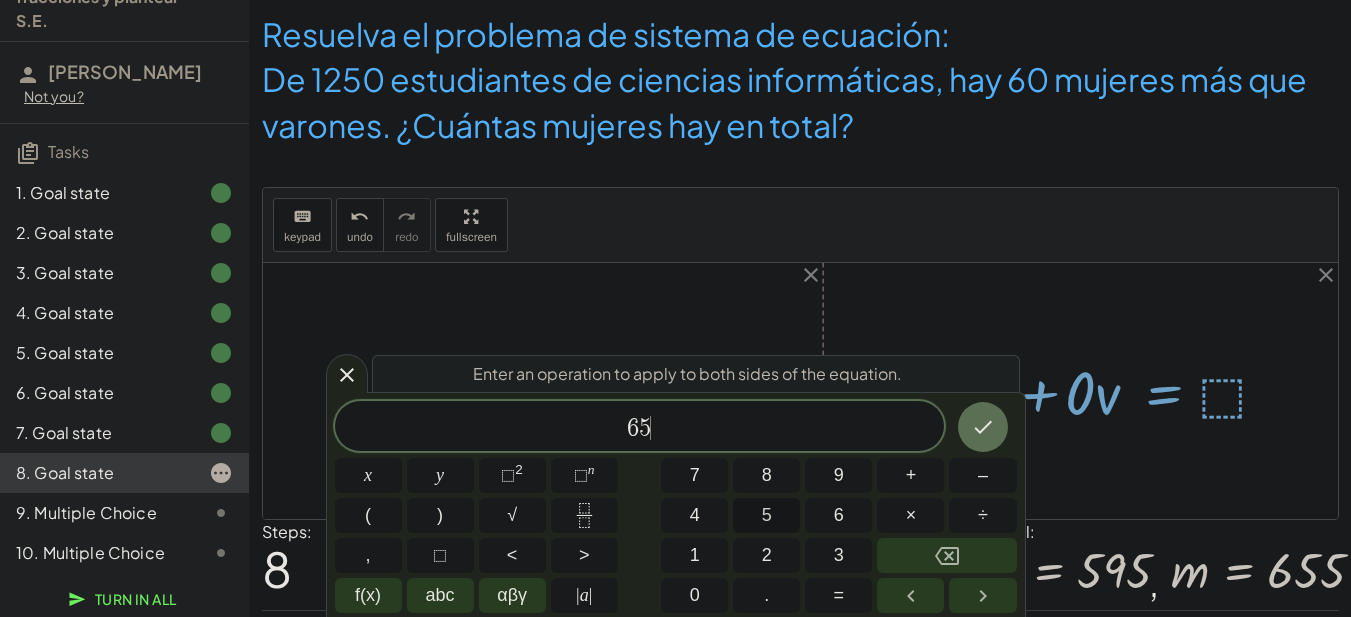 click on "5" at bounding box center [766, 515] 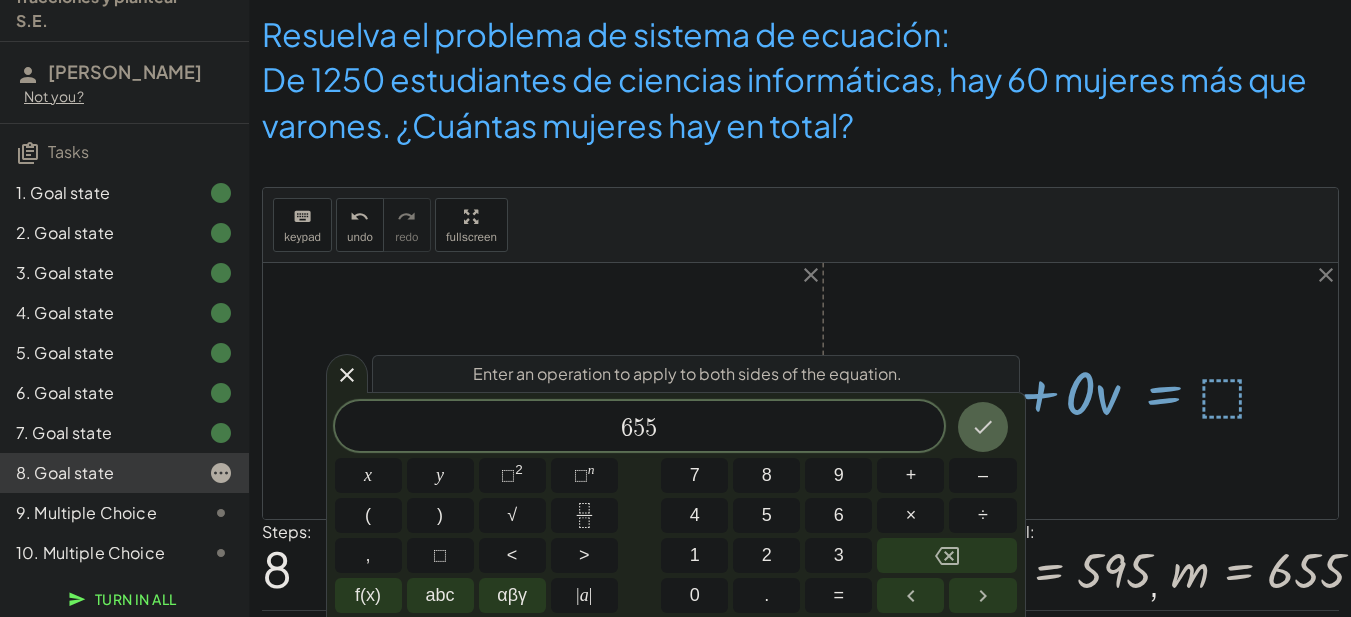 click 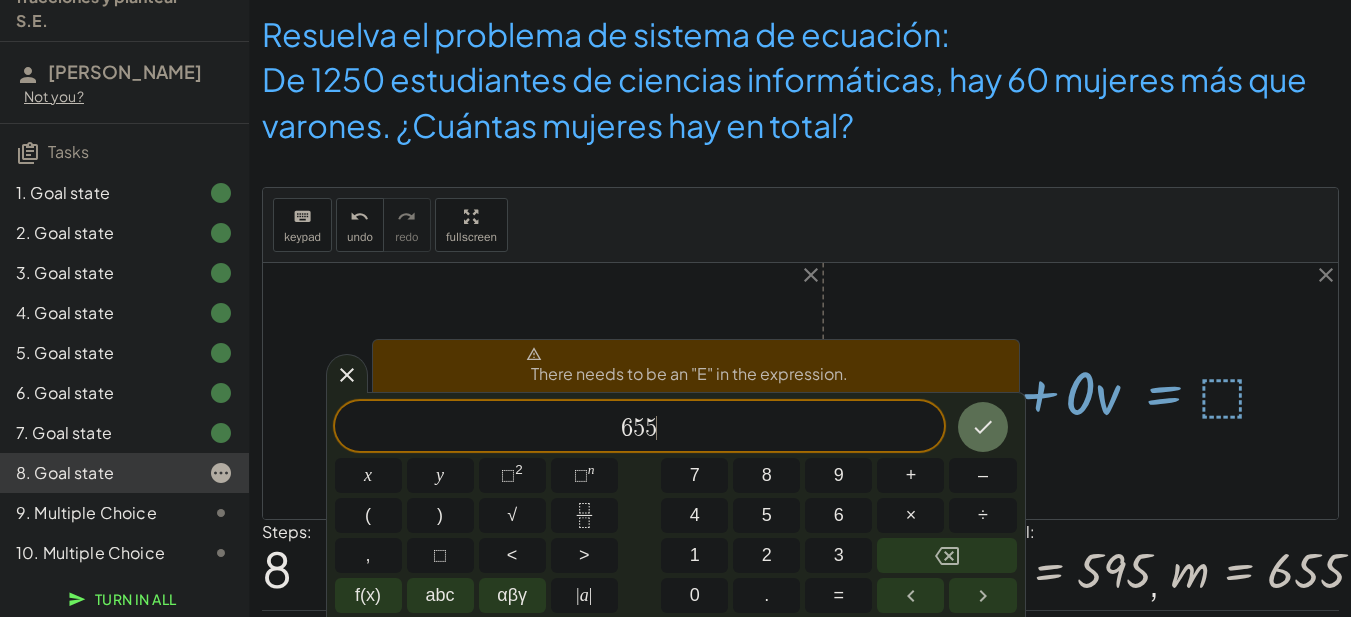 click on "5" at bounding box center (651, 428) 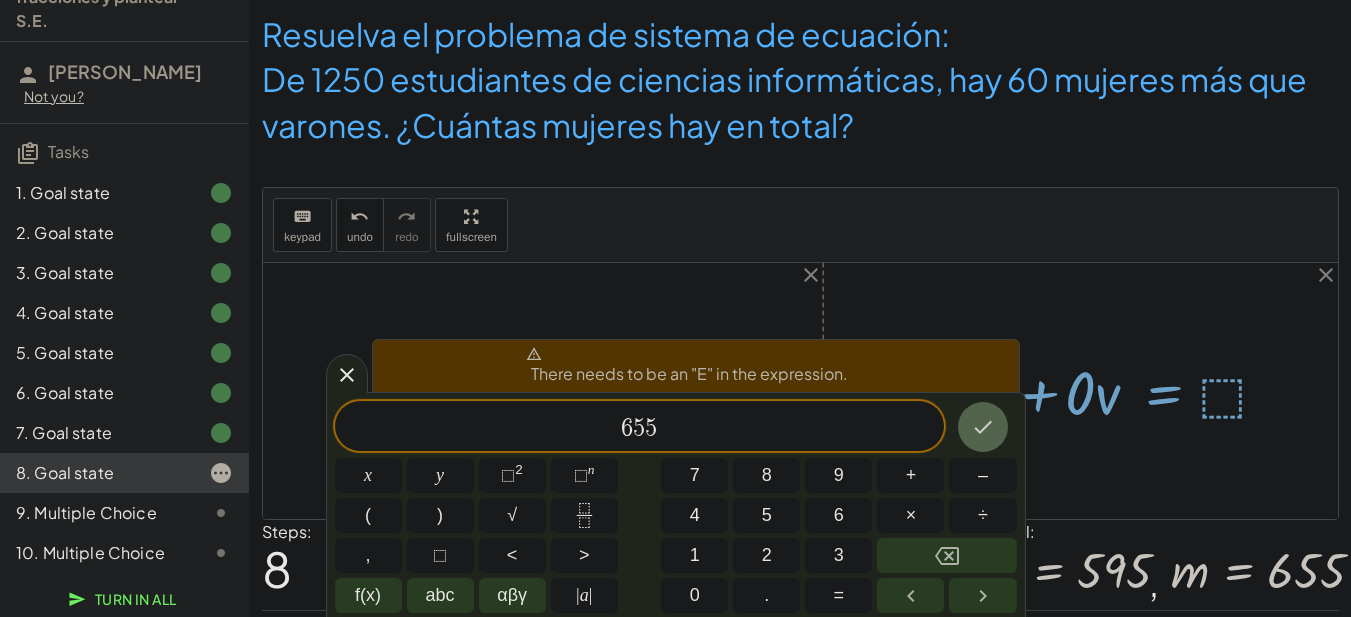 click at bounding box center (983, 427) 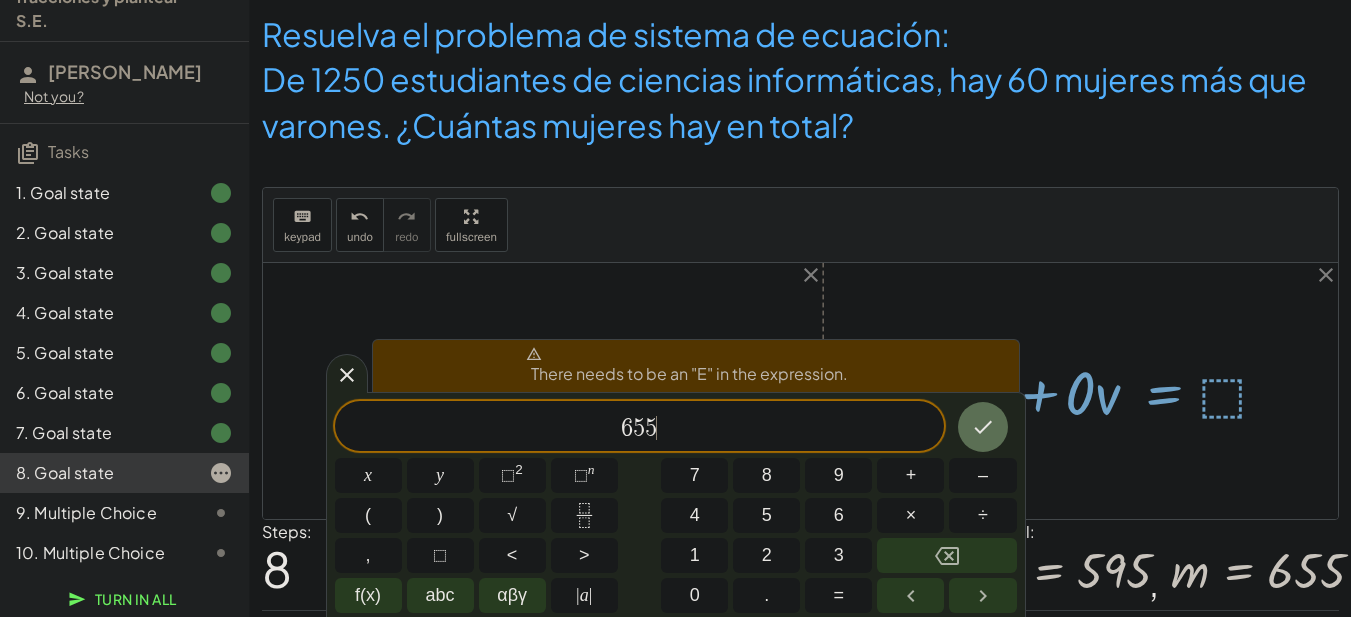 click 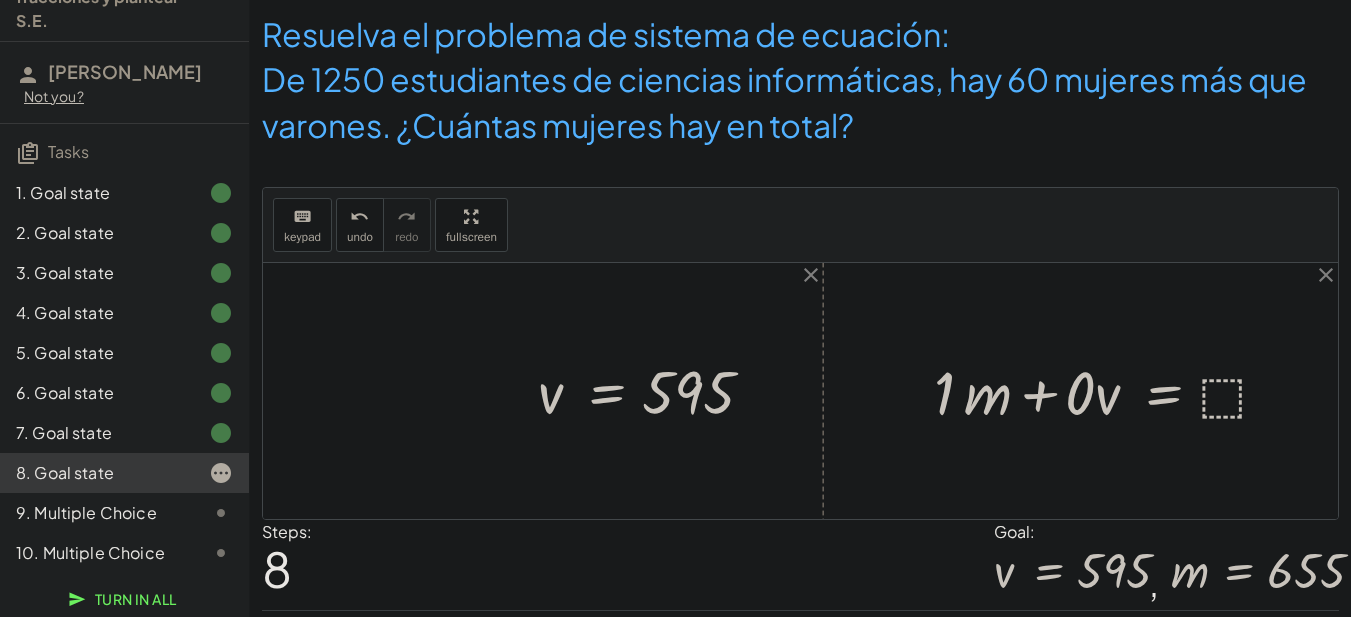 click at bounding box center (1109, 391) 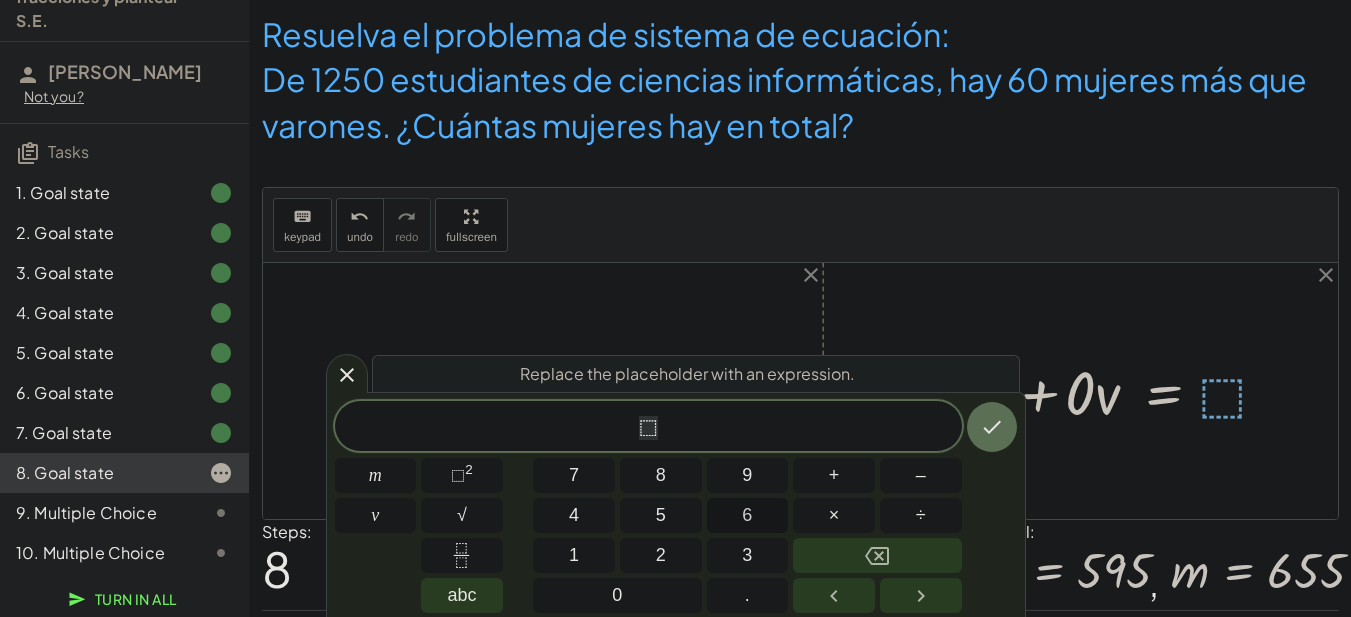 click on "6" at bounding box center (748, 515) 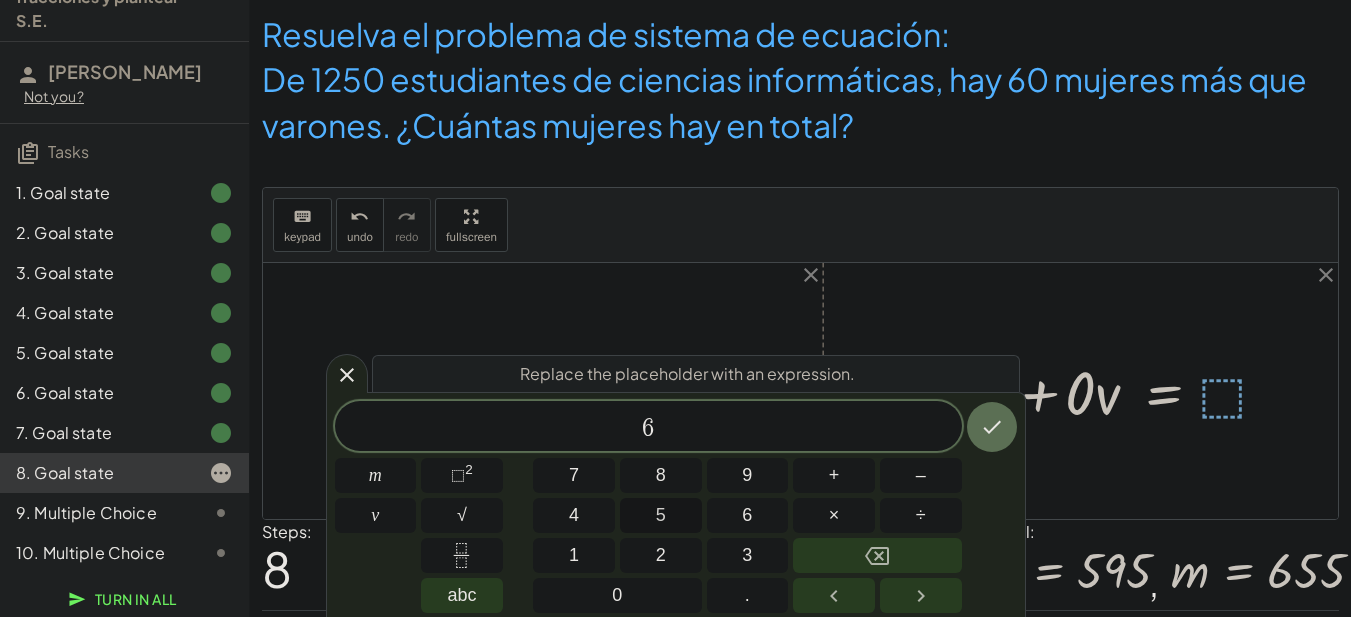 click on "5" at bounding box center [661, 515] 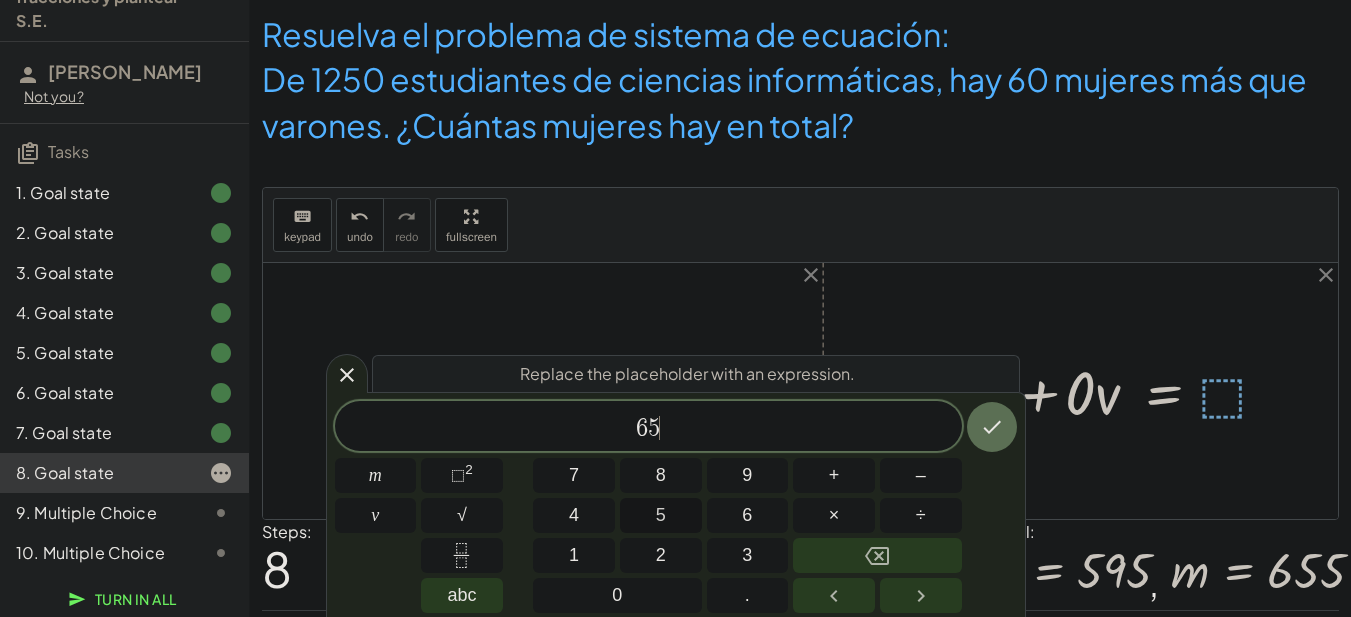 click on "5" at bounding box center (661, 515) 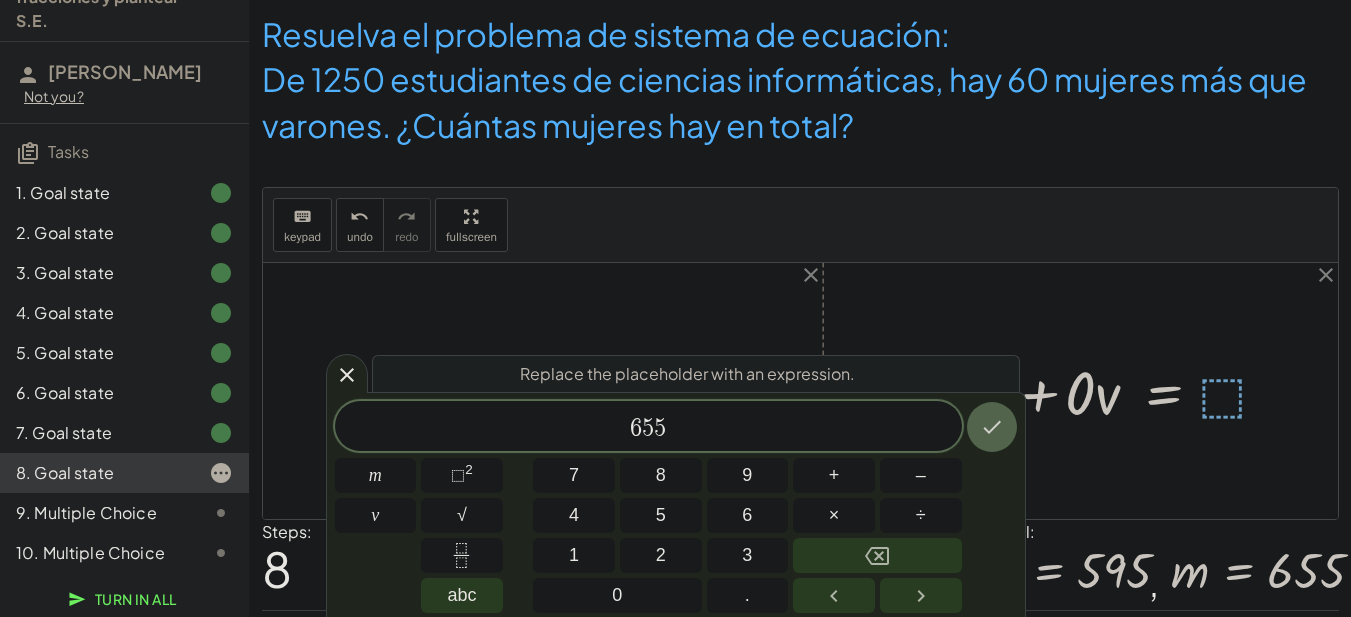 click 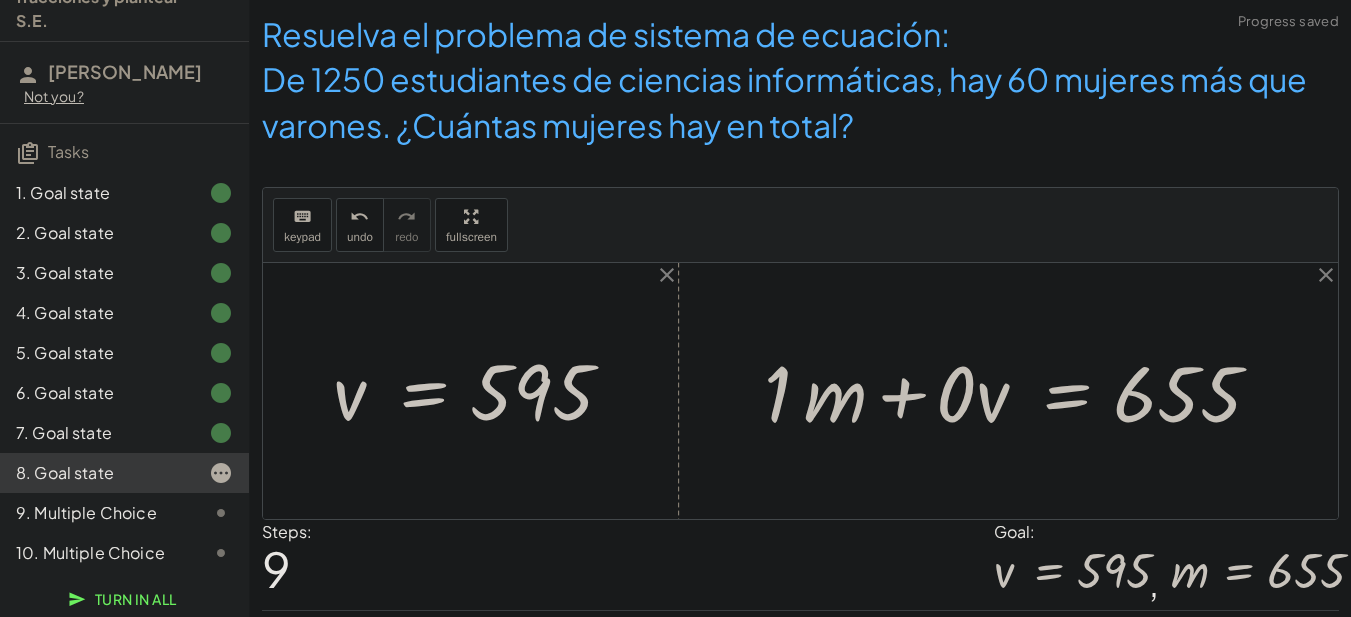 click at bounding box center (1015, 391) 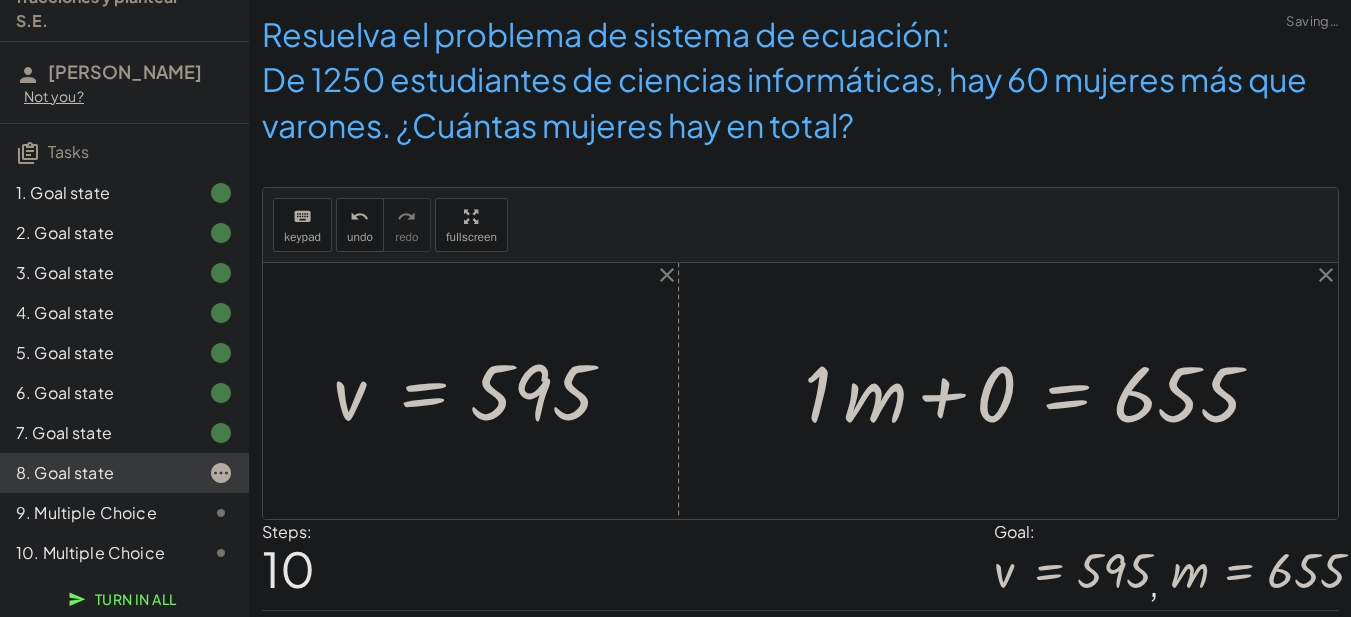 click at bounding box center (1035, 391) 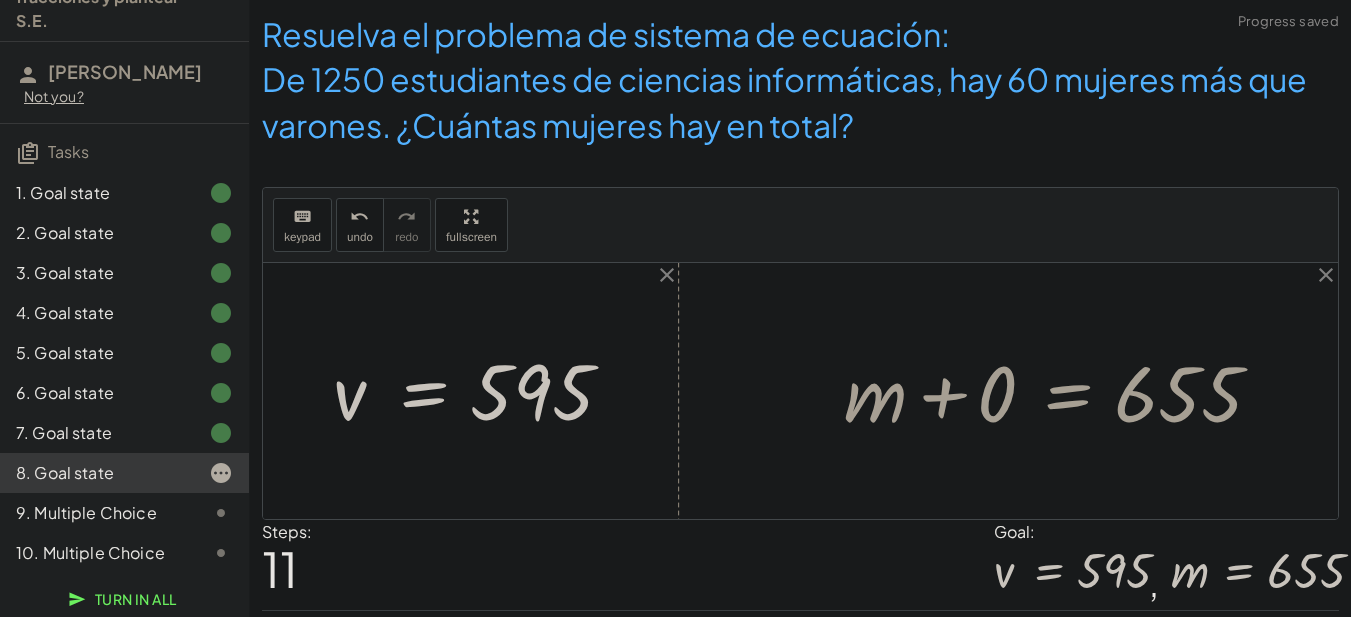 click at bounding box center (1056, 391) 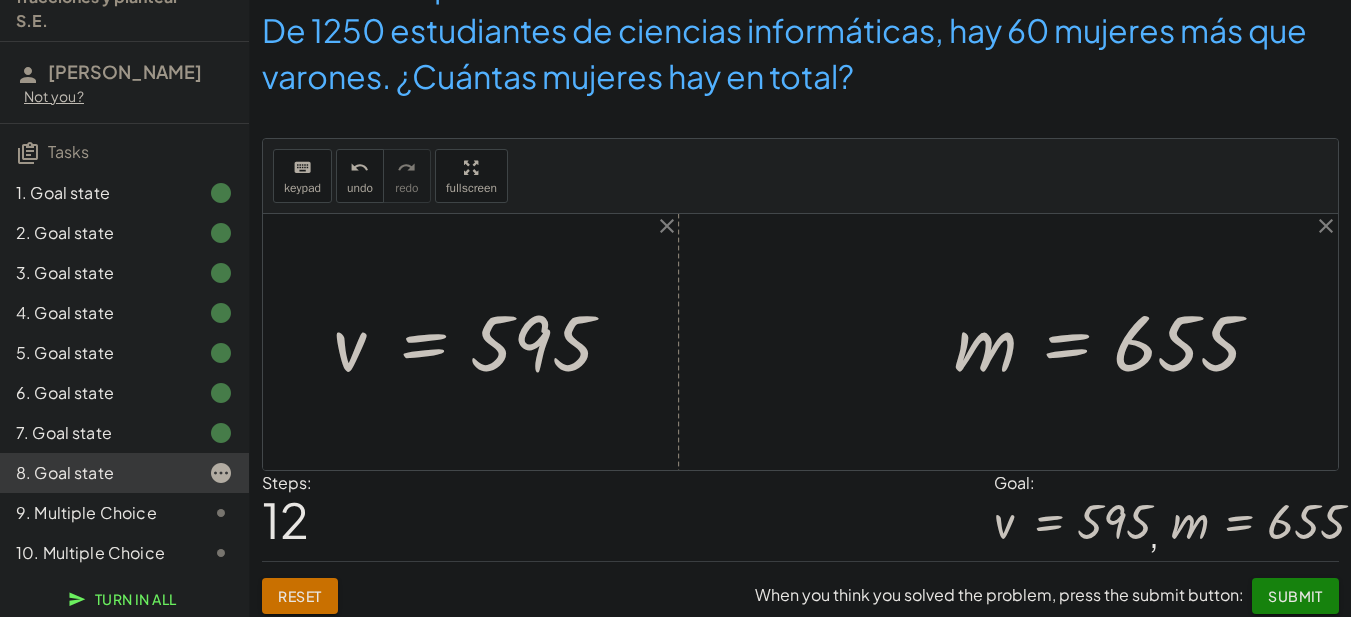 scroll, scrollTop: 58, scrollLeft: 0, axis: vertical 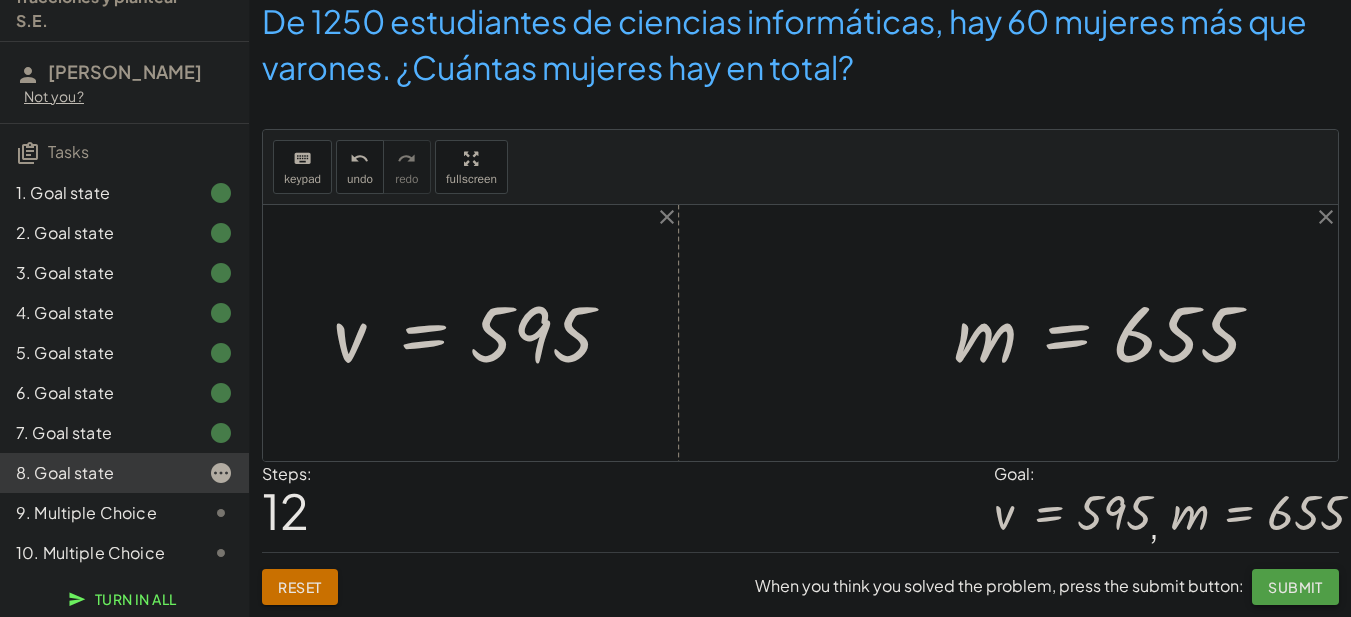 click on "Submit" 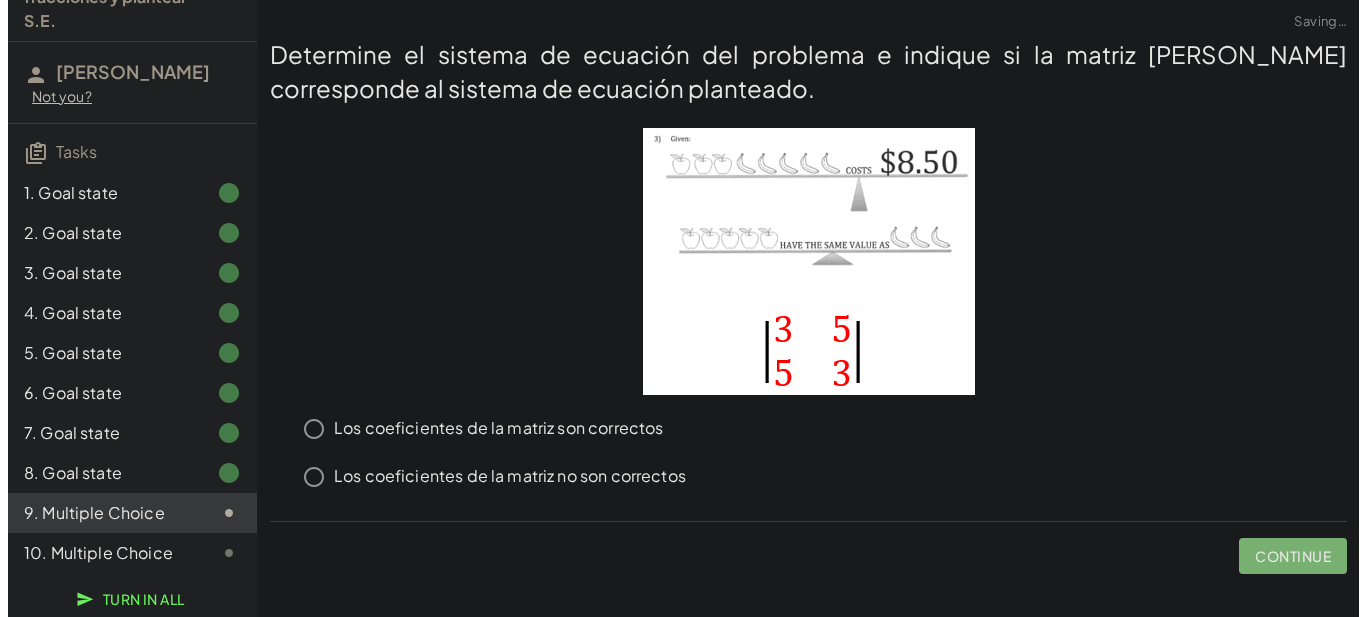 scroll, scrollTop: 0, scrollLeft: 0, axis: both 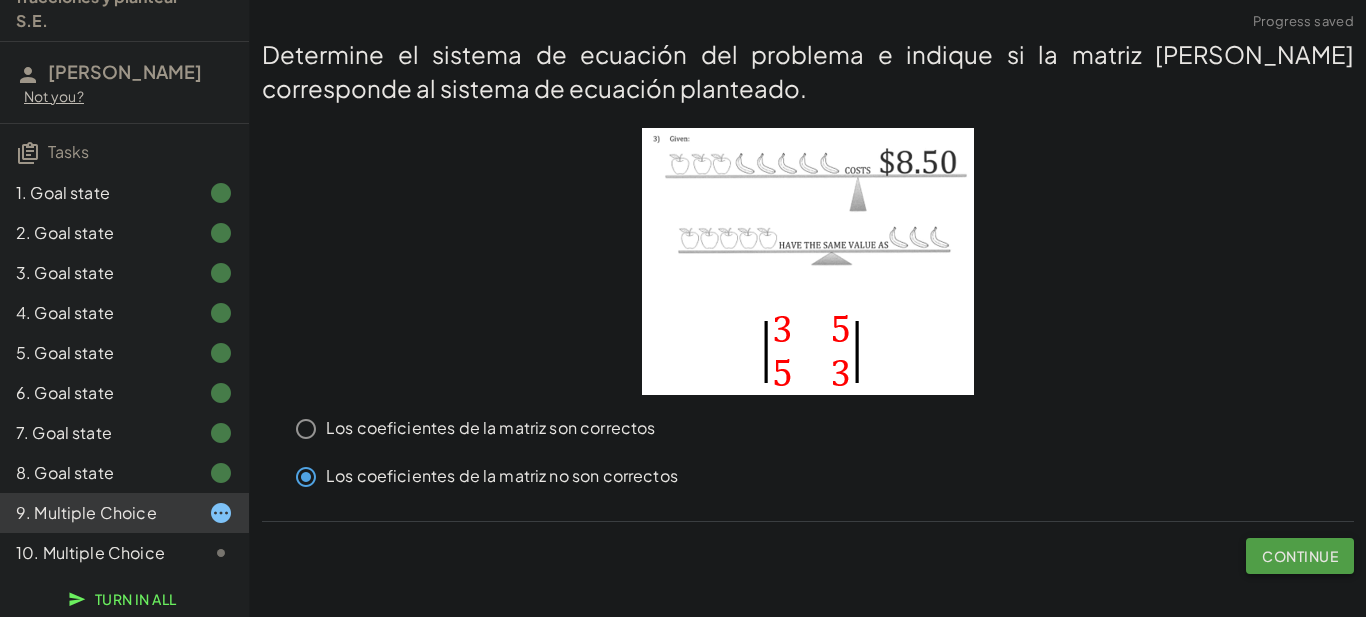 click on "Continue" 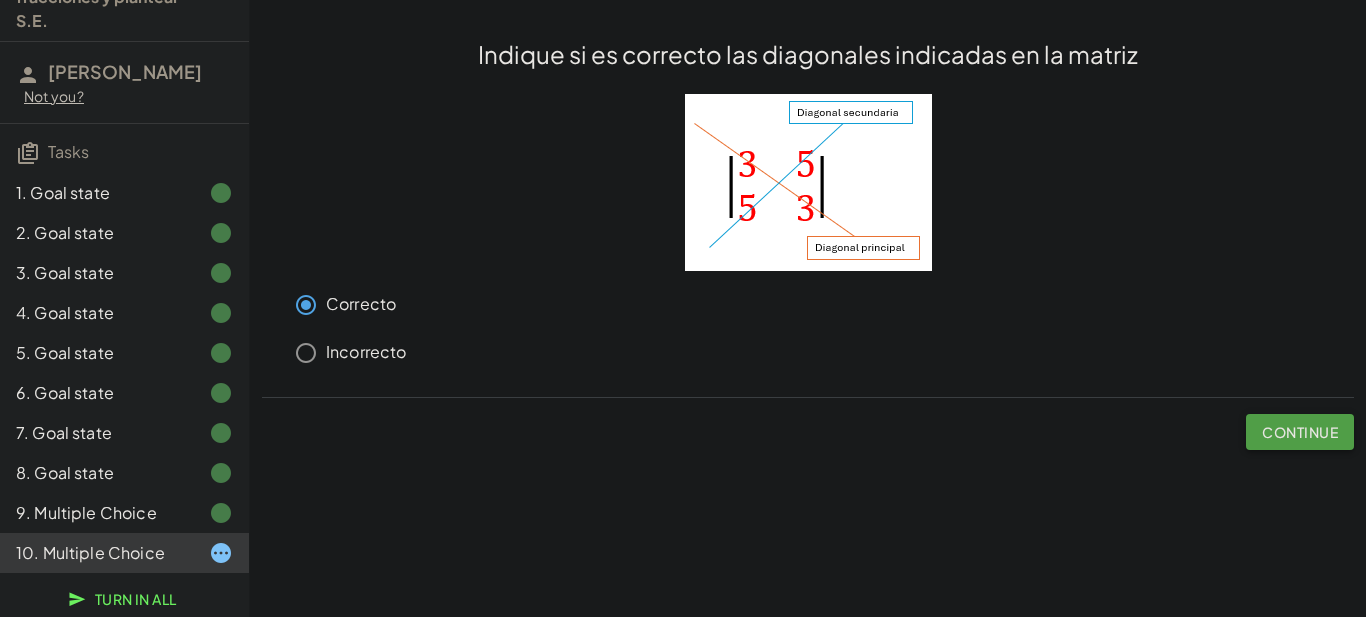 click on "Continue" 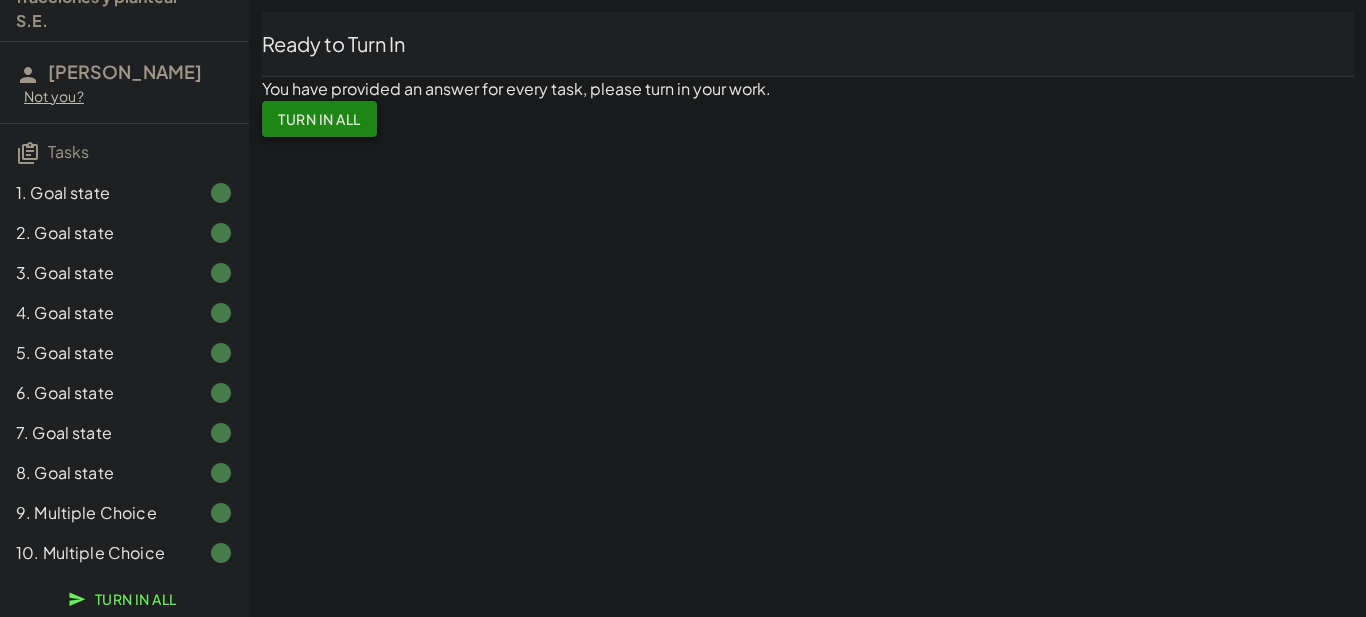 click on "Turn In All" at bounding box center (319, 119) 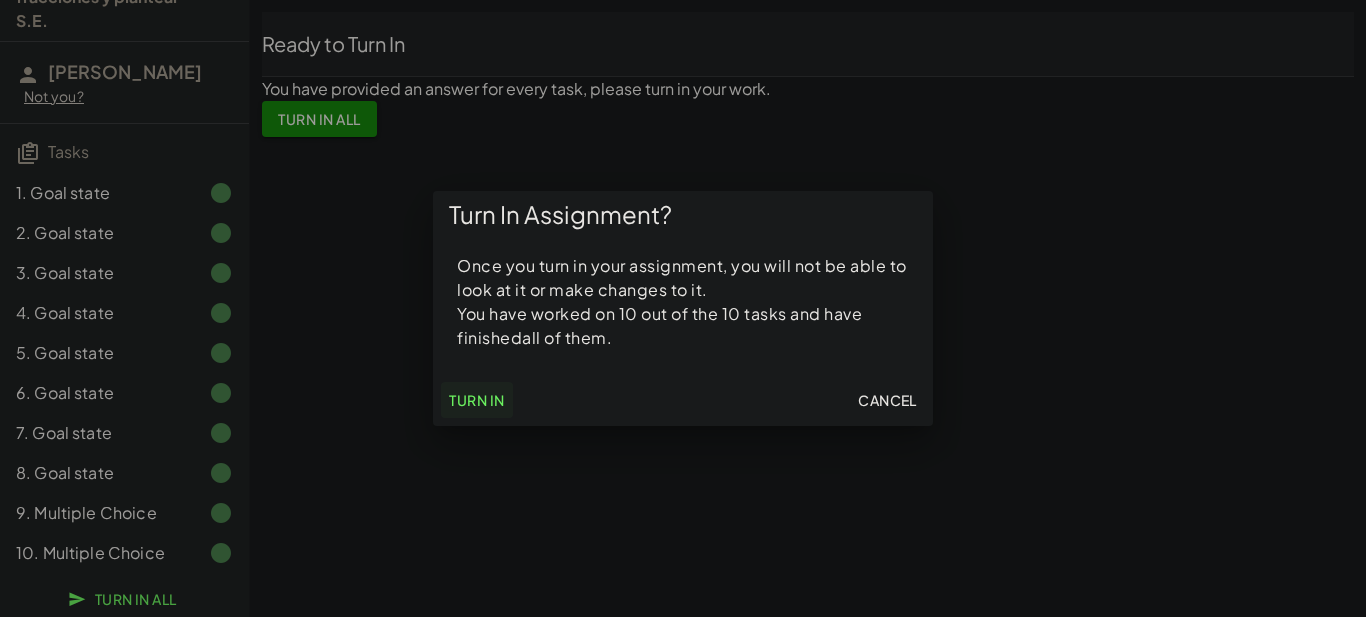 click on "Turn In" 